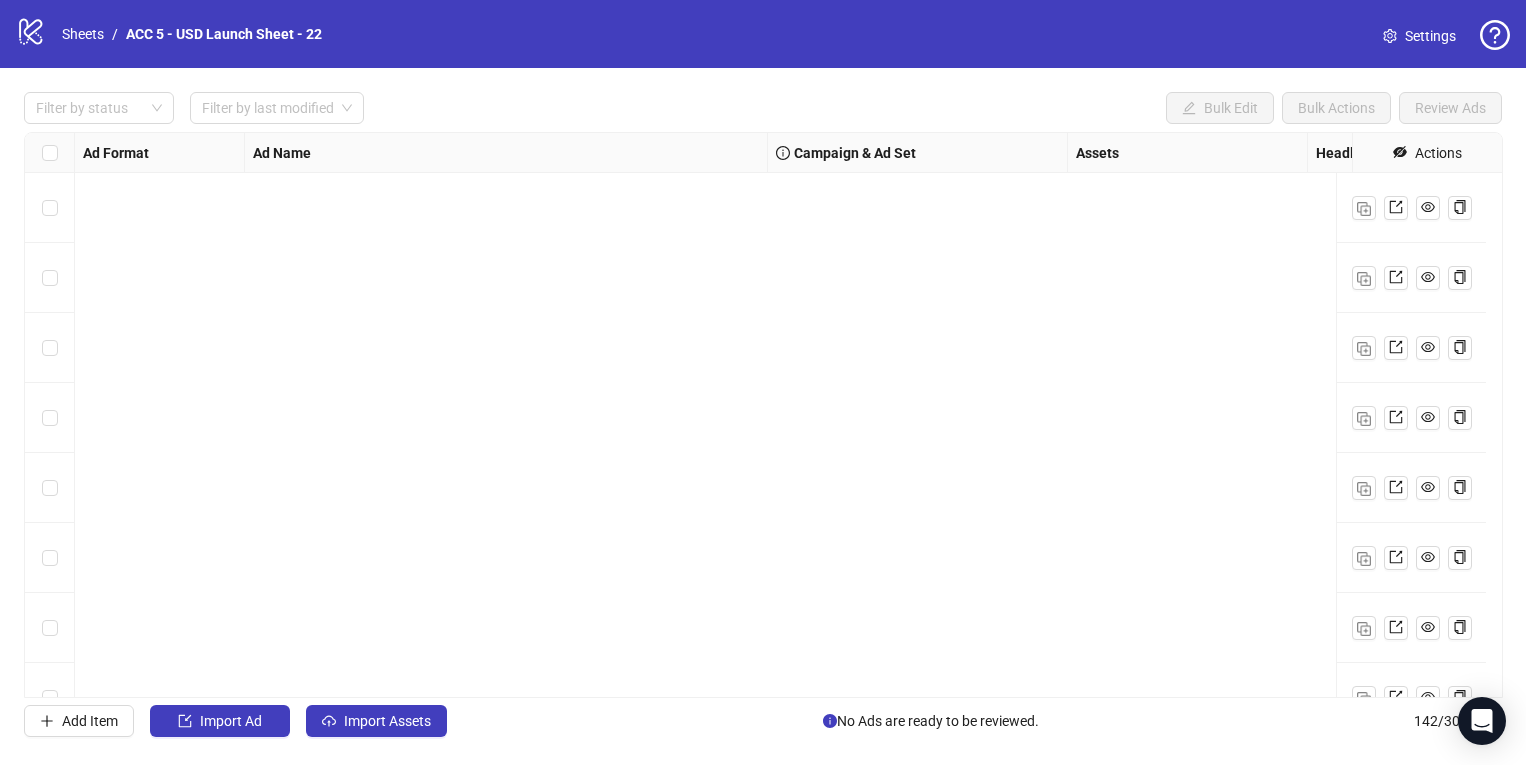 scroll, scrollTop: 0, scrollLeft: 0, axis: both 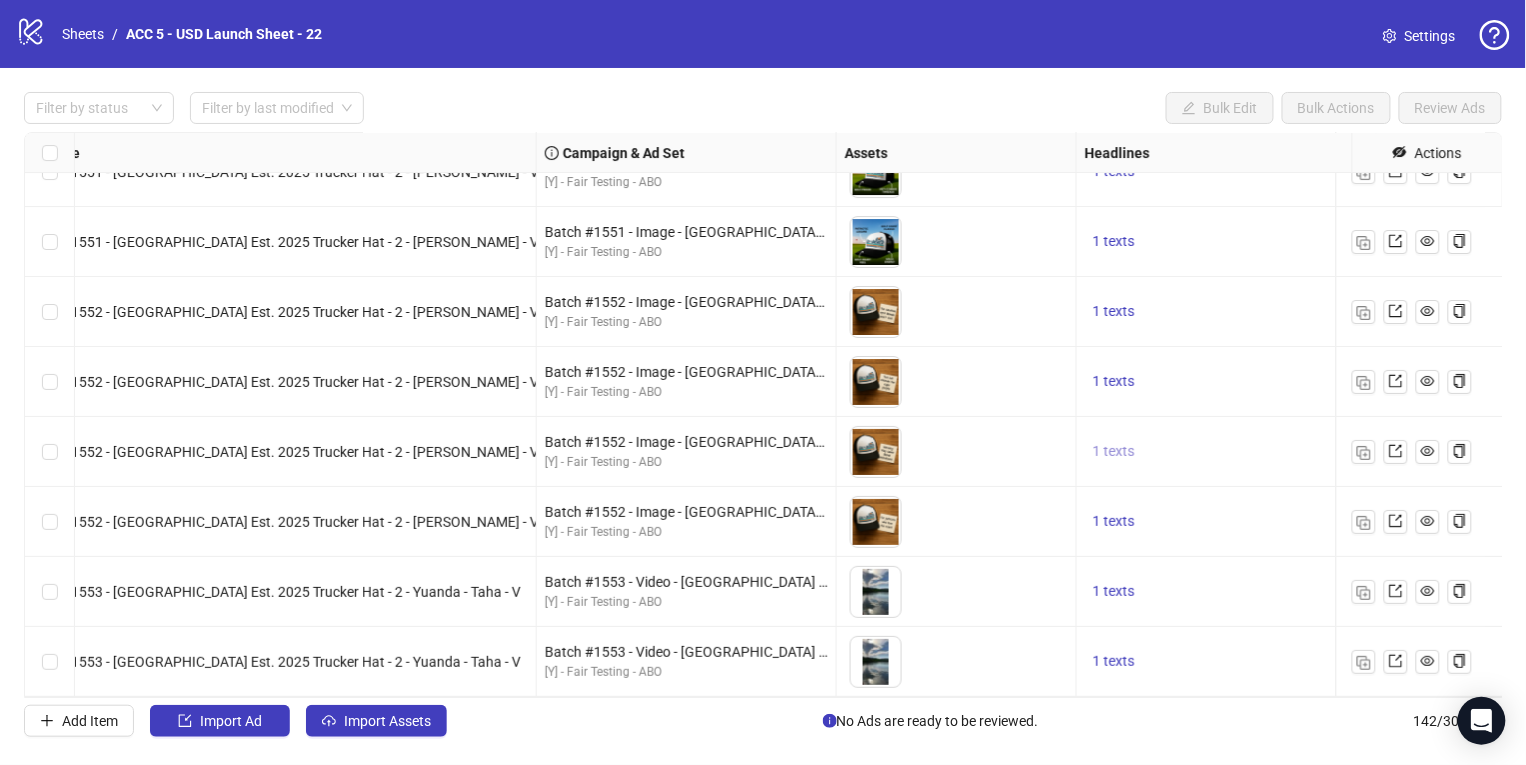 click on "1 texts" at bounding box center (1114, 451) 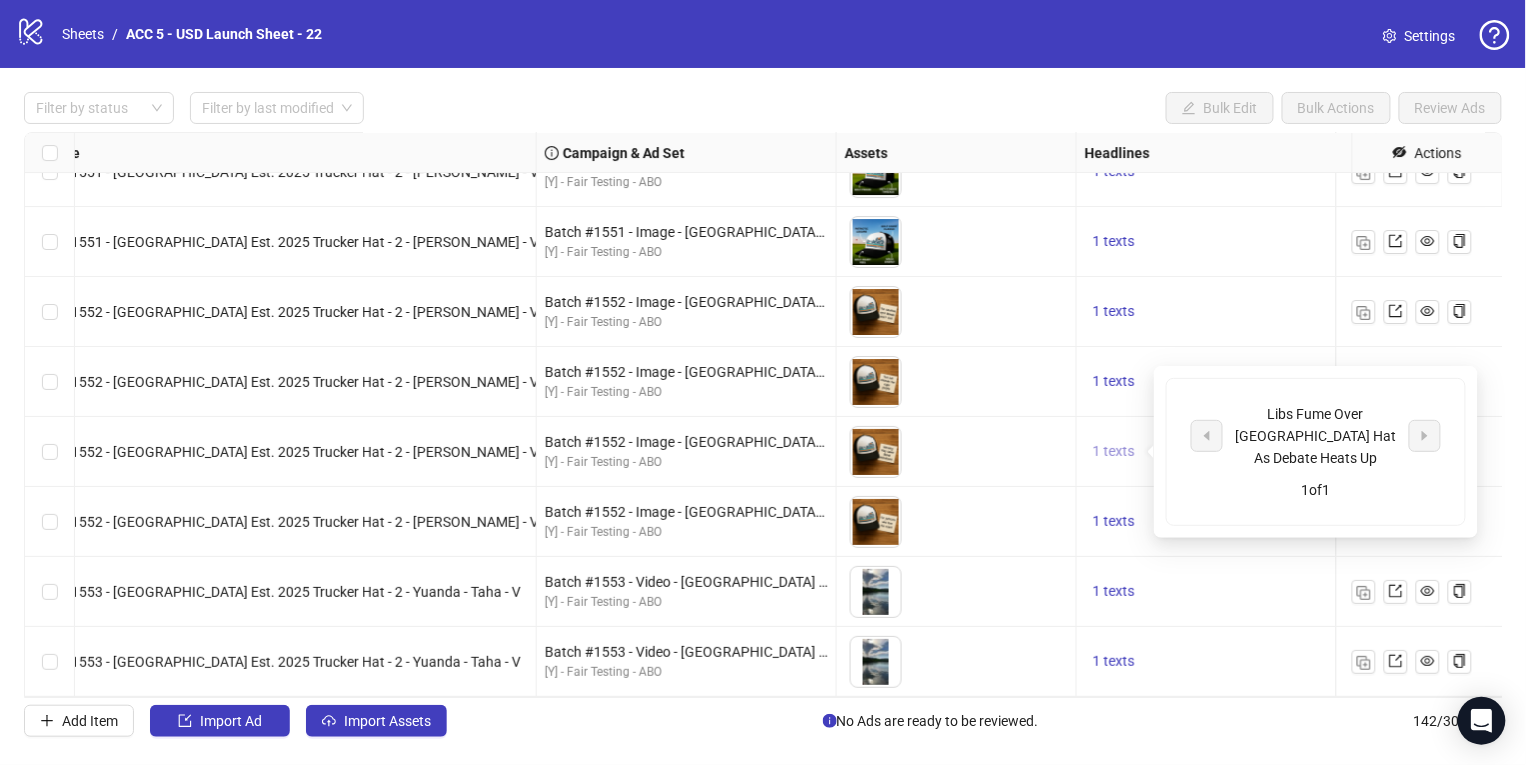 click on "1 texts" at bounding box center [1114, 451] 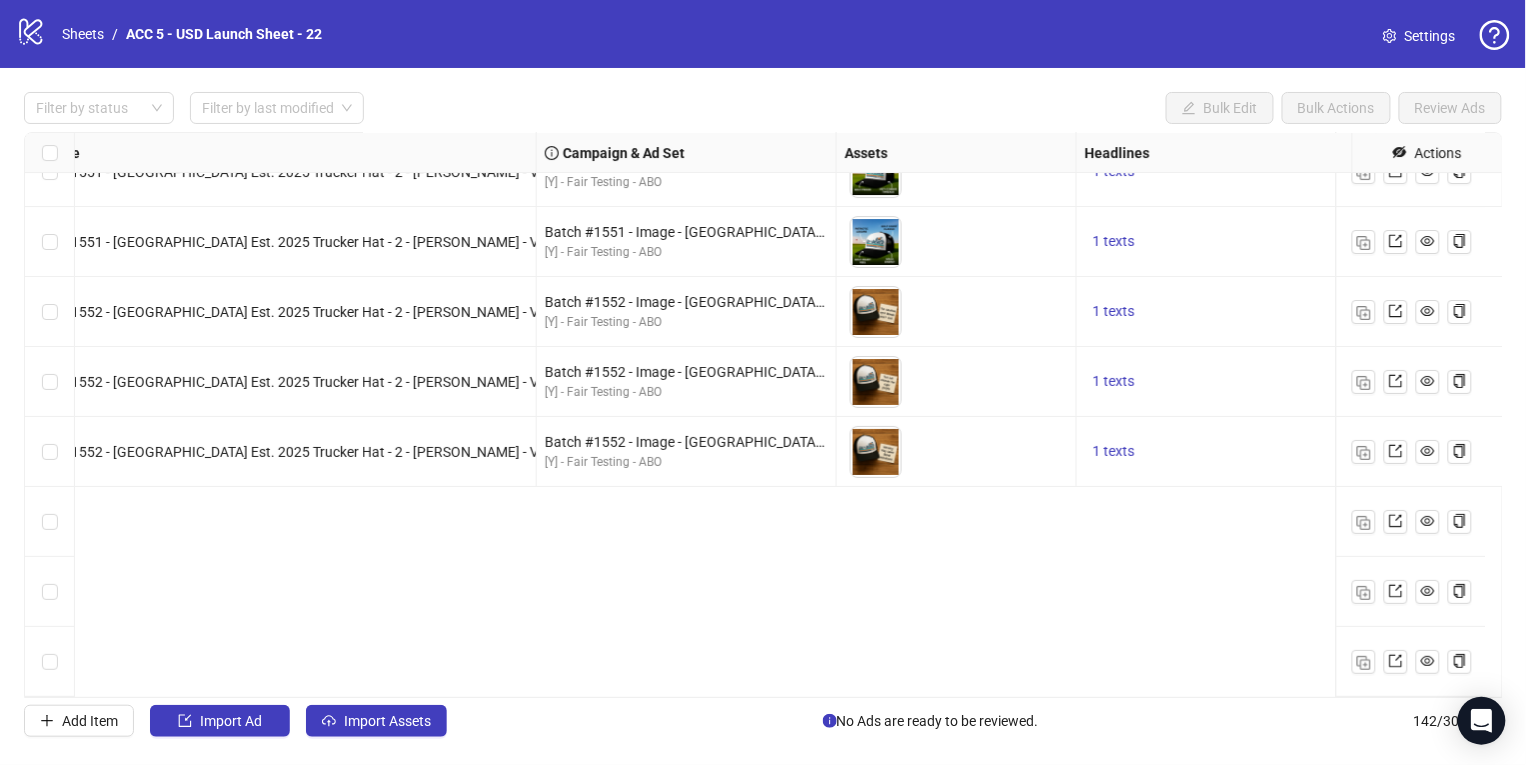 scroll, scrollTop: 8742, scrollLeft: 231, axis: both 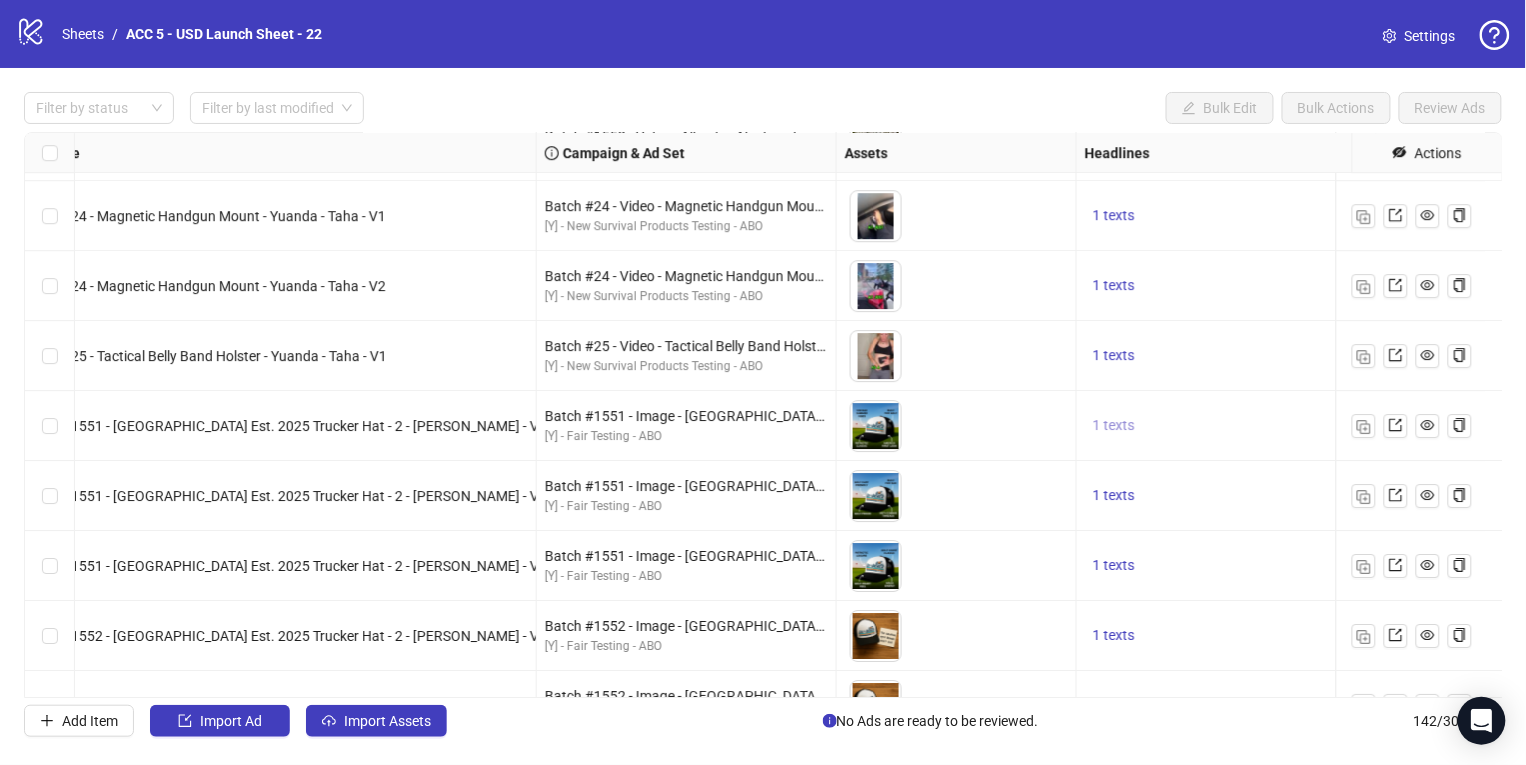 click on "1 texts" at bounding box center (1114, 425) 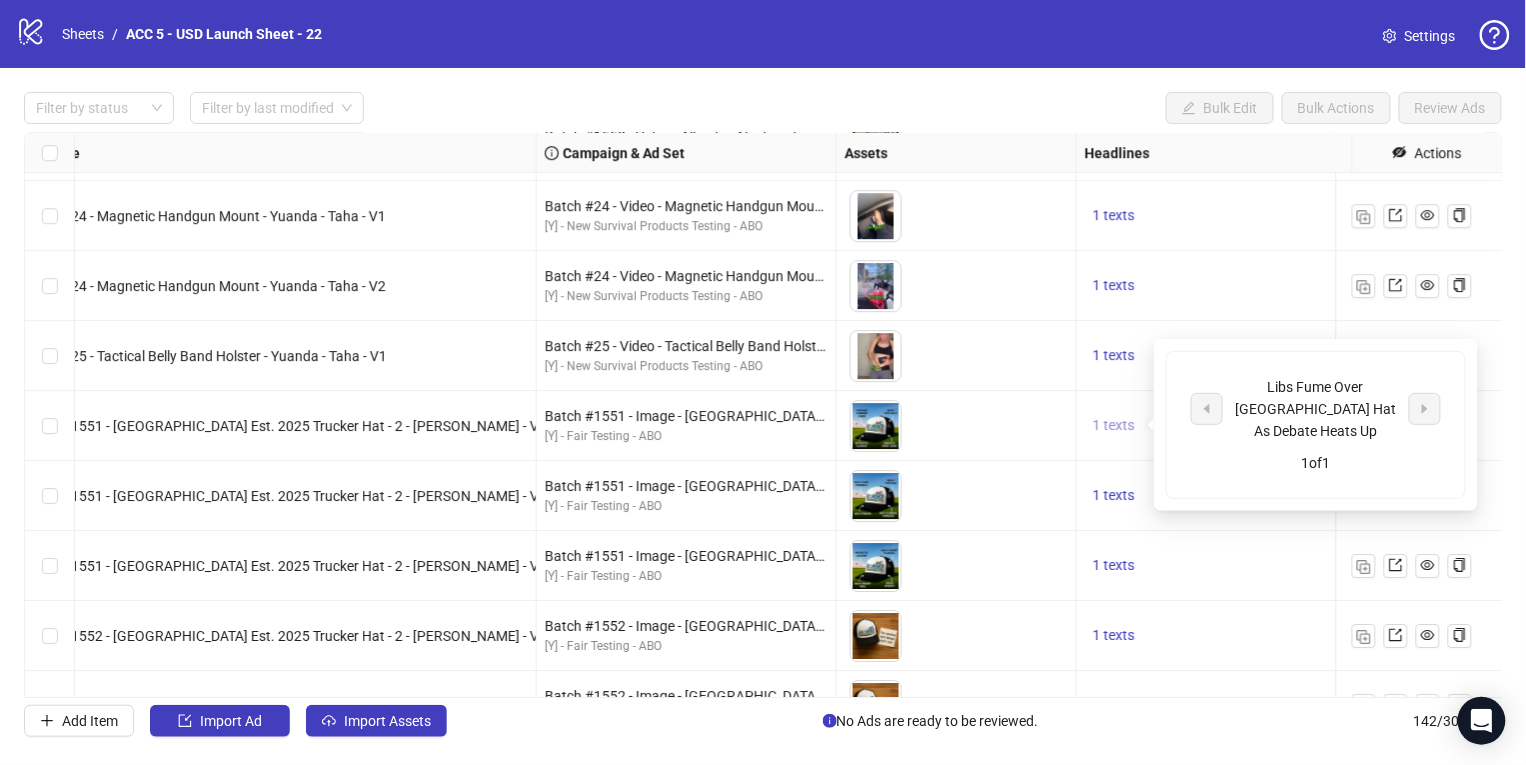 click on "1 texts" at bounding box center (1114, 425) 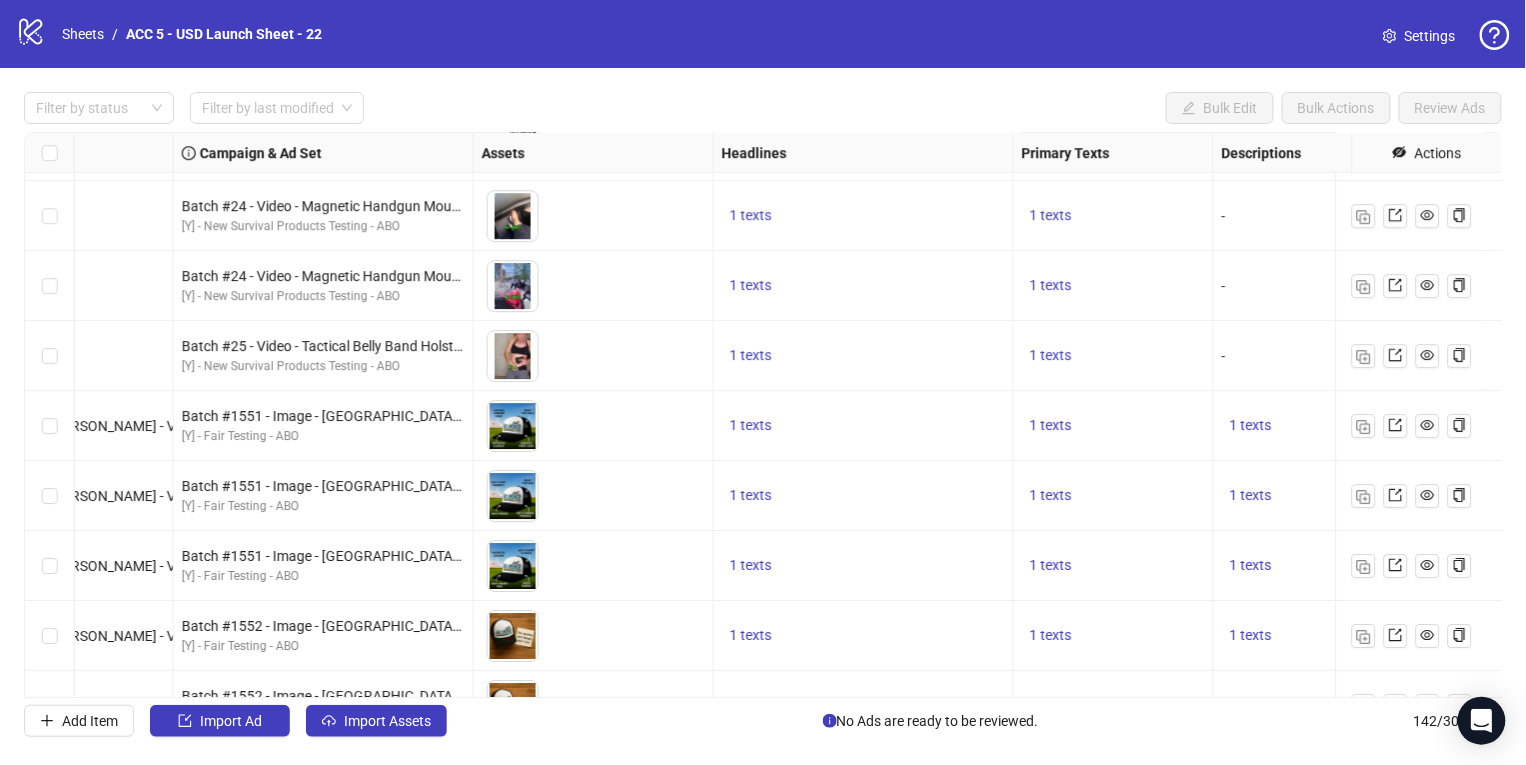scroll, scrollTop: 8742, scrollLeft: 651, axis: both 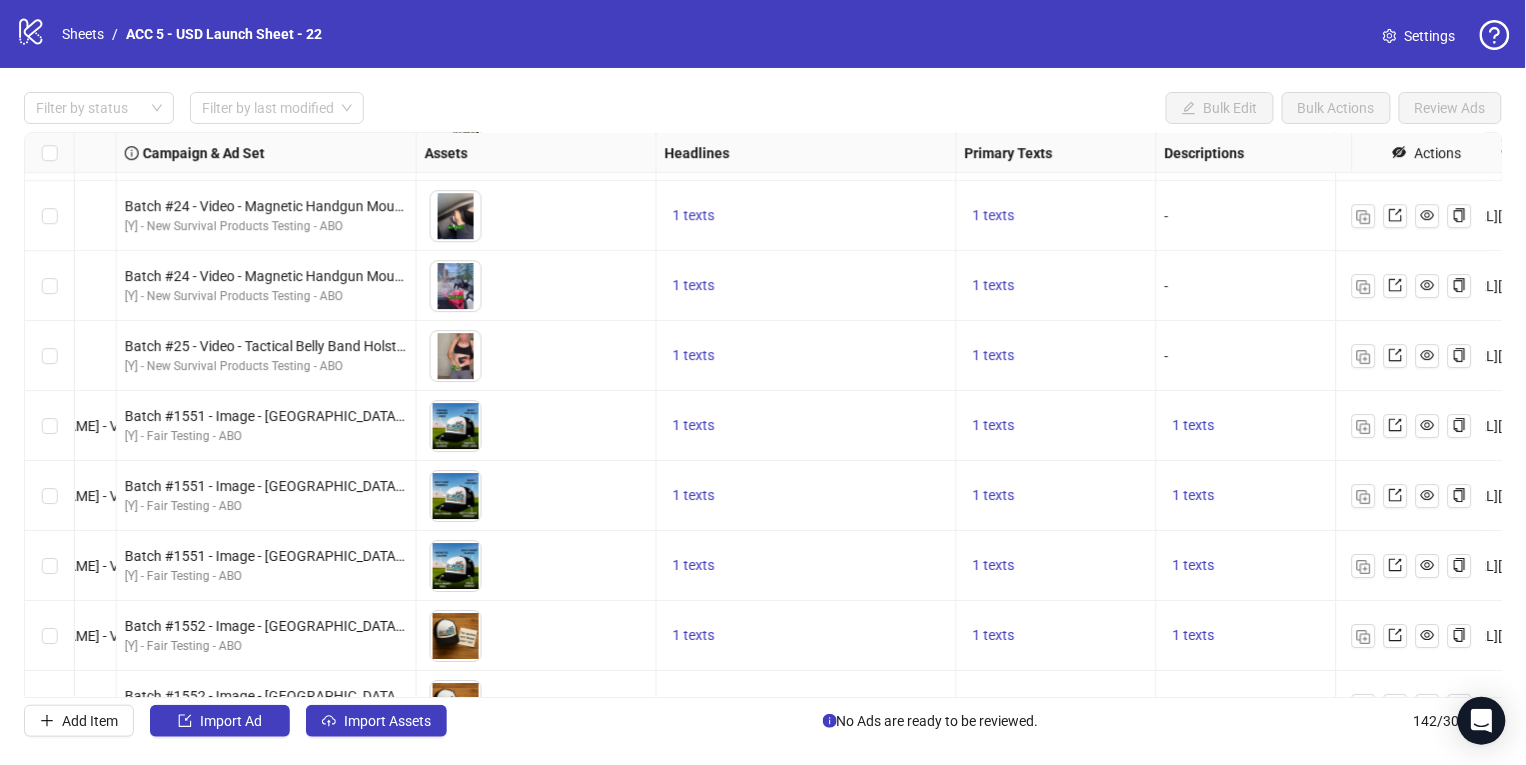 click on "Ad Format Ad Name Campaign & Ad Set Assets Headlines Primary Texts Descriptions Destination URL App Product Page ID Display URL Leadgen Form Product Set ID Call to Action Actions Single video Batch #1533 - Alligator Alcatraz Trucker Hat - Yuanda - V2 Batch #1550 - Video - Alligator Alcatraz Trucker Hat - Yuanda - July 12 [Y] - Fair Testing - ABO
To pick up a draggable item, press the space bar.
While dragging, use the arrow keys to move the item.
Press space again to drop the item in its new position, or press escape to cancel.
1 texts 1 texts 1 texts https://www.unitedpatriotco.com/products/alligator-alcatraz-trucker-hat - Single video Batch #1533 - Alligator Alcatraz Trucker Hat - Yuanda - V3 Batch #1550 - Video - Alligator Alcatraz Trucker Hat - Yuanda - July 12 [Y] - Fair Testing - ABO
To pick up a draggable item, press the space bar.
While dragging, use the arrow keys to move the item.
Press space again to drop the item in its new position, or press escape to cancel.
- - -" at bounding box center (763, 415) 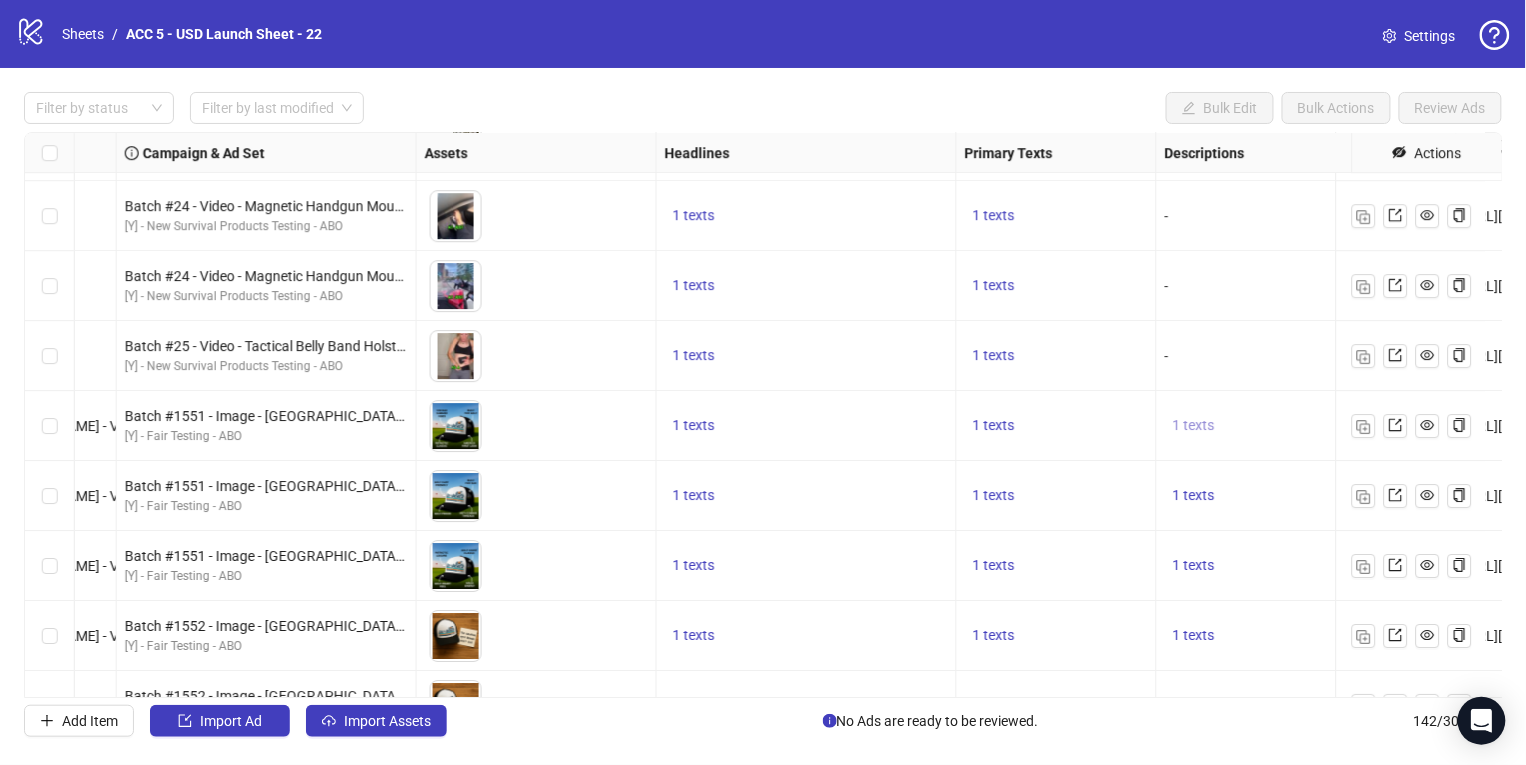 click on "1 texts" at bounding box center [1194, 425] 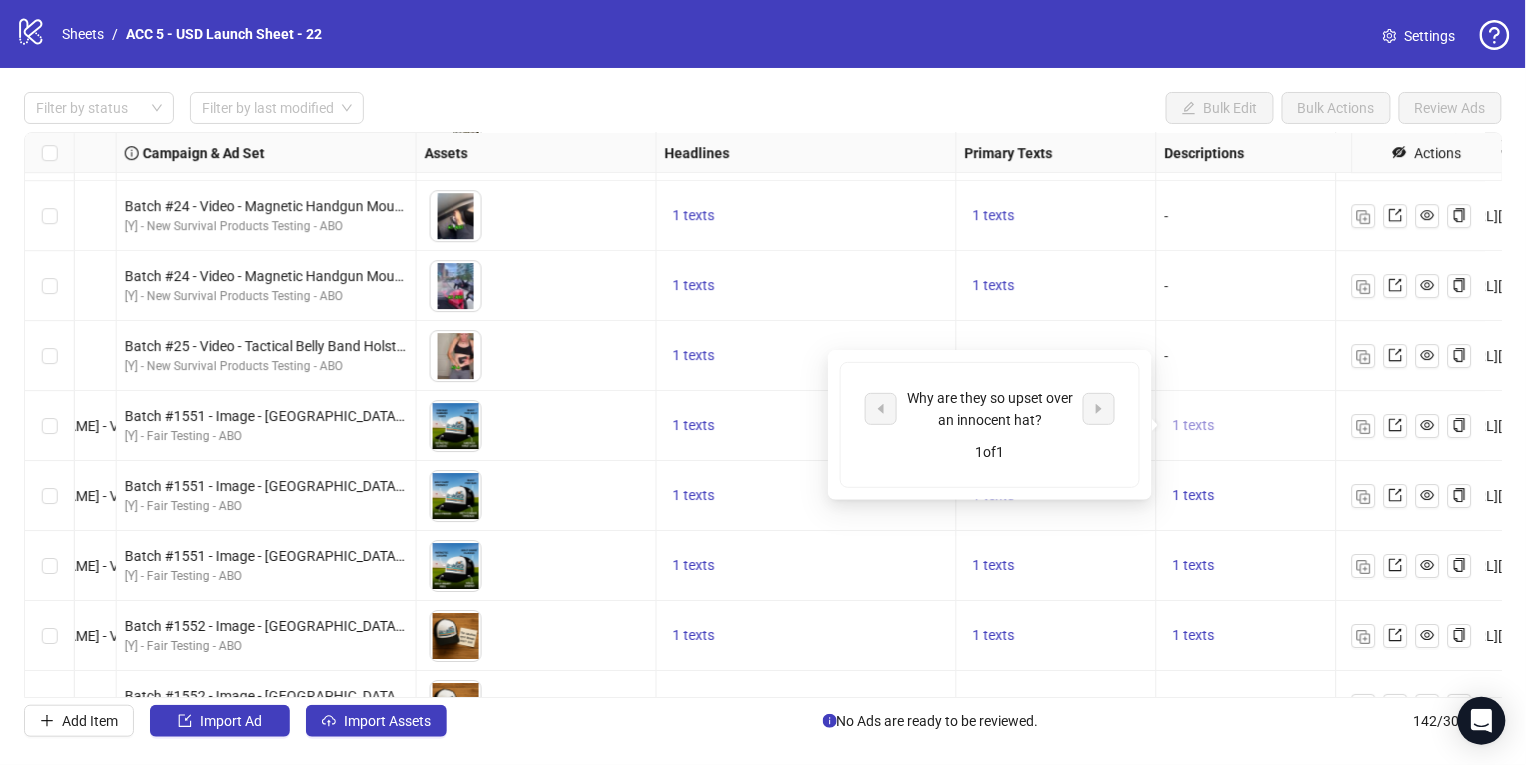click on "1 texts" at bounding box center [1194, 425] 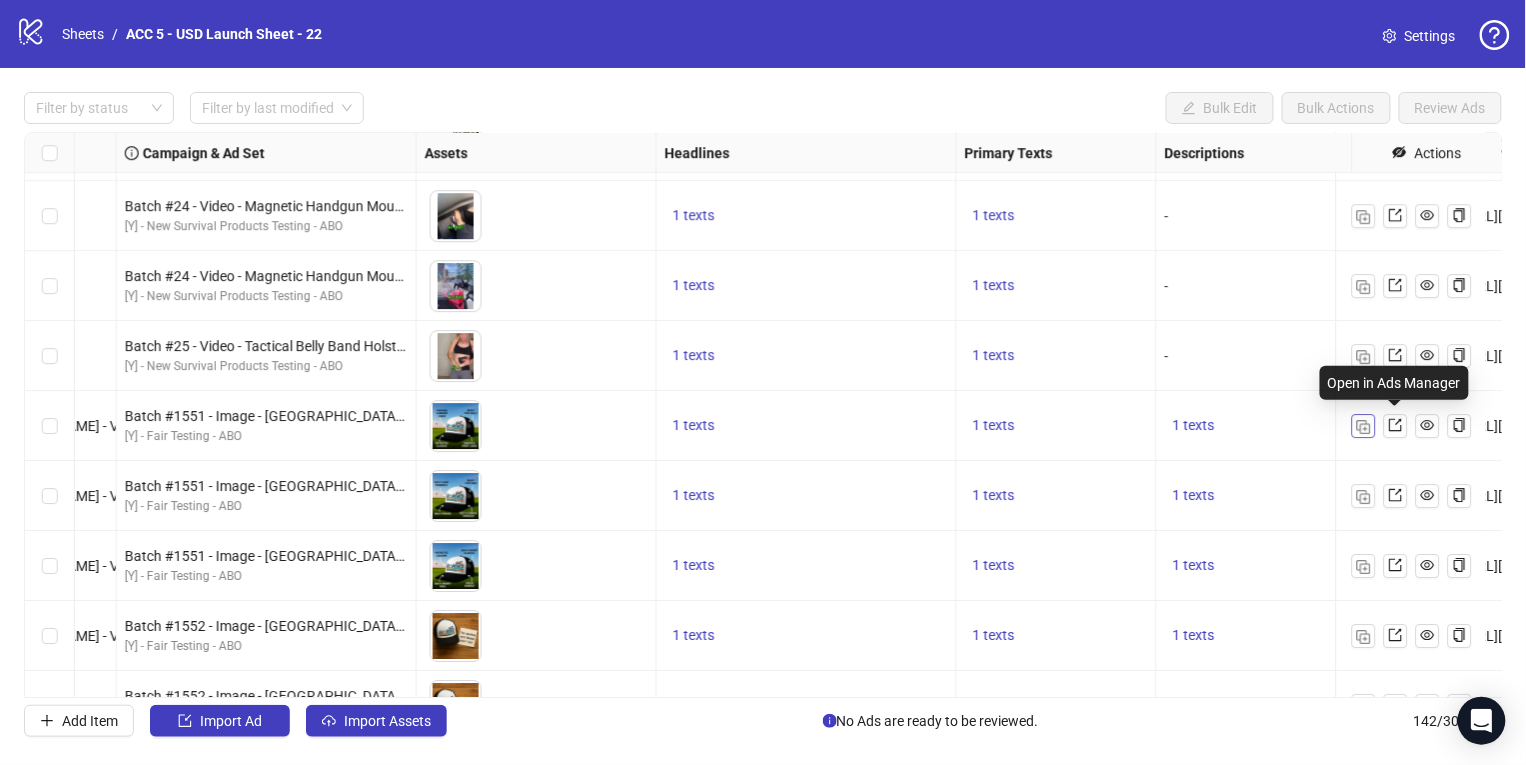click at bounding box center [1364, 427] 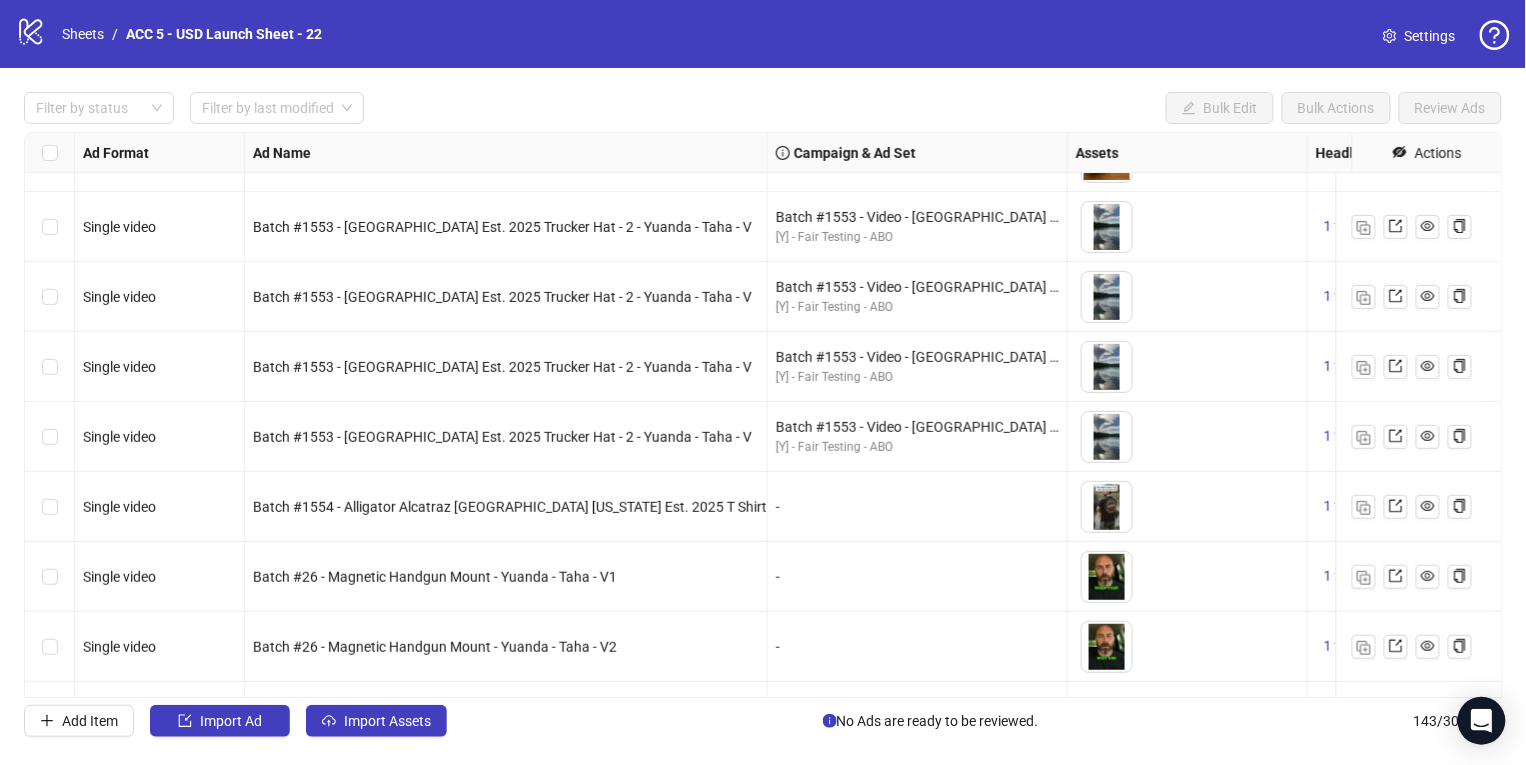 scroll, scrollTop: 9501, scrollLeft: 0, axis: vertical 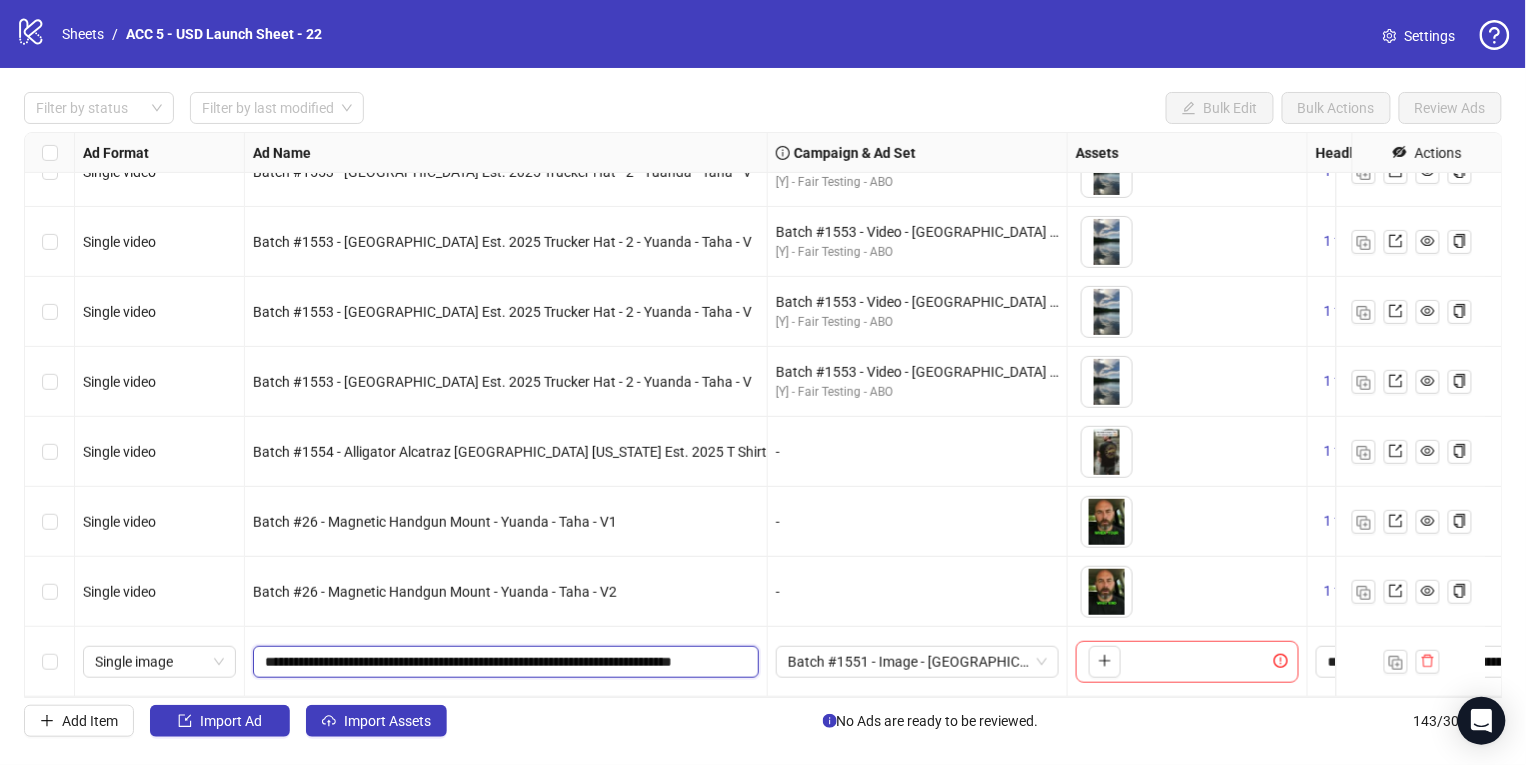 click on "**********" at bounding box center [504, 662] 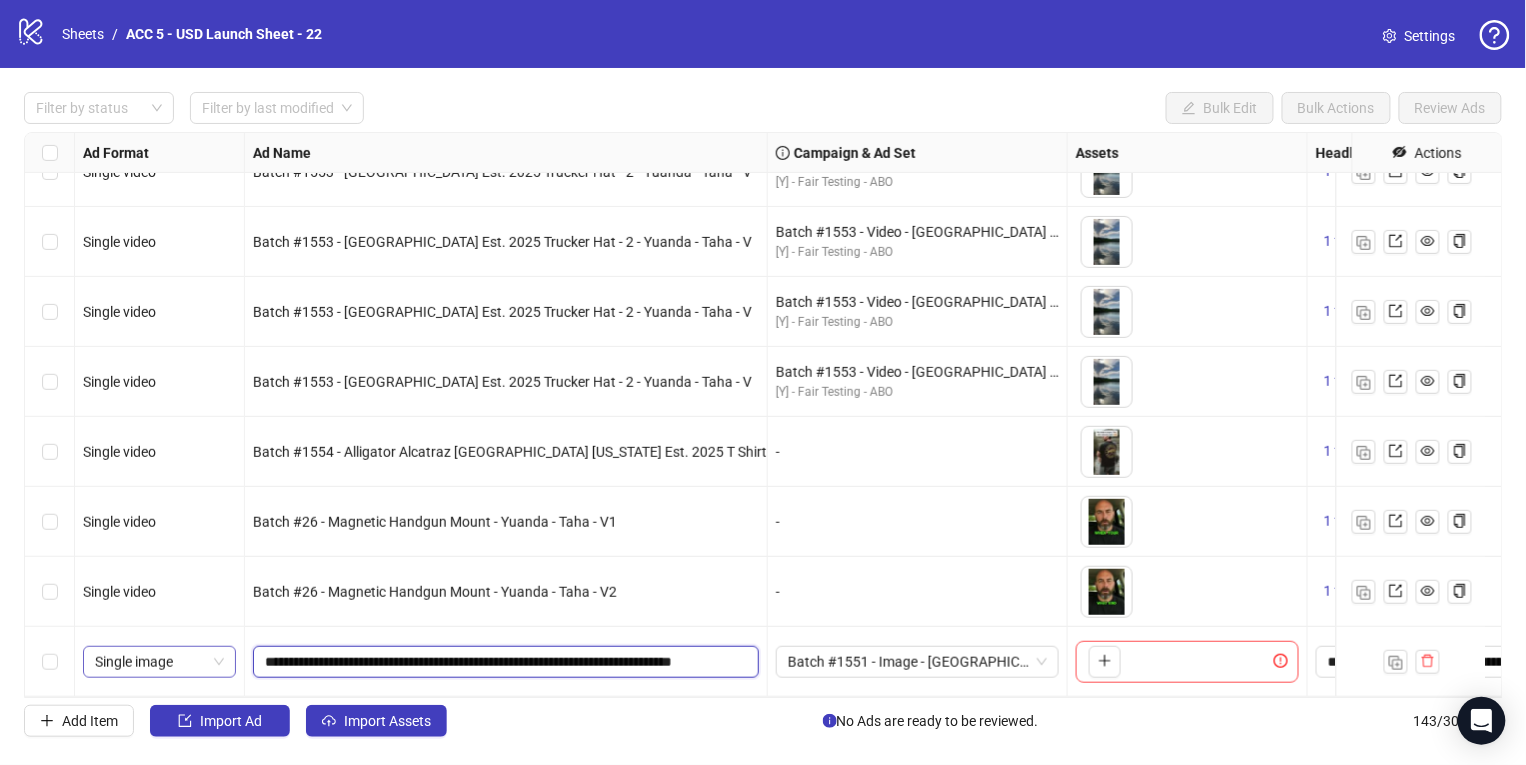 paste 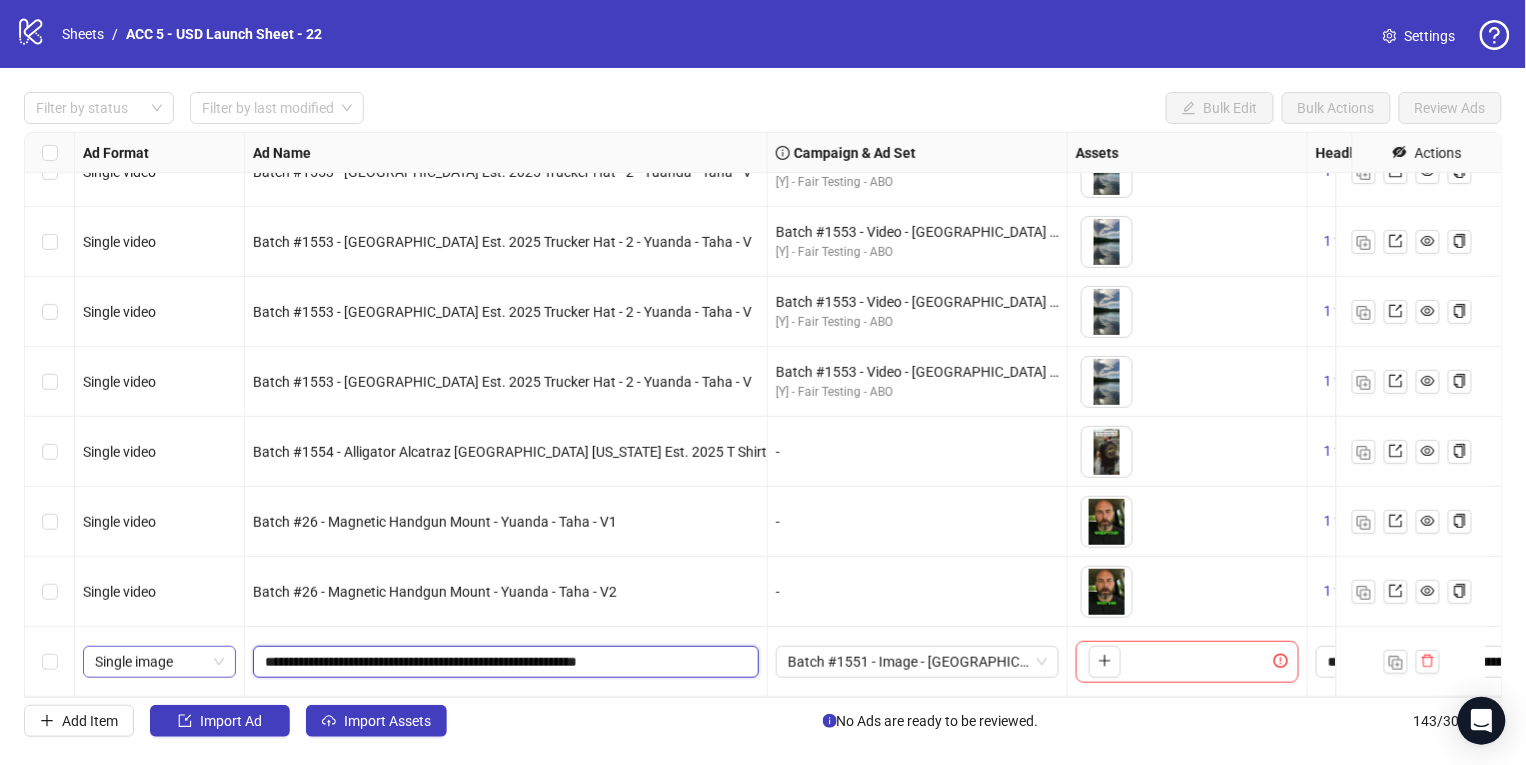 click on "Single image" at bounding box center (159, 662) 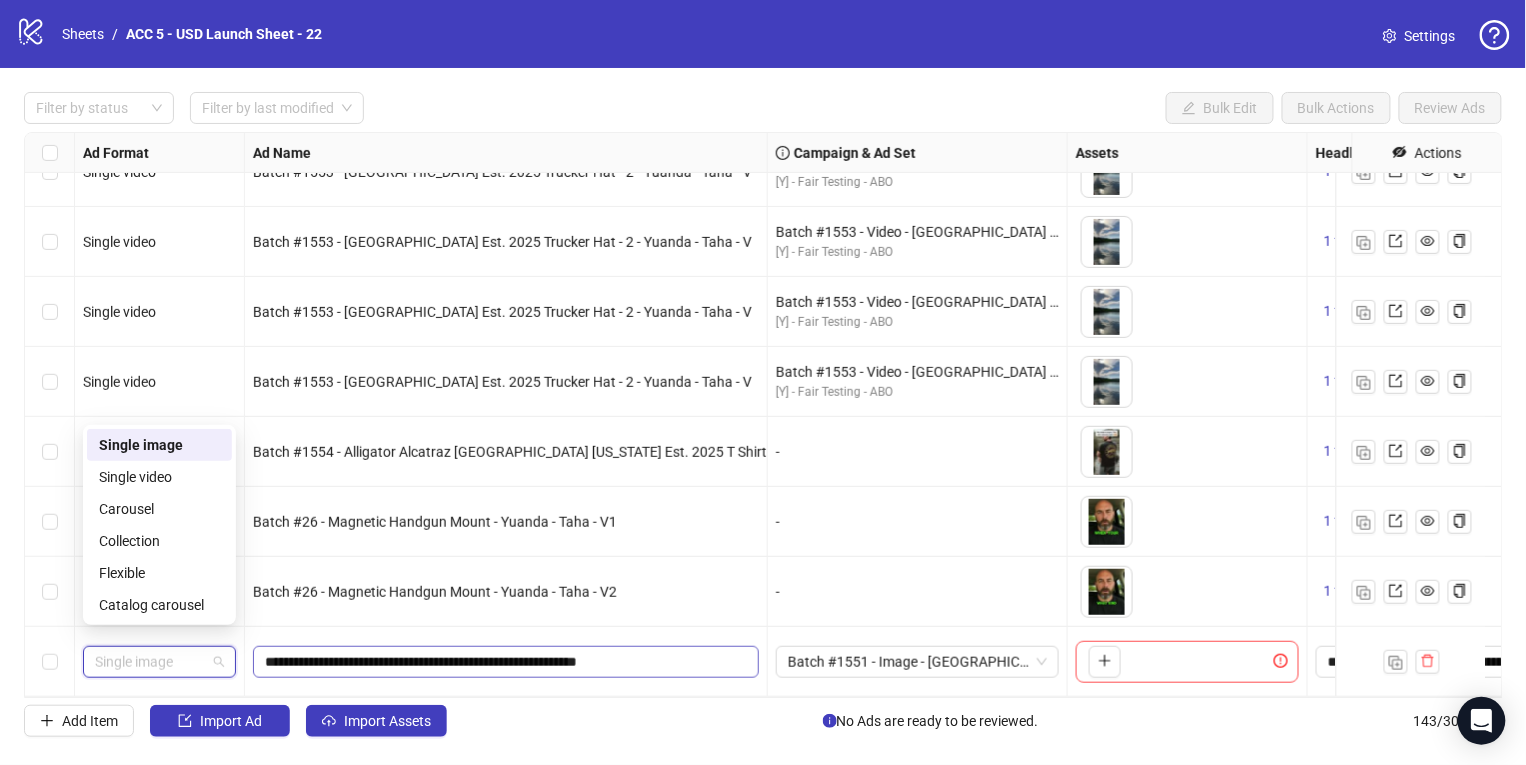 drag, startPoint x: 576, startPoint y: 657, endPoint x: 630, endPoint y: 645, distance: 55.31727 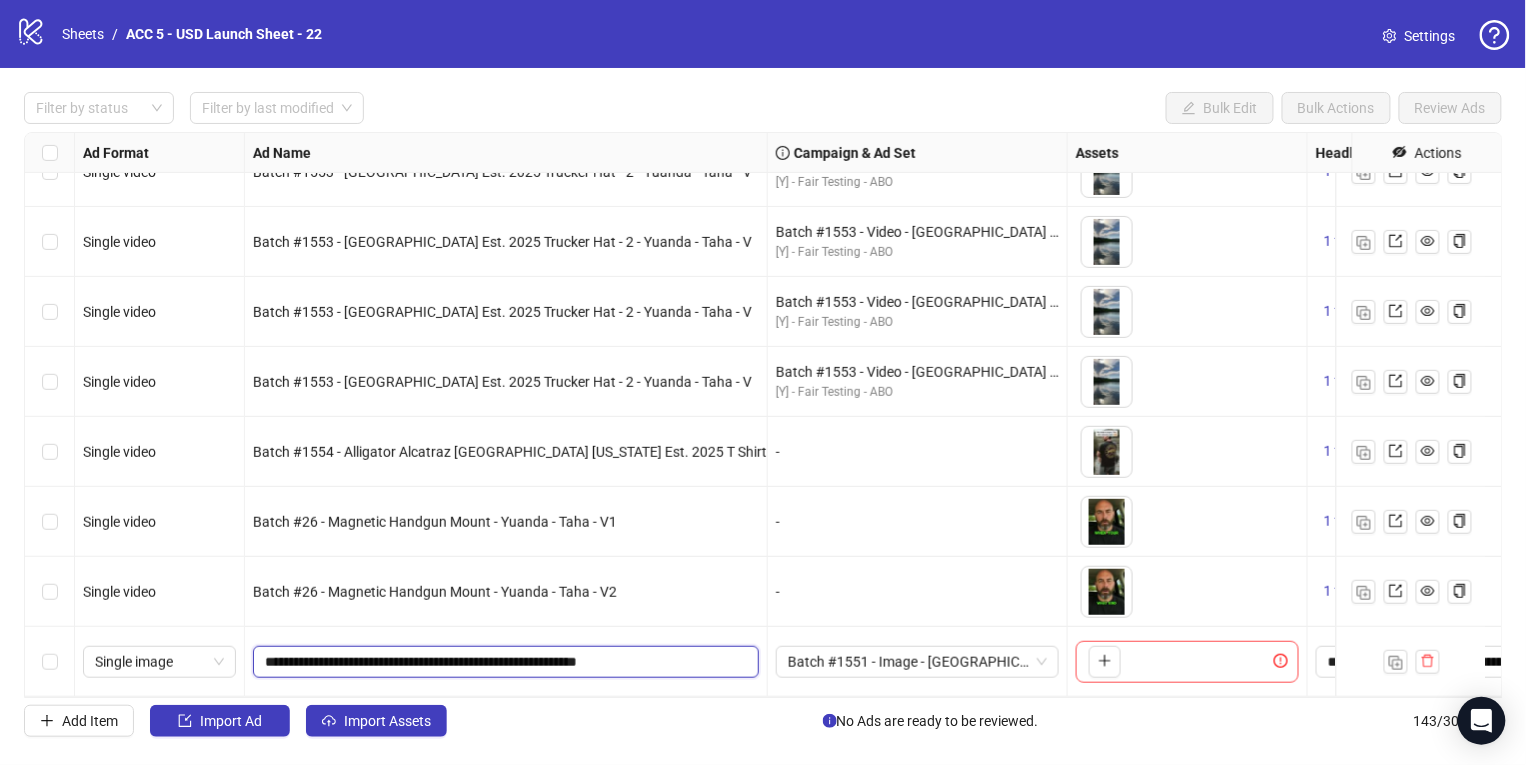drag, startPoint x: 681, startPoint y: 648, endPoint x: 697, endPoint y: 649, distance: 16.03122 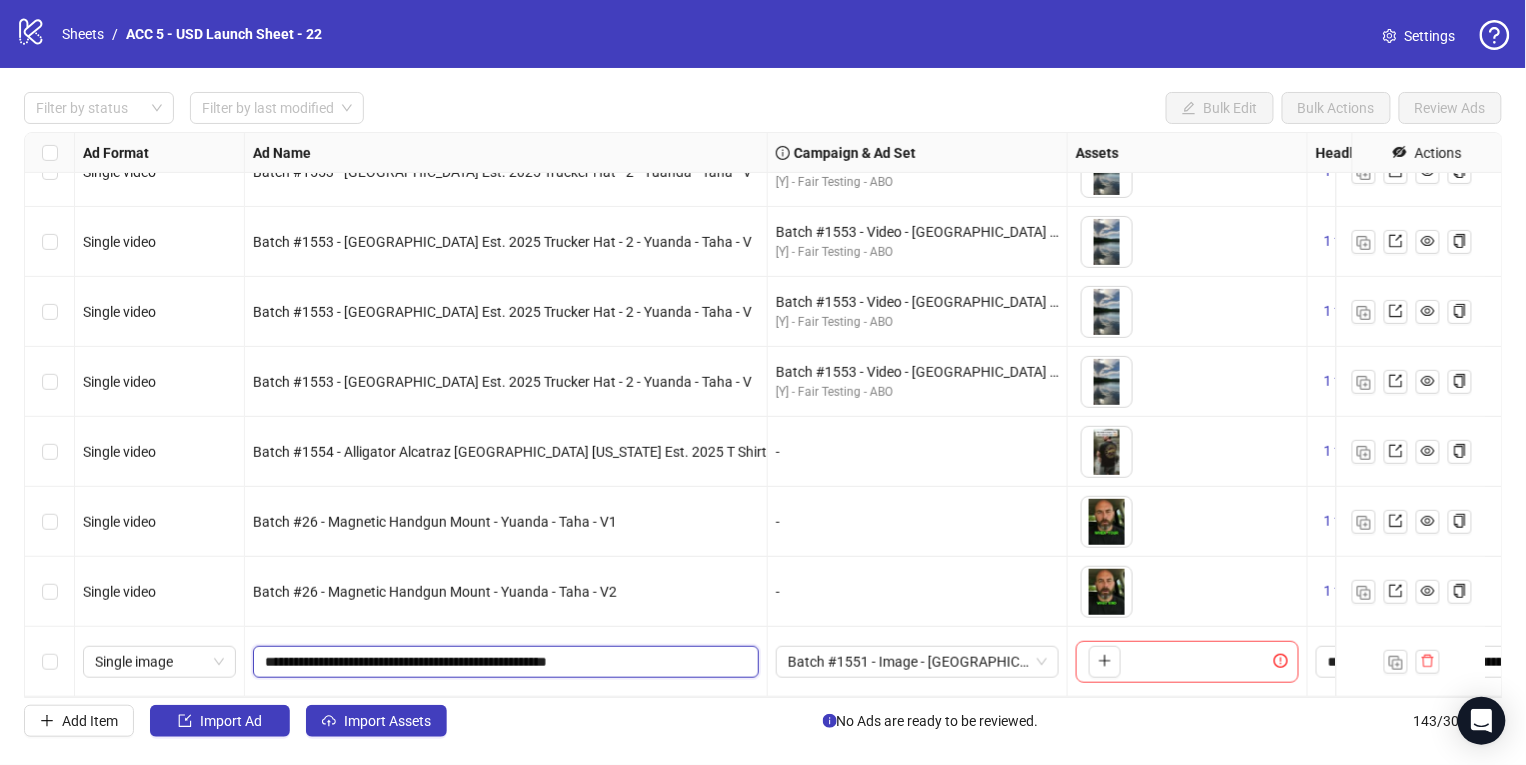 drag, startPoint x: 391, startPoint y: 645, endPoint x: 342, endPoint y: 644, distance: 49.010204 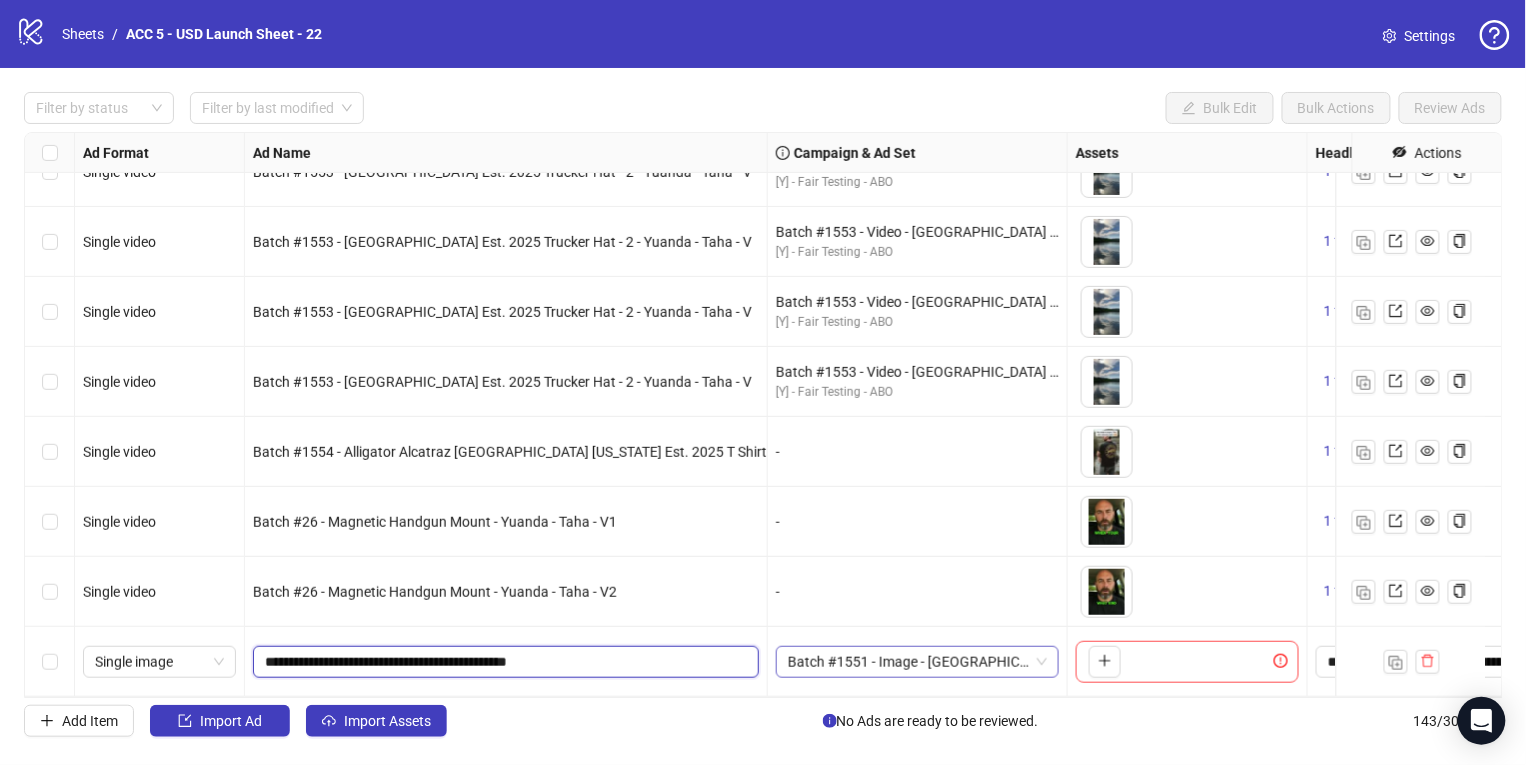 click on "Batch #1551 - Image - [GEOGRAPHIC_DATA] Est. 2025 Trucker Hat - 2 - [PERSON_NAME] - [DATE]" at bounding box center (917, 662) 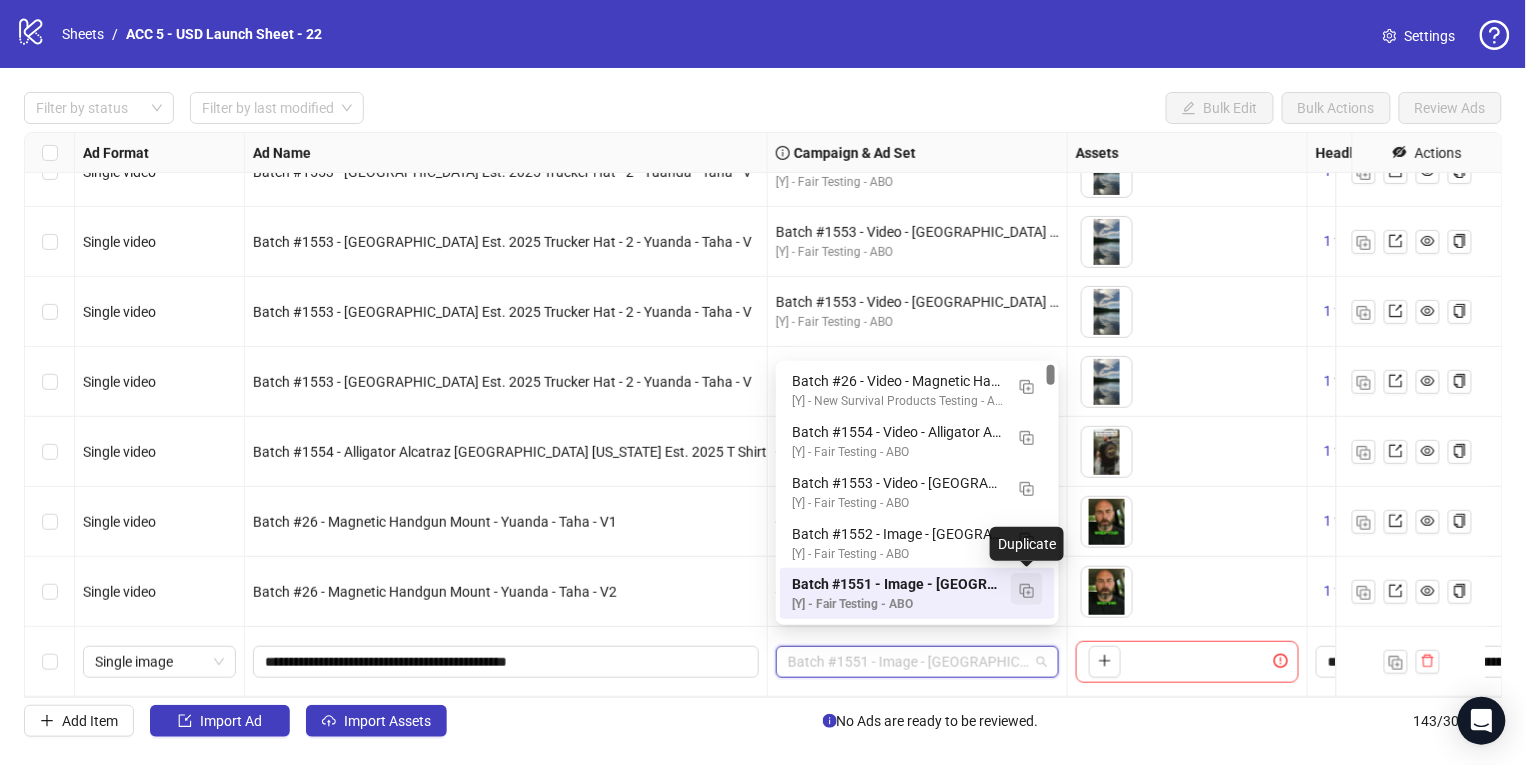 click at bounding box center [1027, 591] 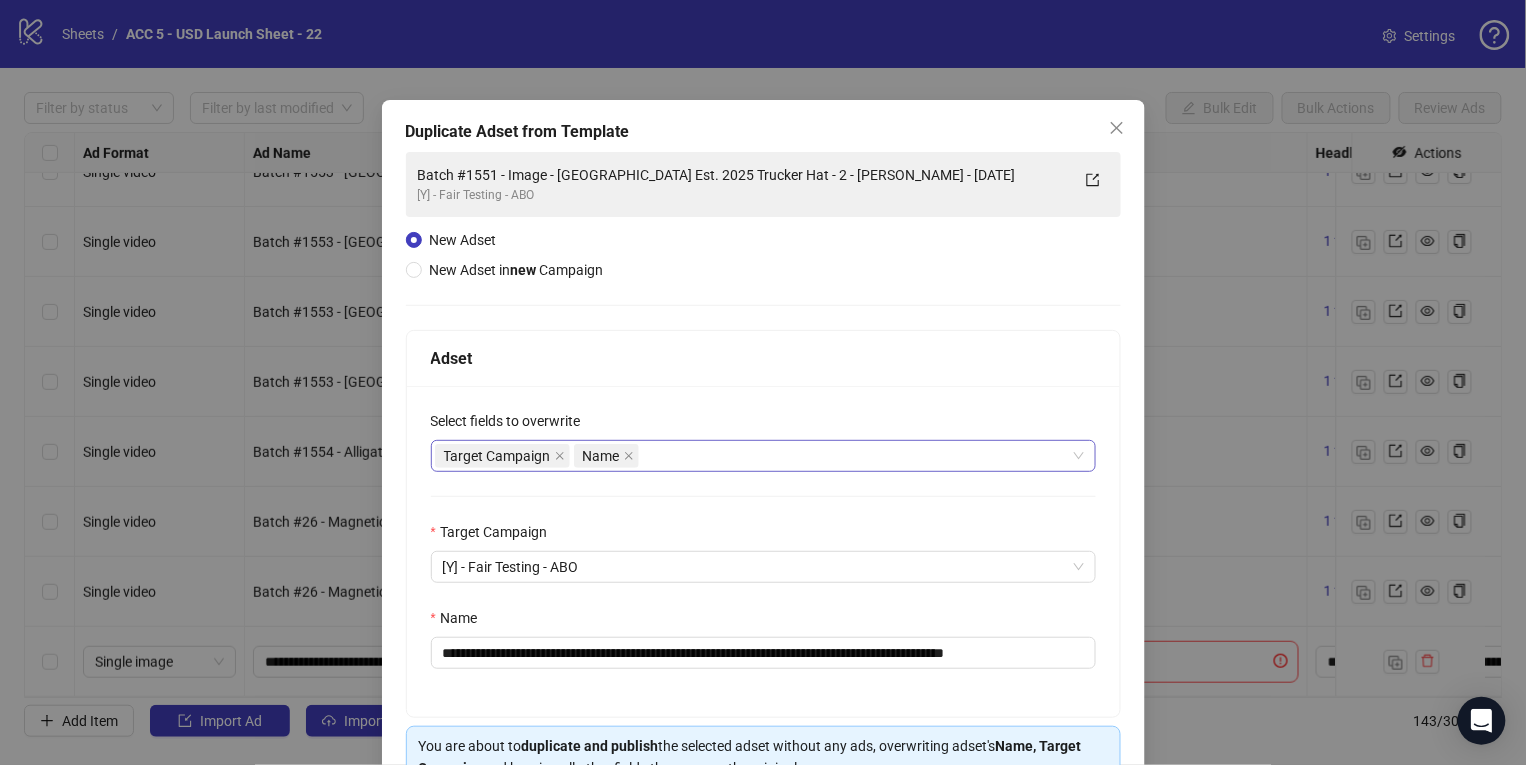 click on "Target Campaign Name" at bounding box center (753, 456) 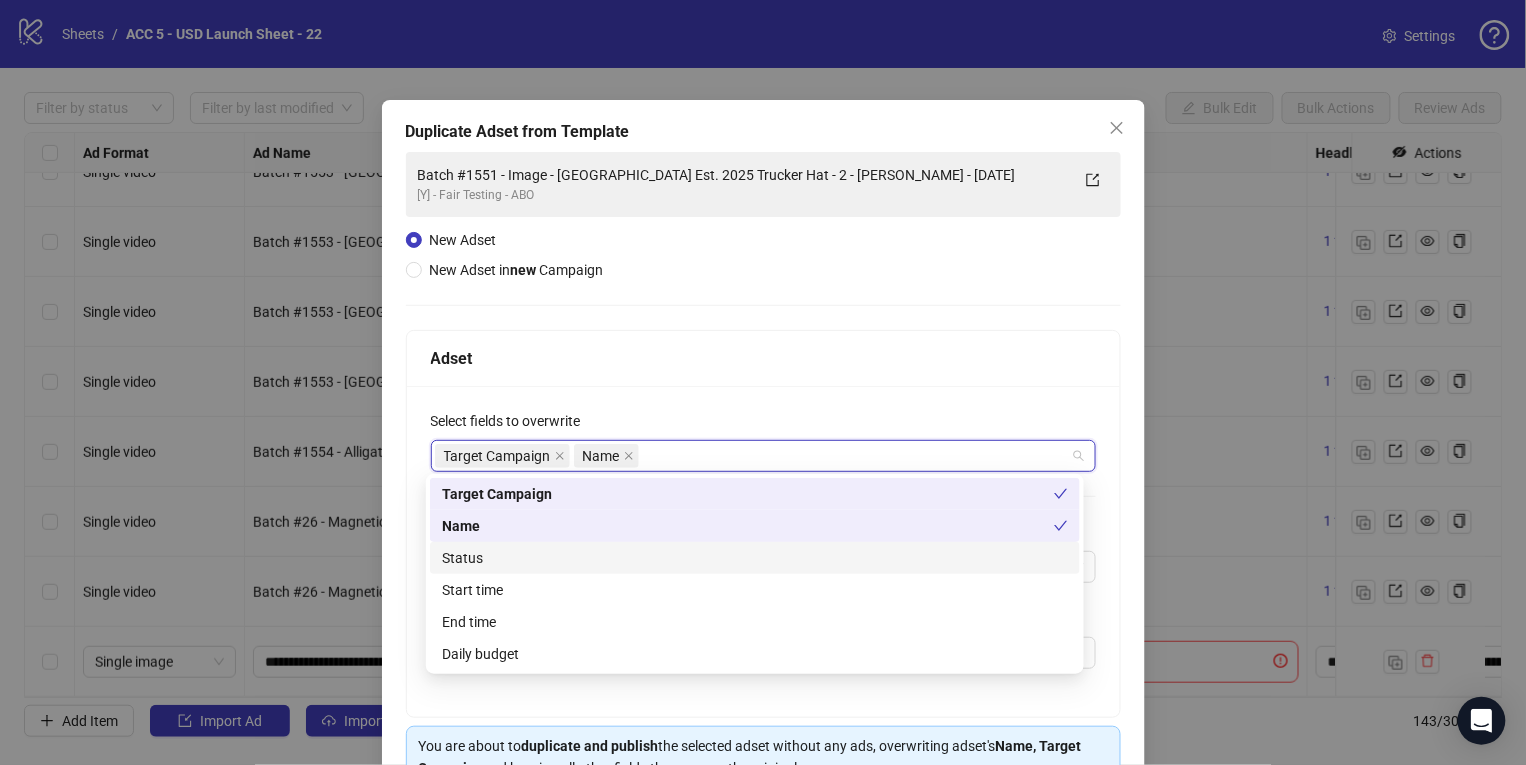 click on "Status" at bounding box center (755, 558) 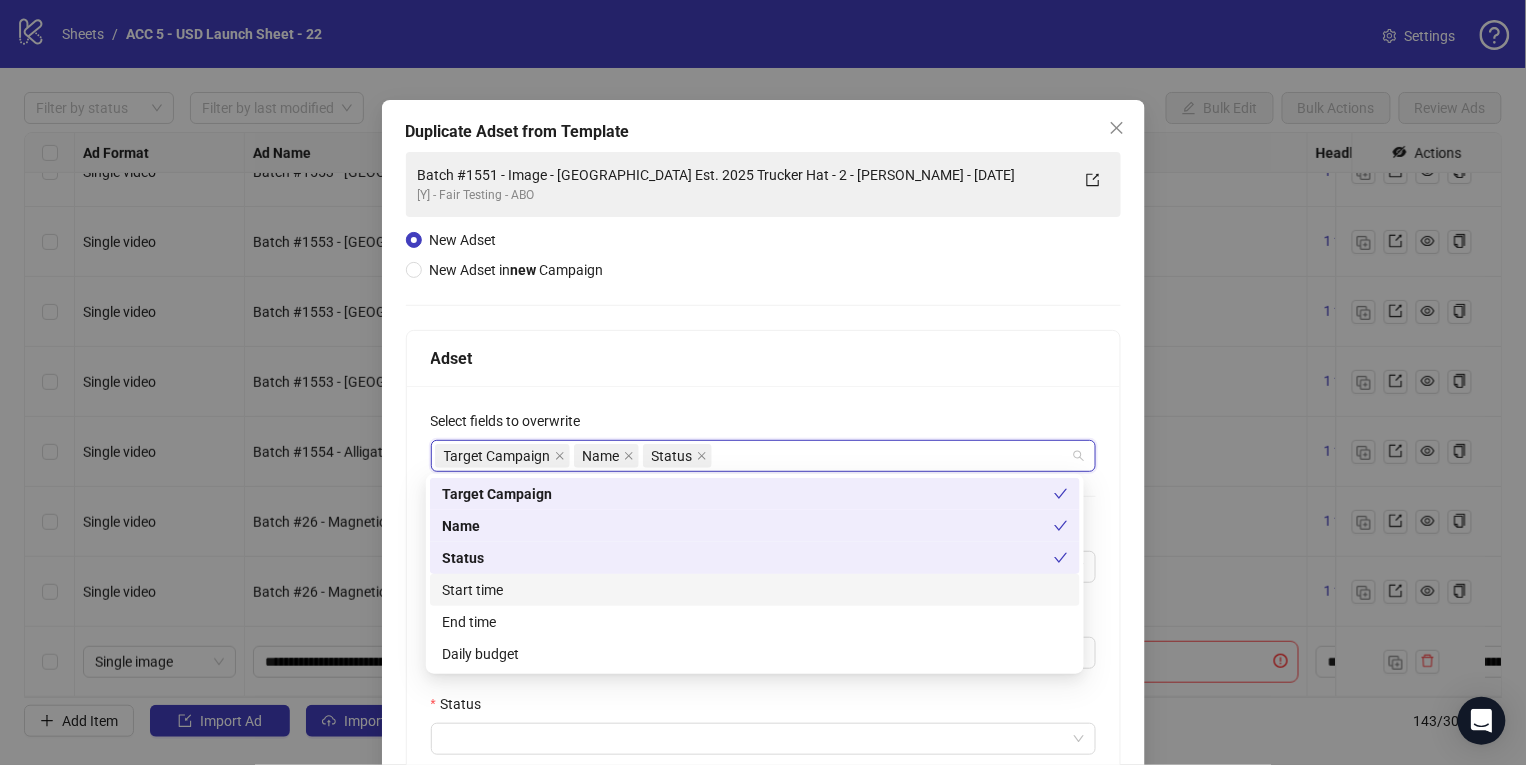 click on "Start time" at bounding box center [755, 590] 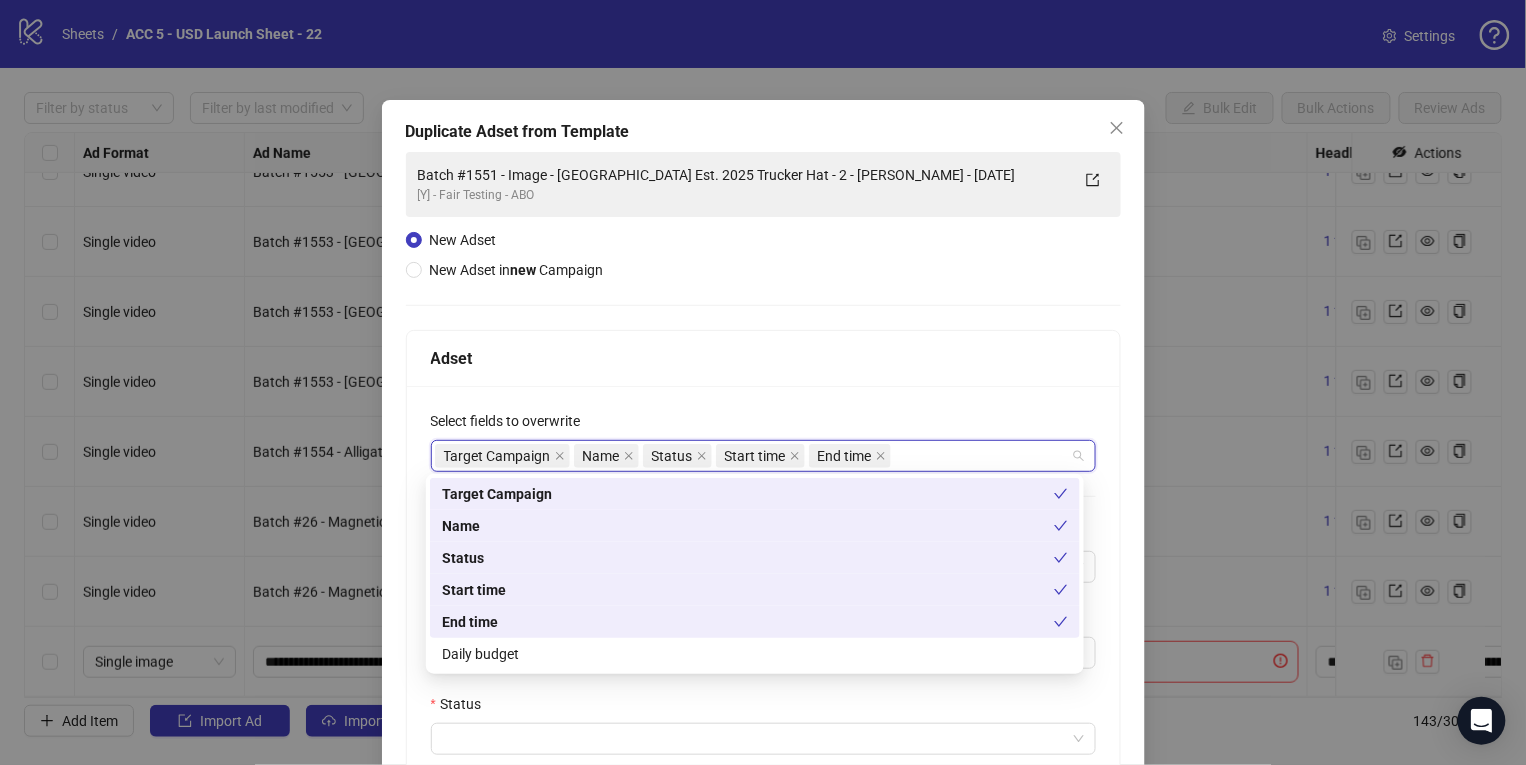 click on "Daily budget" at bounding box center [755, 654] 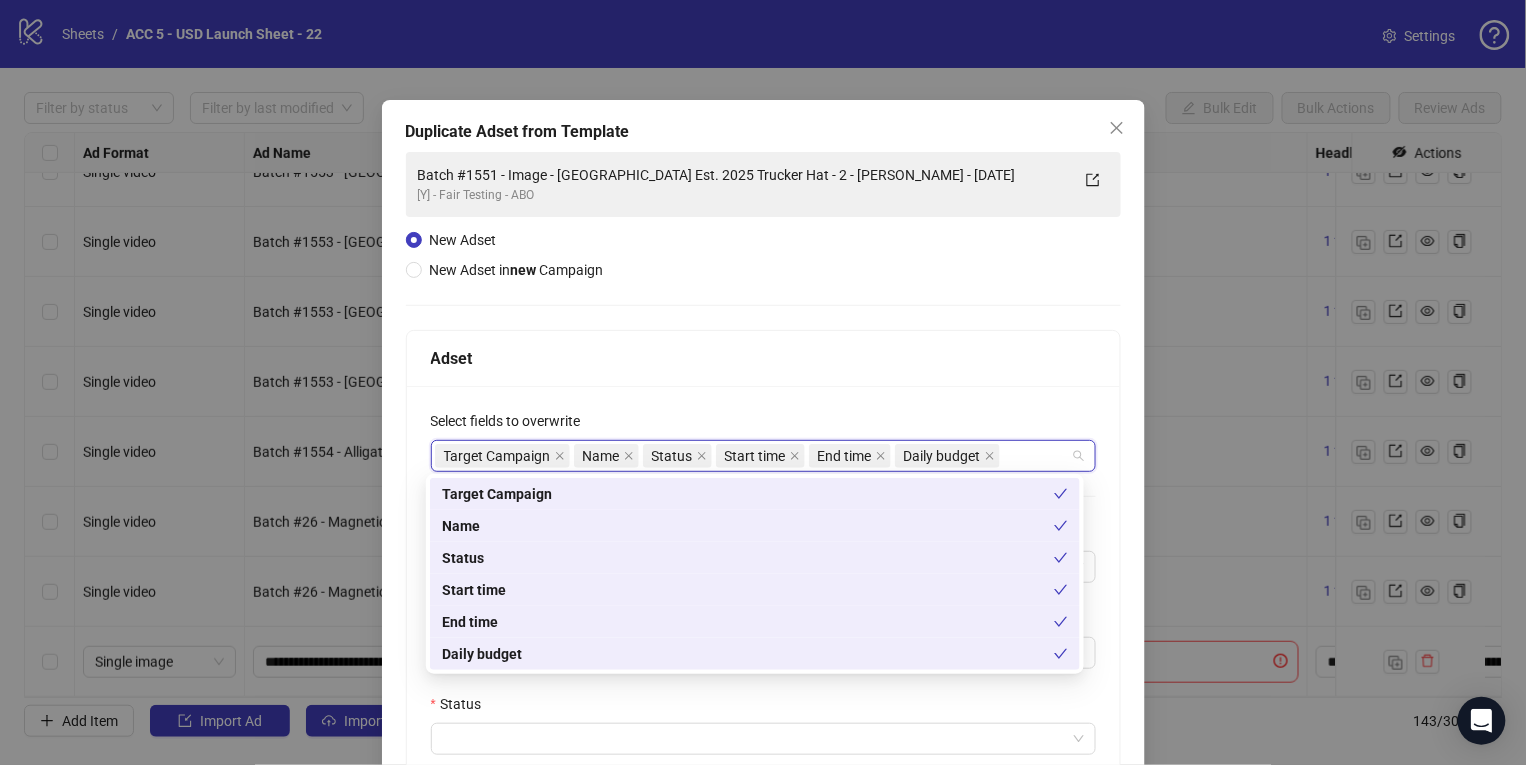 click on "**********" at bounding box center [763, 723] 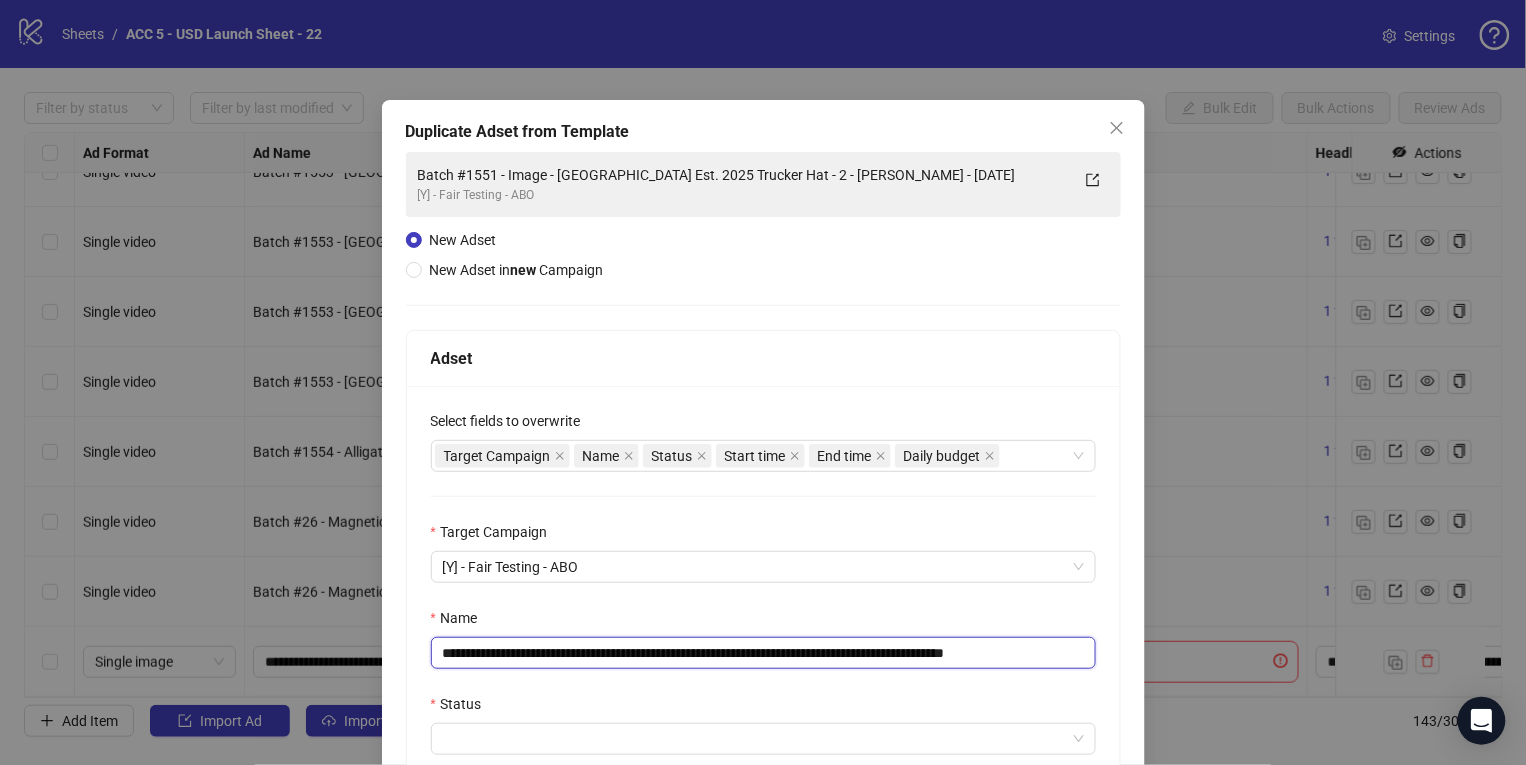 click on "**********" at bounding box center [763, 653] 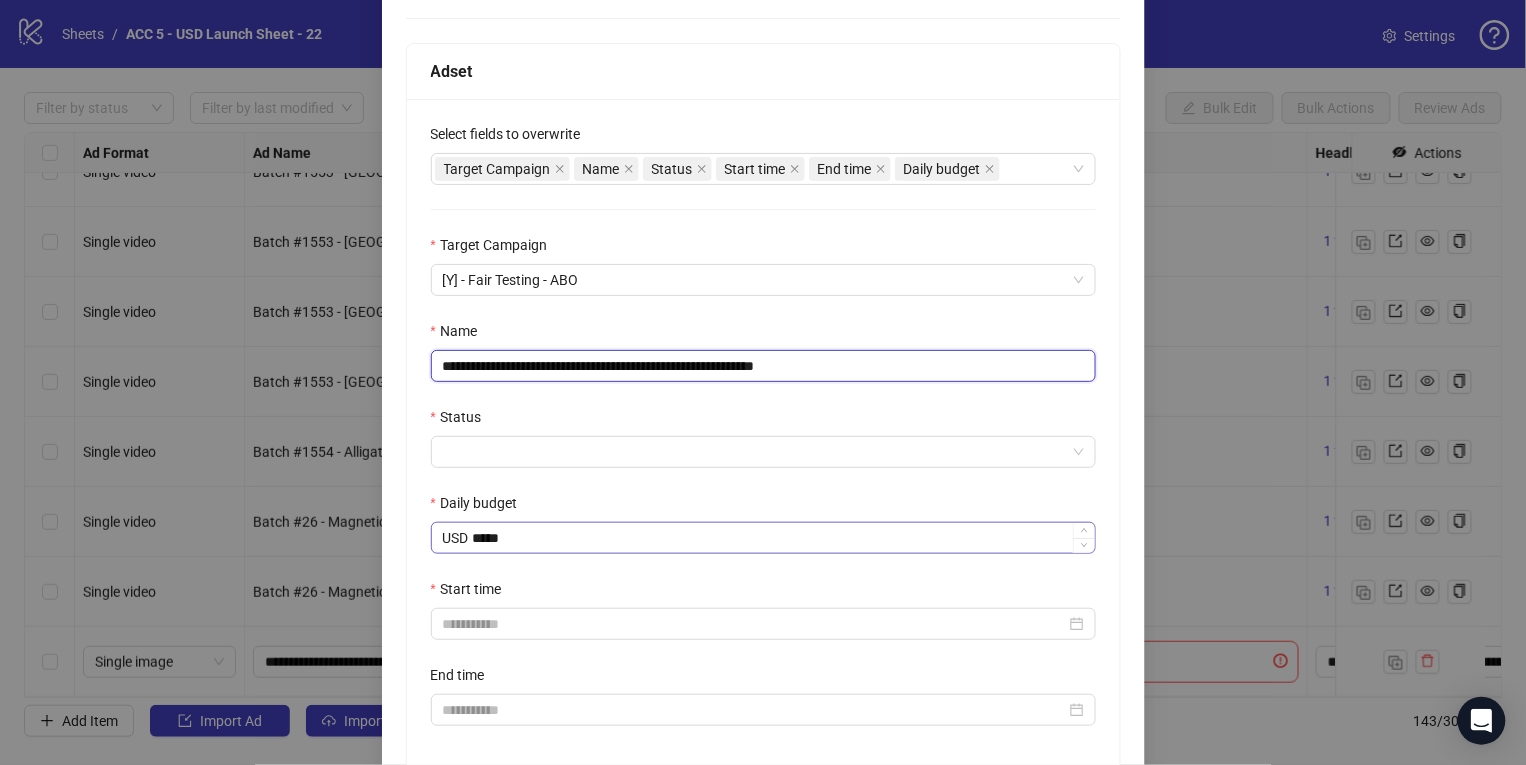 scroll, scrollTop: 288, scrollLeft: 0, axis: vertical 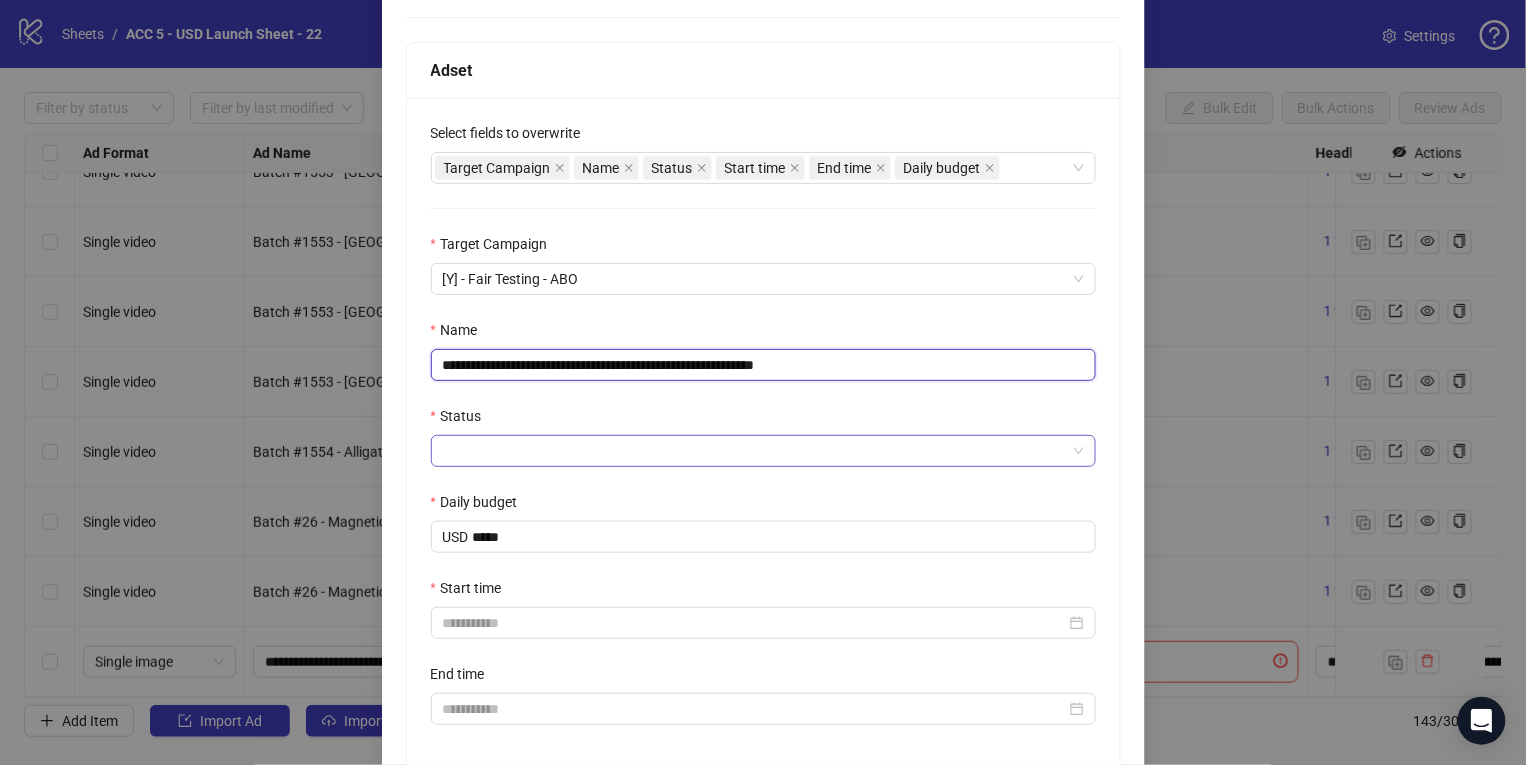 type on "**********" 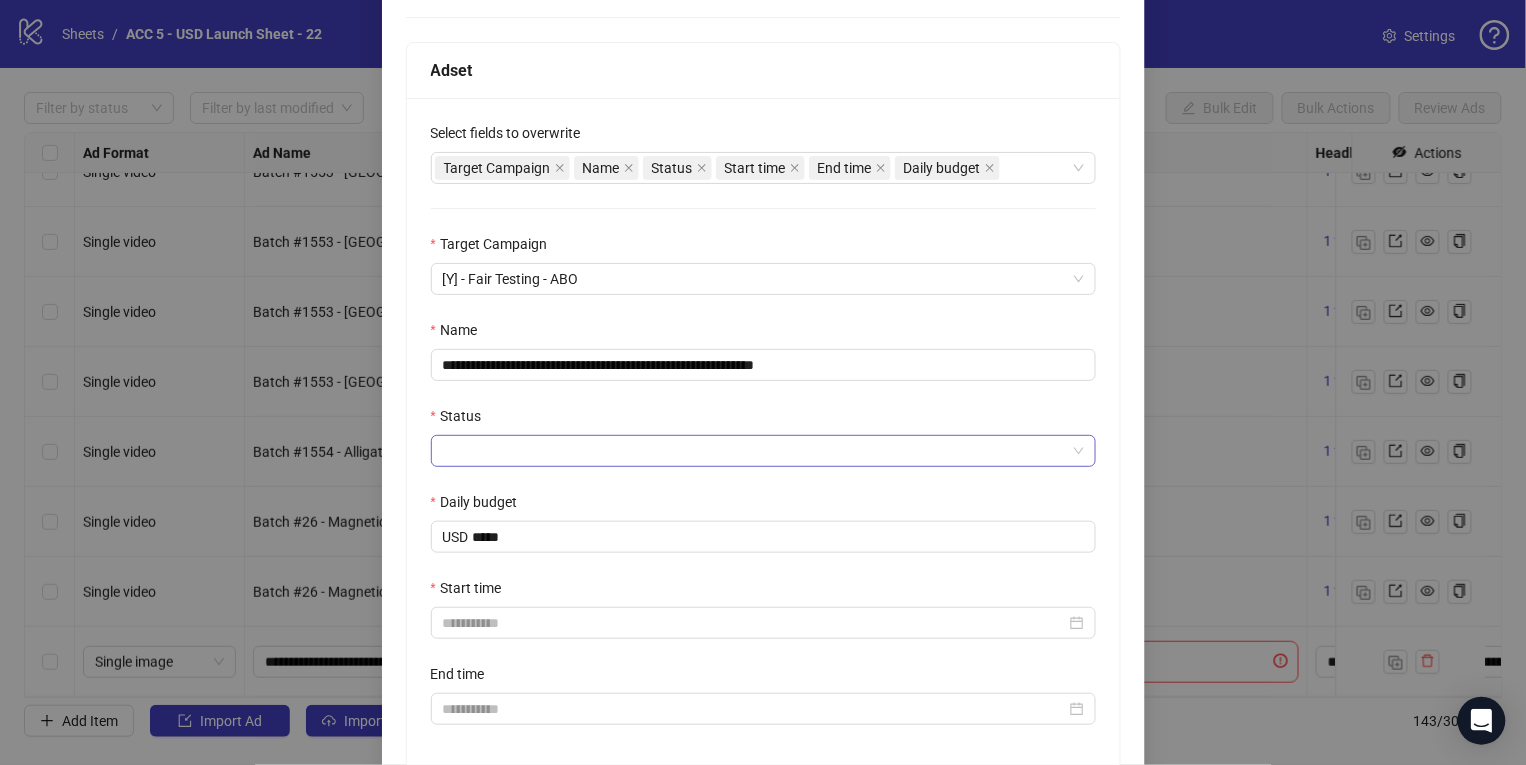click on "Status" at bounding box center (754, 451) 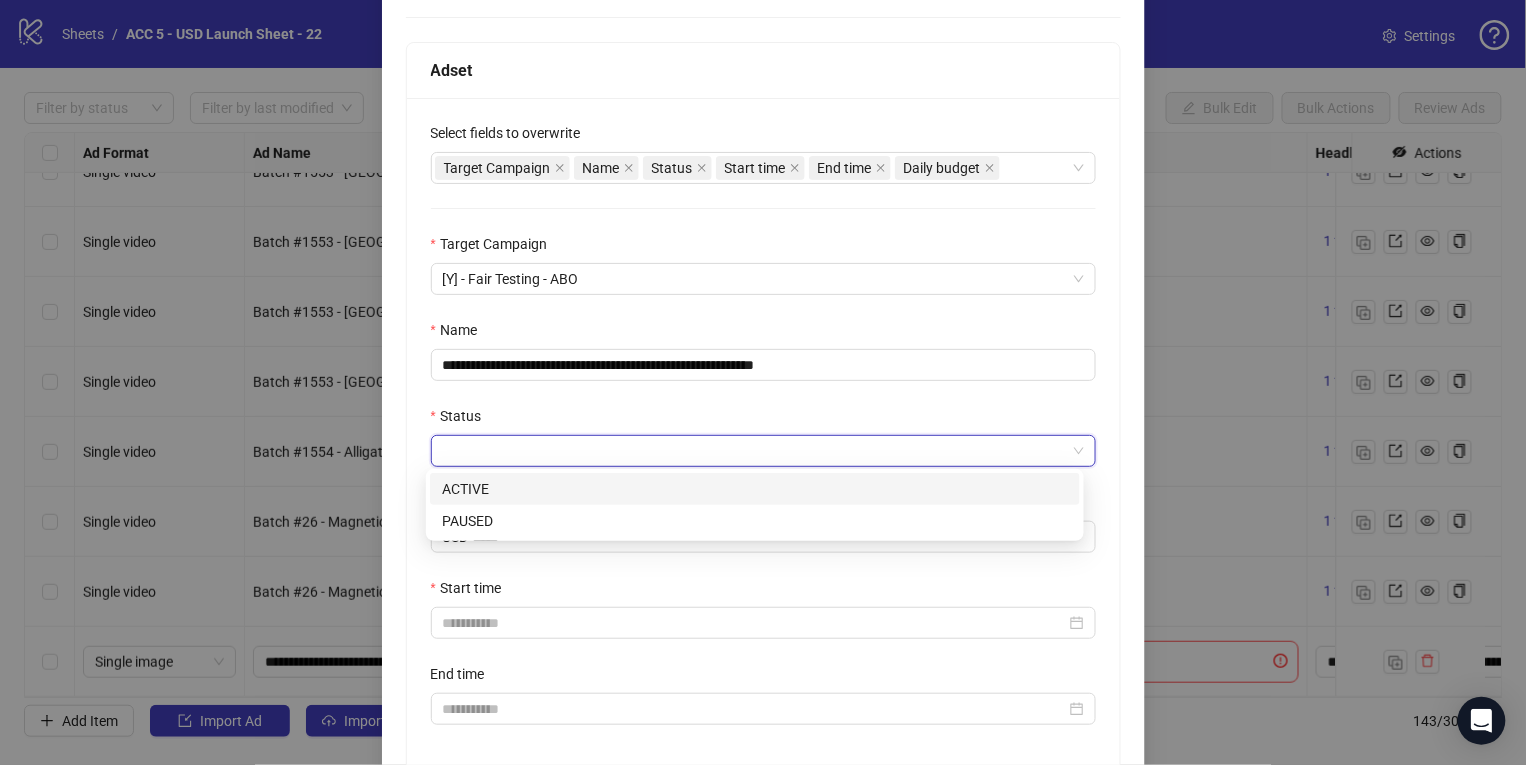 click on "ACTIVE" at bounding box center (755, 489) 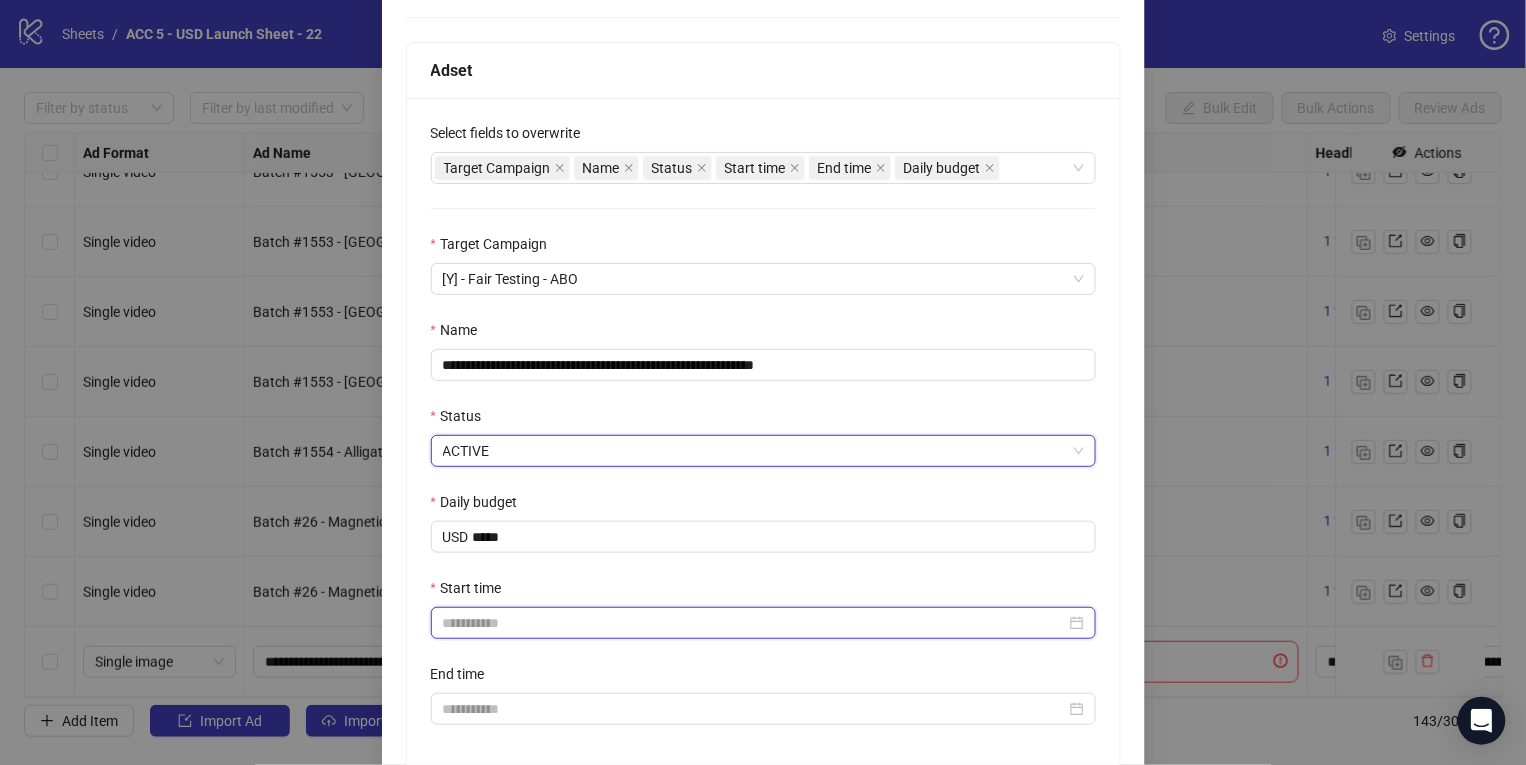 click on "Start time" at bounding box center (754, 623) 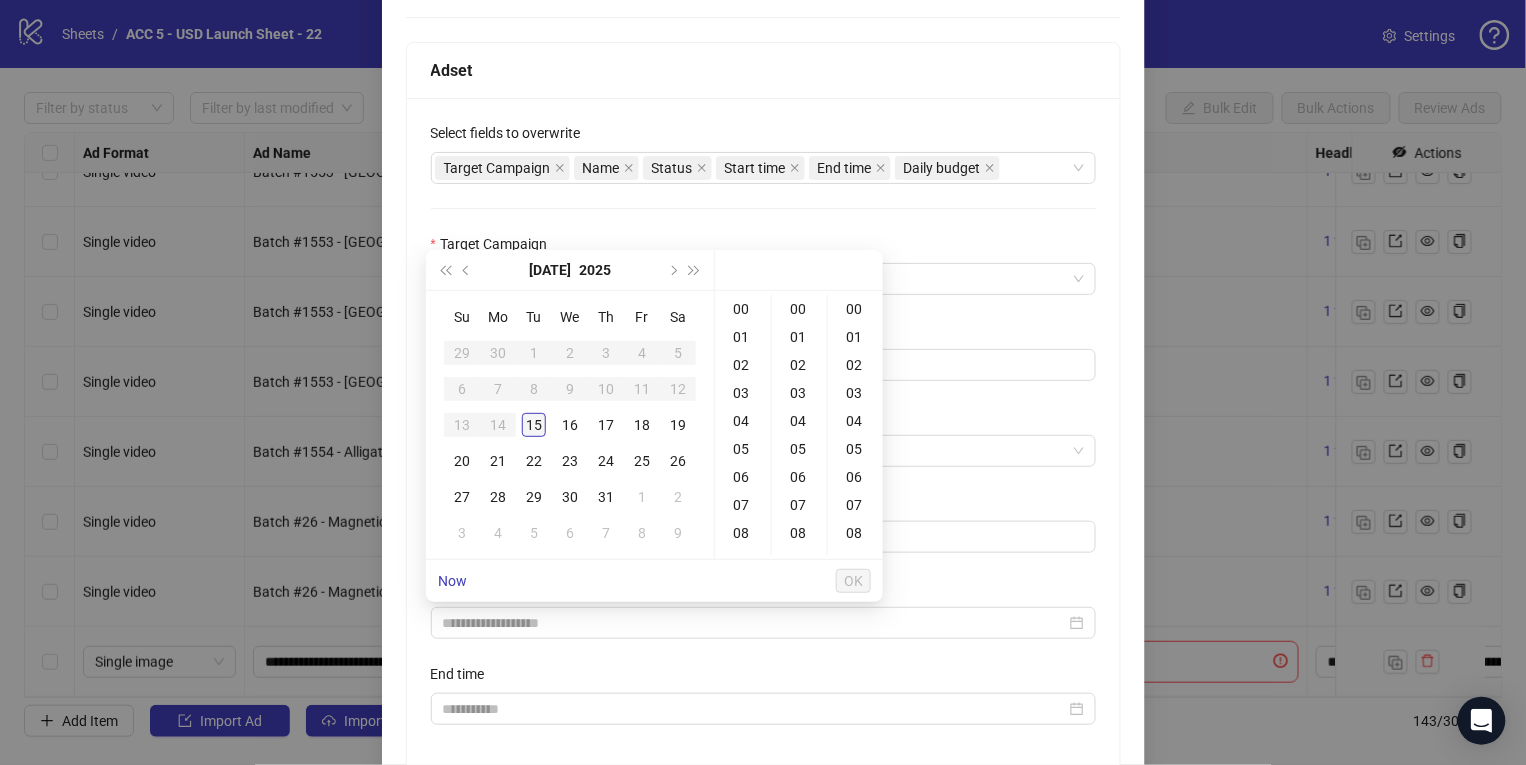 click on "15" at bounding box center [534, 425] 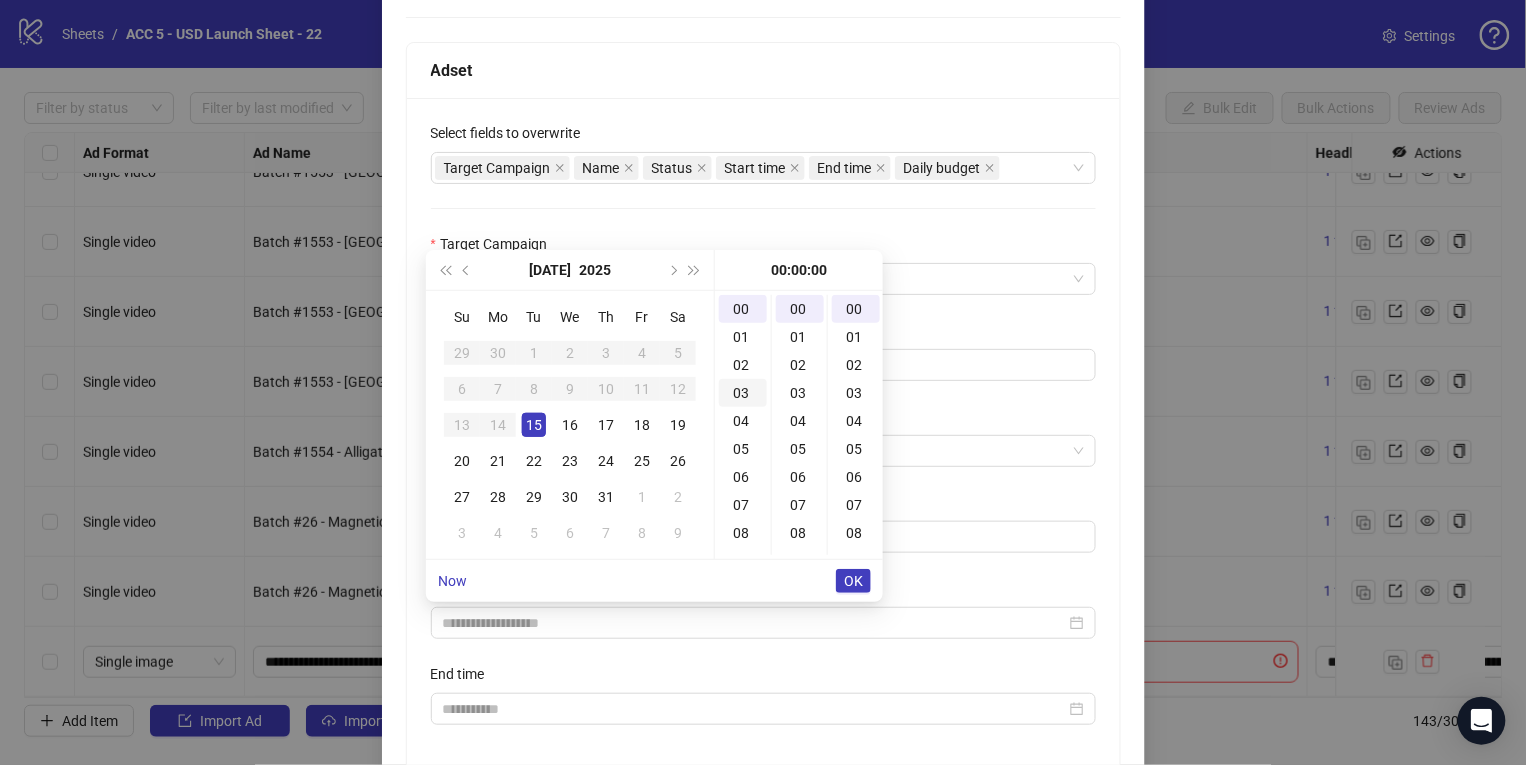 click on "03" at bounding box center [743, 393] 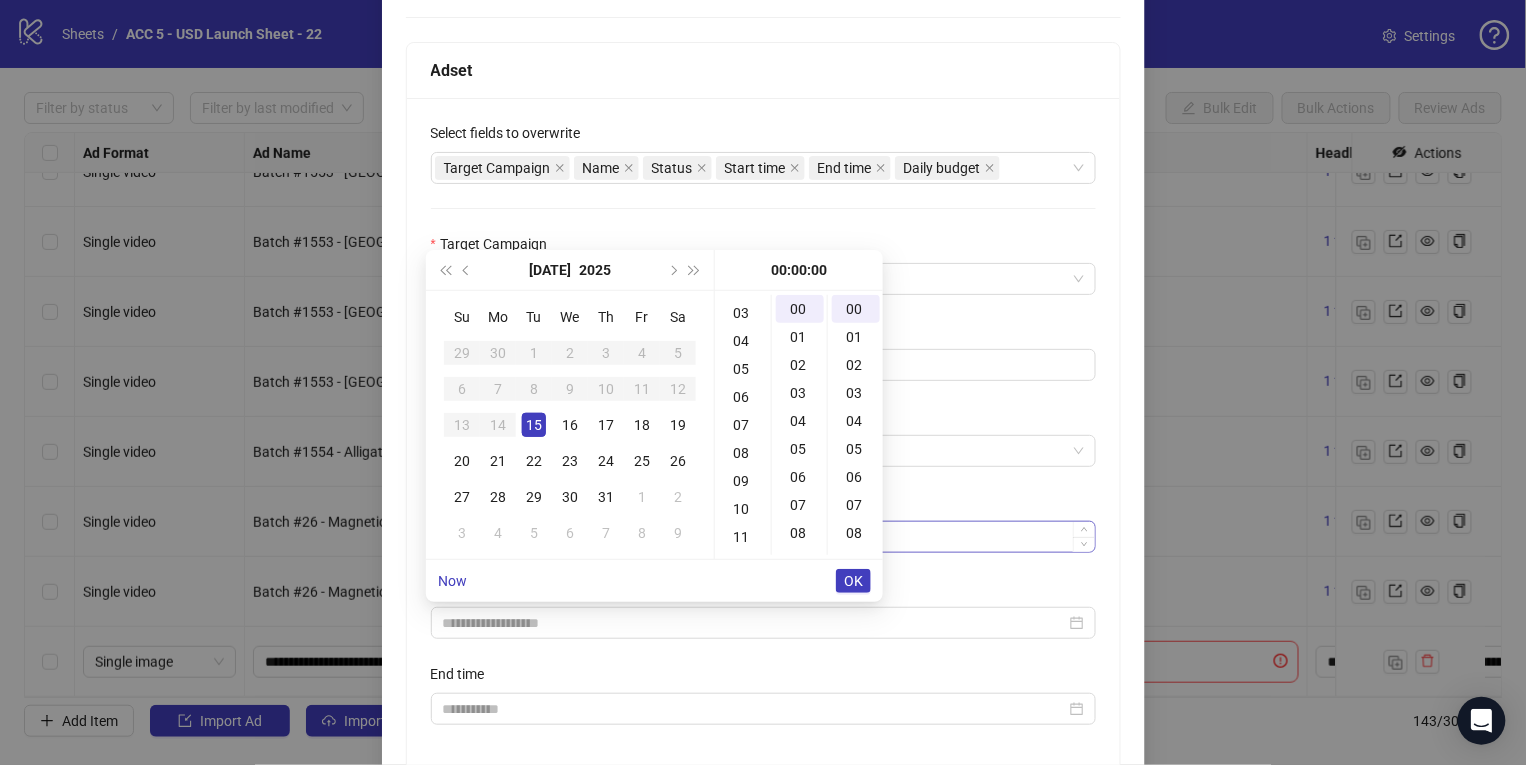type on "**********" 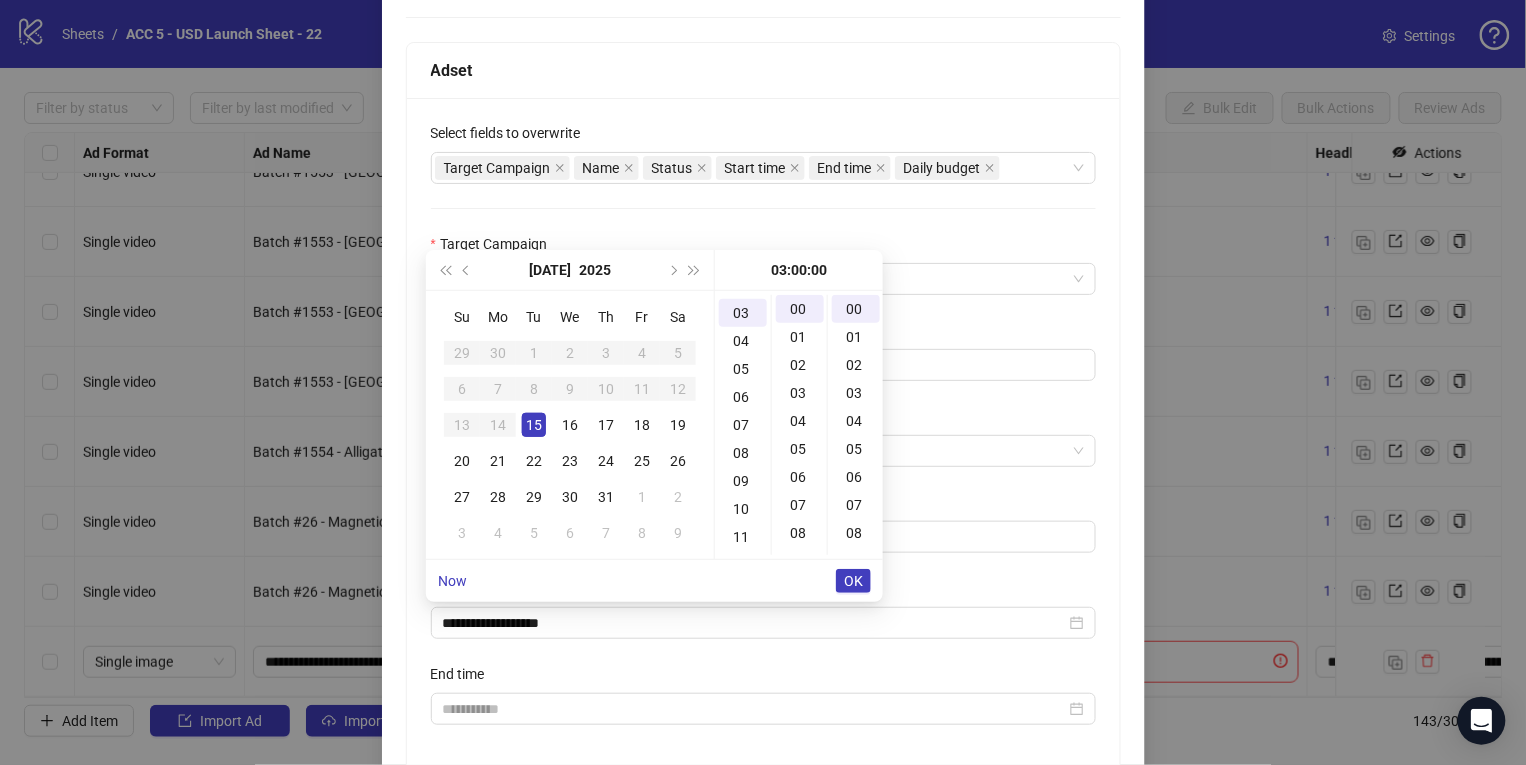 scroll, scrollTop: 83, scrollLeft: 0, axis: vertical 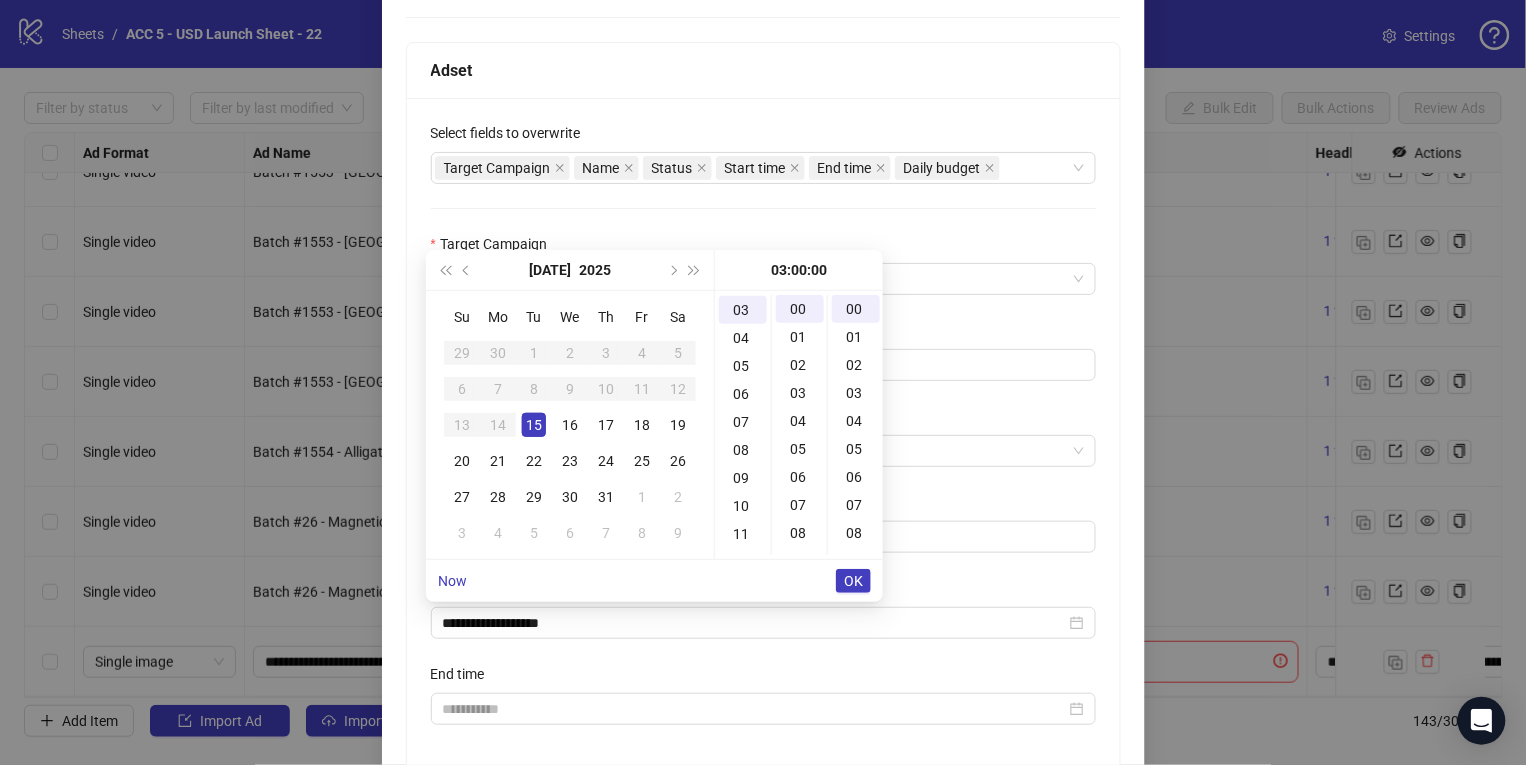 click on "OK" at bounding box center (853, 581) 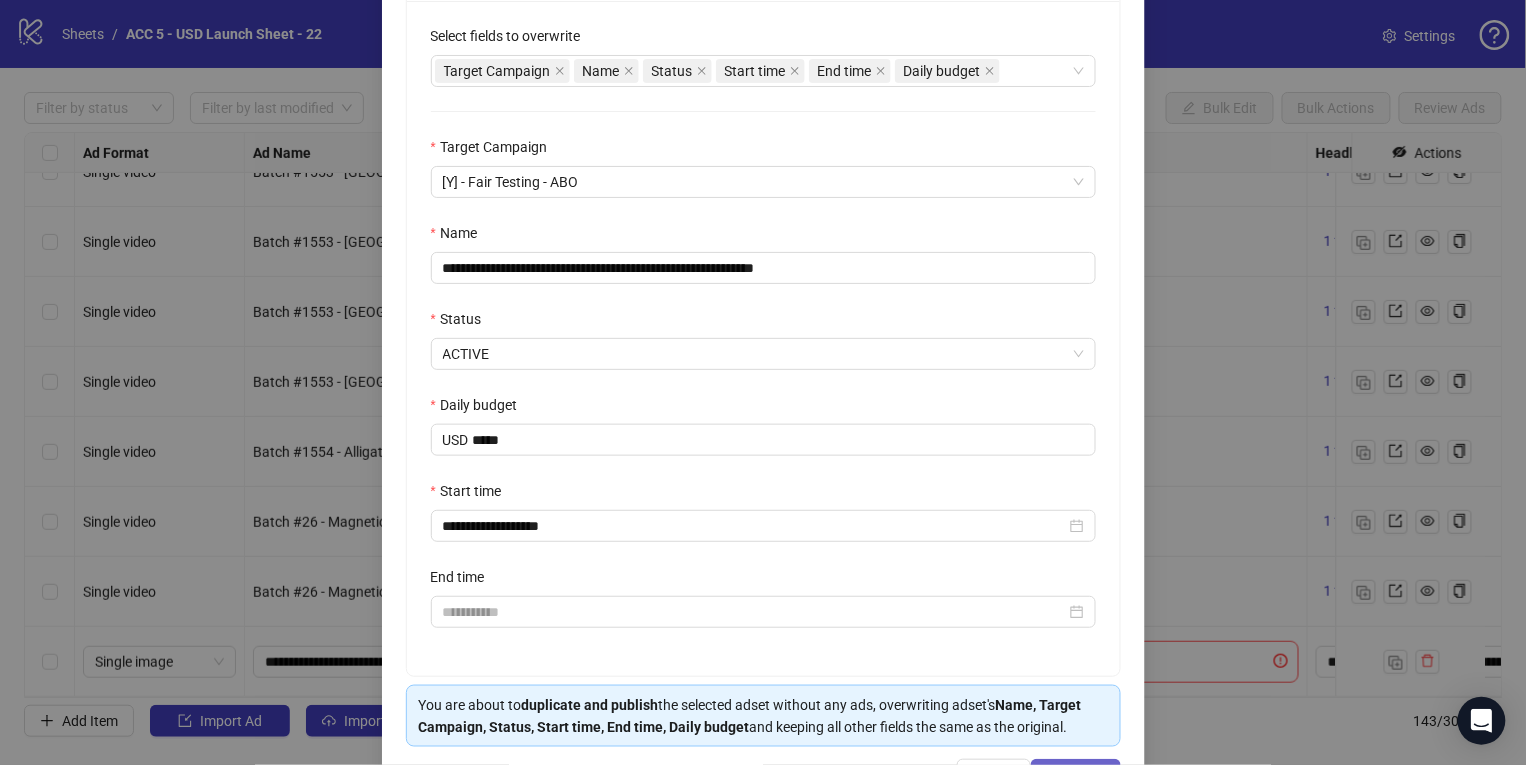 scroll, scrollTop: 451, scrollLeft: 0, axis: vertical 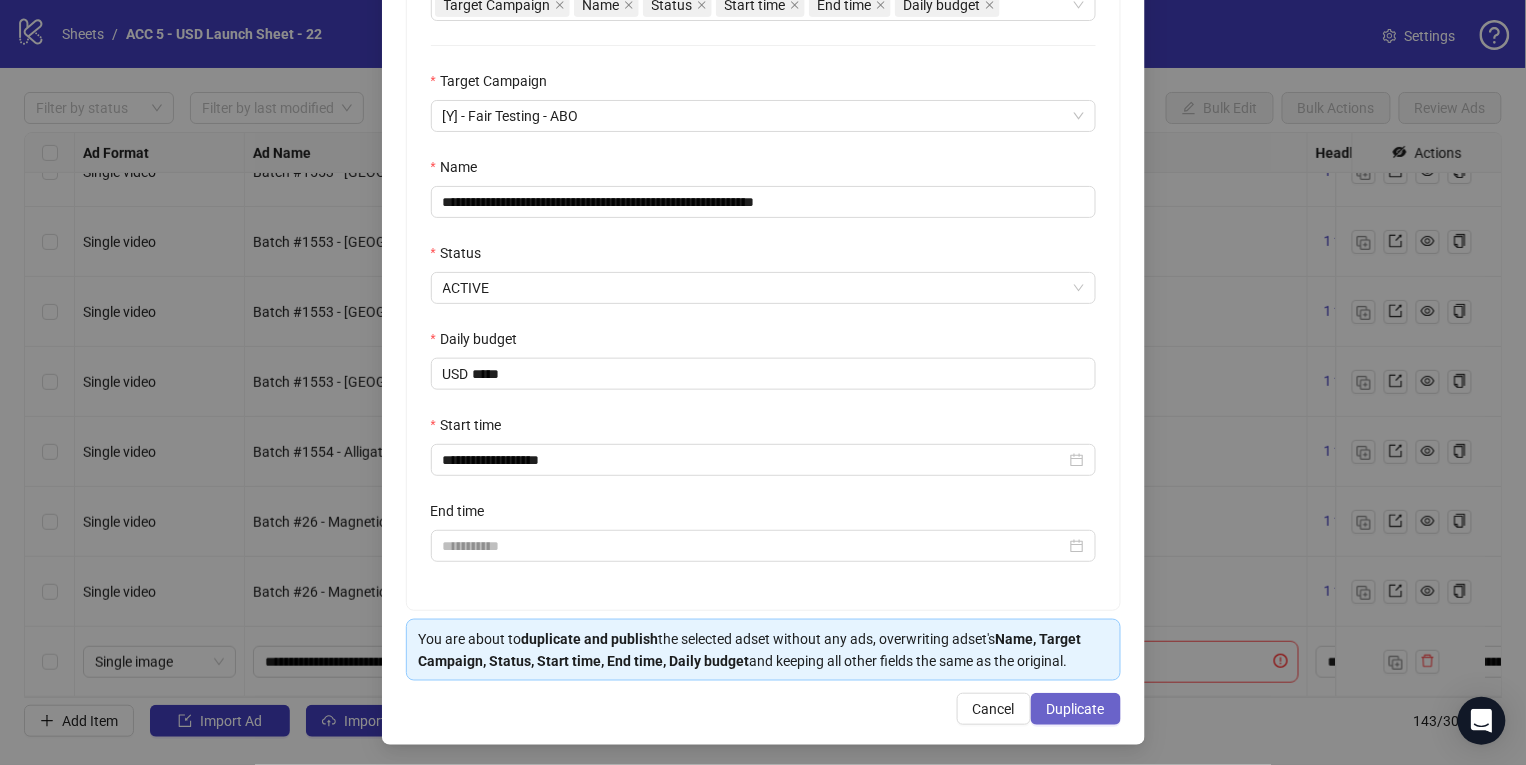 click on "Duplicate" at bounding box center [1076, 709] 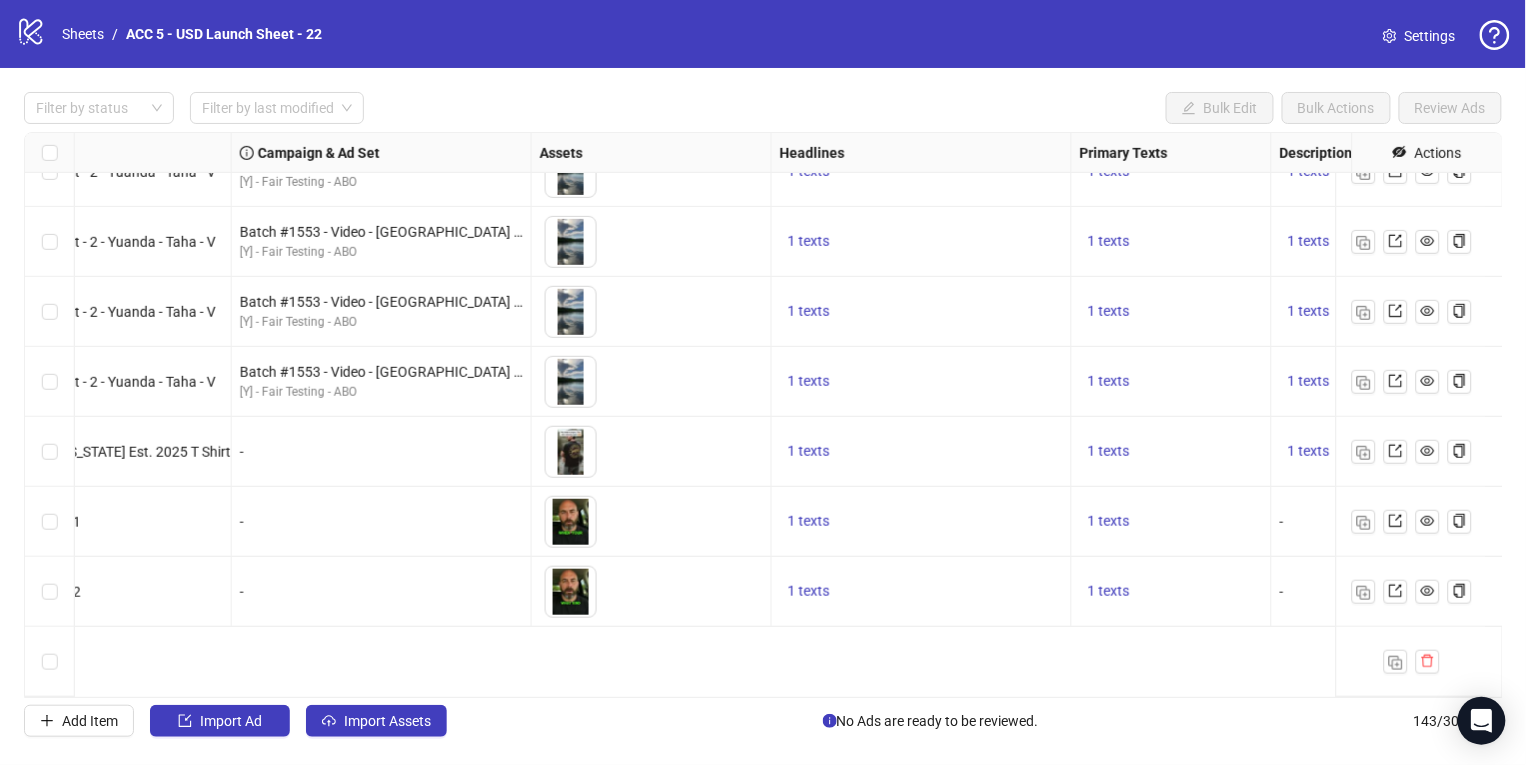 scroll, scrollTop: 9252, scrollLeft: 536, axis: both 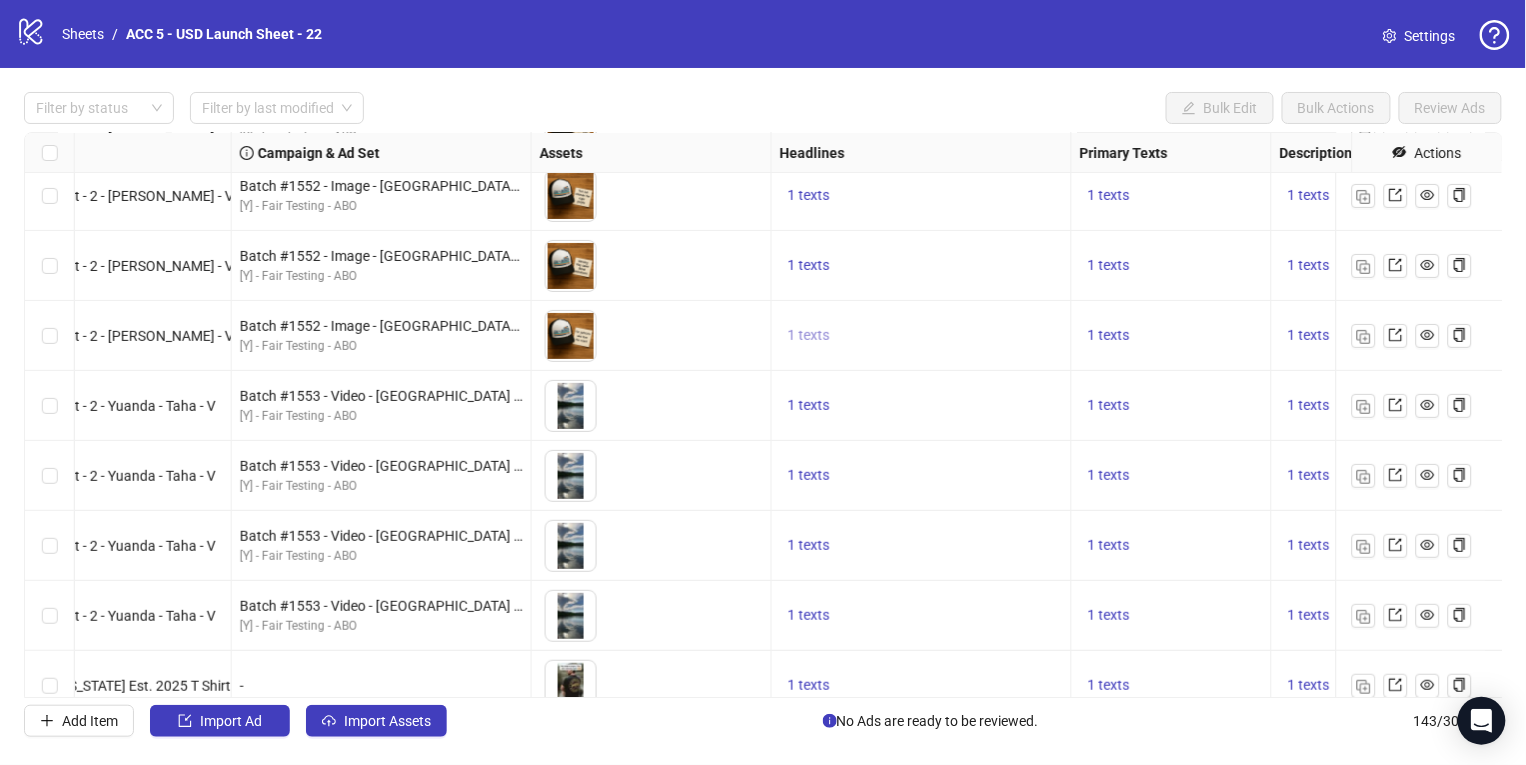 click on "1 texts" at bounding box center [809, 335] 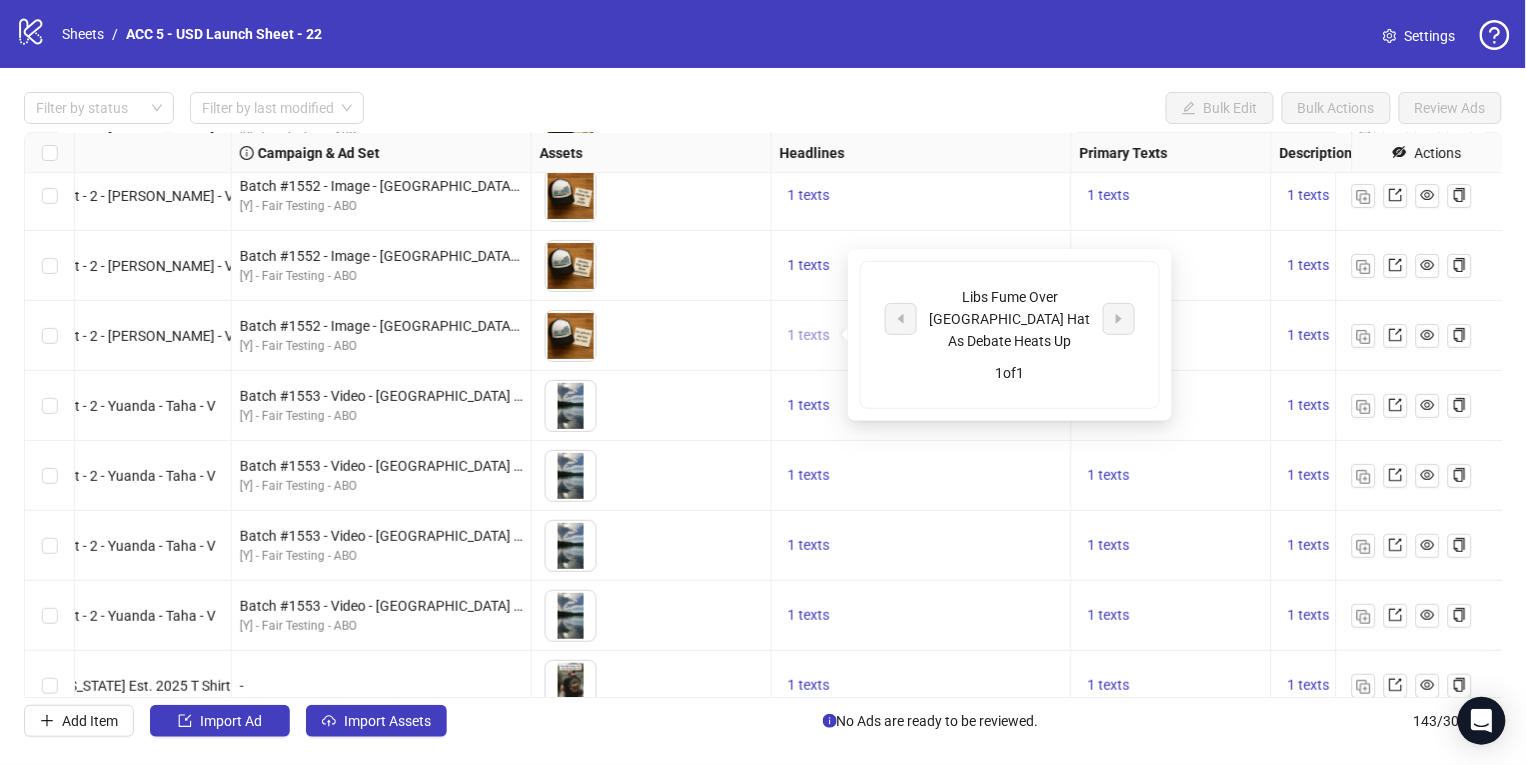click on "1 texts" at bounding box center (809, 335) 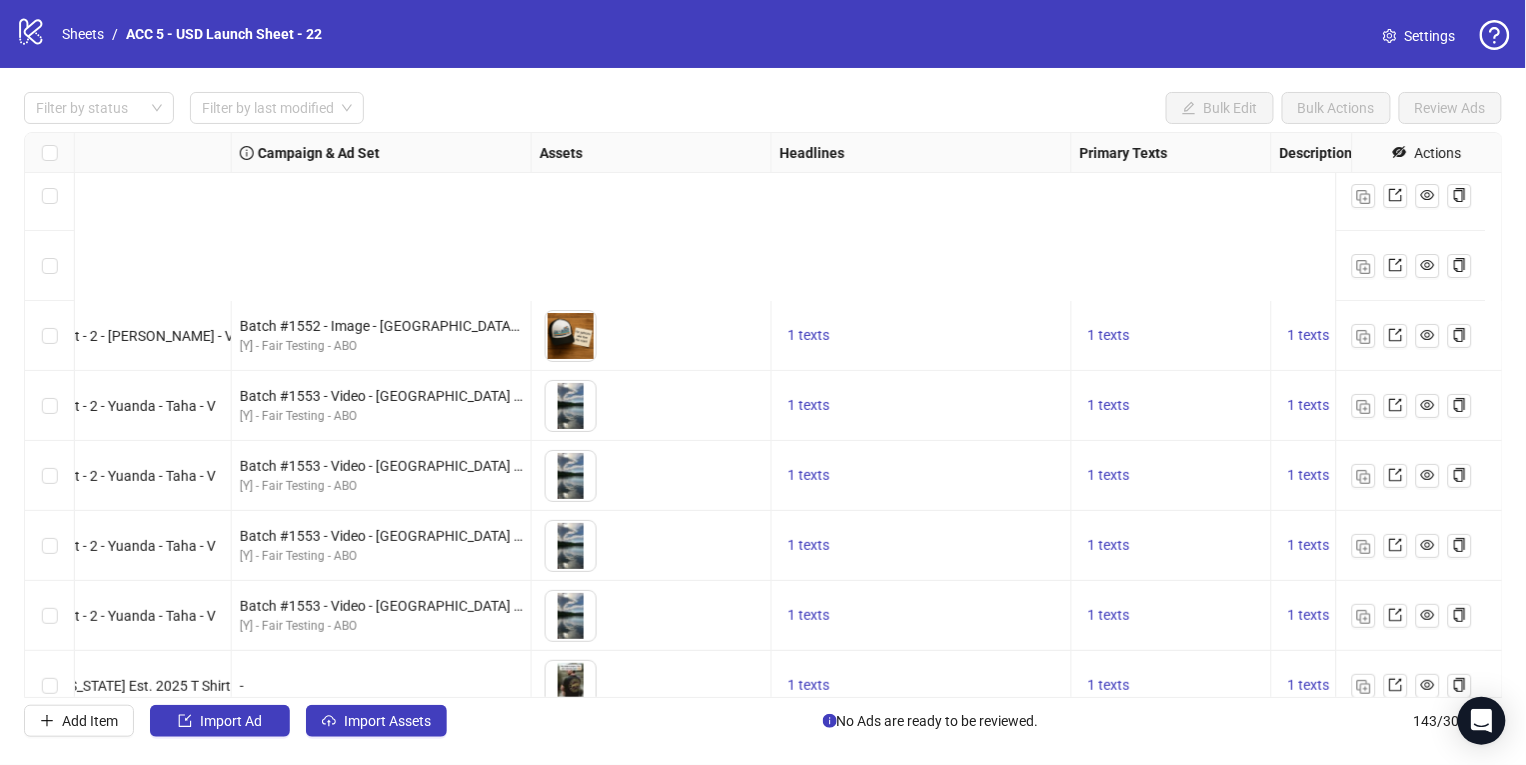 scroll, scrollTop: 9501, scrollLeft: 536, axis: both 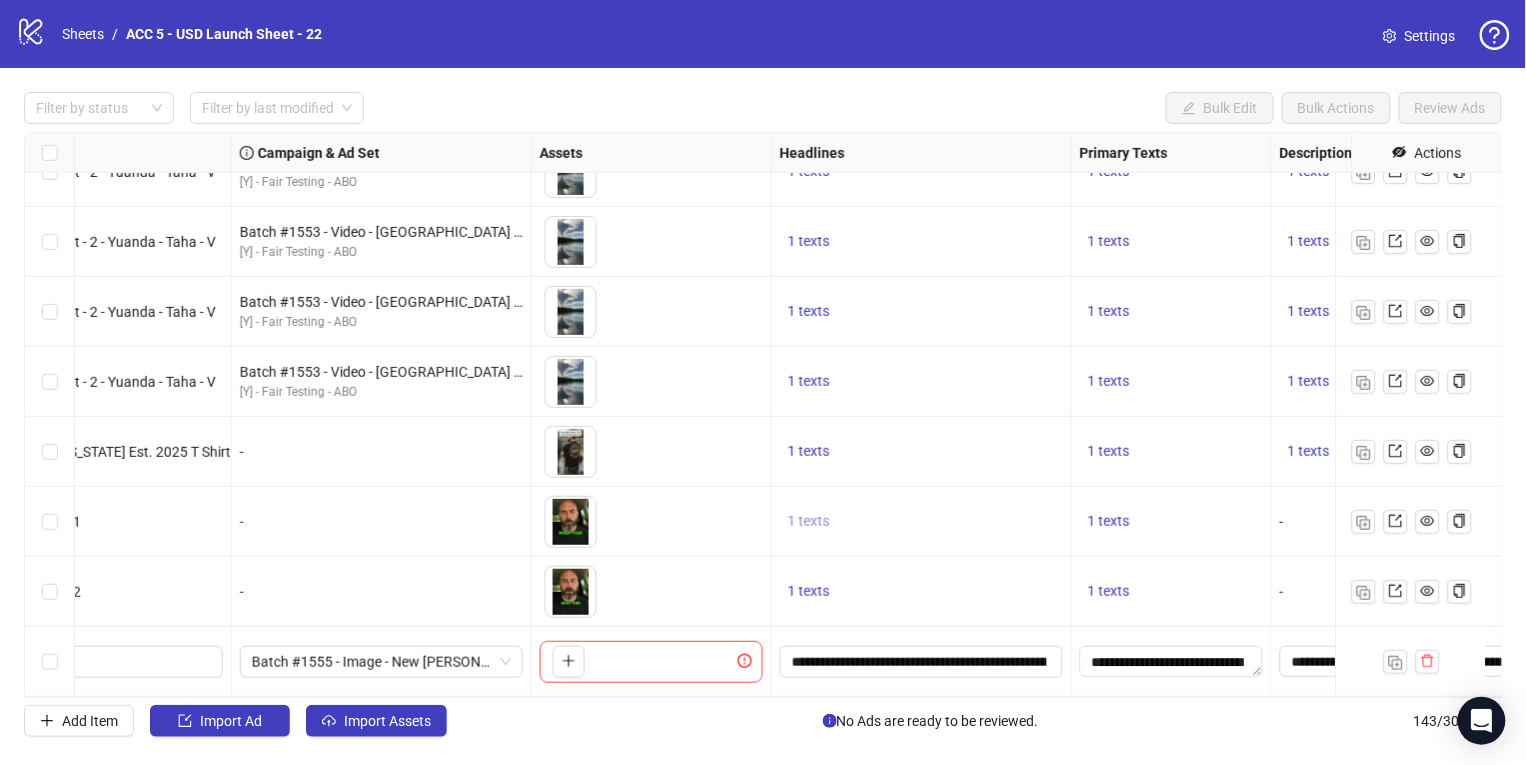 click on "1 texts" at bounding box center [809, 522] 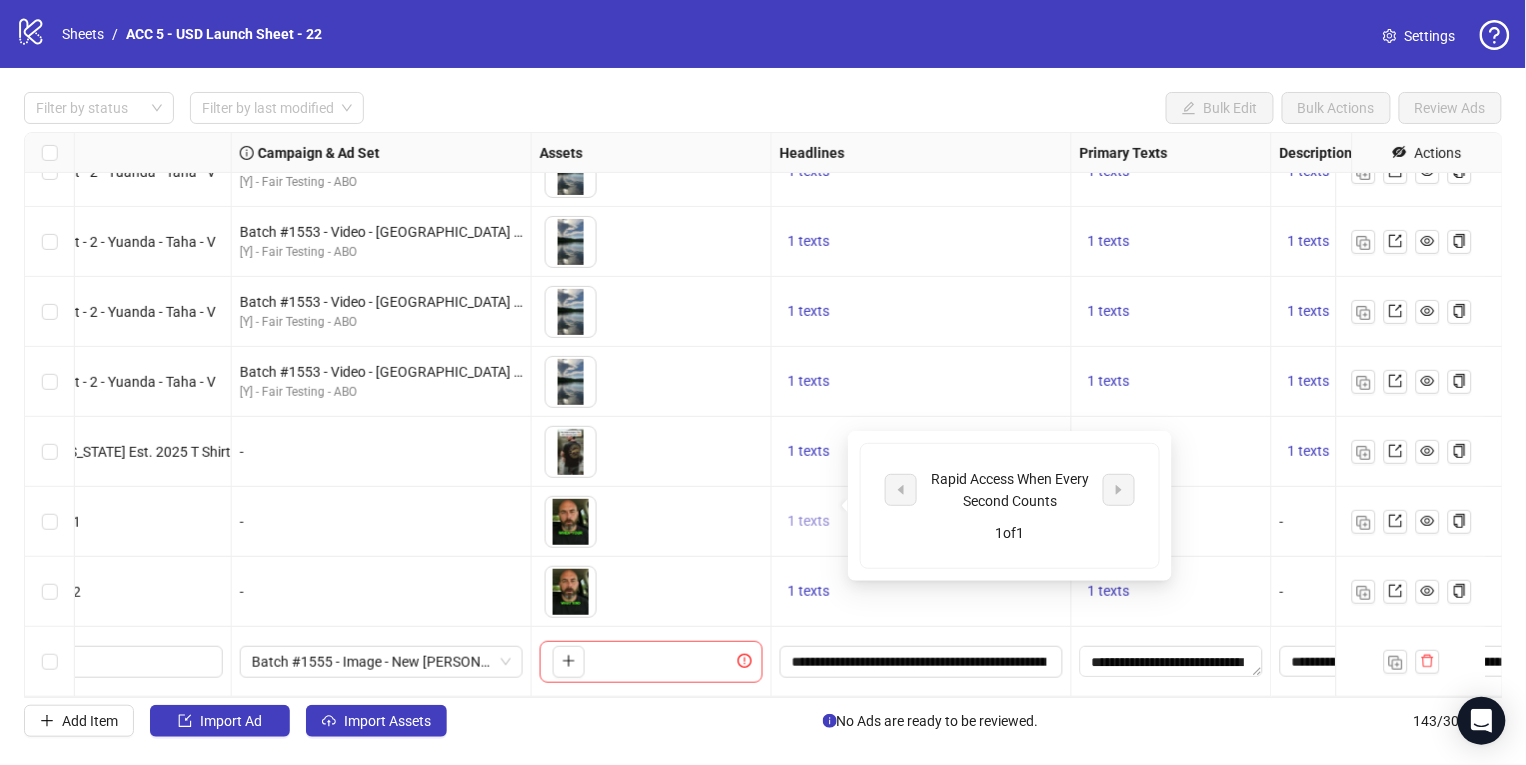 click on "1 texts" at bounding box center [809, 521] 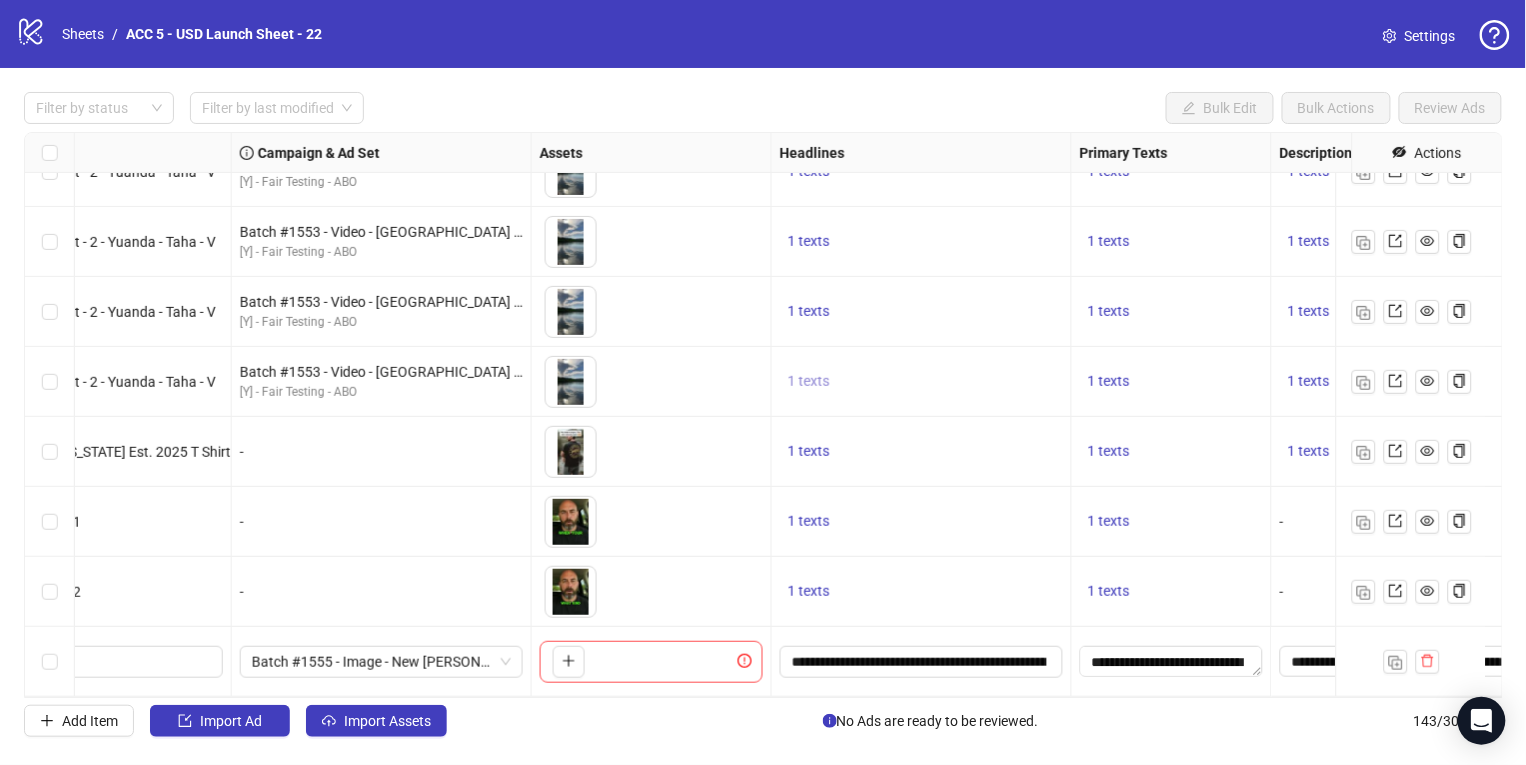click on "1 texts" at bounding box center [809, 381] 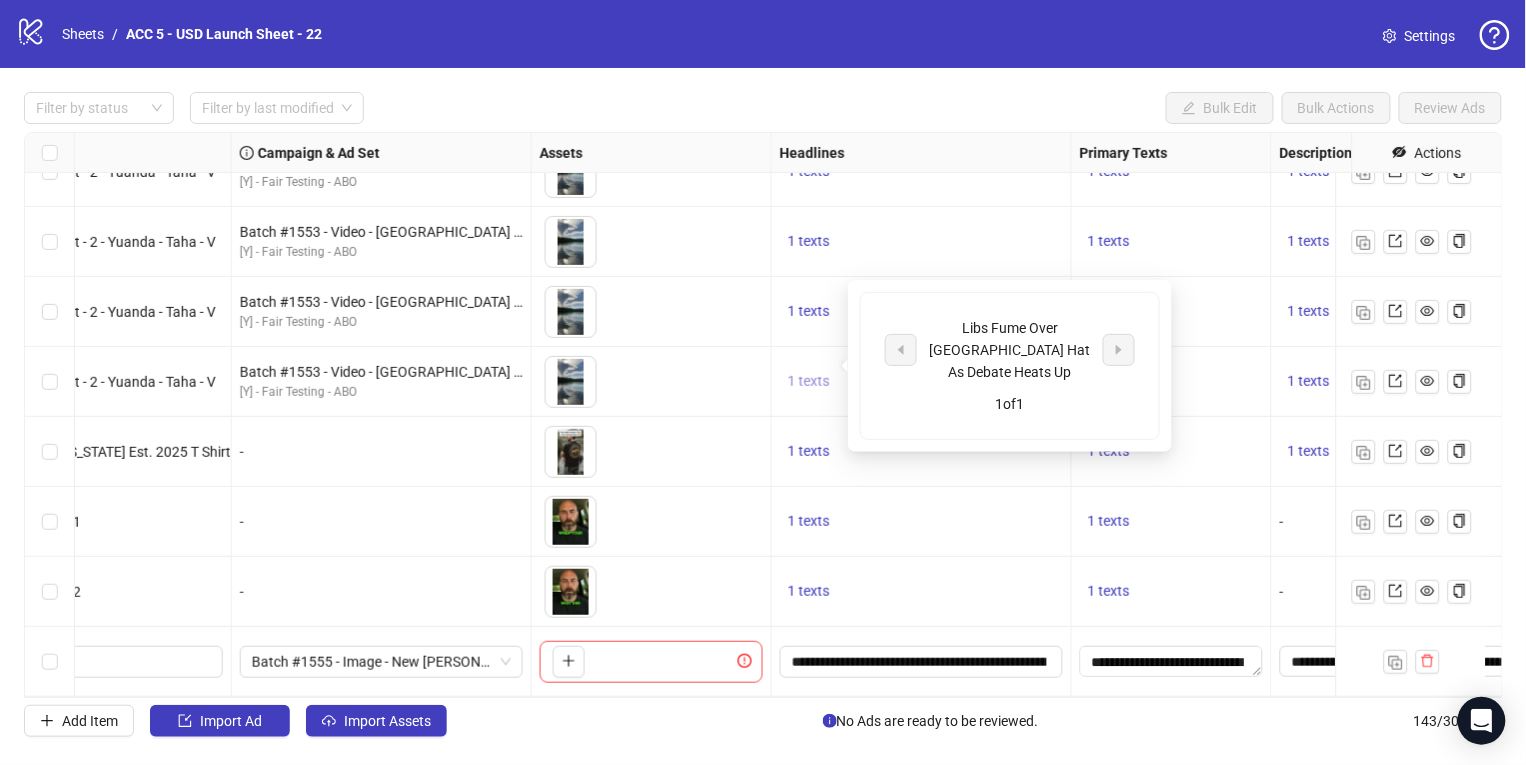 click on "1 texts" at bounding box center [809, 381] 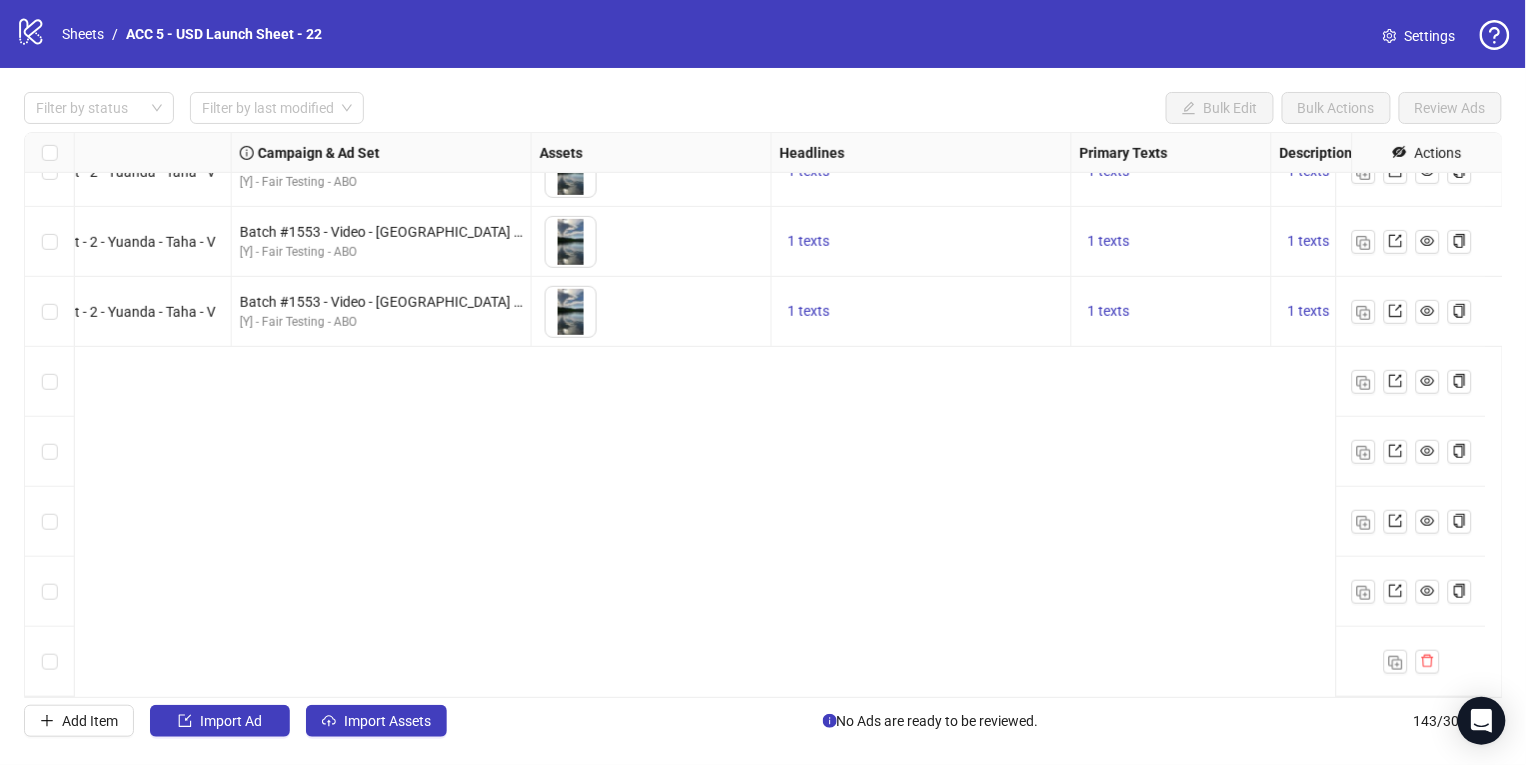 scroll, scrollTop: 9501, scrollLeft: 536, axis: both 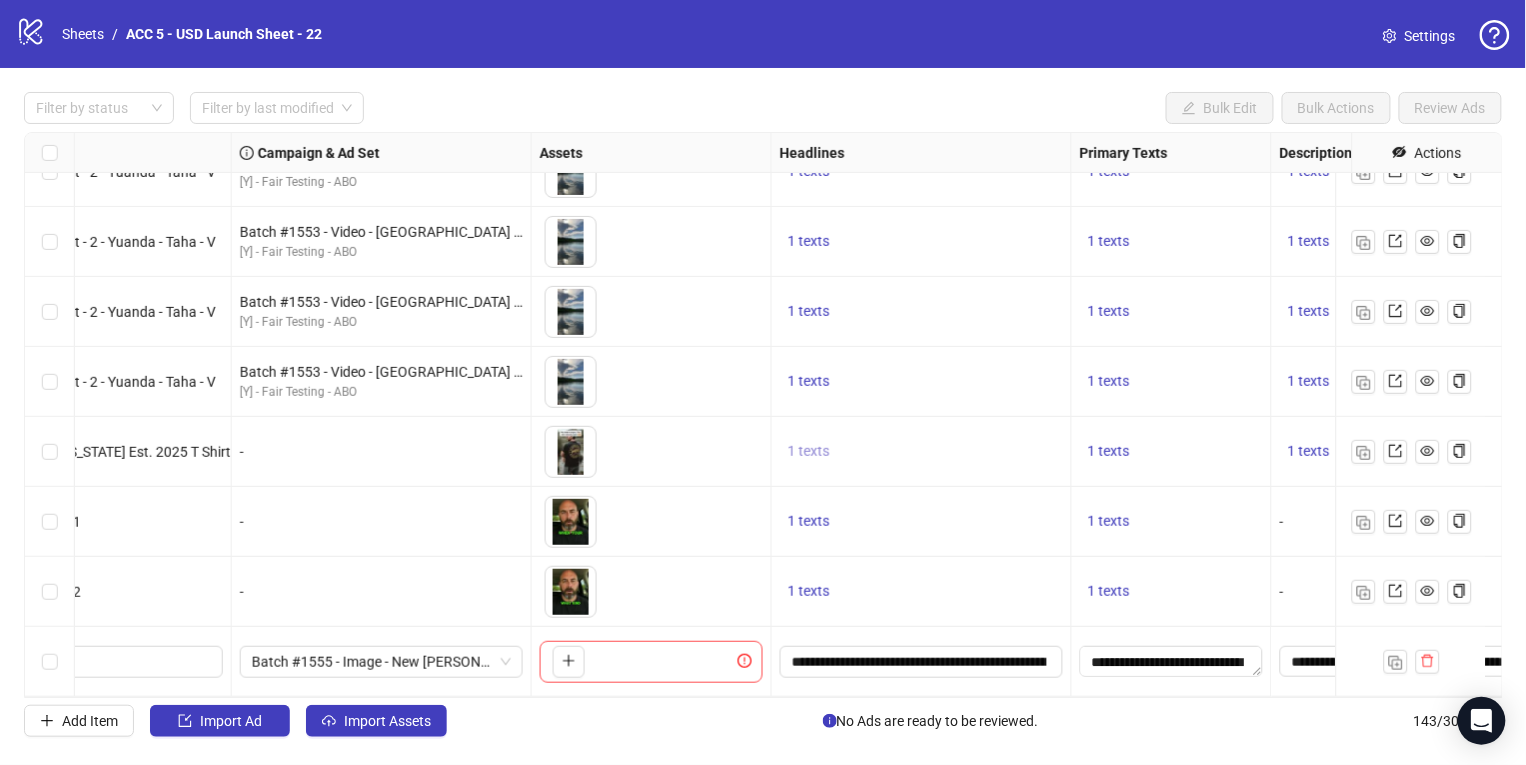click on "1 texts" at bounding box center (809, 451) 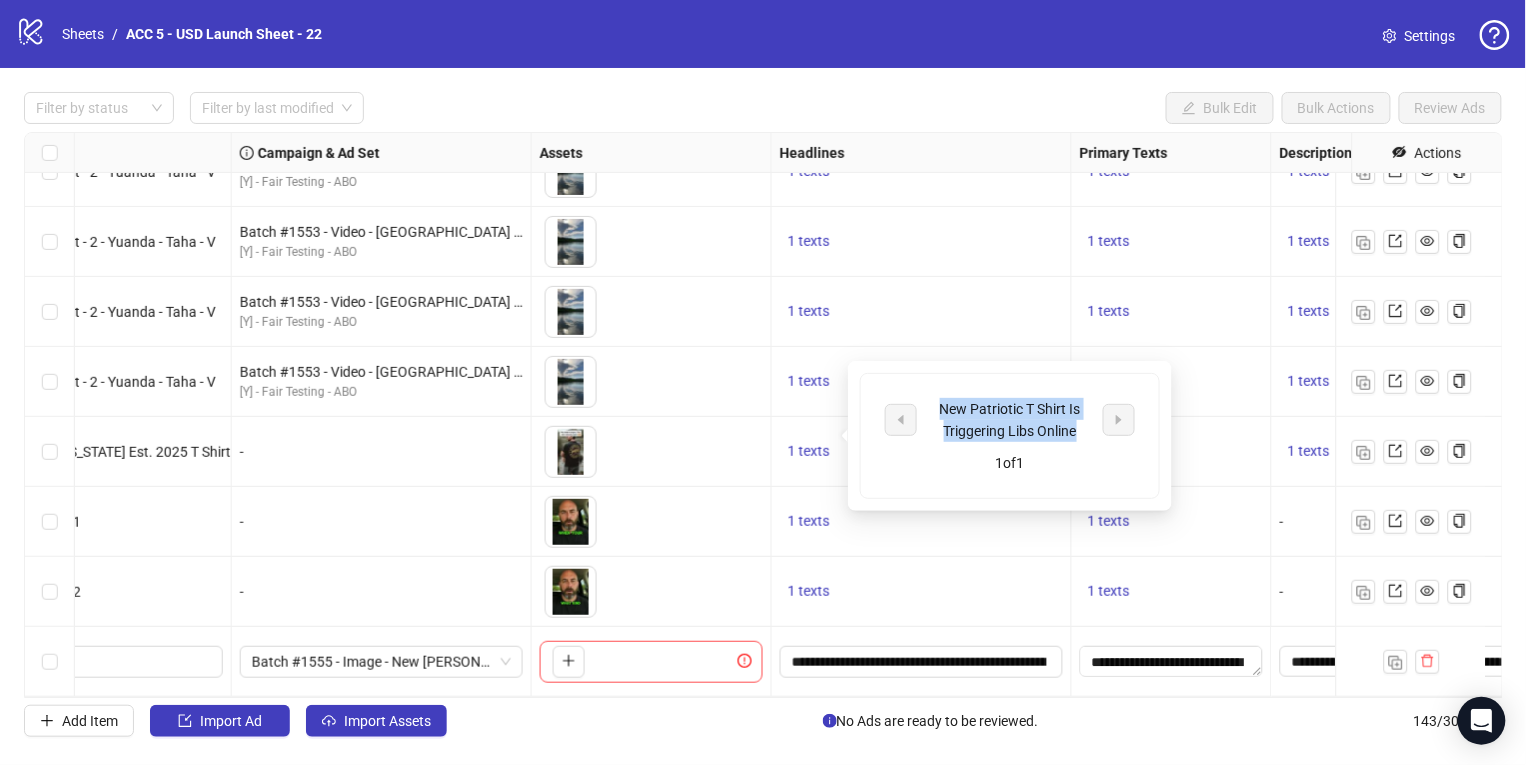 drag, startPoint x: 1087, startPoint y: 428, endPoint x: 928, endPoint y: 406, distance: 160.5148 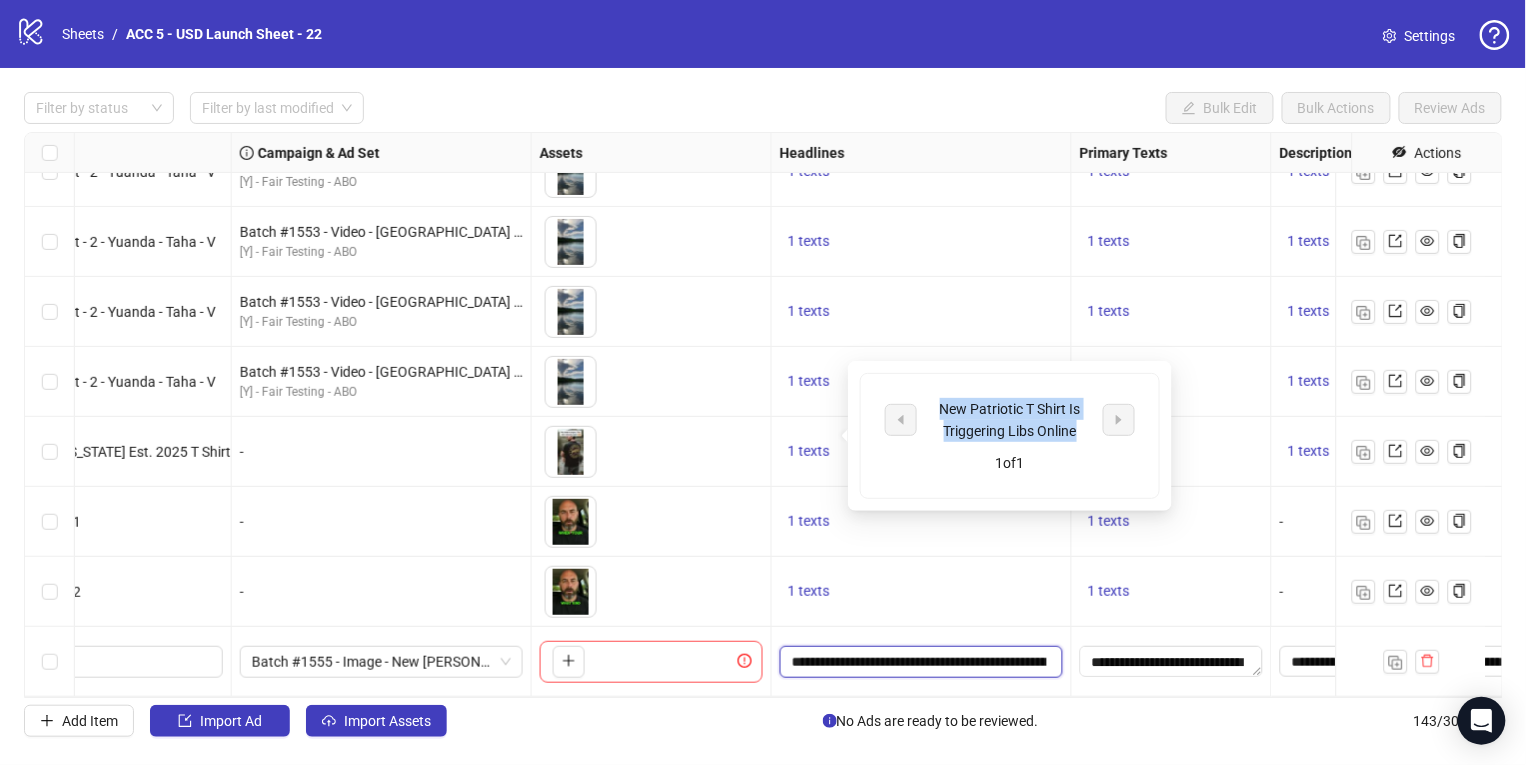 click on "**********" at bounding box center [919, 662] 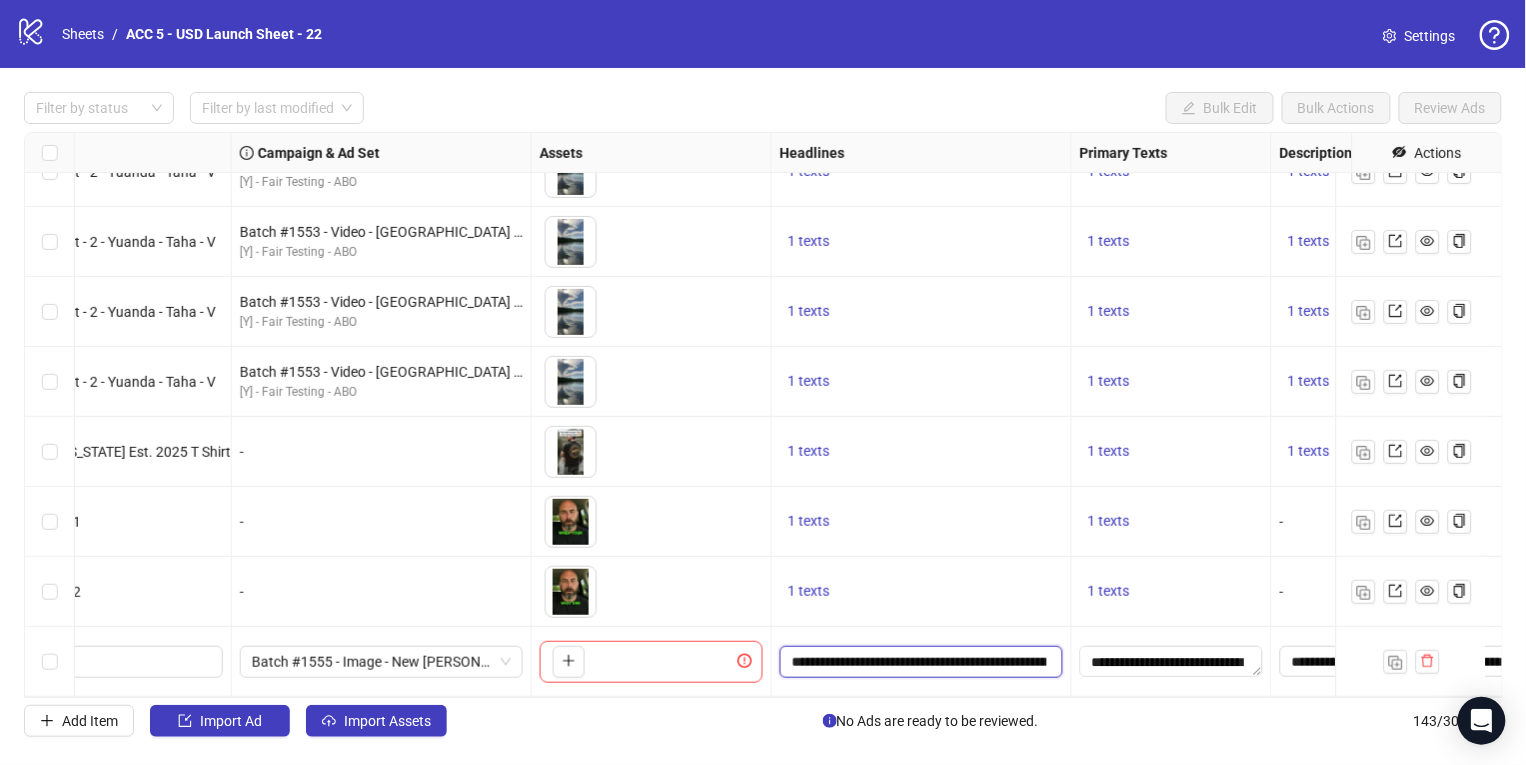 drag, startPoint x: 914, startPoint y: 644, endPoint x: 939, endPoint y: 646, distance: 25.079872 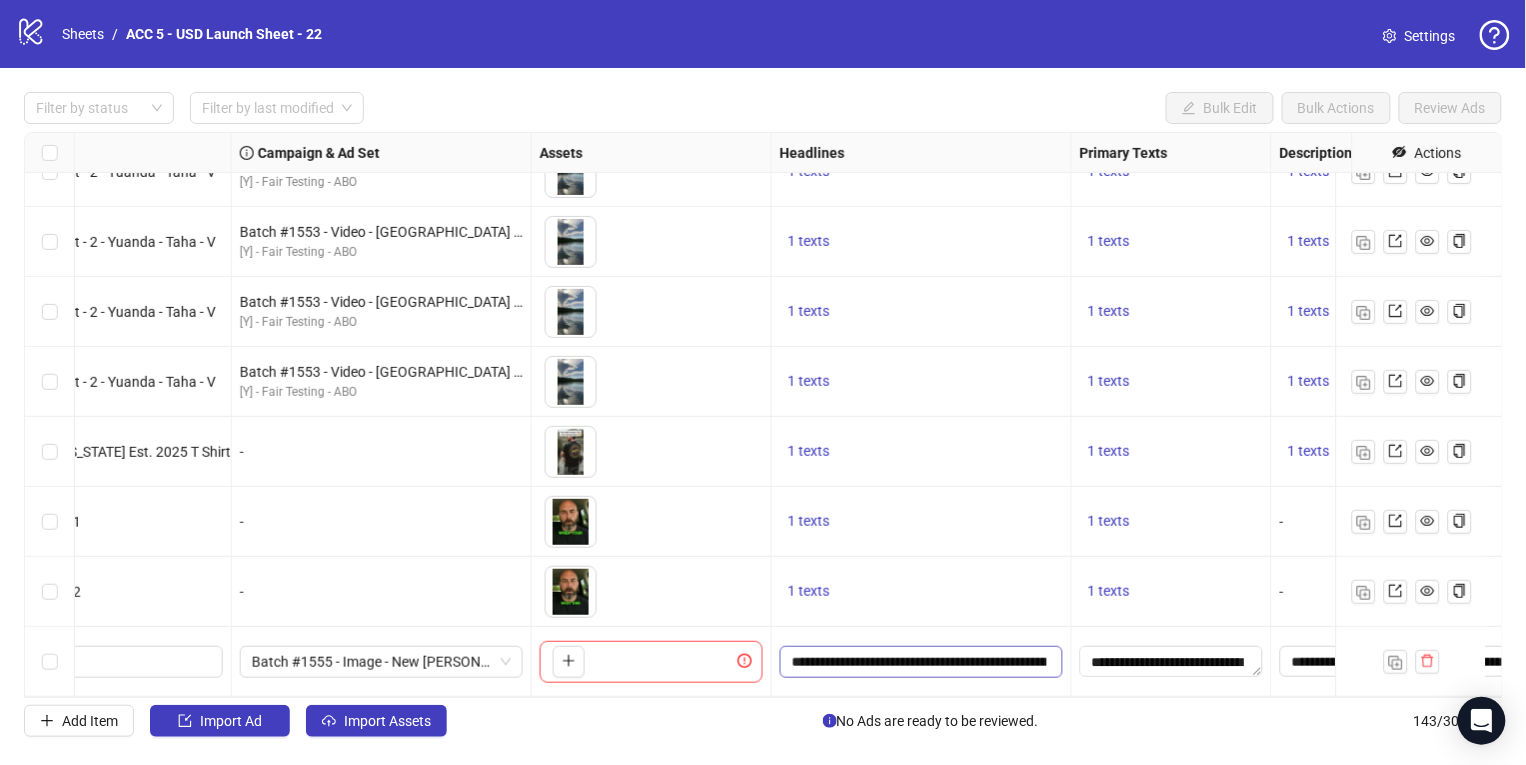 paste on "**********" 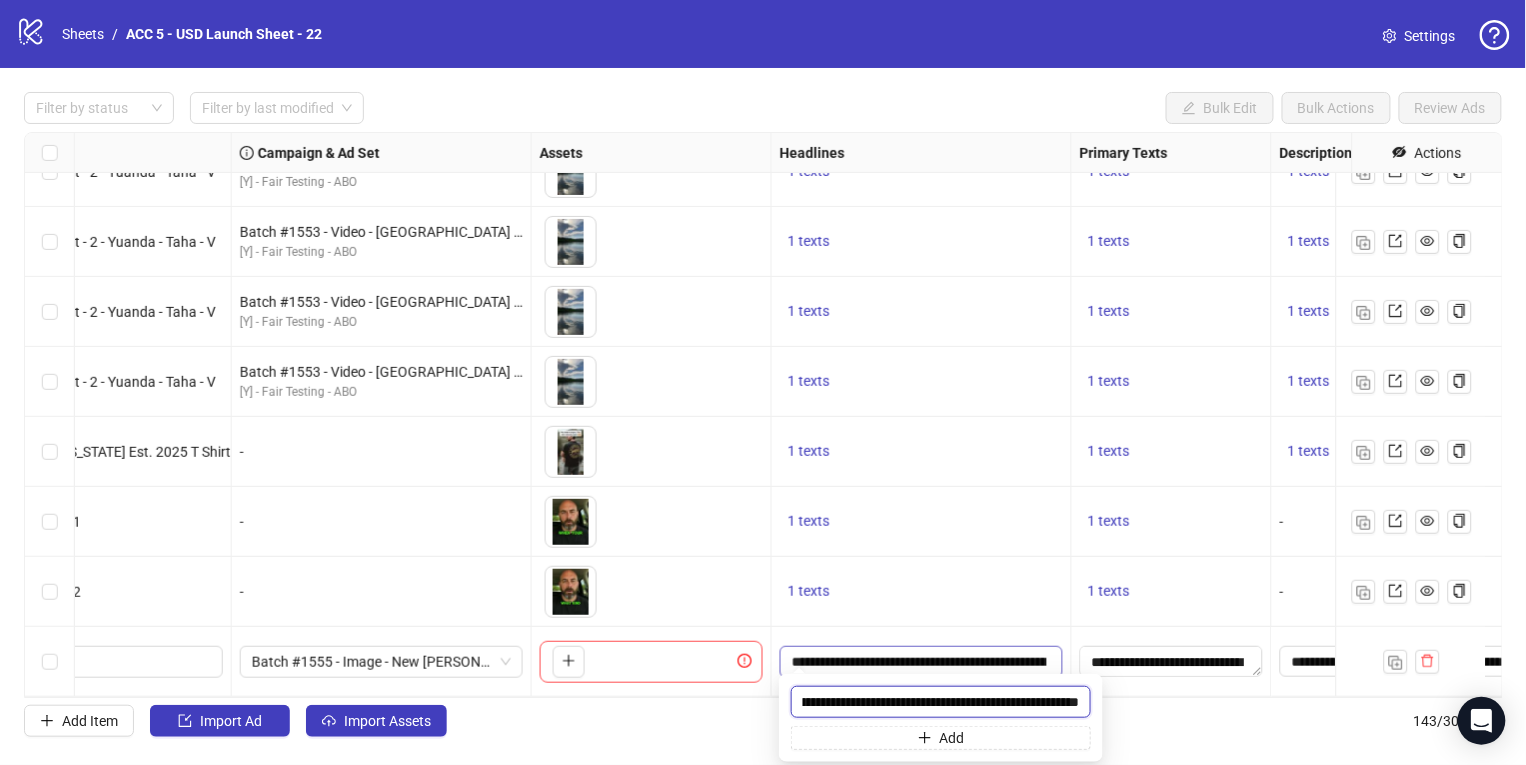 paste 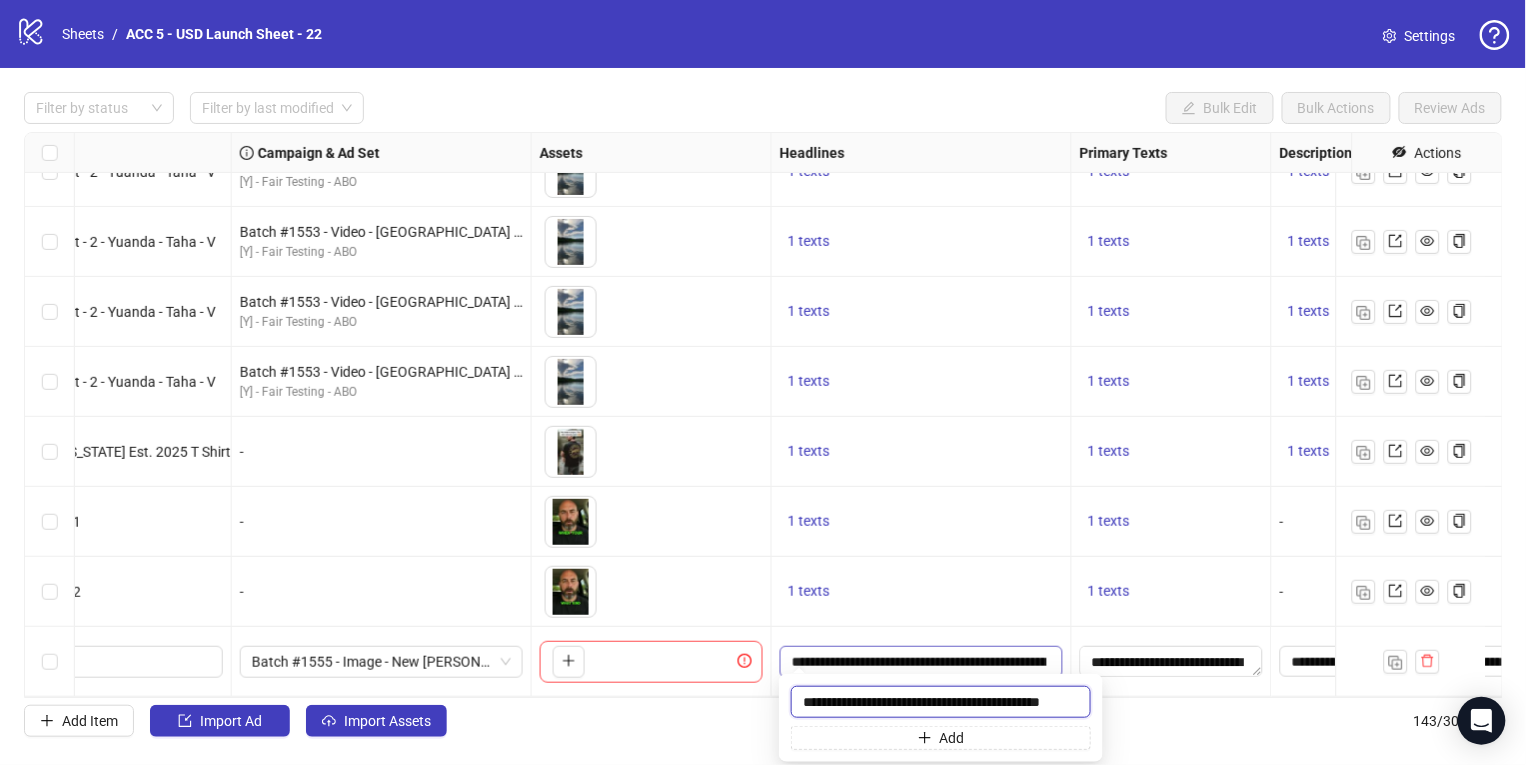 scroll, scrollTop: 0, scrollLeft: 3, axis: horizontal 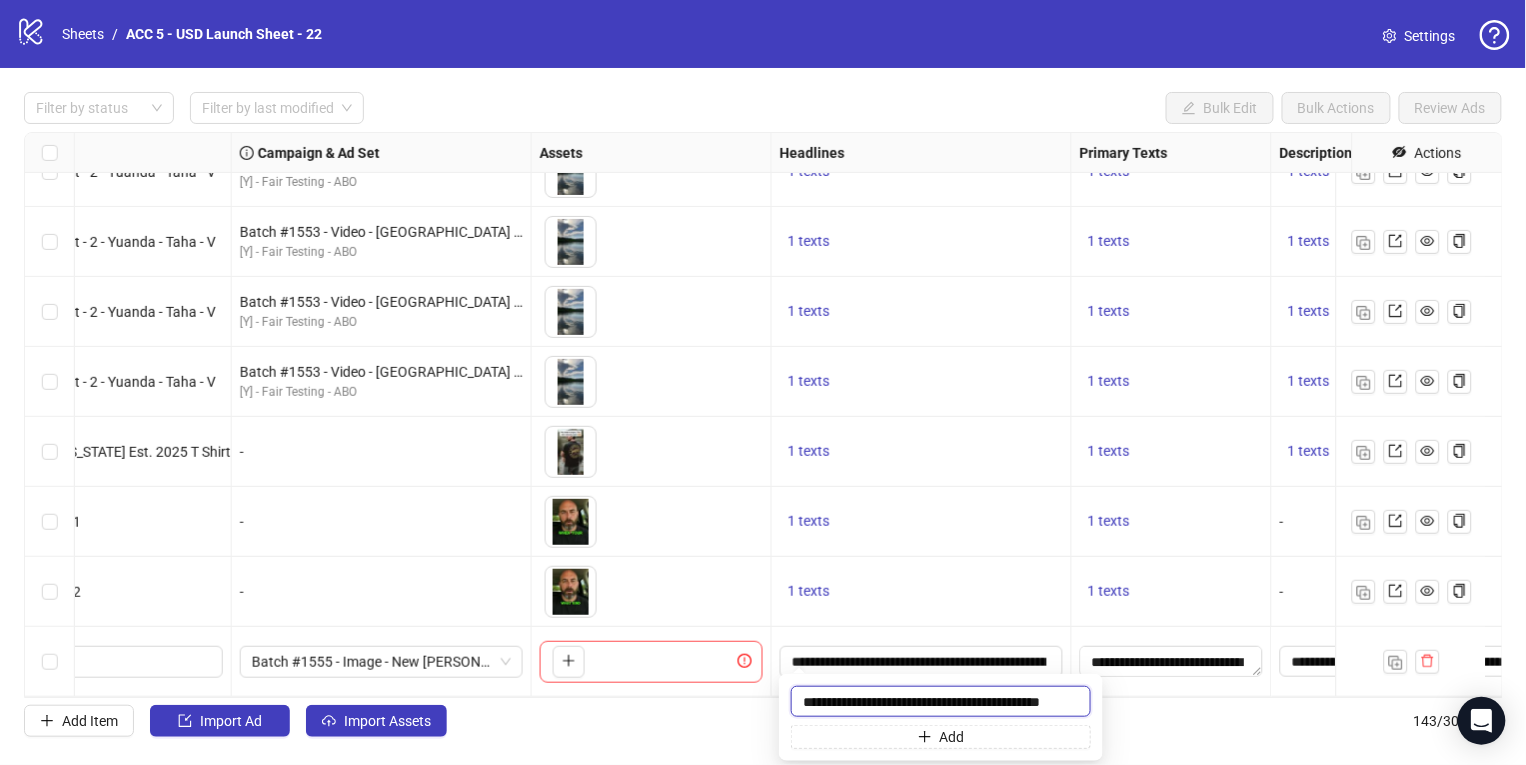 click on "**********" at bounding box center (941, 701) 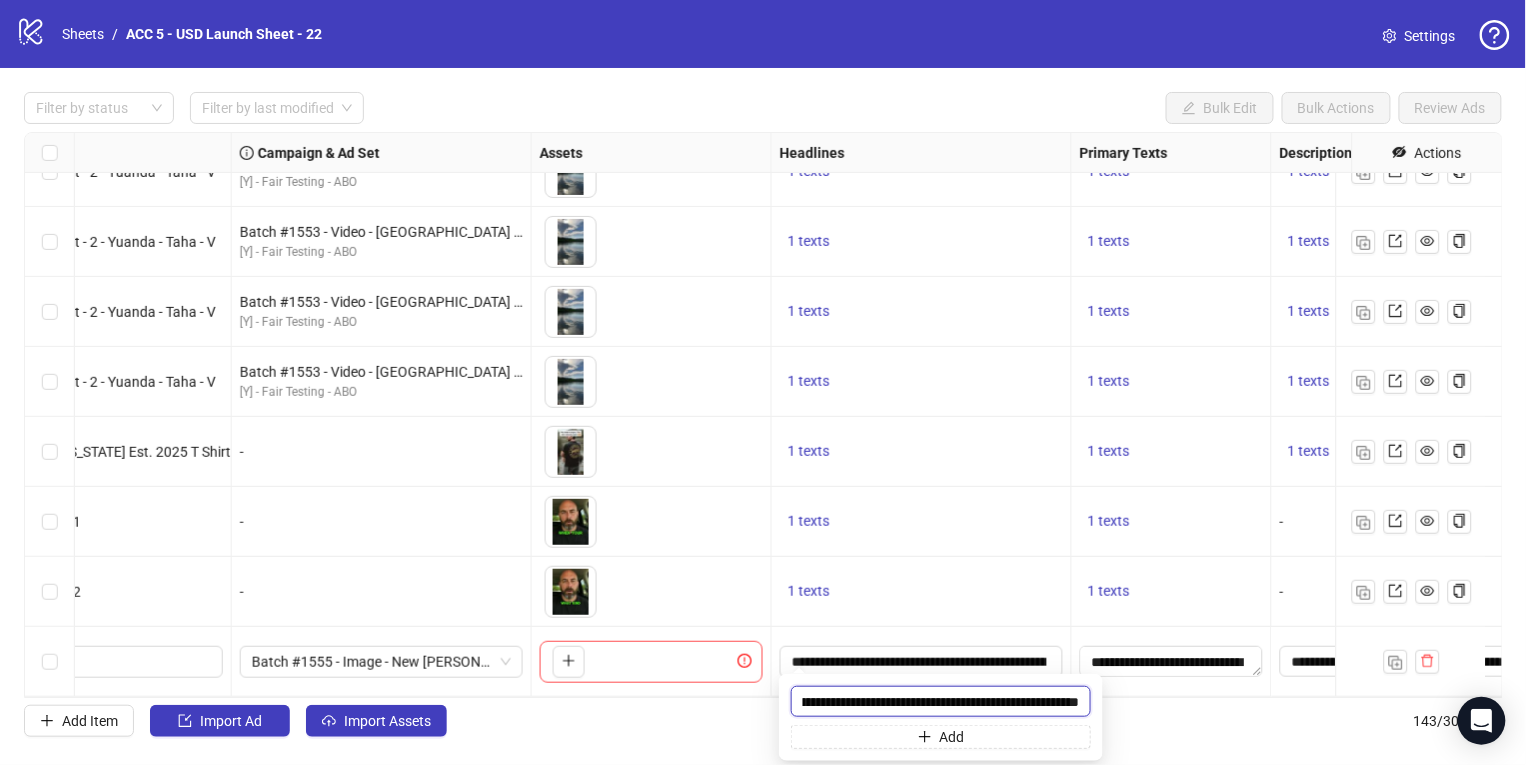 paste 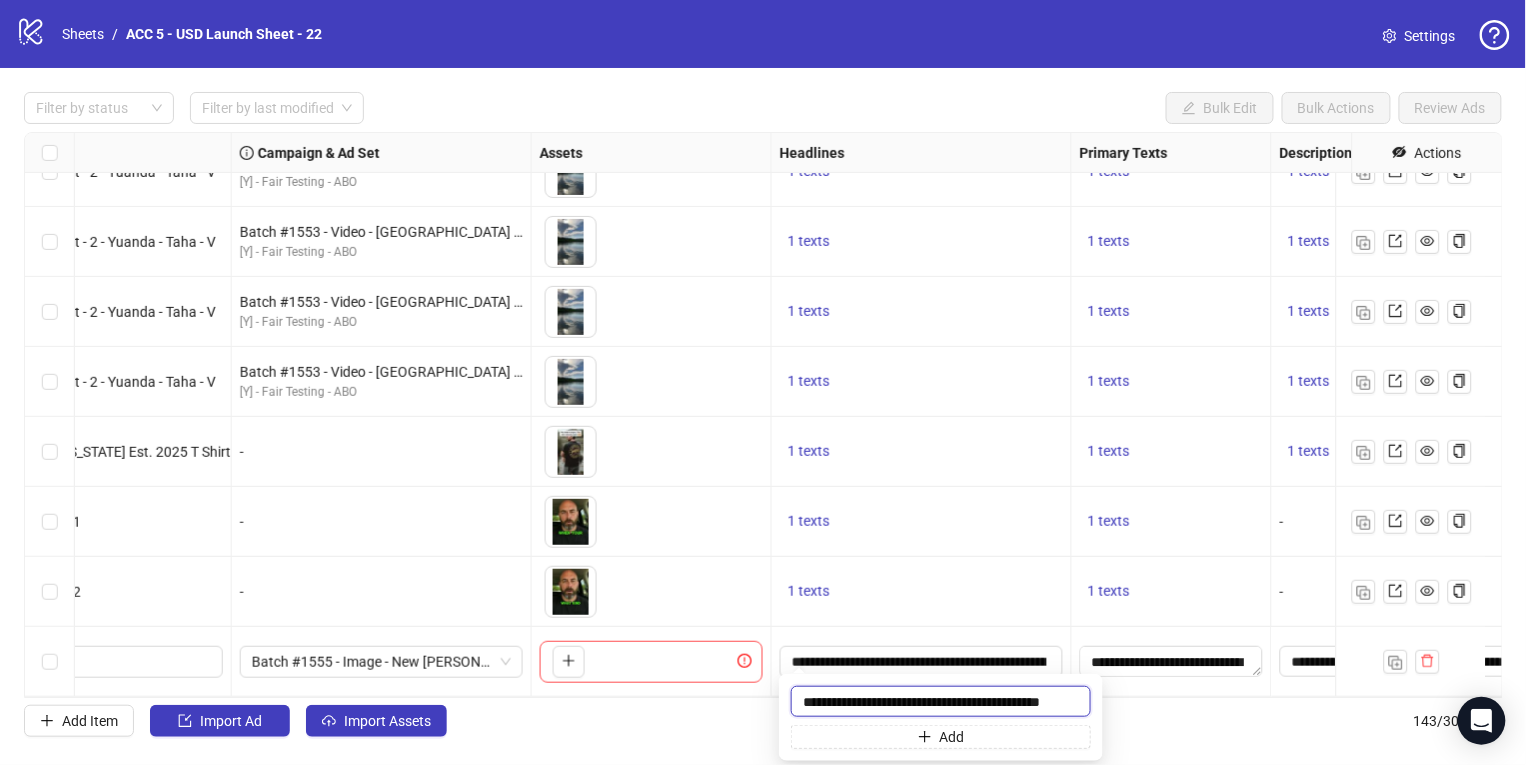 scroll, scrollTop: 0, scrollLeft: 3, axis: horizontal 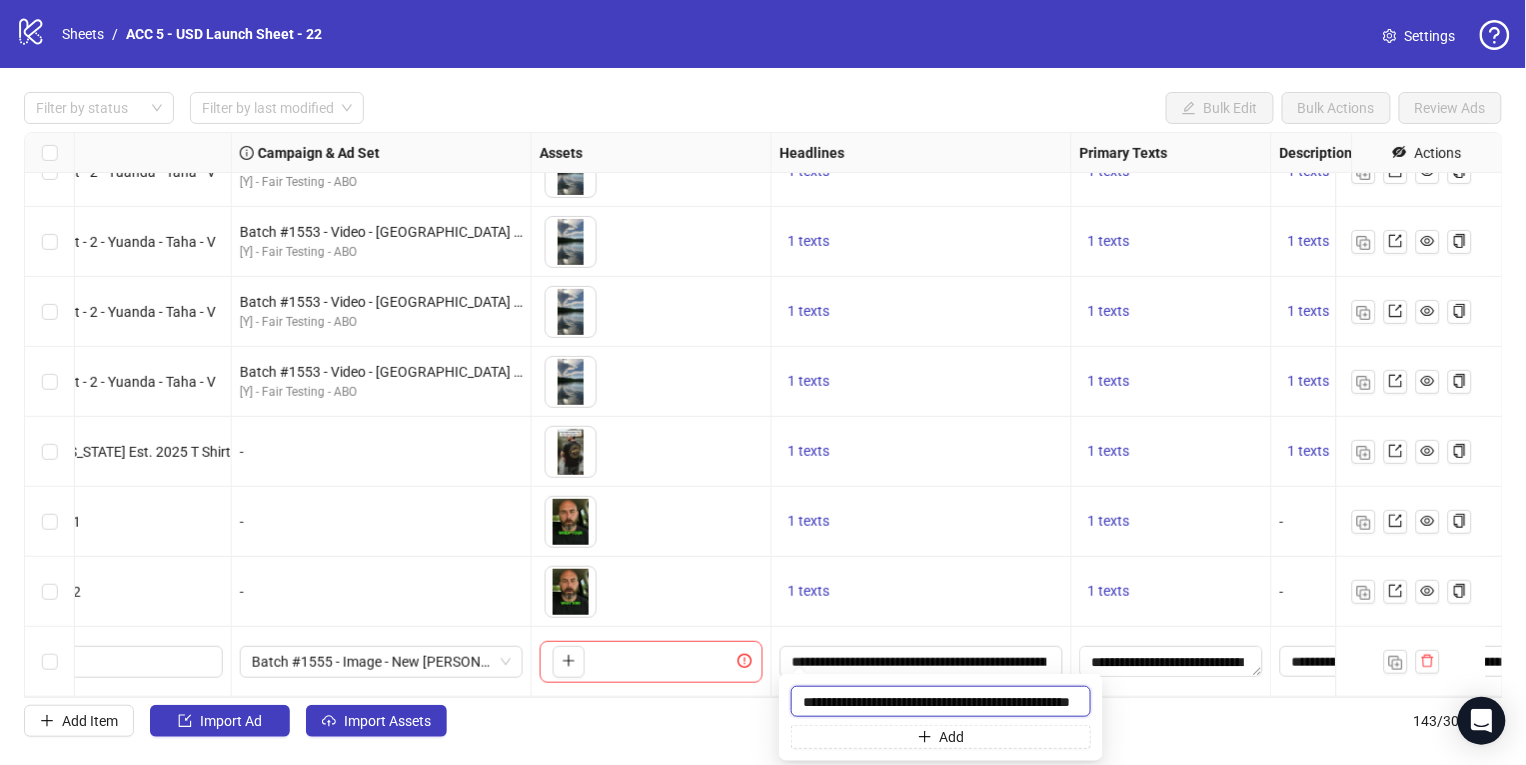 drag, startPoint x: 929, startPoint y: 698, endPoint x: 969, endPoint y: 700, distance: 40.04997 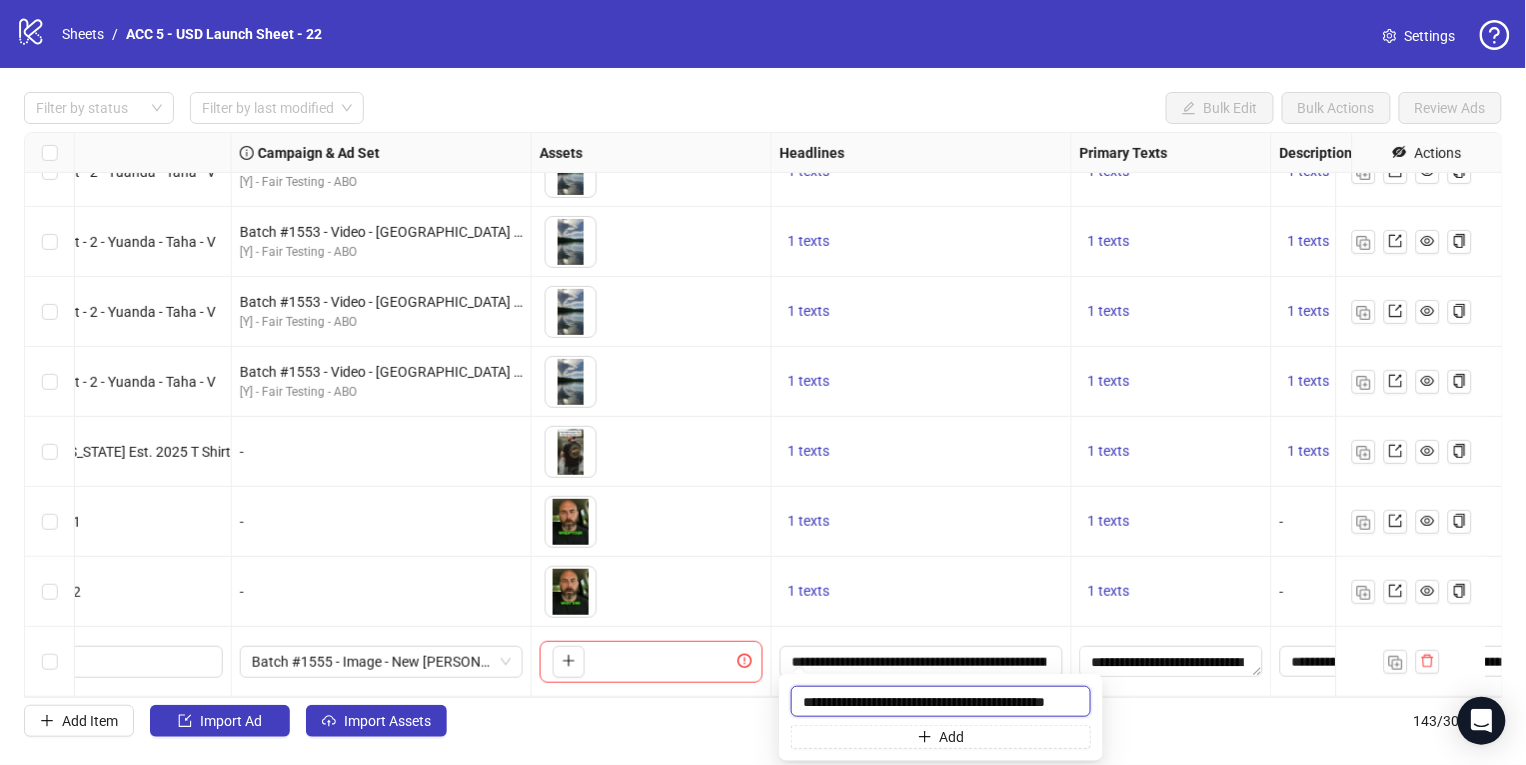 type on "**********" 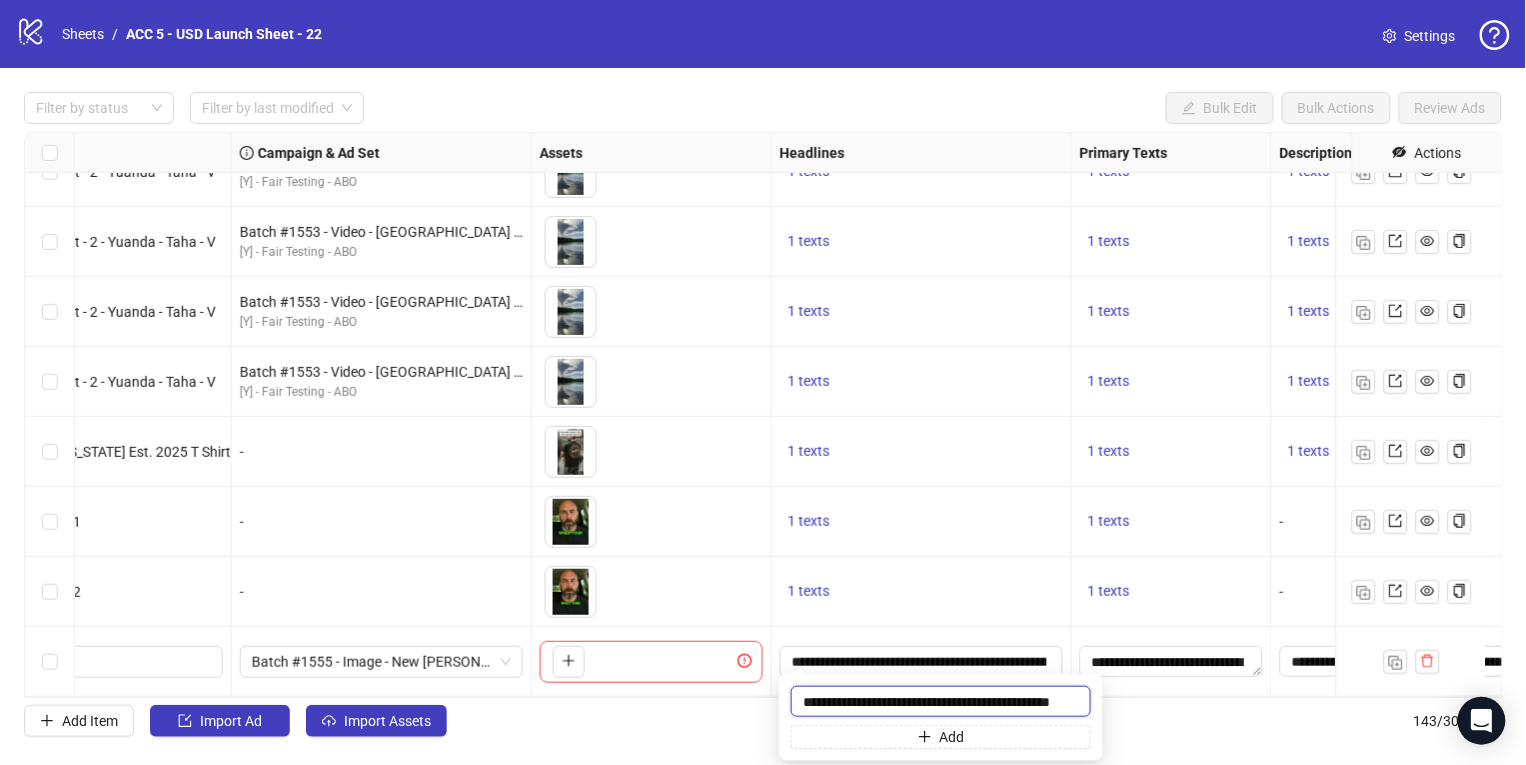scroll, scrollTop: 0, scrollLeft: 29, axis: horizontal 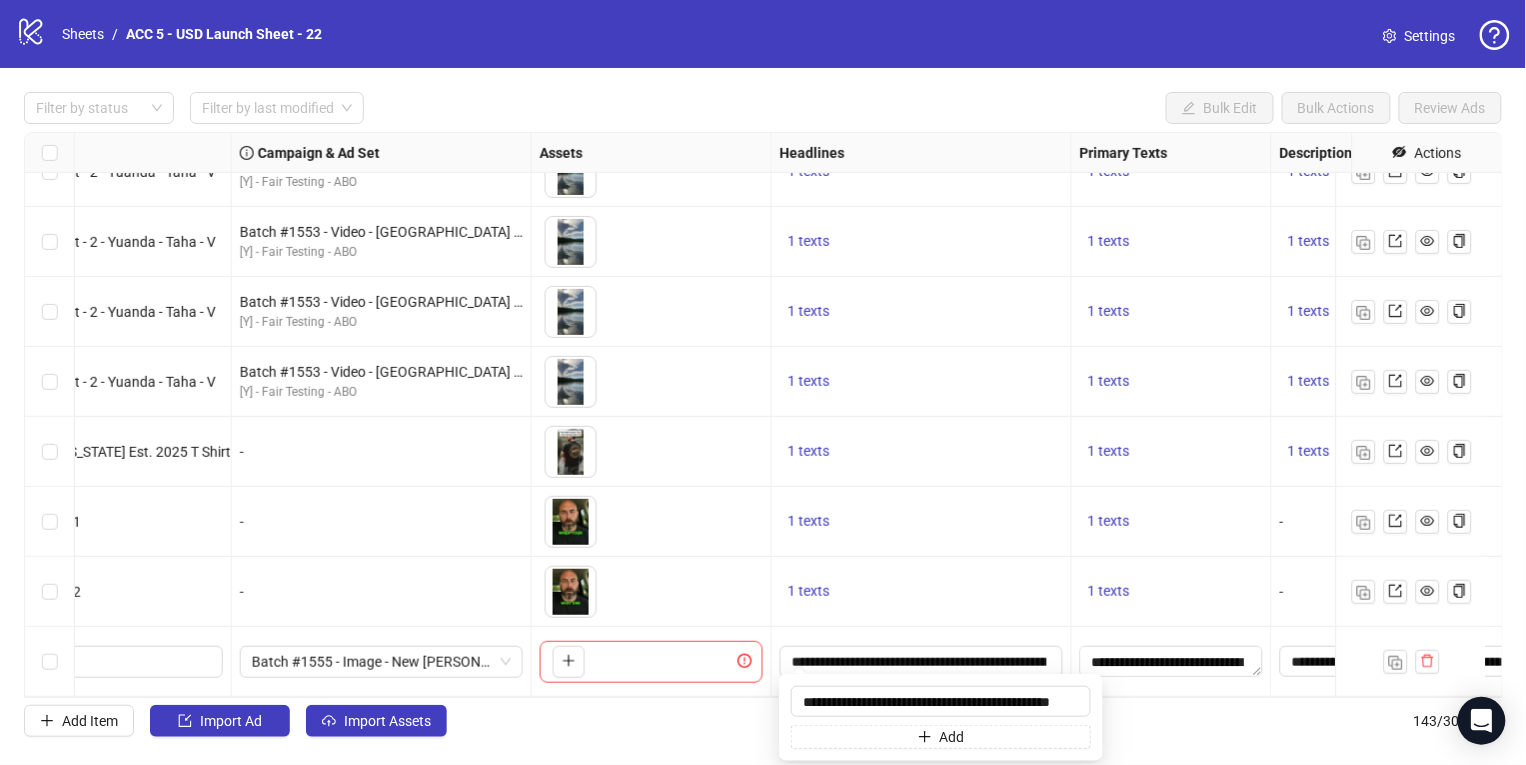 click on "1 texts" at bounding box center (922, 522) 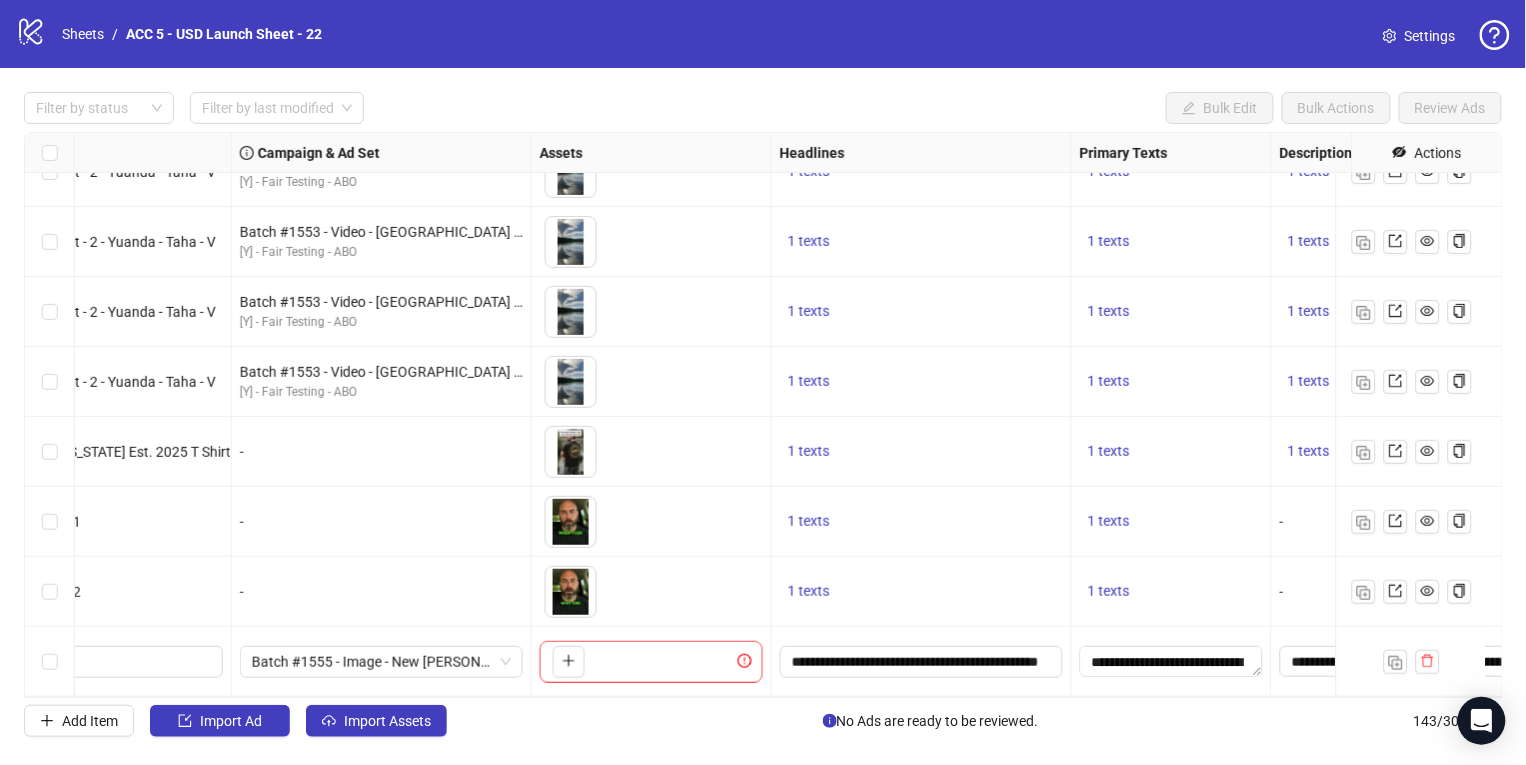 scroll, scrollTop: 9501, scrollLeft: 1024, axis: both 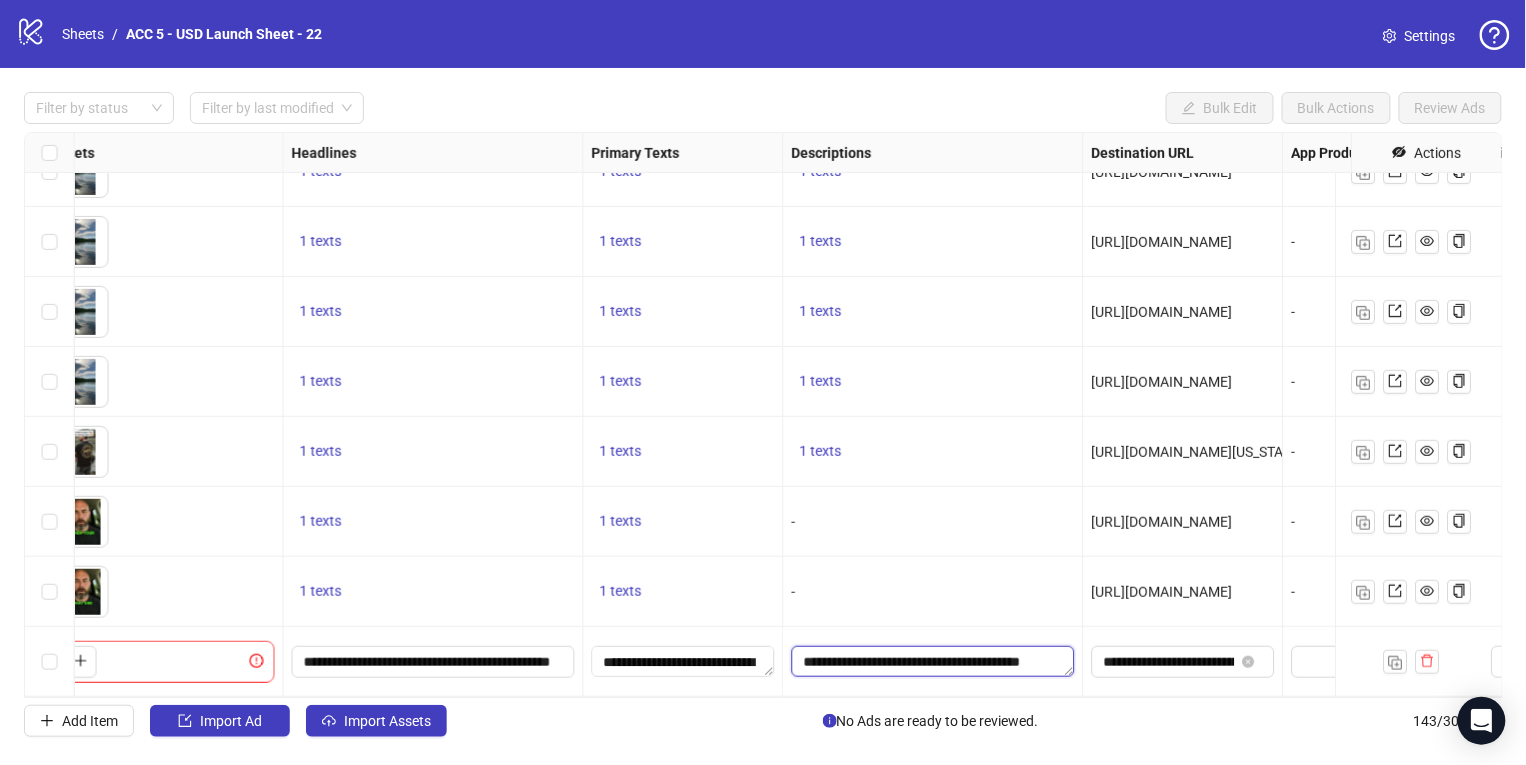 click on "**********" at bounding box center (933, 662) 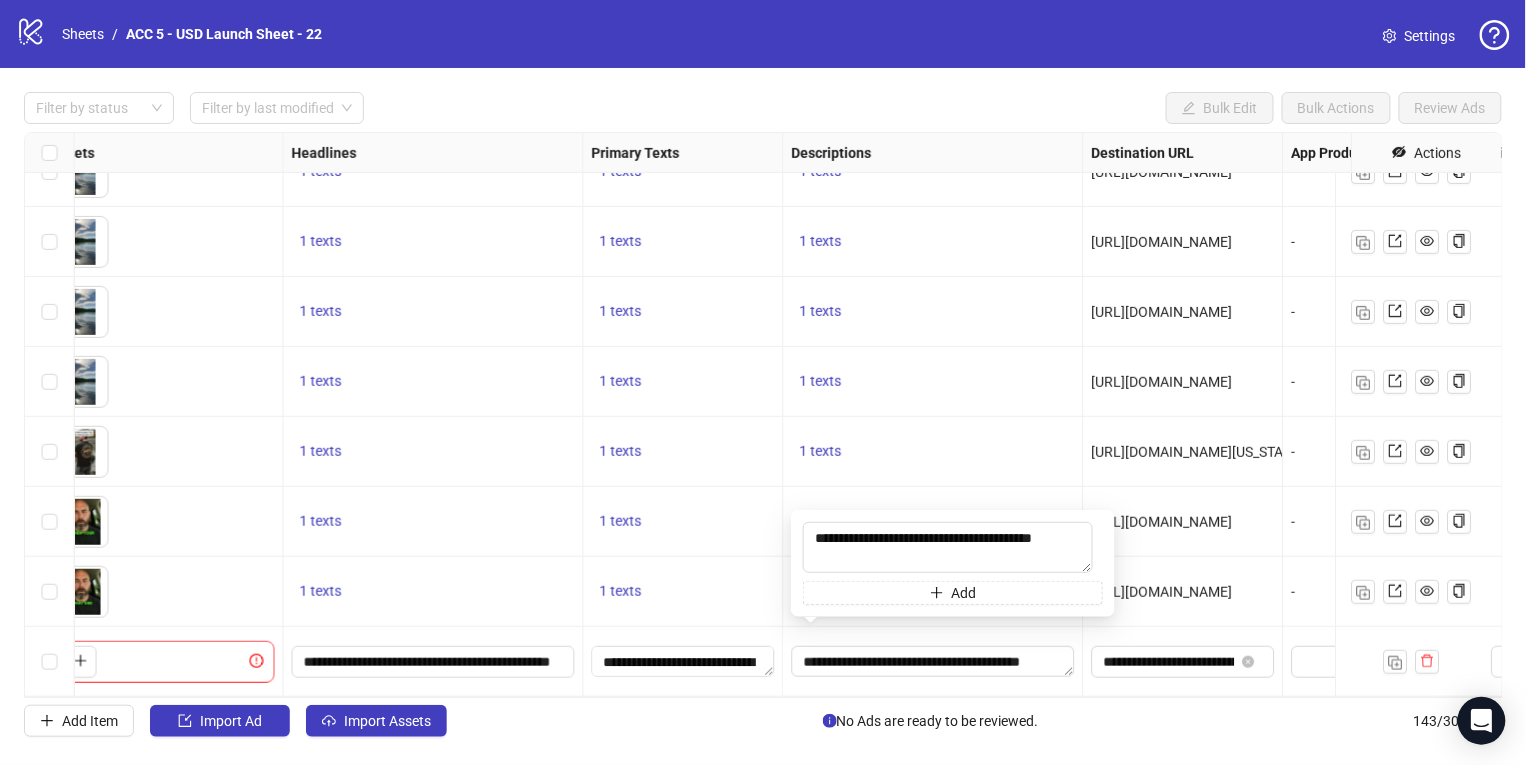click on "1 texts" at bounding box center (934, 382) 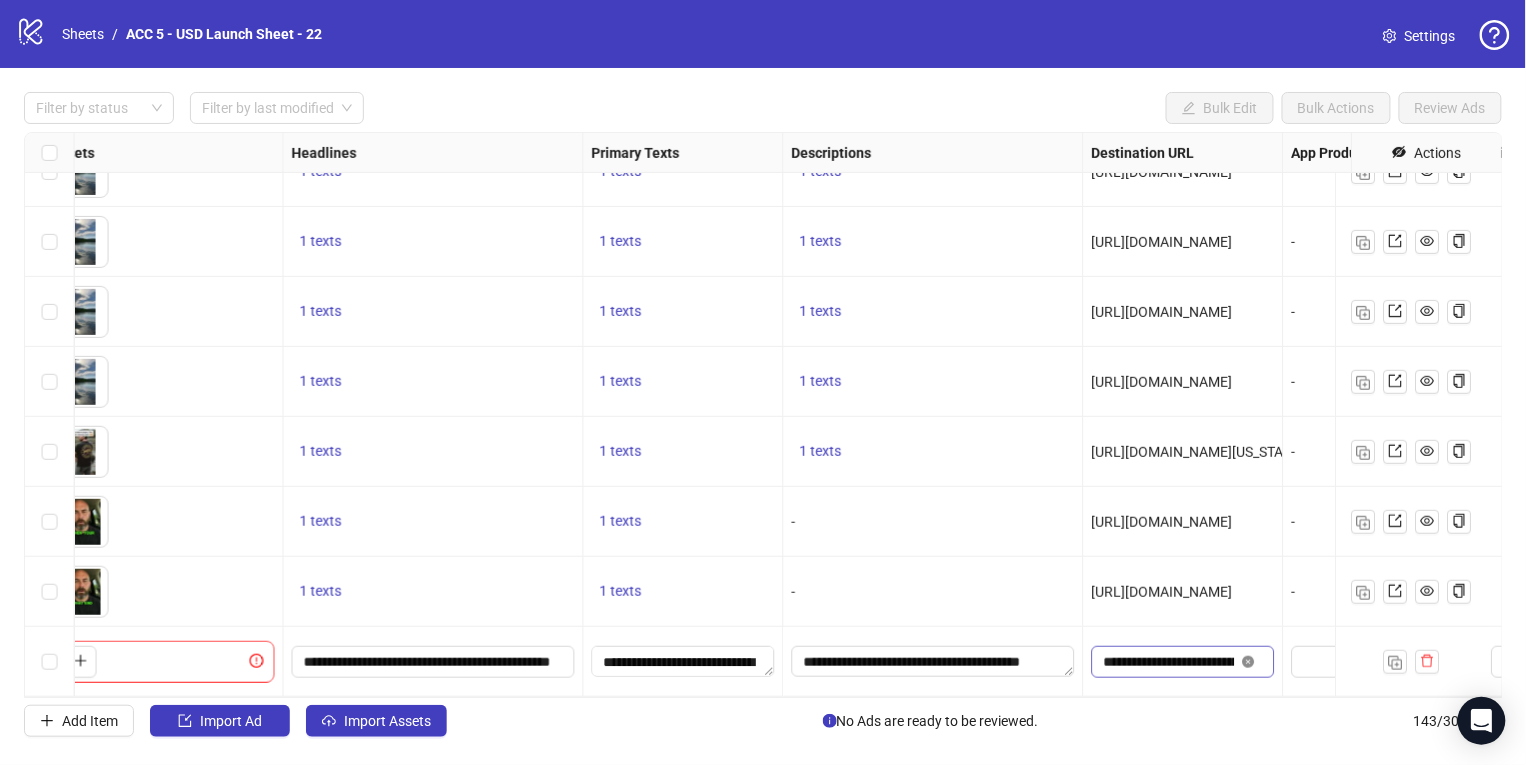 click 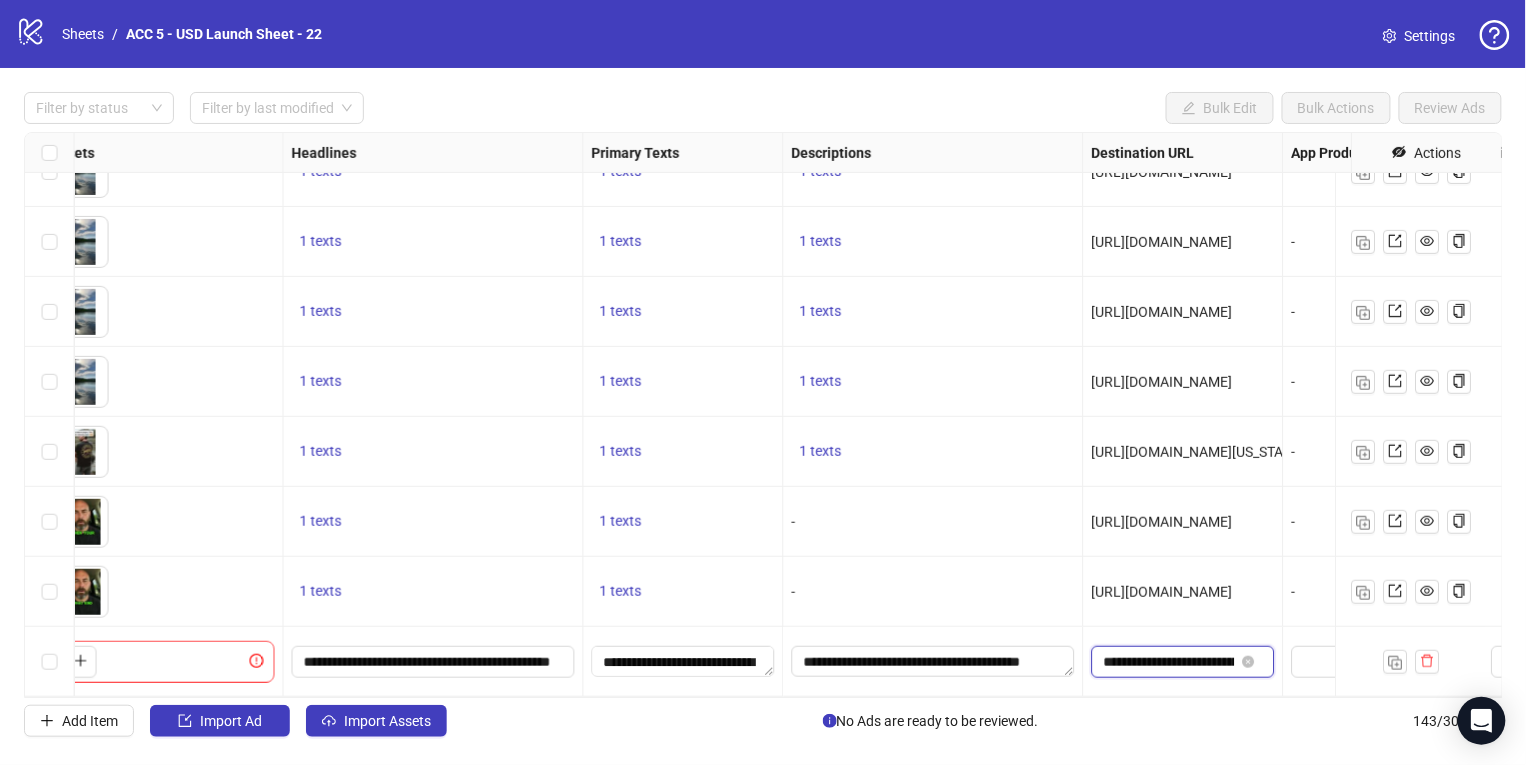 type 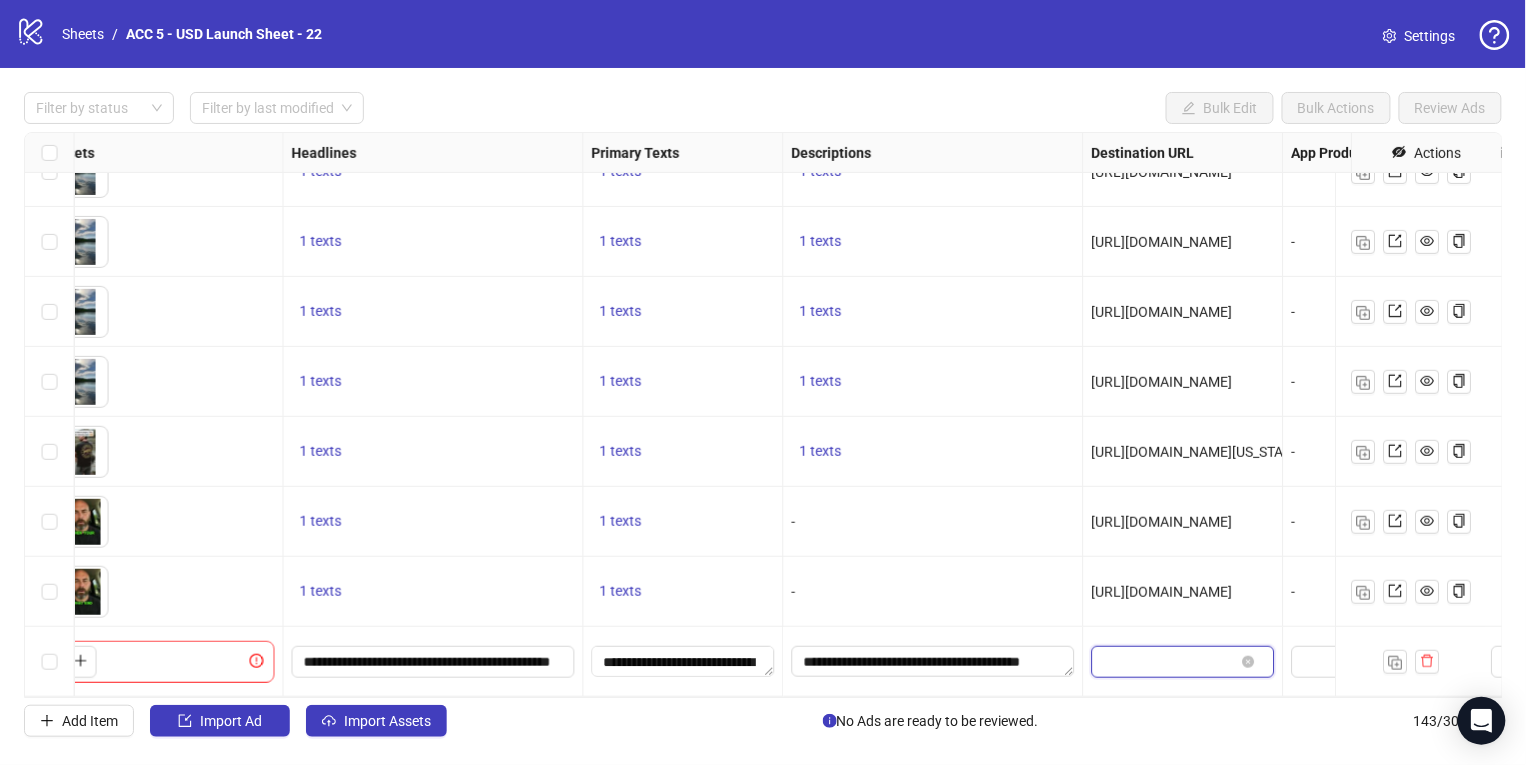 scroll, scrollTop: 0, scrollLeft: 0, axis: both 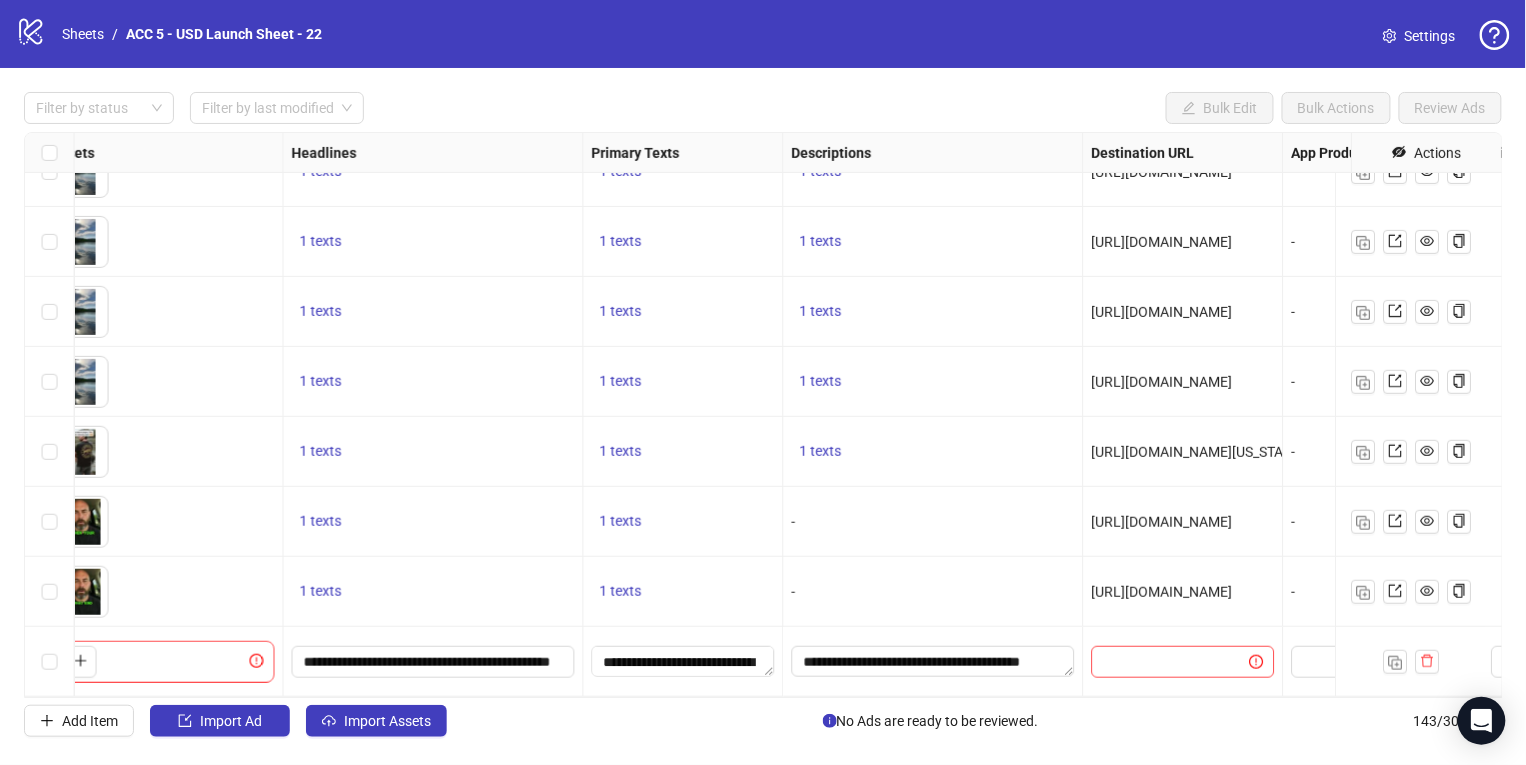 click on "1 texts" at bounding box center [934, 382] 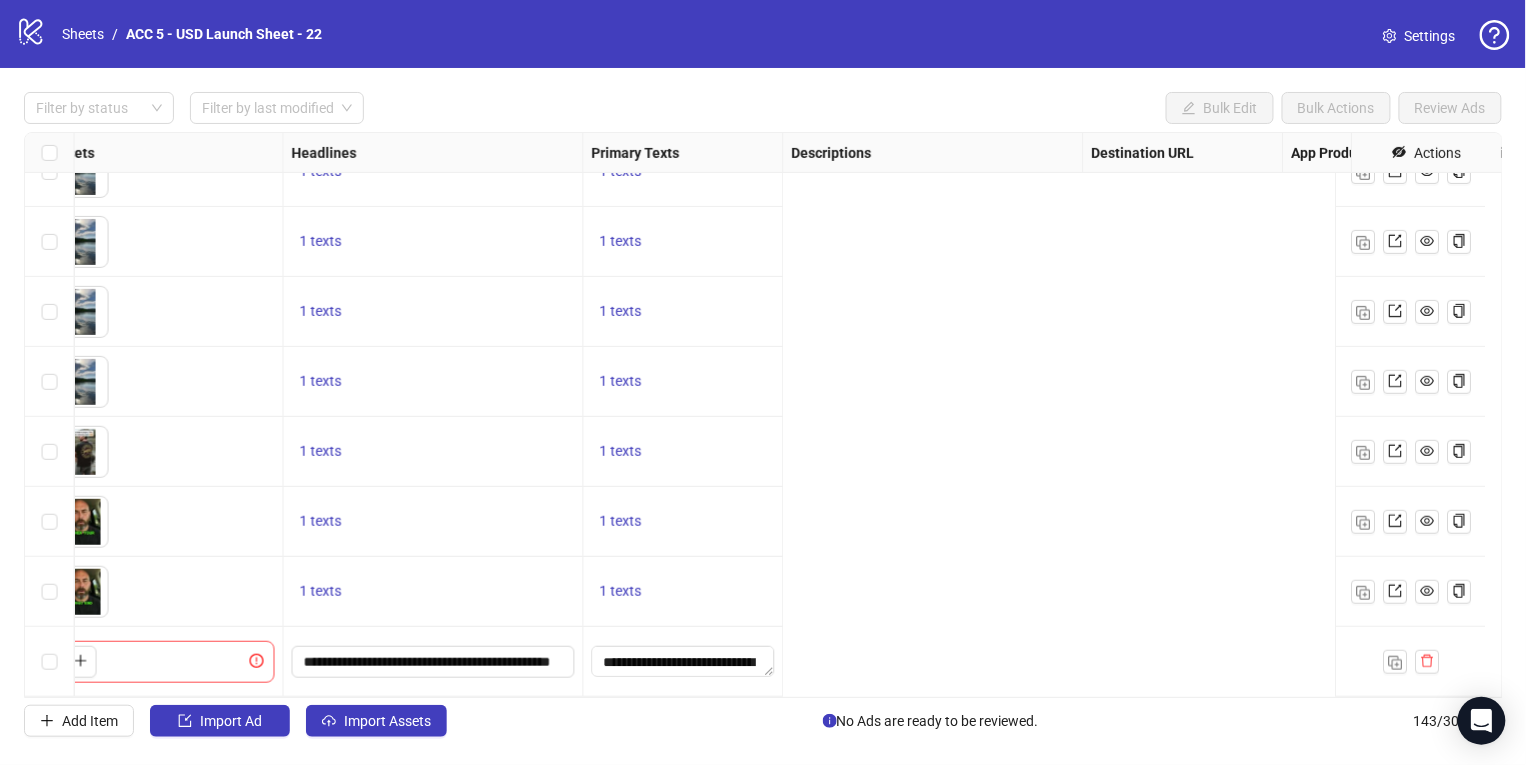 scroll, scrollTop: 9501, scrollLeft: 0, axis: vertical 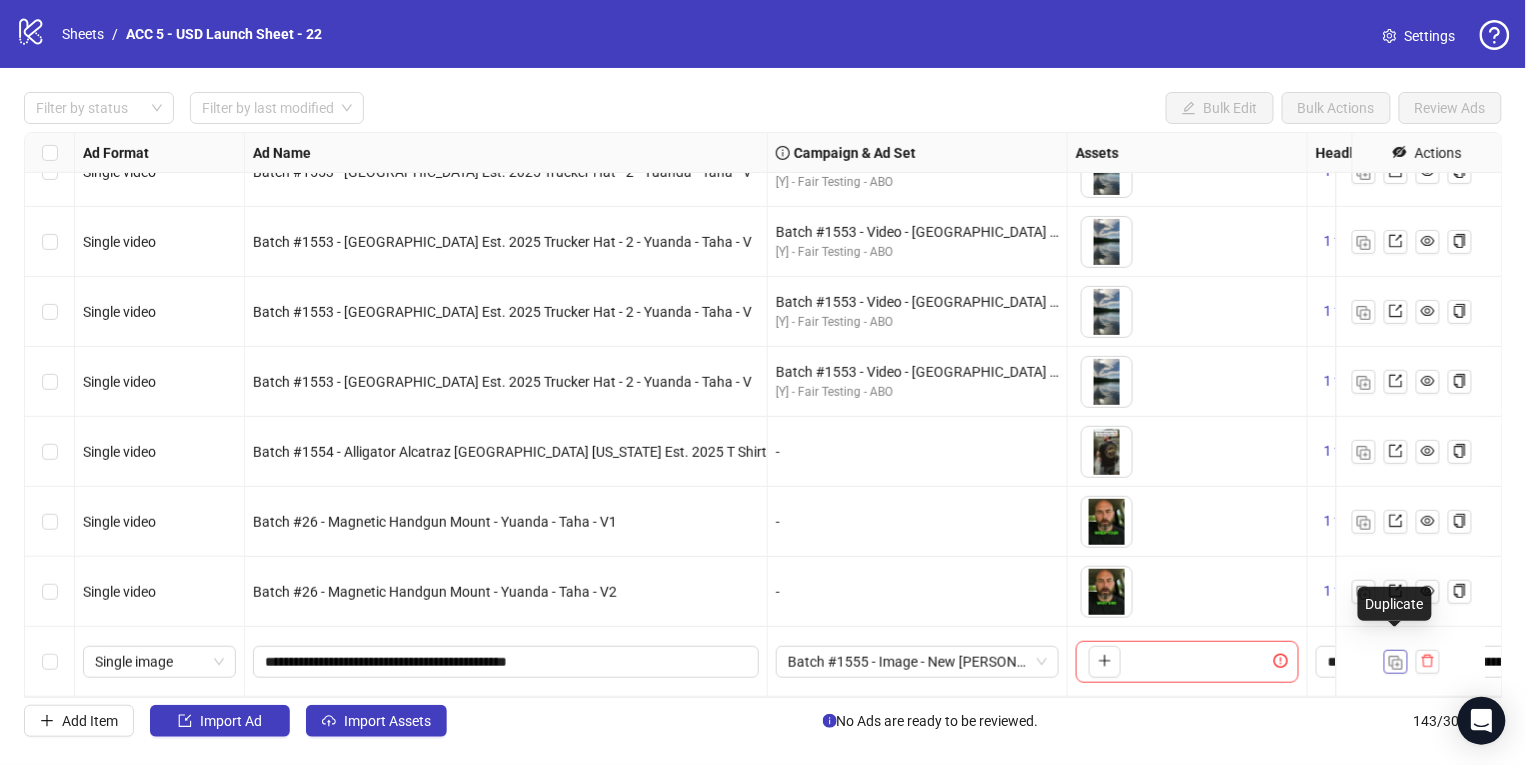 click at bounding box center (1396, 663) 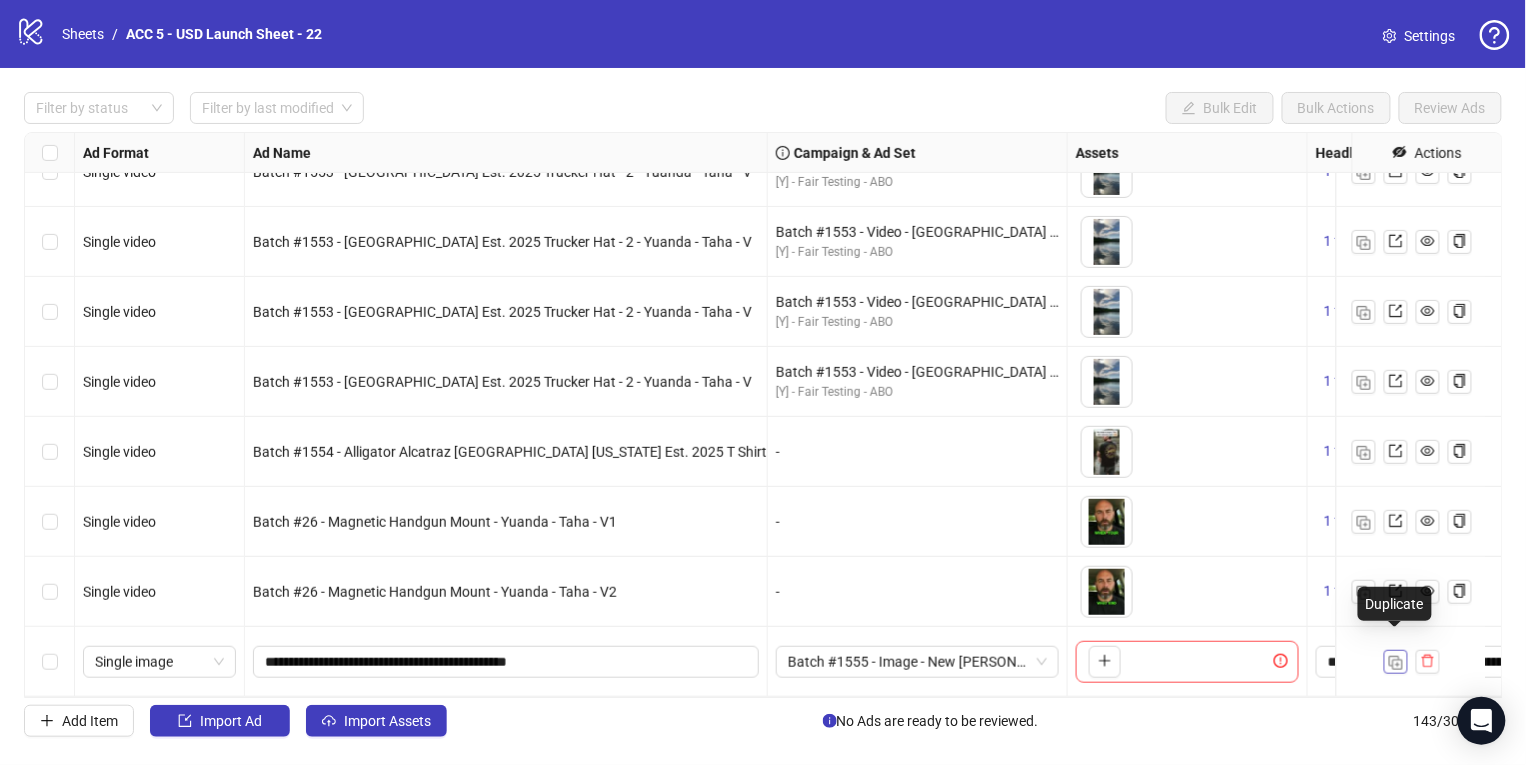 click at bounding box center [1396, 663] 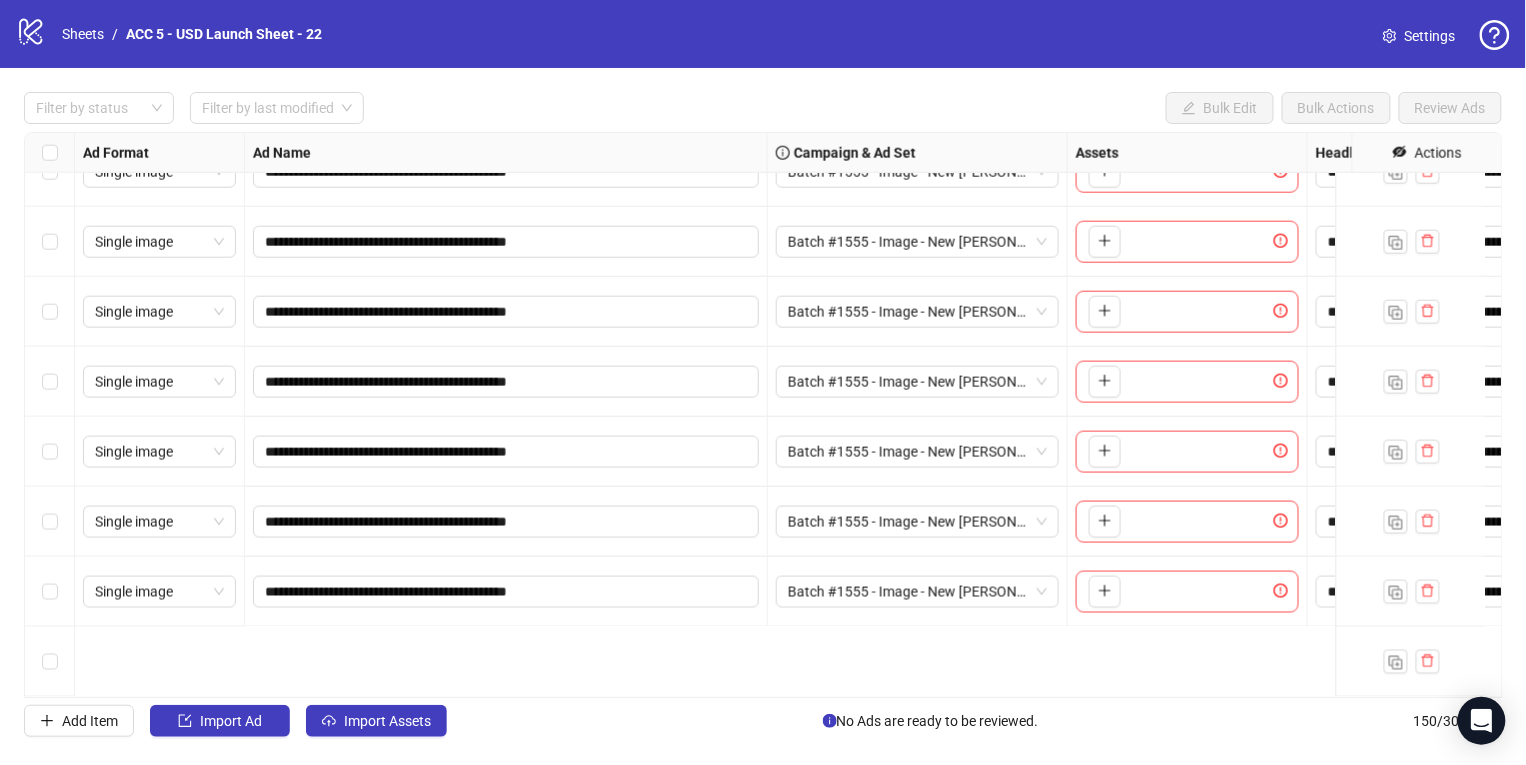 click 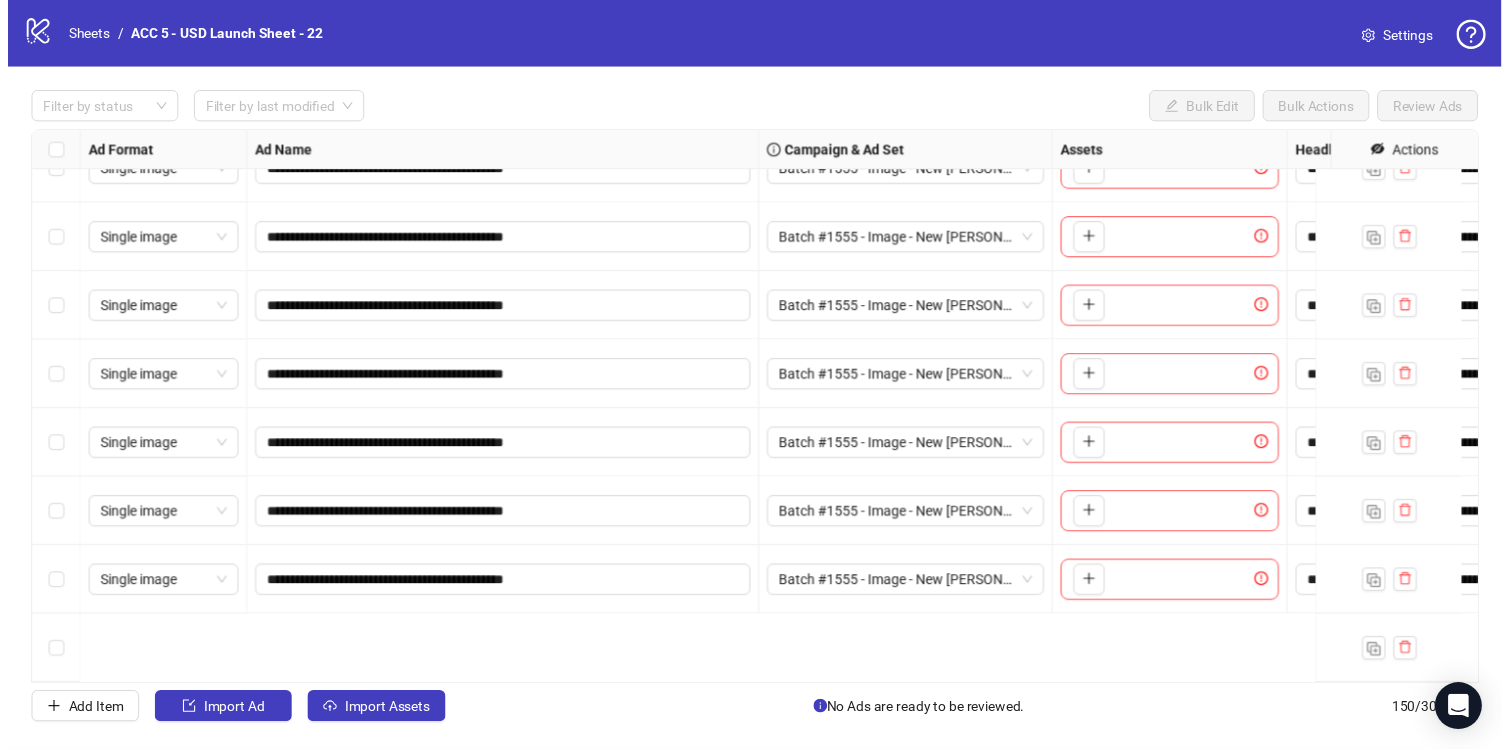 scroll, scrollTop: 9743, scrollLeft: 0, axis: vertical 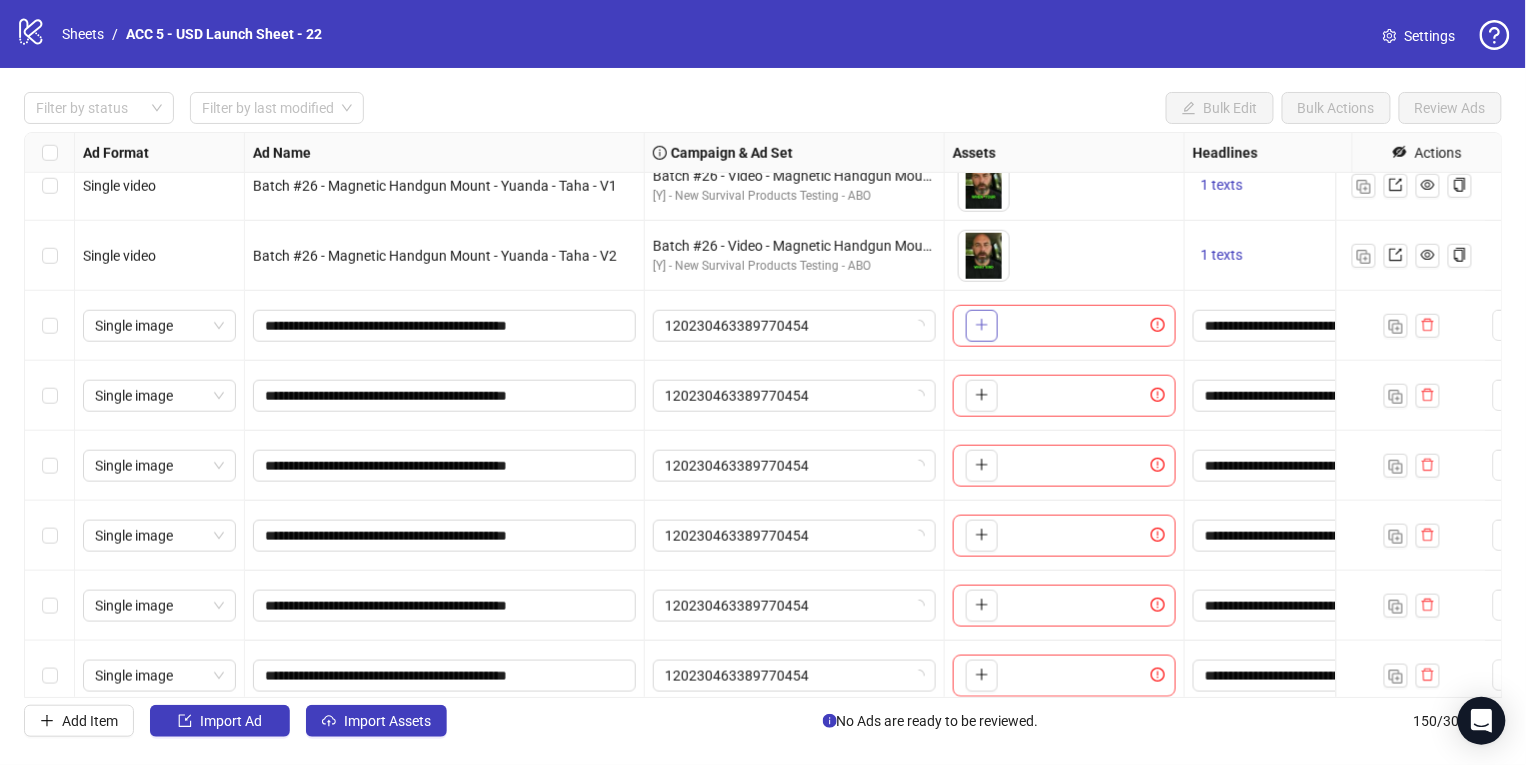 click 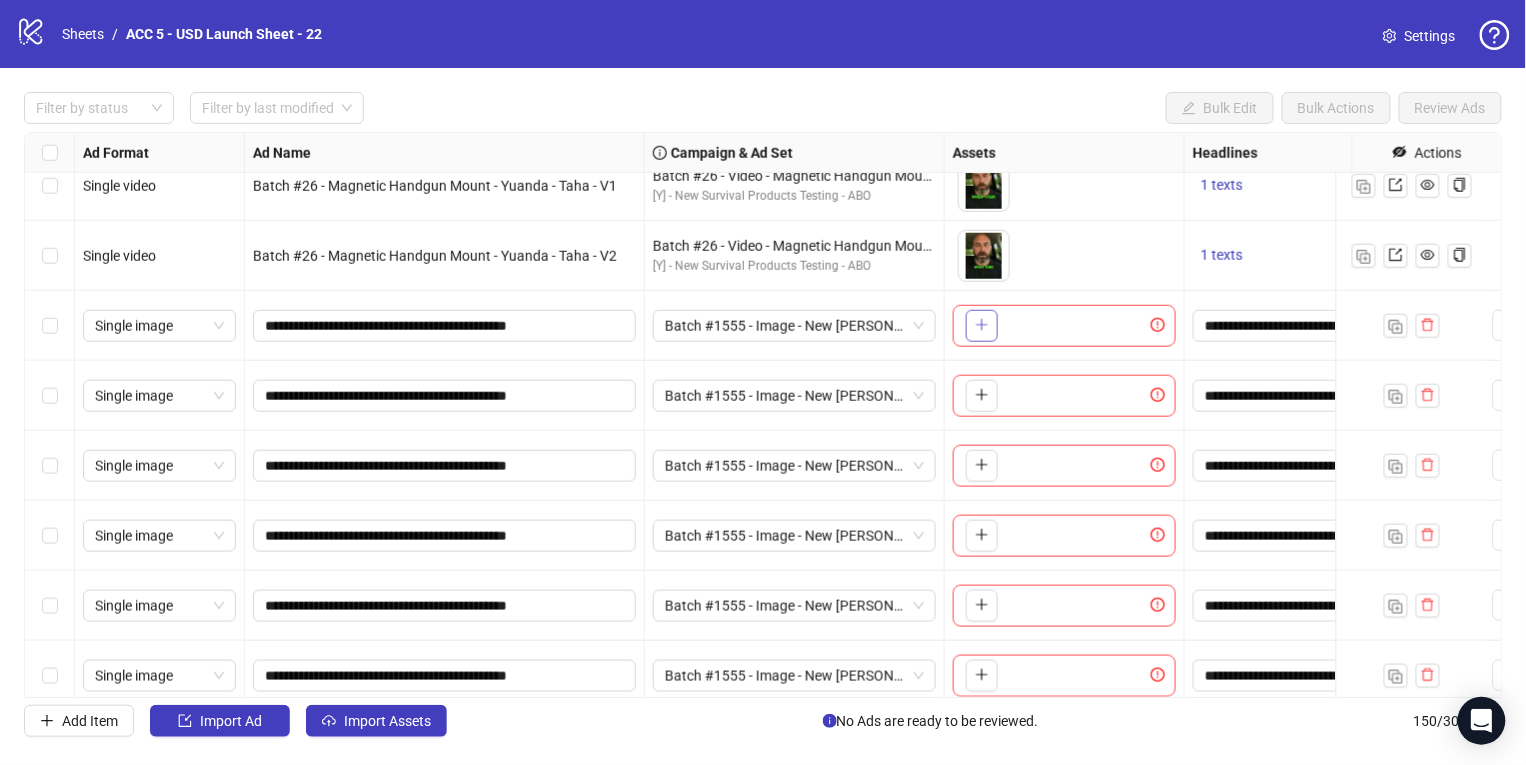 click 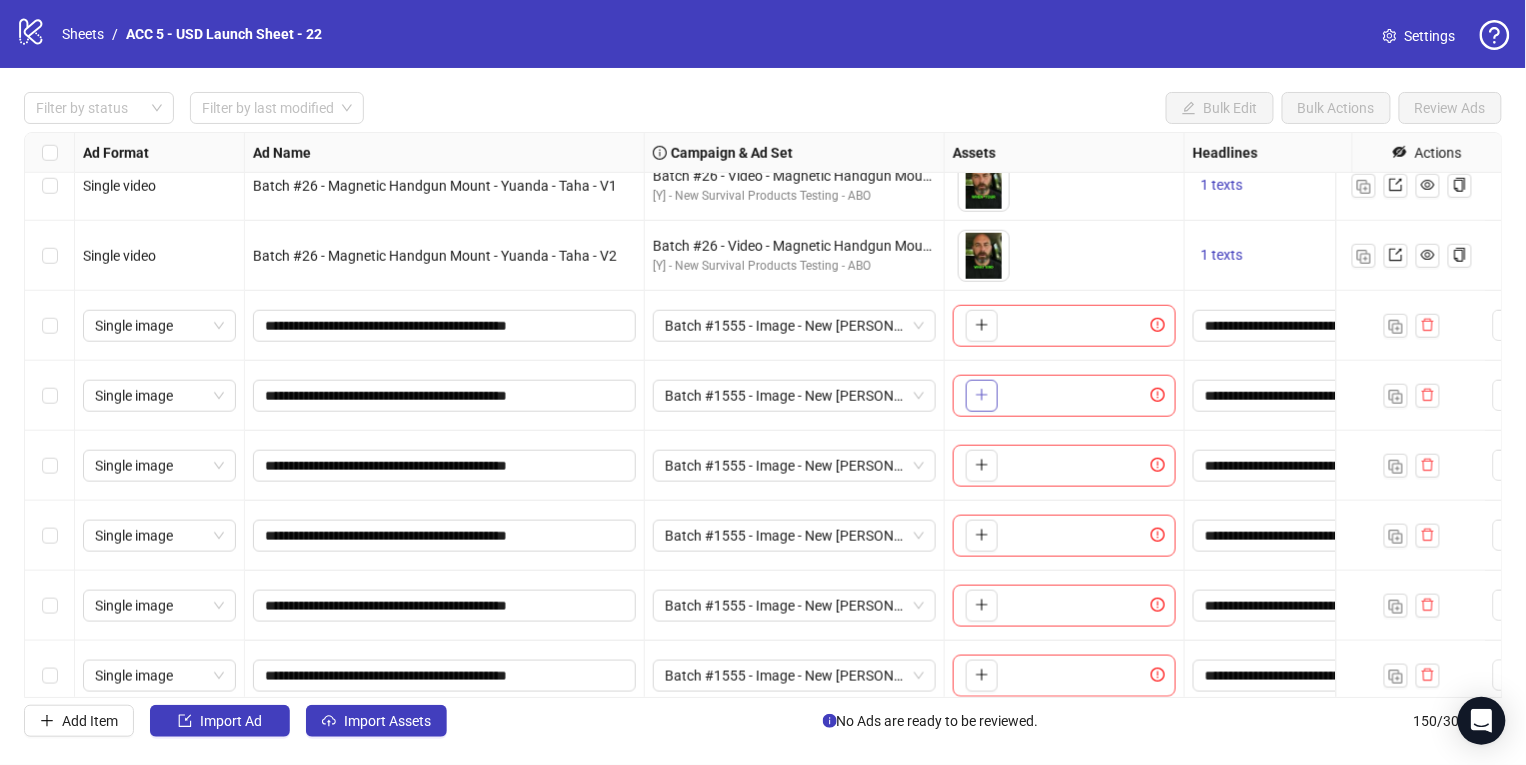 click 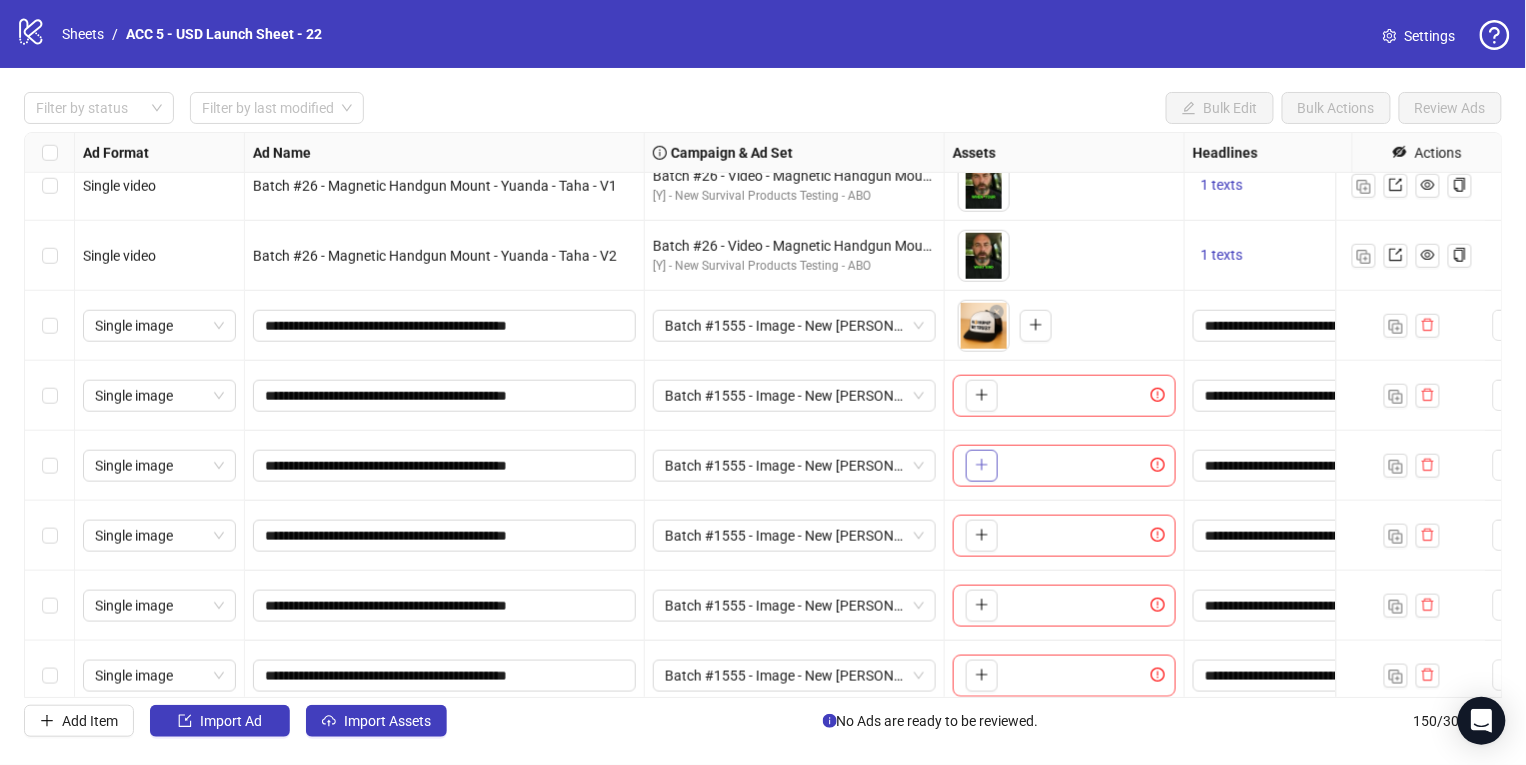 click at bounding box center [982, 466] 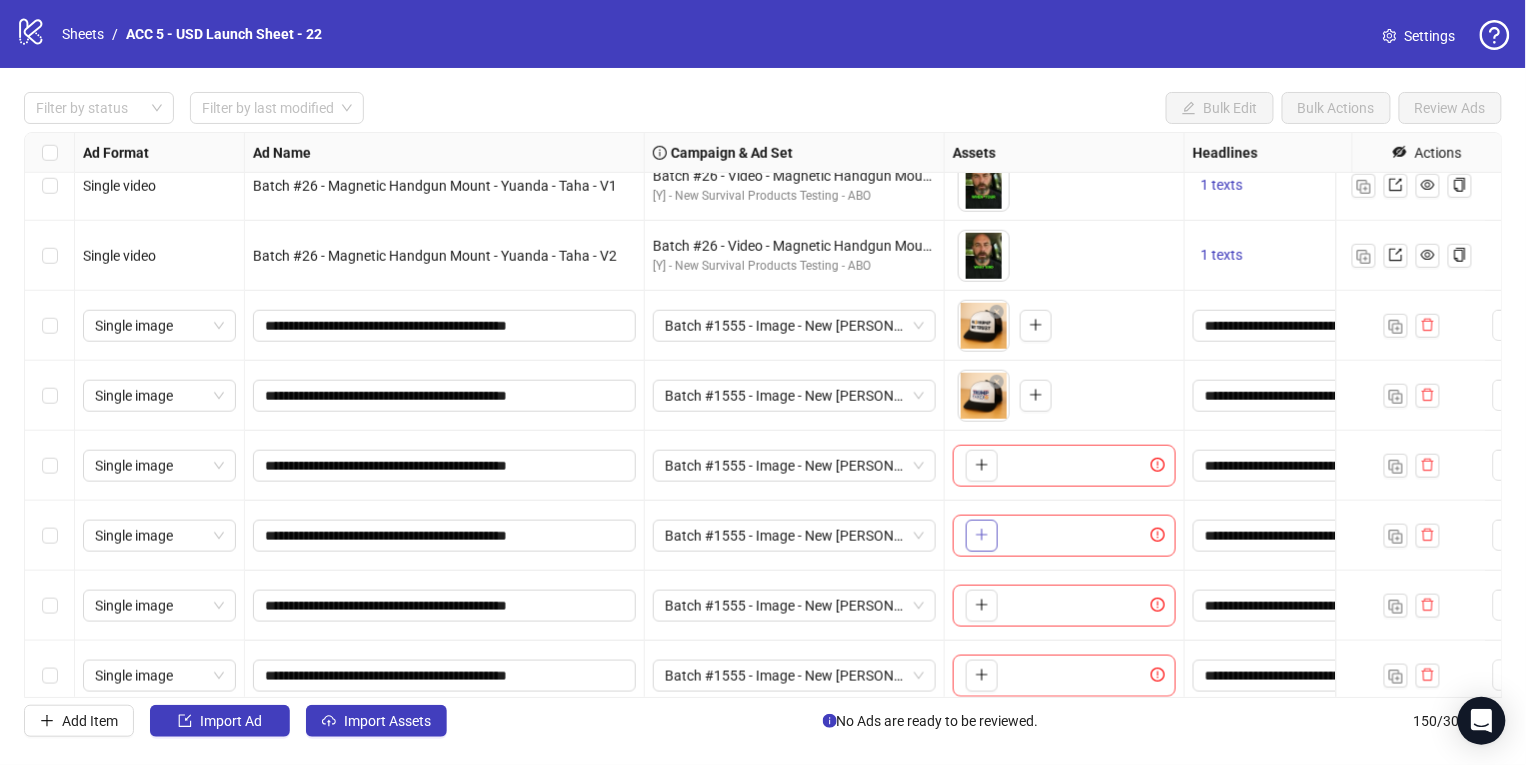 click 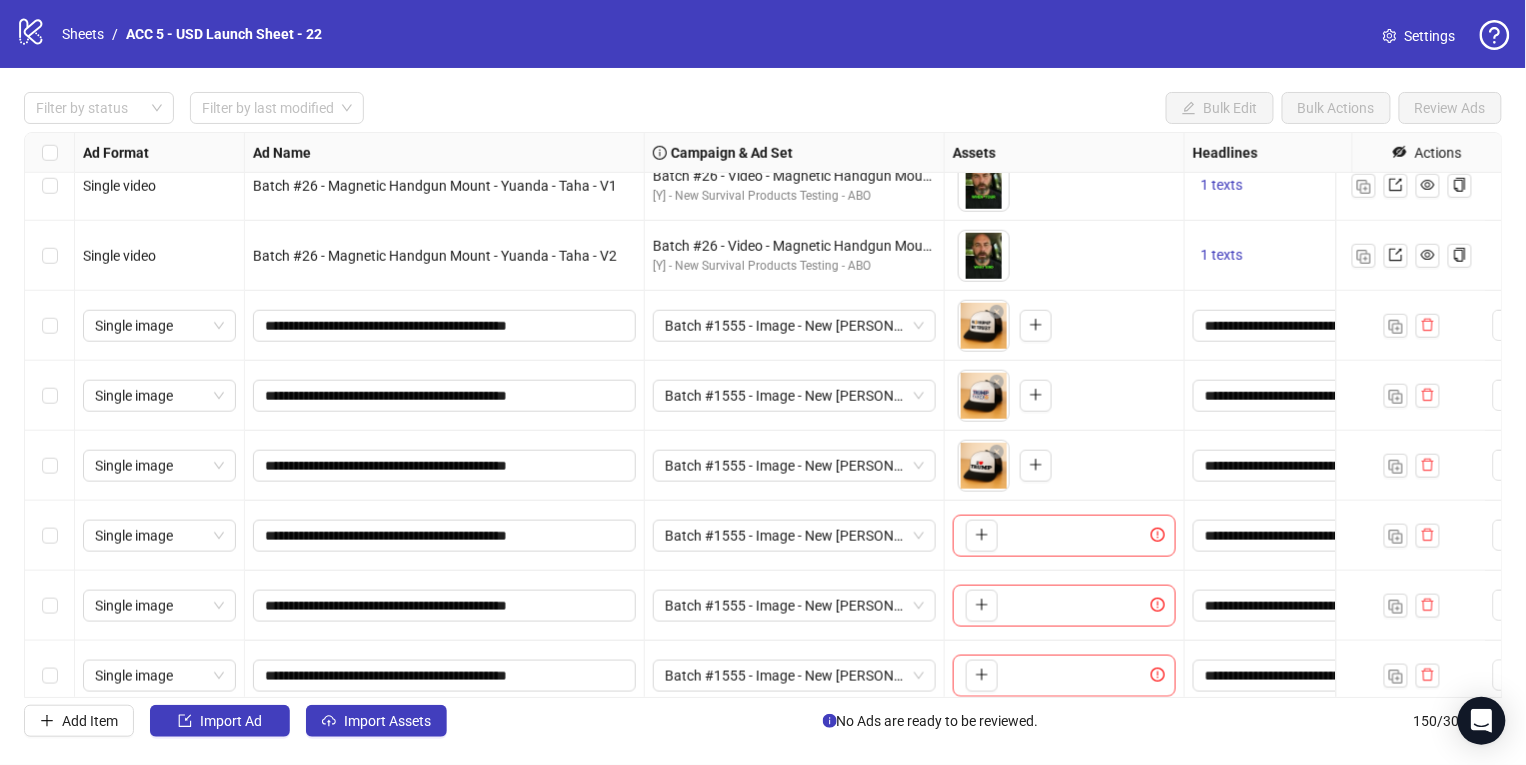 scroll, scrollTop: 9913, scrollLeft: 0, axis: vertical 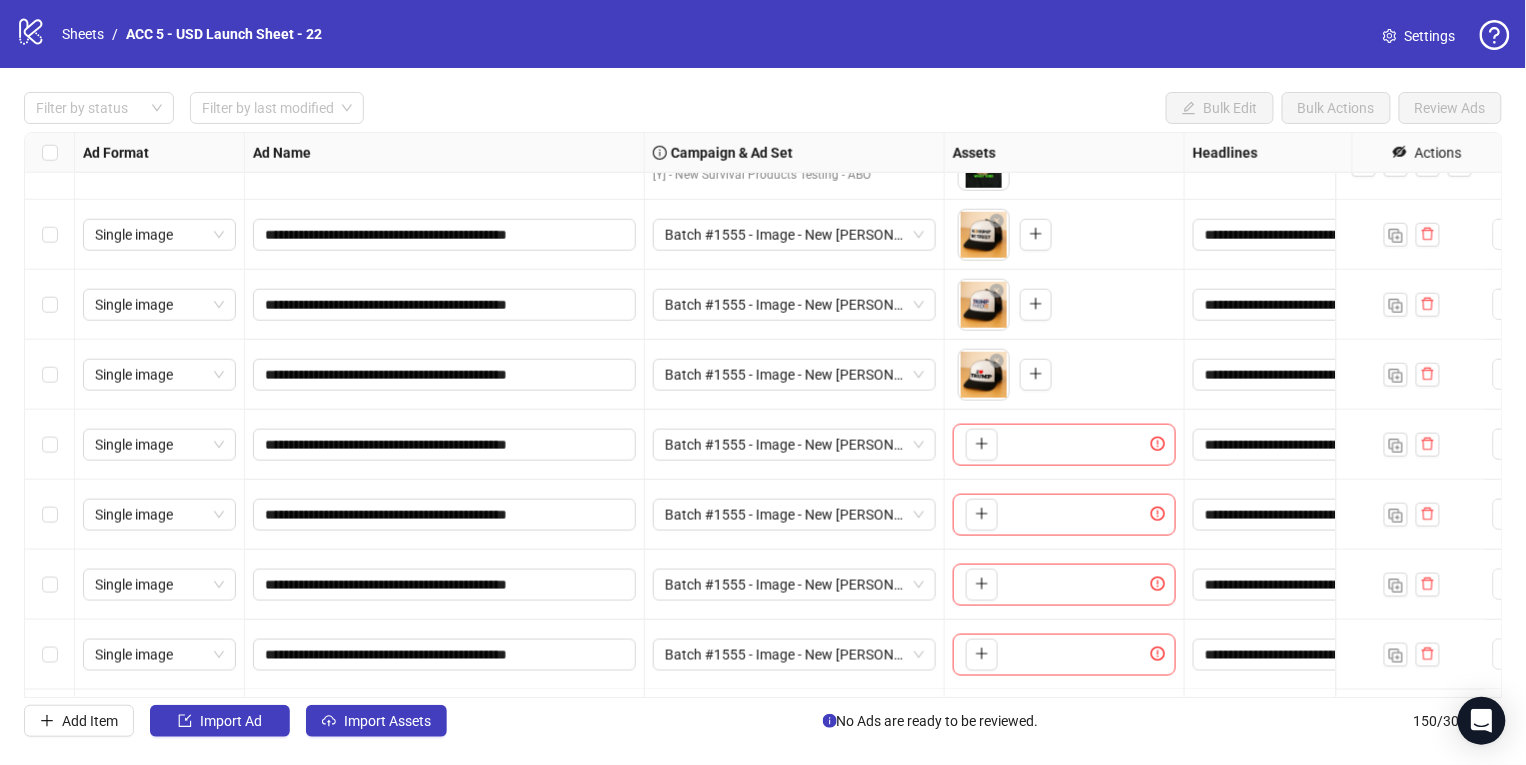 click on "Ad Format Ad Name Campaign & Ad Set Assets Headlines Primary Texts Descriptions Destination URL App Product Page ID Display URL Leadgen Form Product Set ID Call to Action Actions Single video Batch #26 - Magnetic Handgun Mount - Yuanda - Taha - V1 Batch #26 - Video - Magnetic Handgun Mount - Yuanda - Taha - [DATE] [Y] - New Survival Products Testing - ABO
To pick up a draggable item, press the space bar.
While dragging, use the arrow keys to move the item.
Press space again to drop the item in its new position, or press escape to cancel.
1 texts 1 texts - Single video Batch #26 - Magnetic Handgun Mount - Yuanda - Taha - V2 Batch #26 - Video - Magnetic Handgun Mount - Yuanda - Taha - [DATE] [Y] - New Survival Products Testing - ABO
To pick up a draggable item, press the space bar.
While dragging, use the arrow keys to move the item.
Press space again to drop the item in its new position, or press escape to cancel.
1 texts 1 texts - Single image Single image Single image" at bounding box center [763, 415] 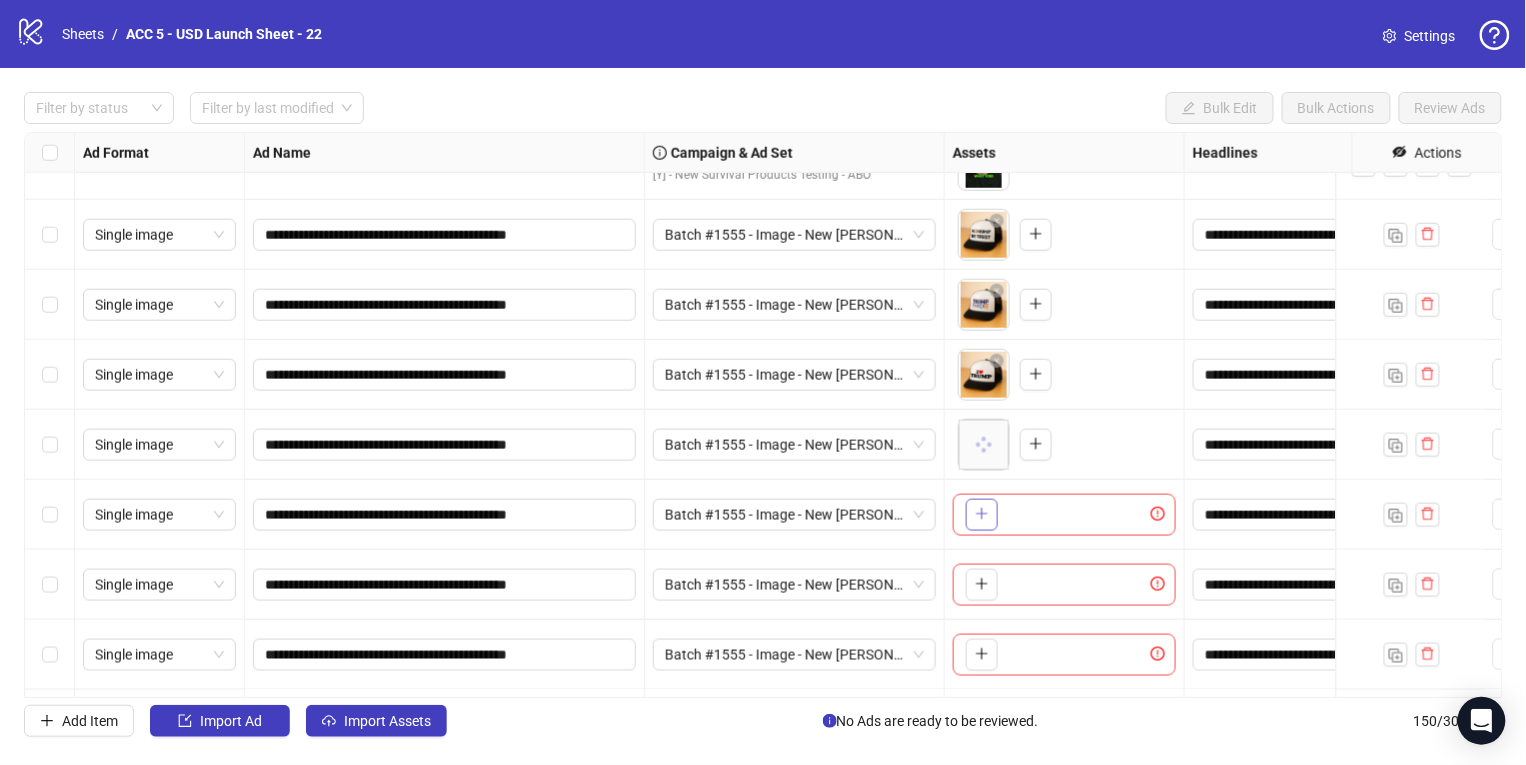 click 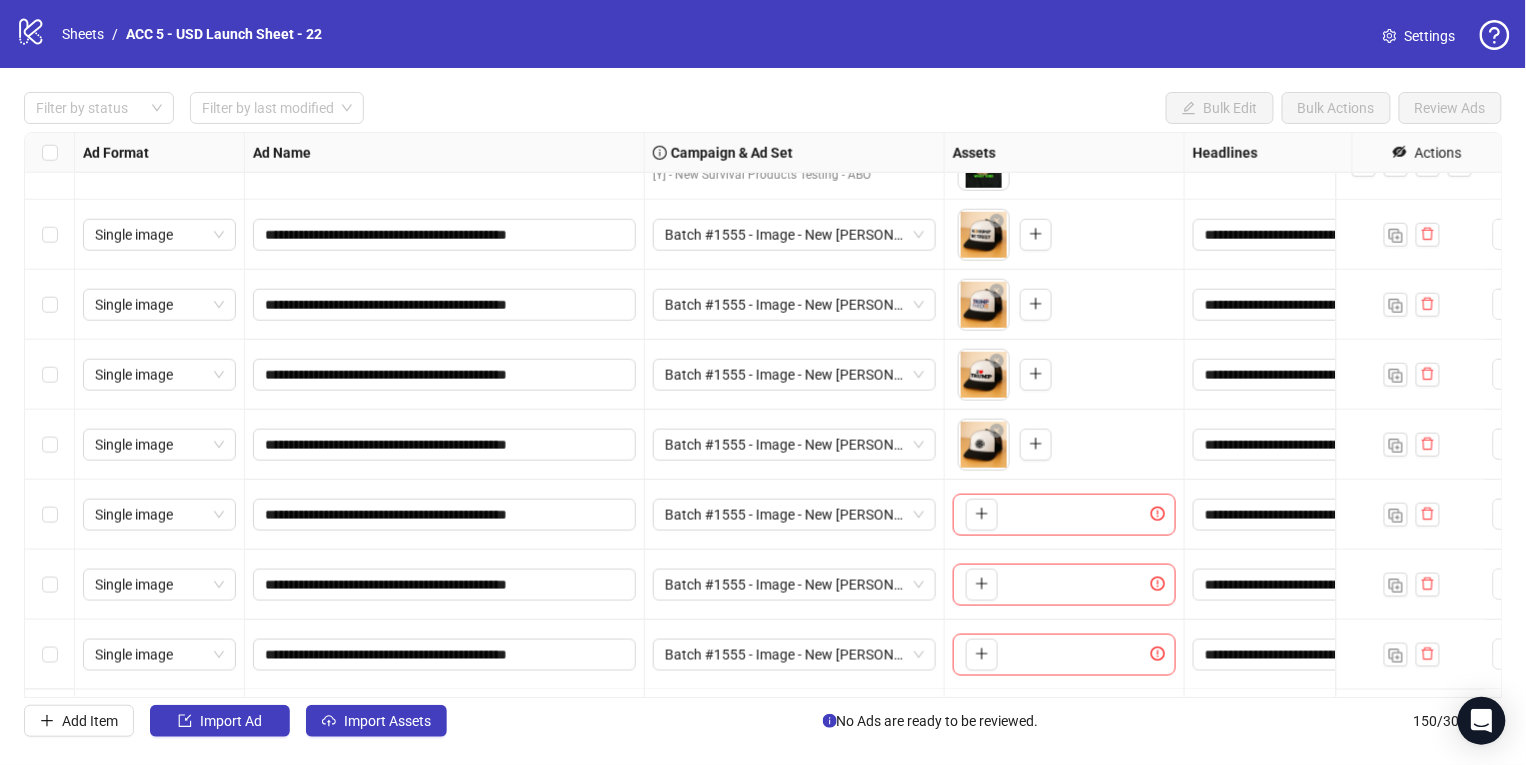 scroll, scrollTop: 9991, scrollLeft: 0, axis: vertical 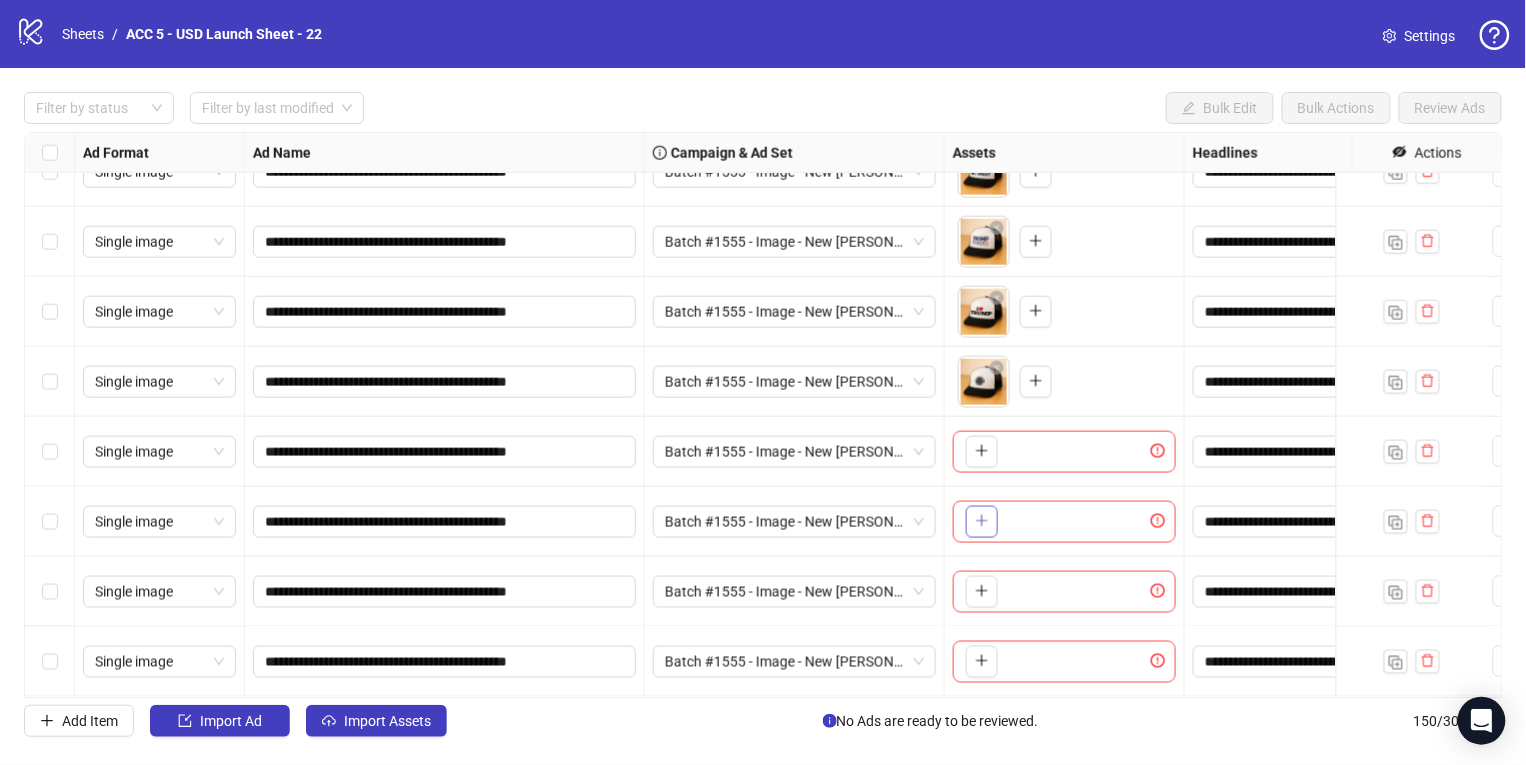 click 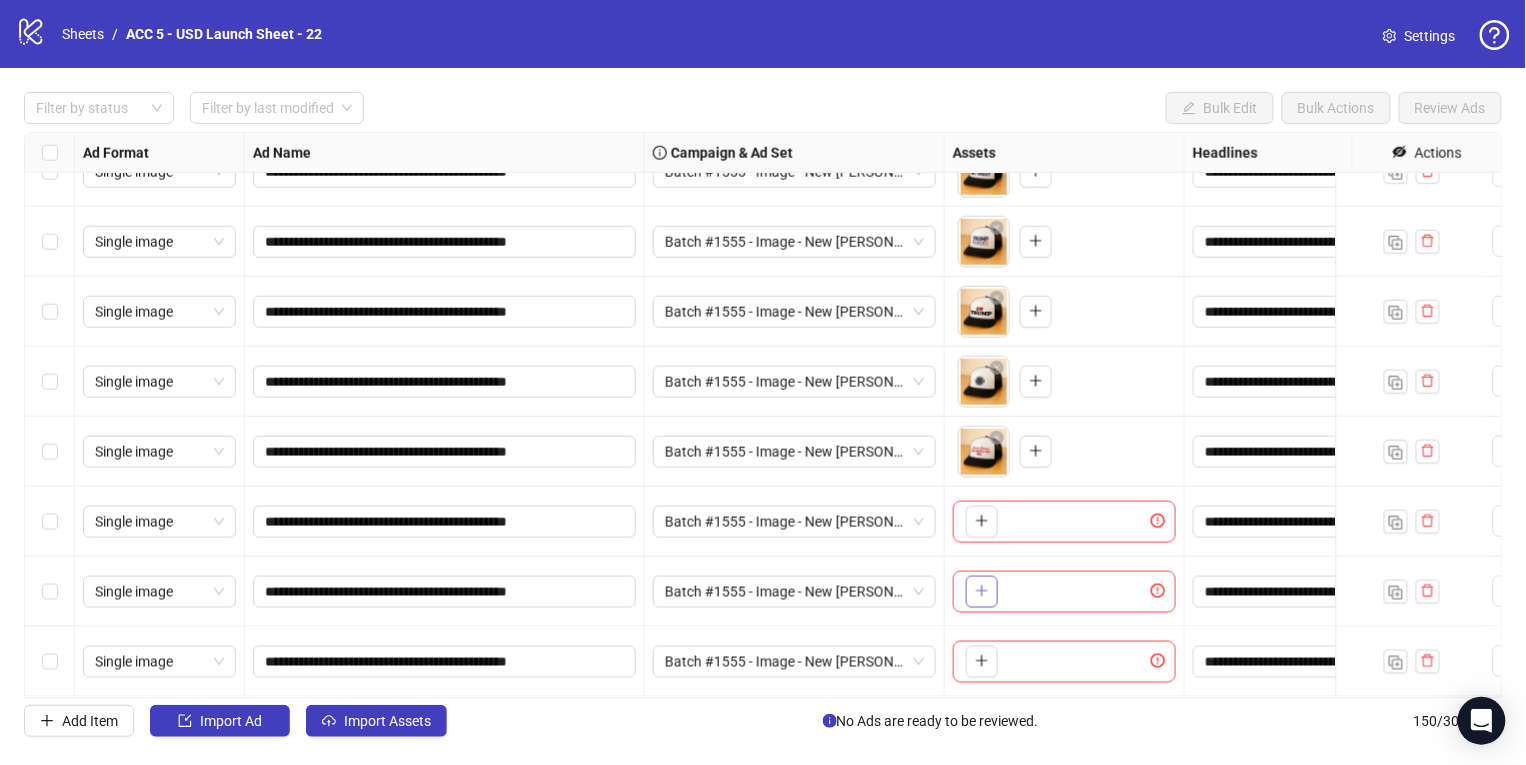 click at bounding box center [982, 592] 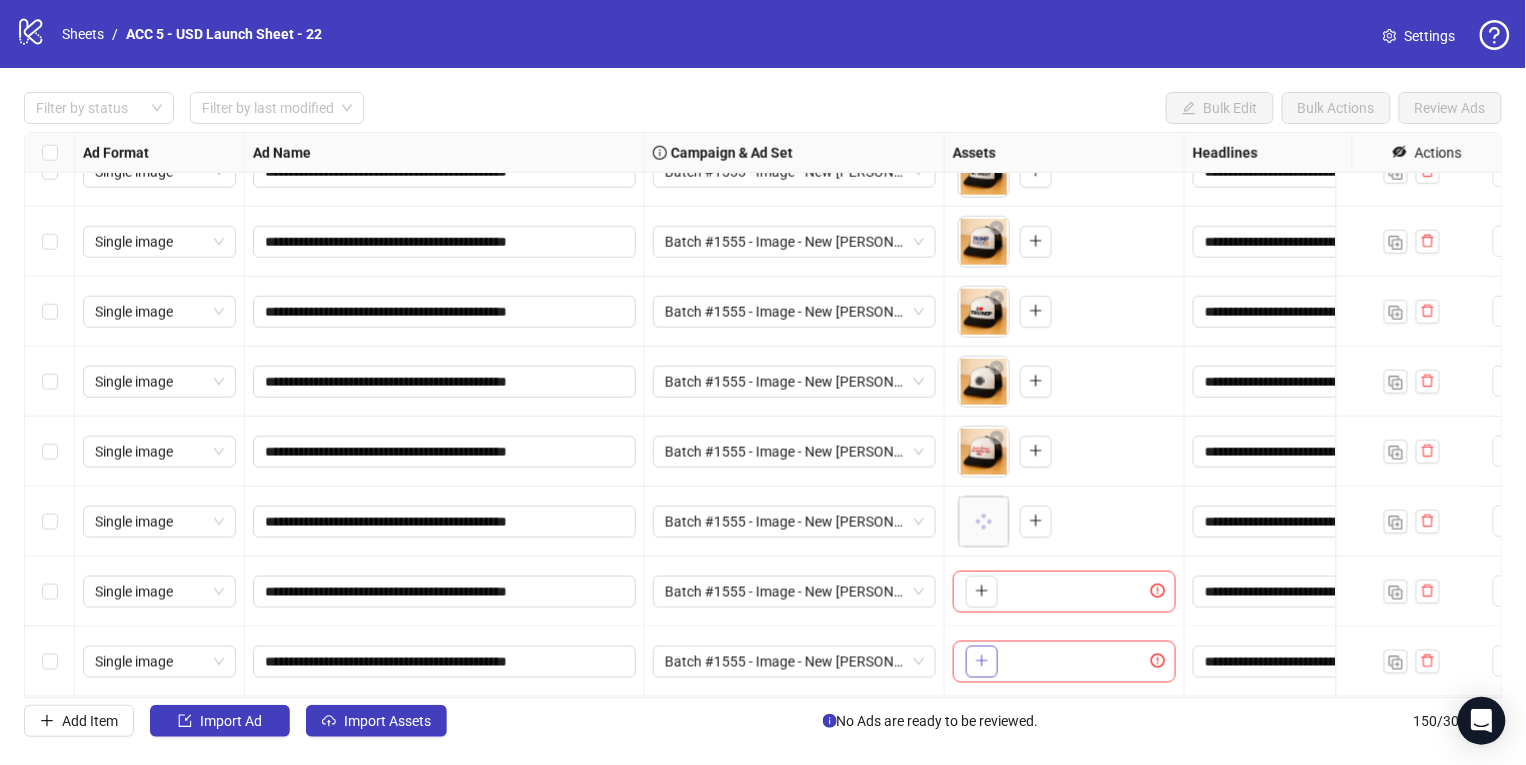 click at bounding box center (982, 662) 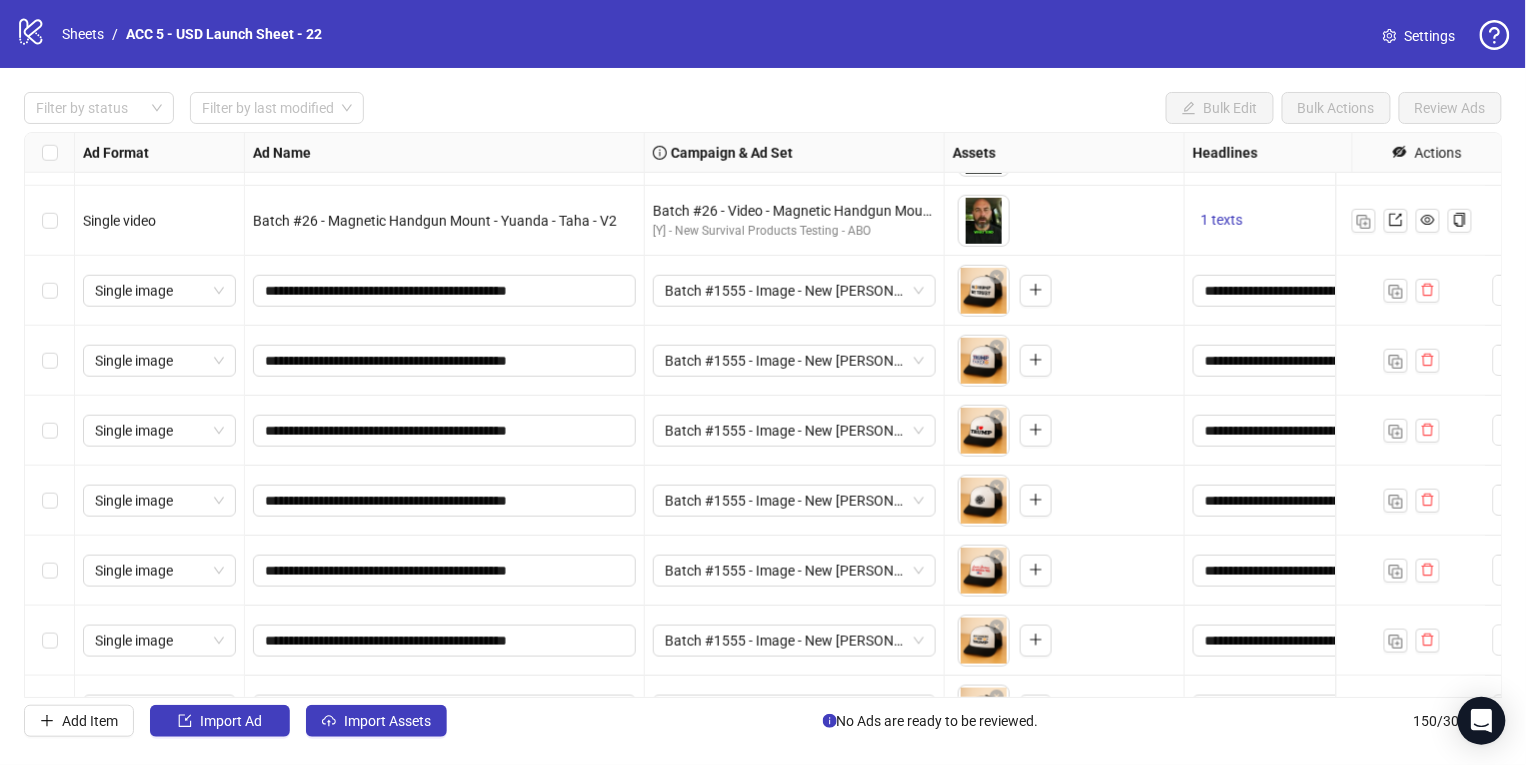 scroll, scrollTop: 9865, scrollLeft: 0, axis: vertical 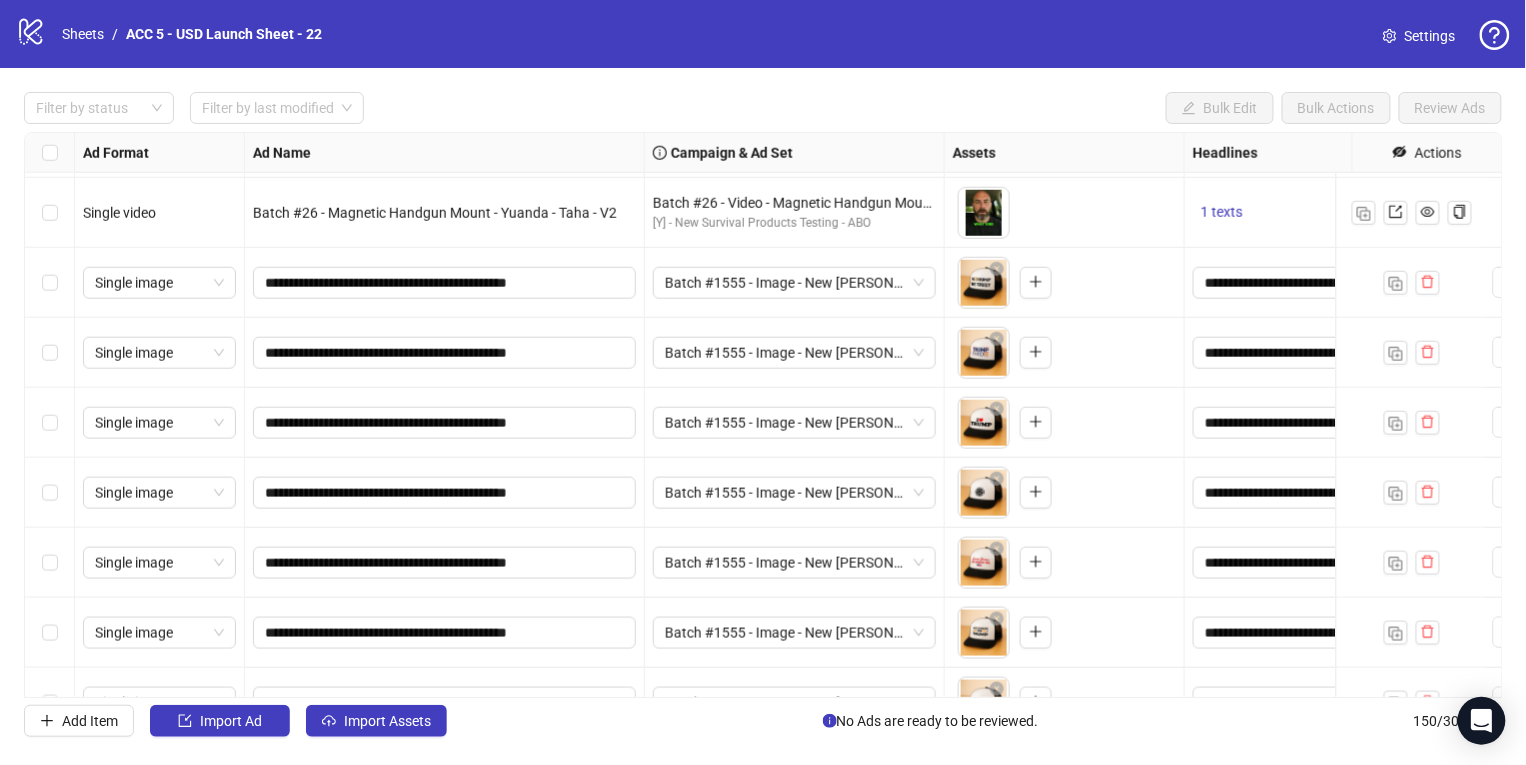 click on "Batch #1555 - Image - New [PERSON_NAME] Trucker Hat - Yuanda - [DATE]" at bounding box center [794, 493] 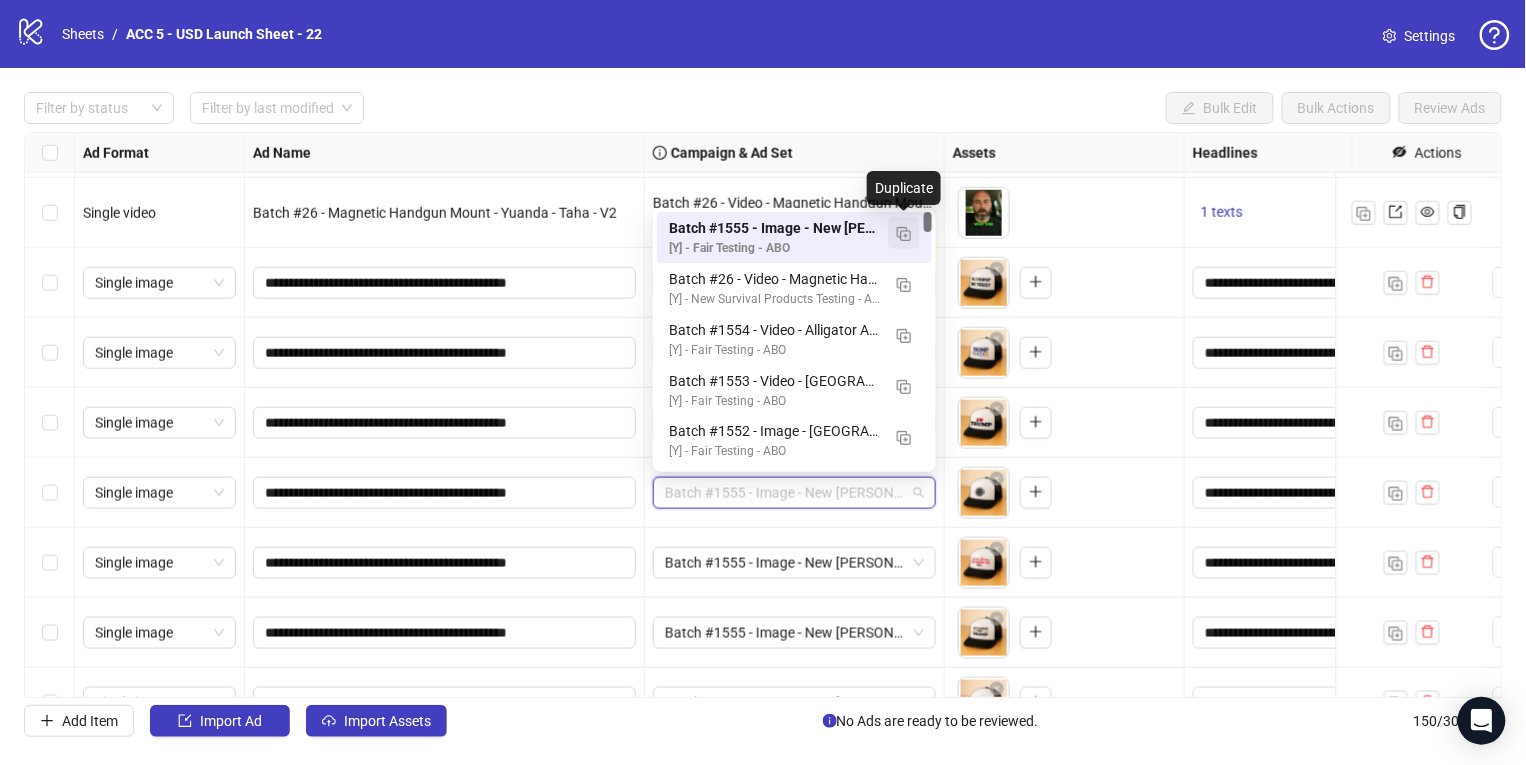 click at bounding box center (904, 233) 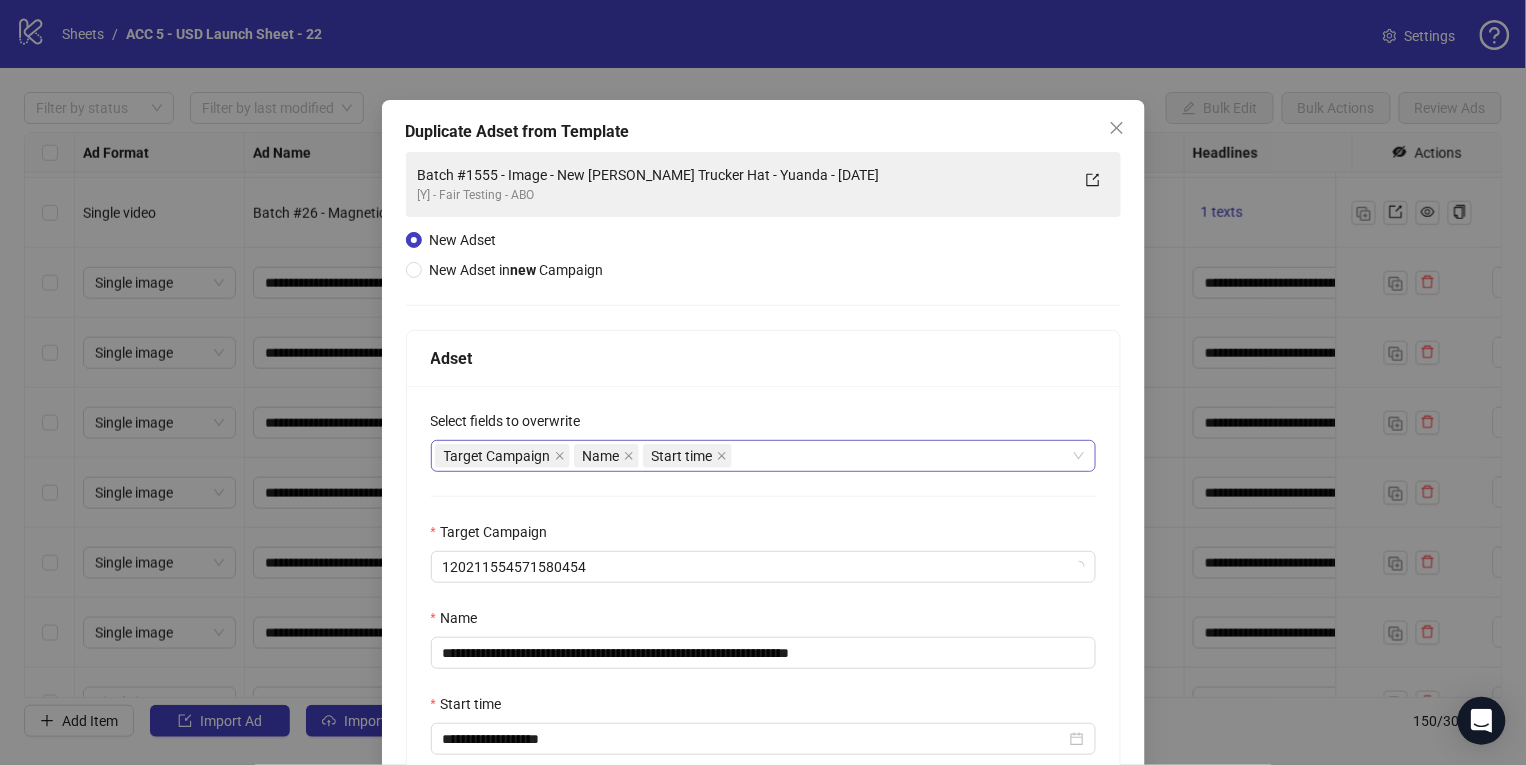 click on "Target Campaign Name Start time" at bounding box center [753, 456] 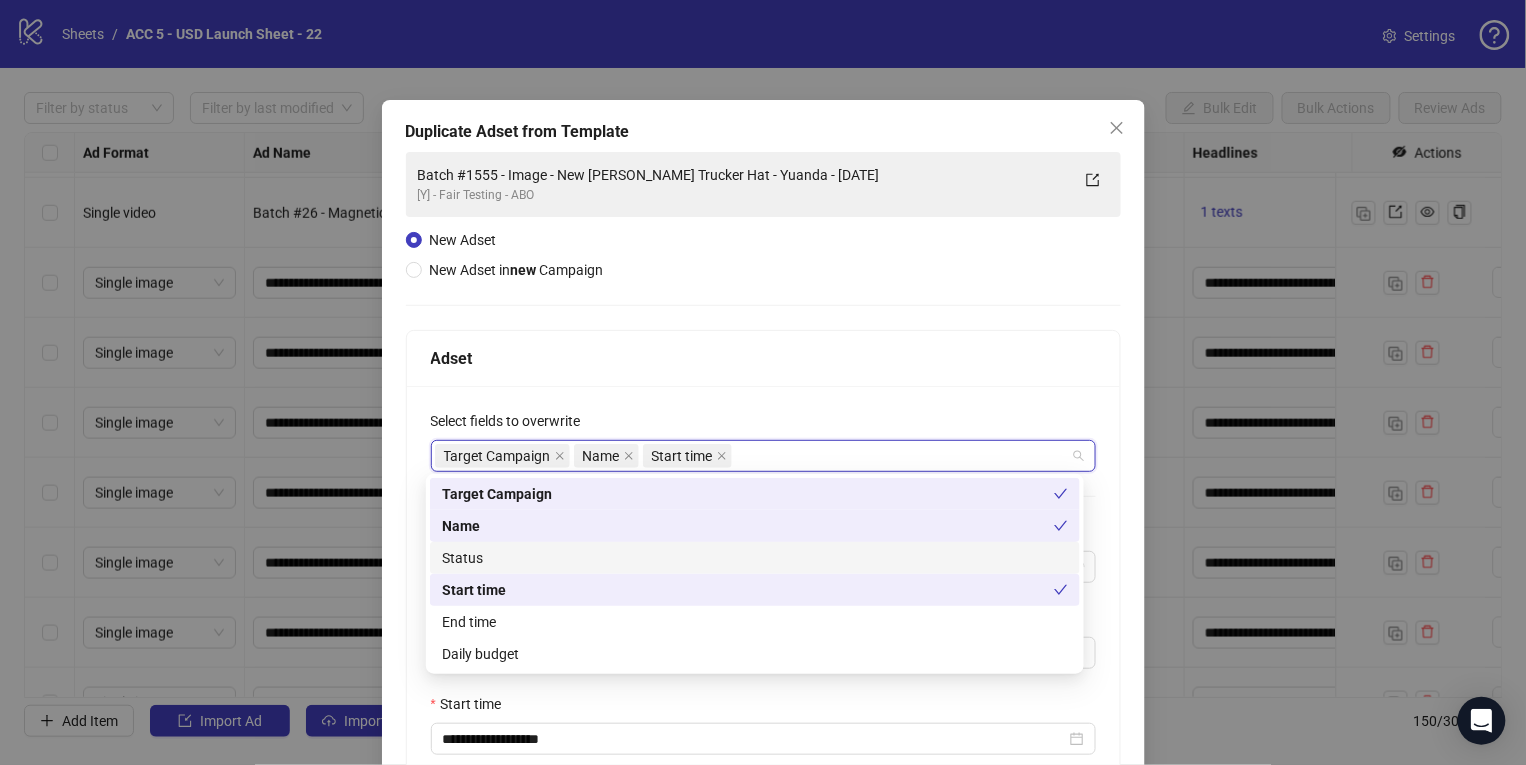 click on "Status" at bounding box center [755, 558] 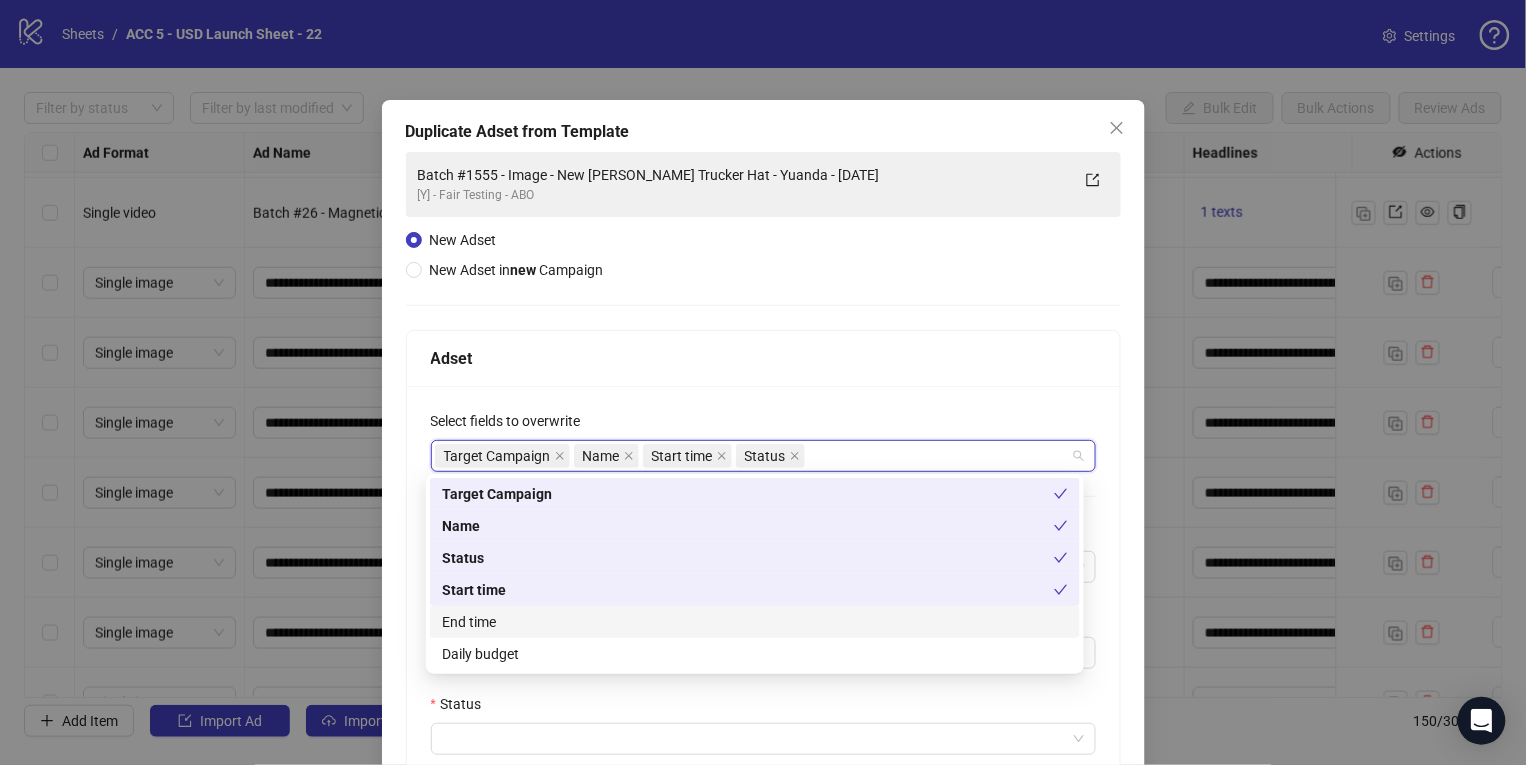click on "End time" at bounding box center (755, 622) 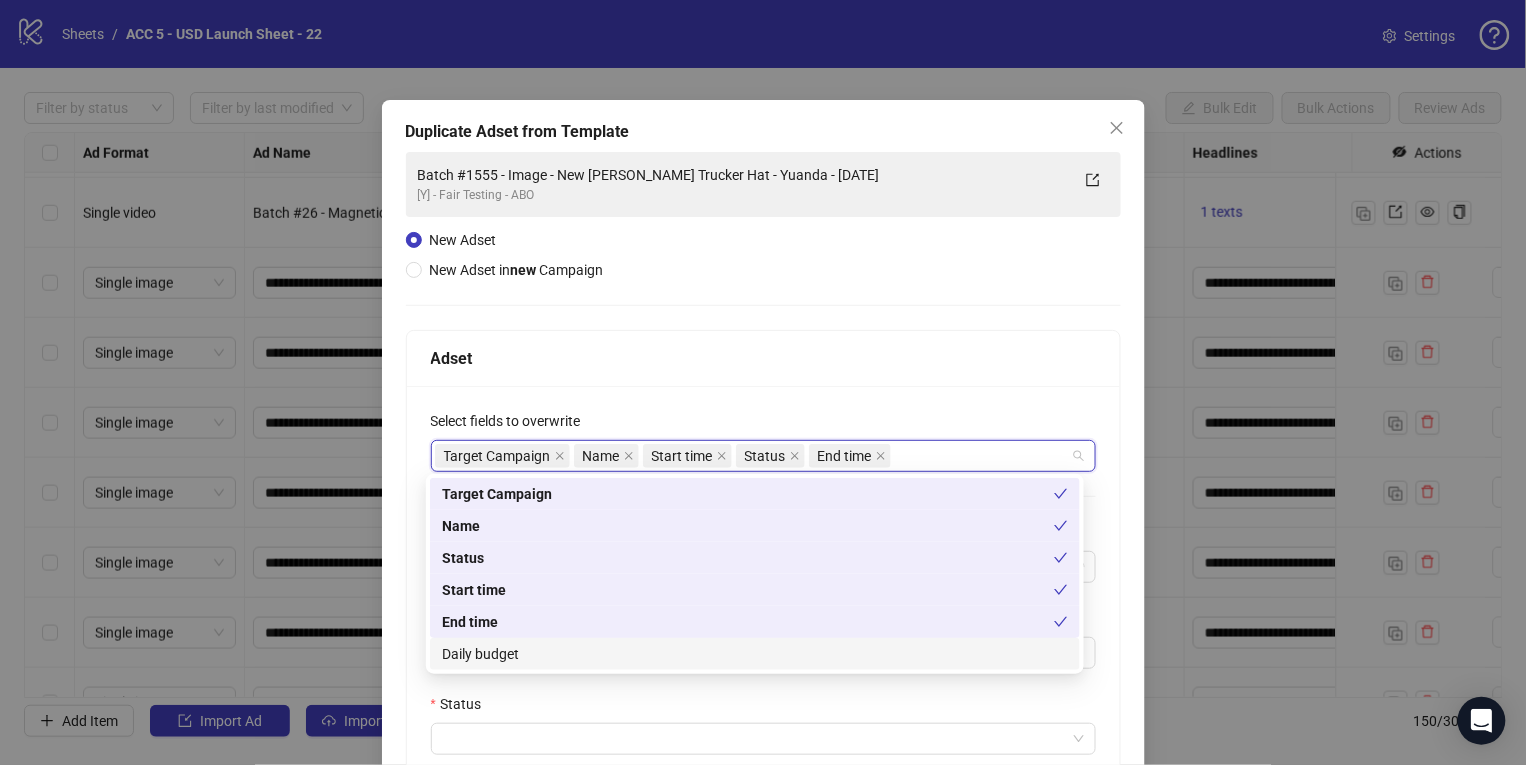 drag, startPoint x: 519, startPoint y: 643, endPoint x: 583, endPoint y: 697, distance: 83.737686 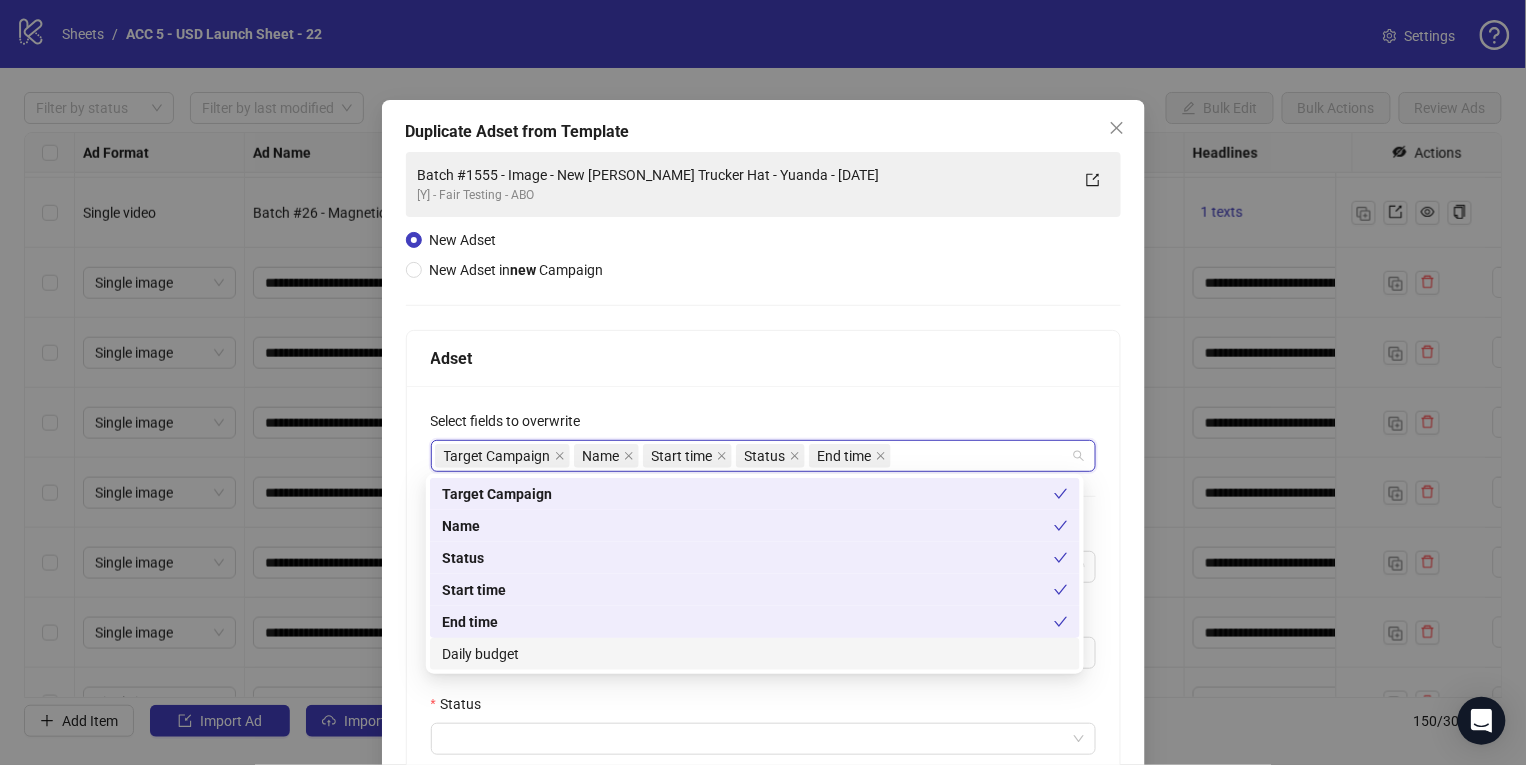 click on "Daily budget" at bounding box center (755, 654) 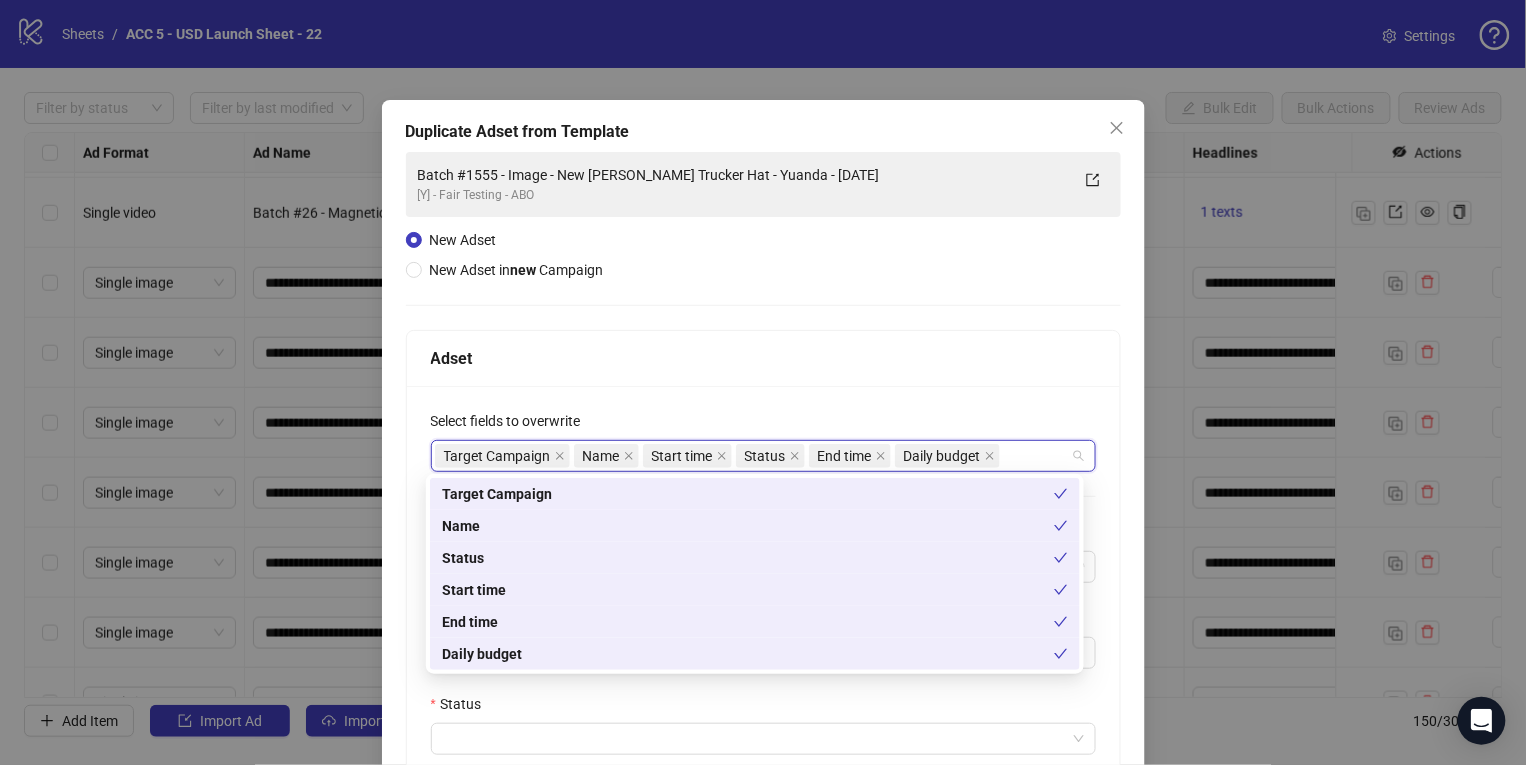 click on "Status" at bounding box center (763, 708) 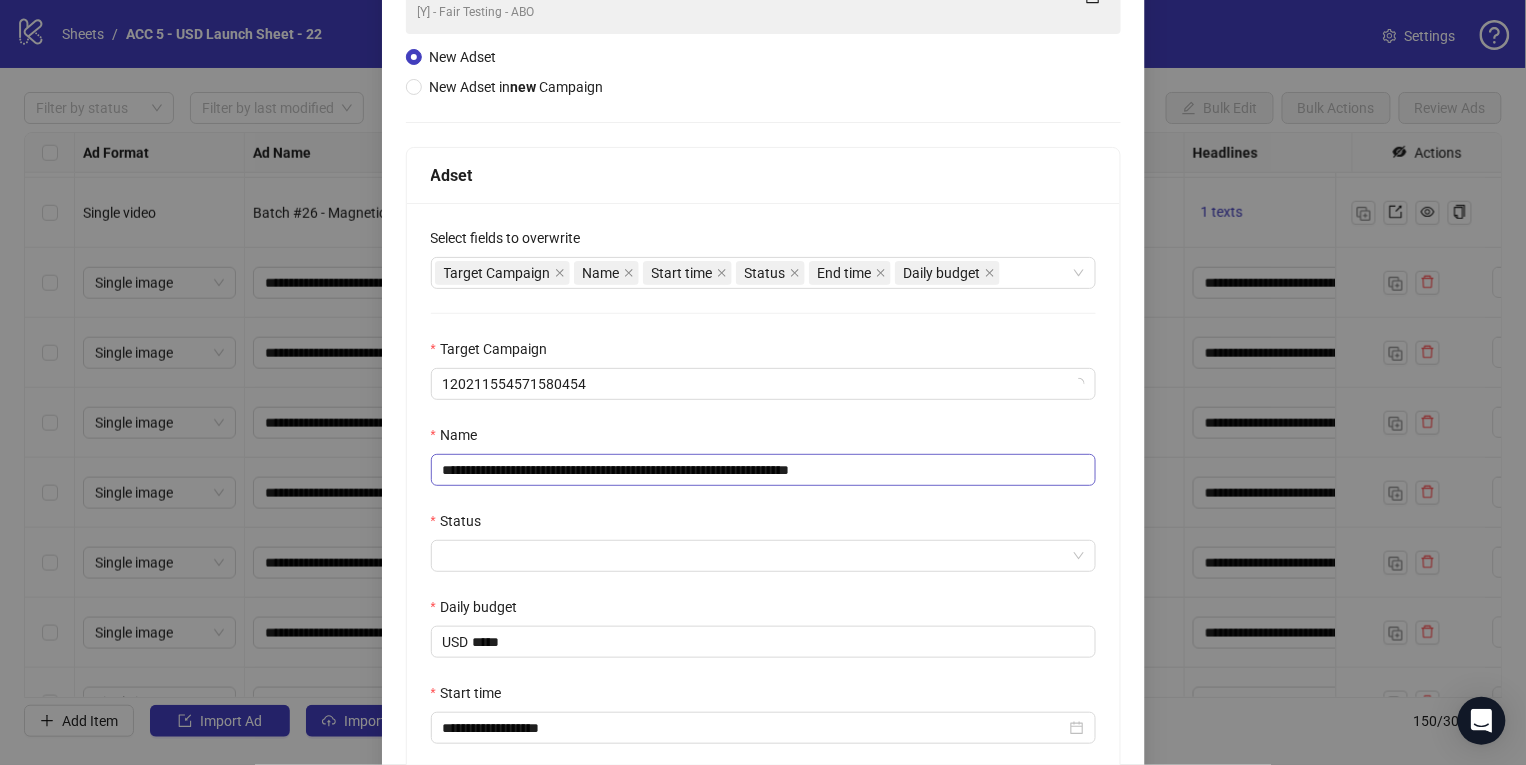 scroll, scrollTop: 185, scrollLeft: 0, axis: vertical 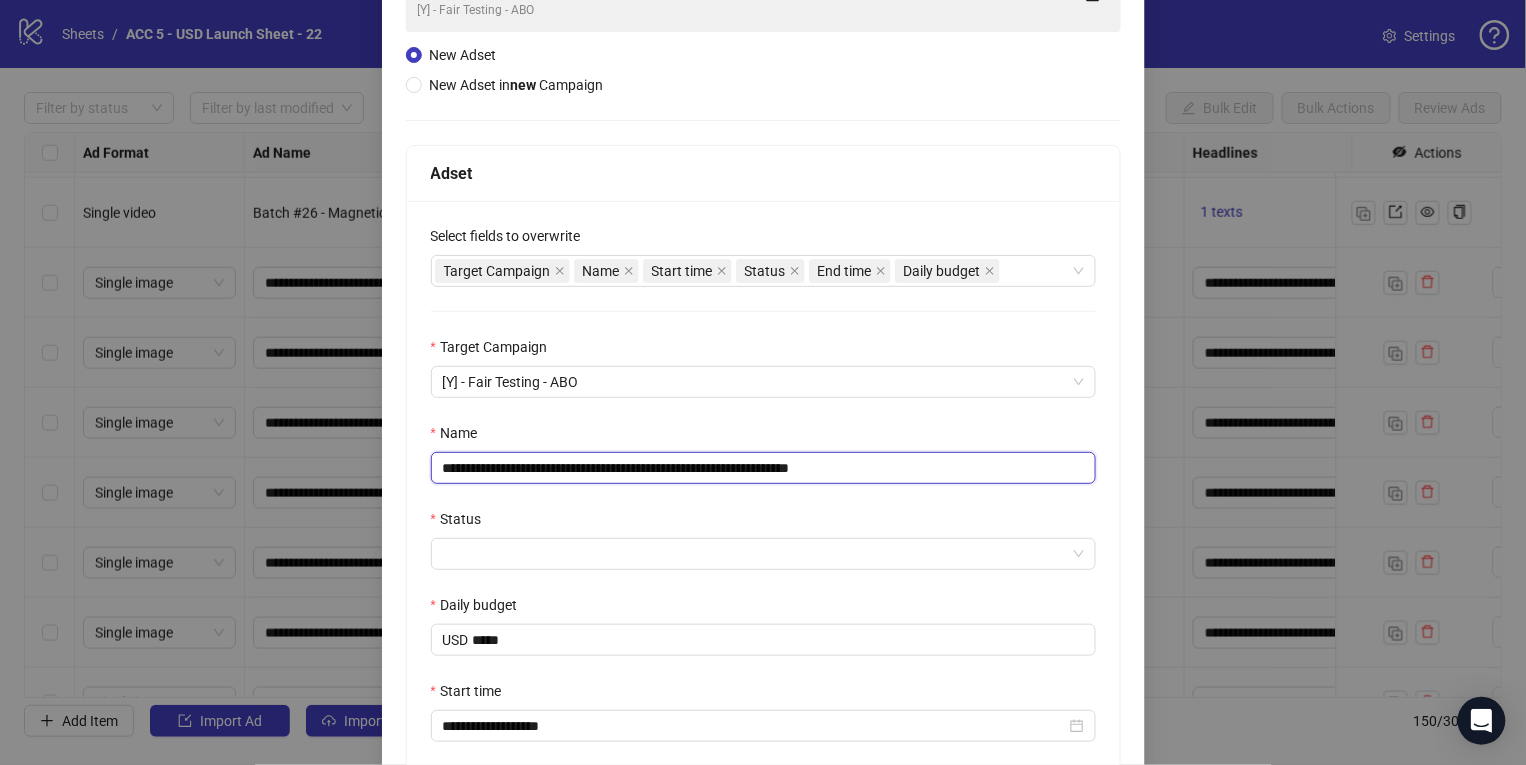 click on "**********" at bounding box center [763, 468] 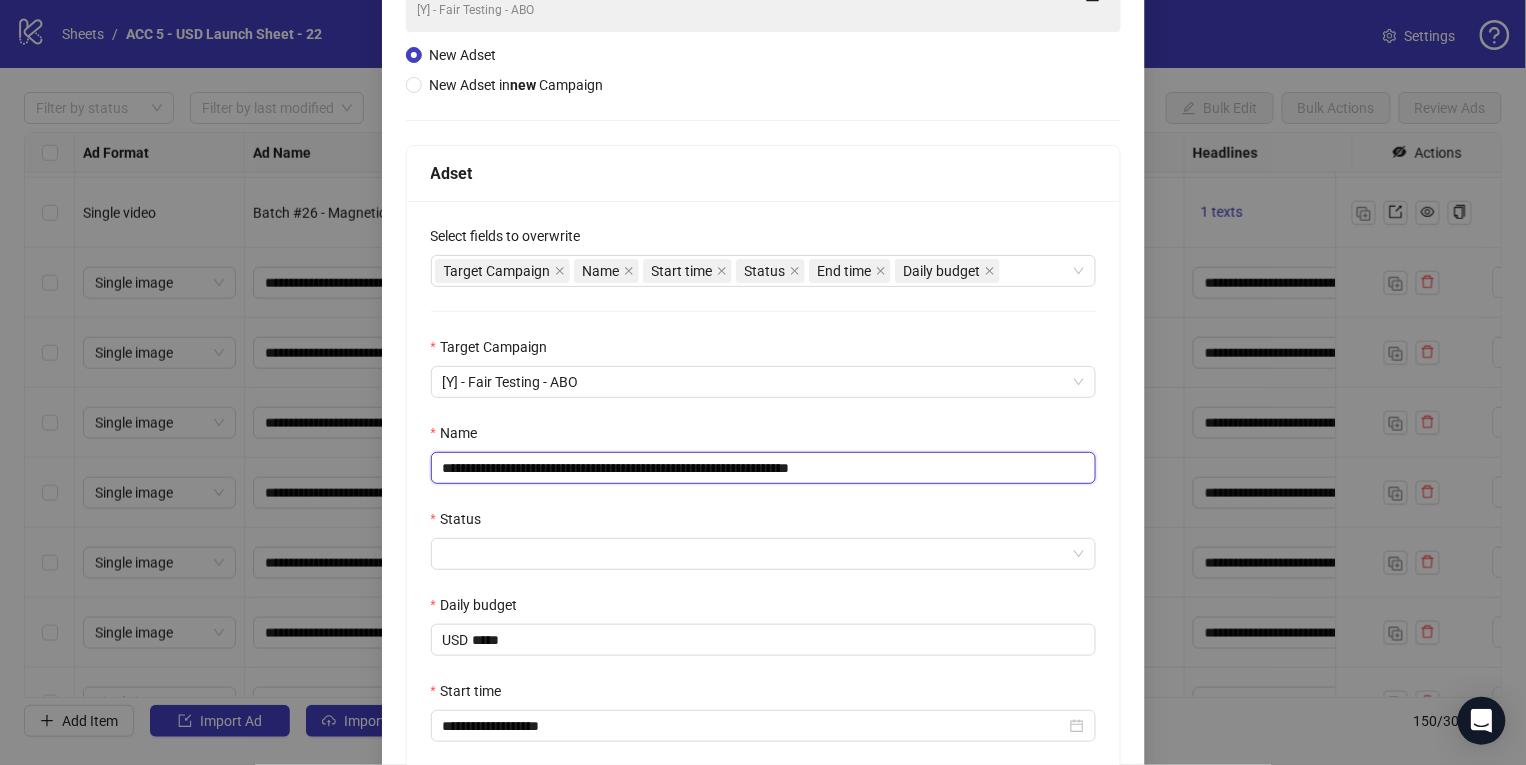 drag, startPoint x: 840, startPoint y: 464, endPoint x: 1129, endPoint y: 473, distance: 289.1401 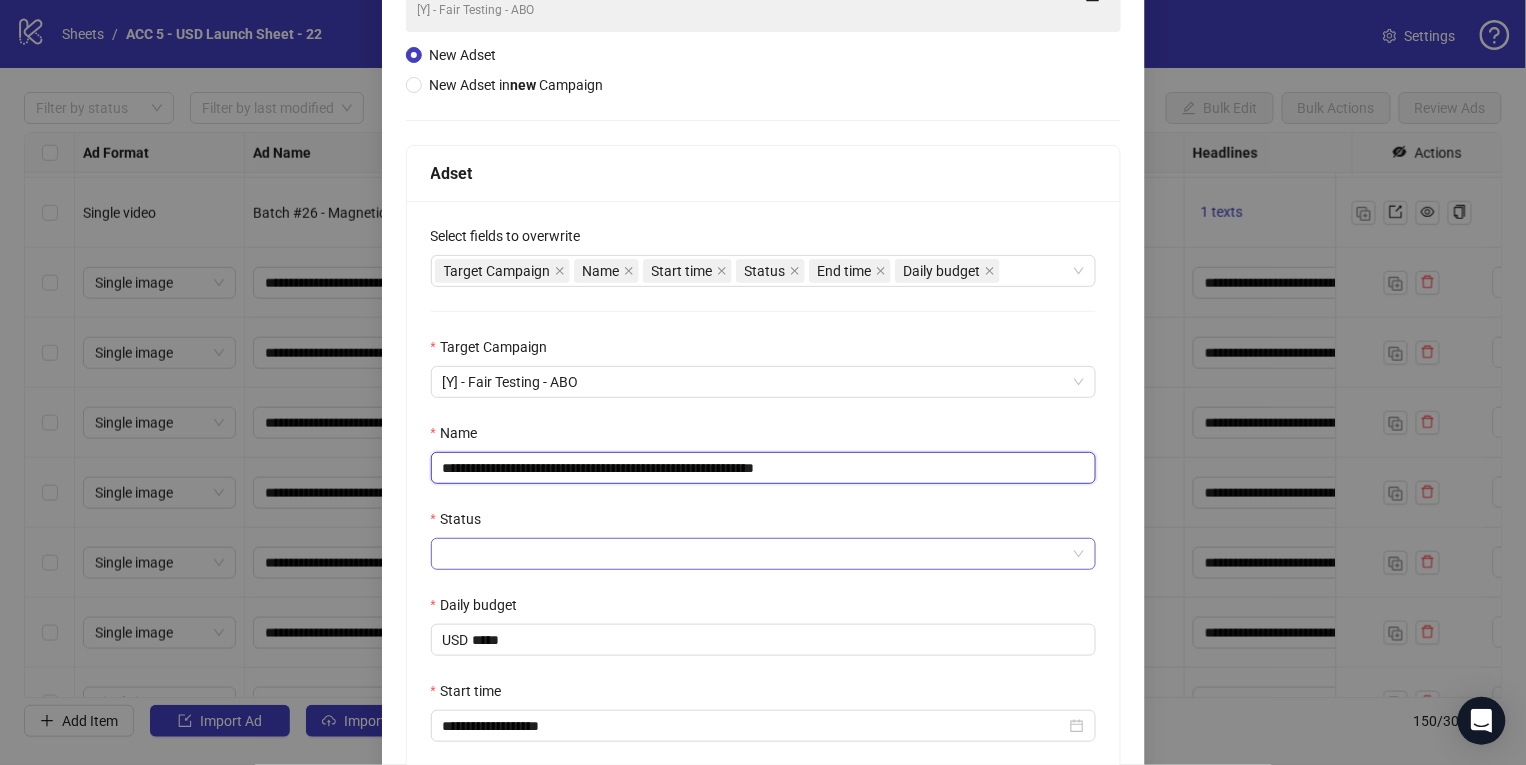 type on "**********" 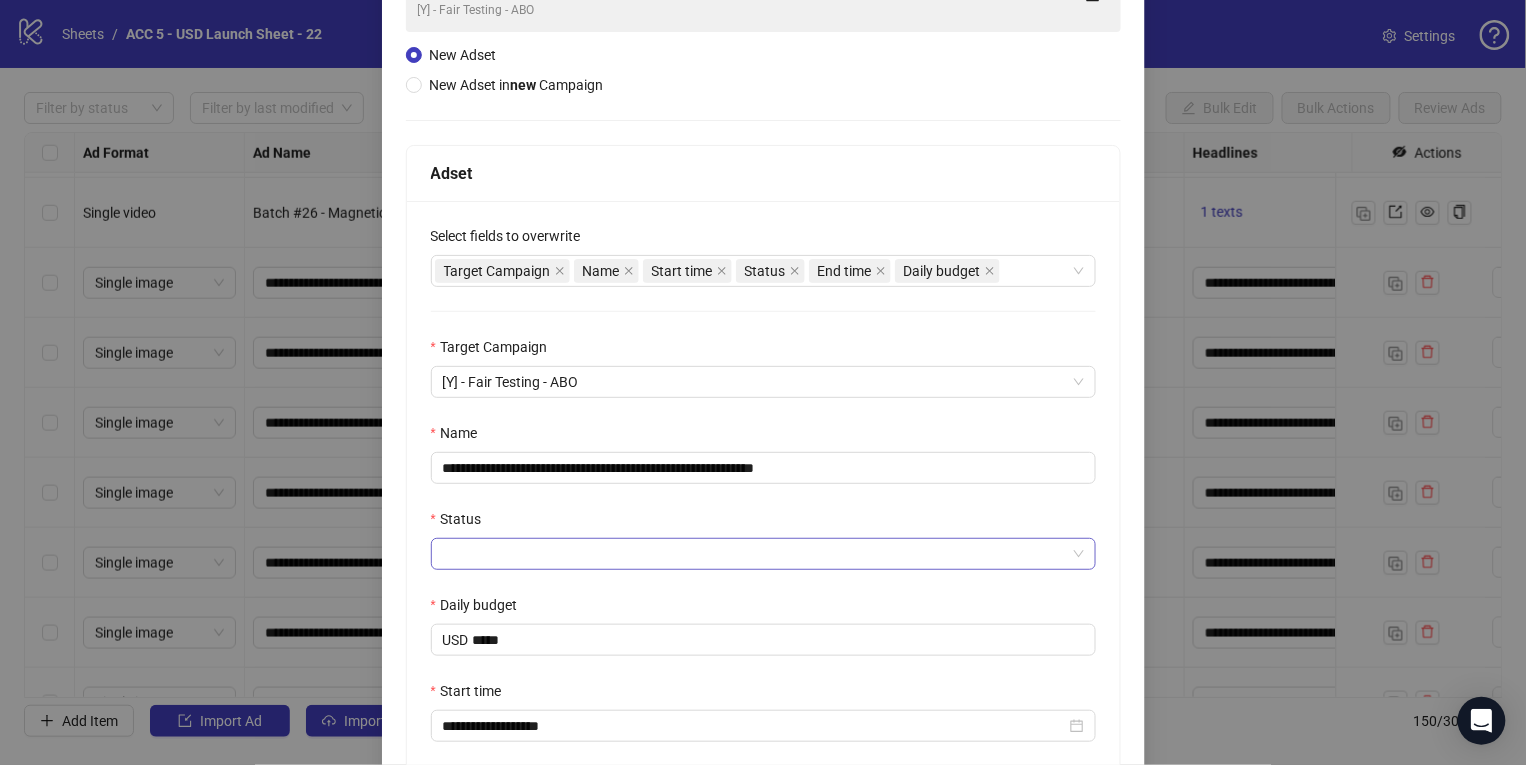 click on "Status" at bounding box center (754, 554) 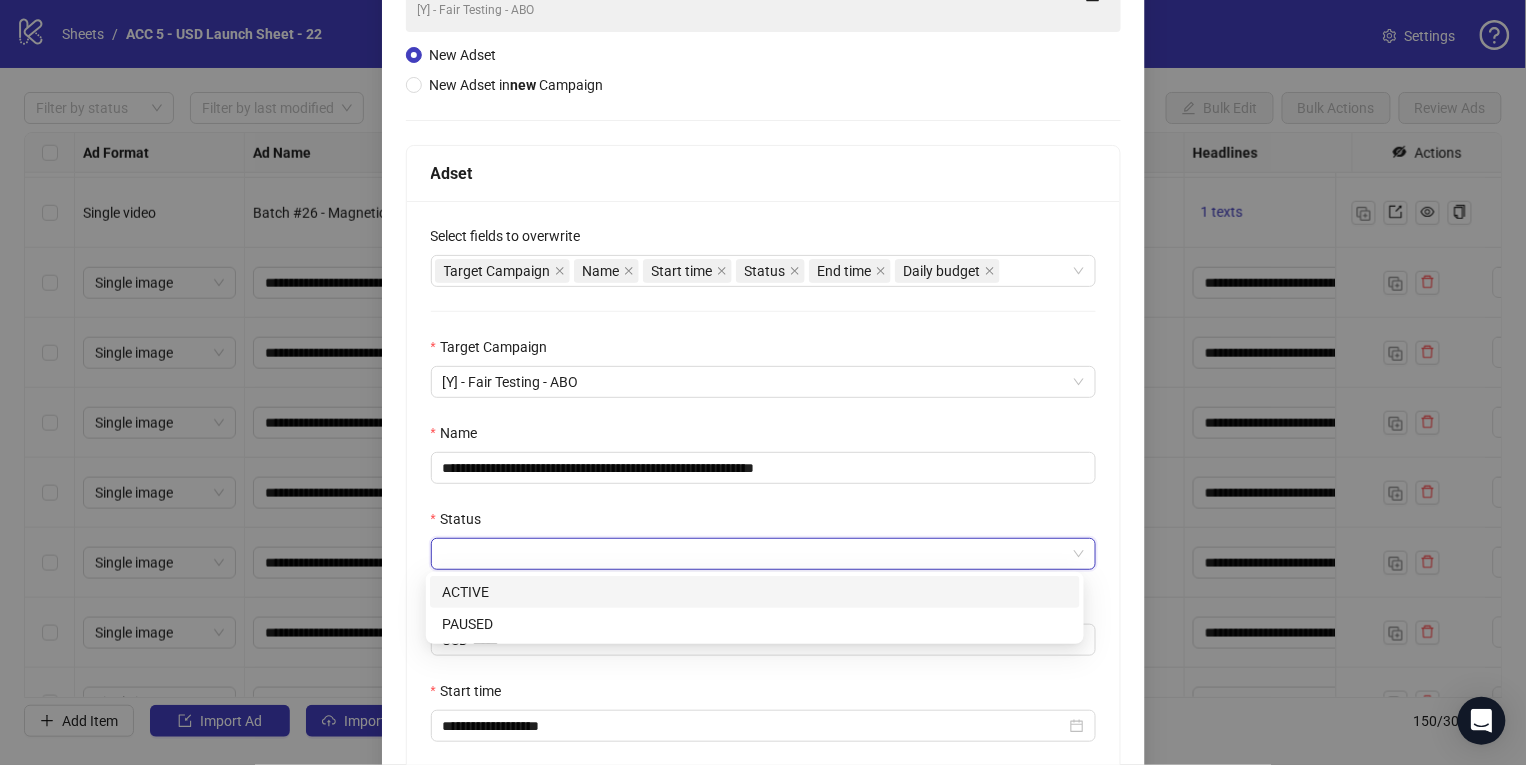 click on "ACTIVE" at bounding box center [755, 592] 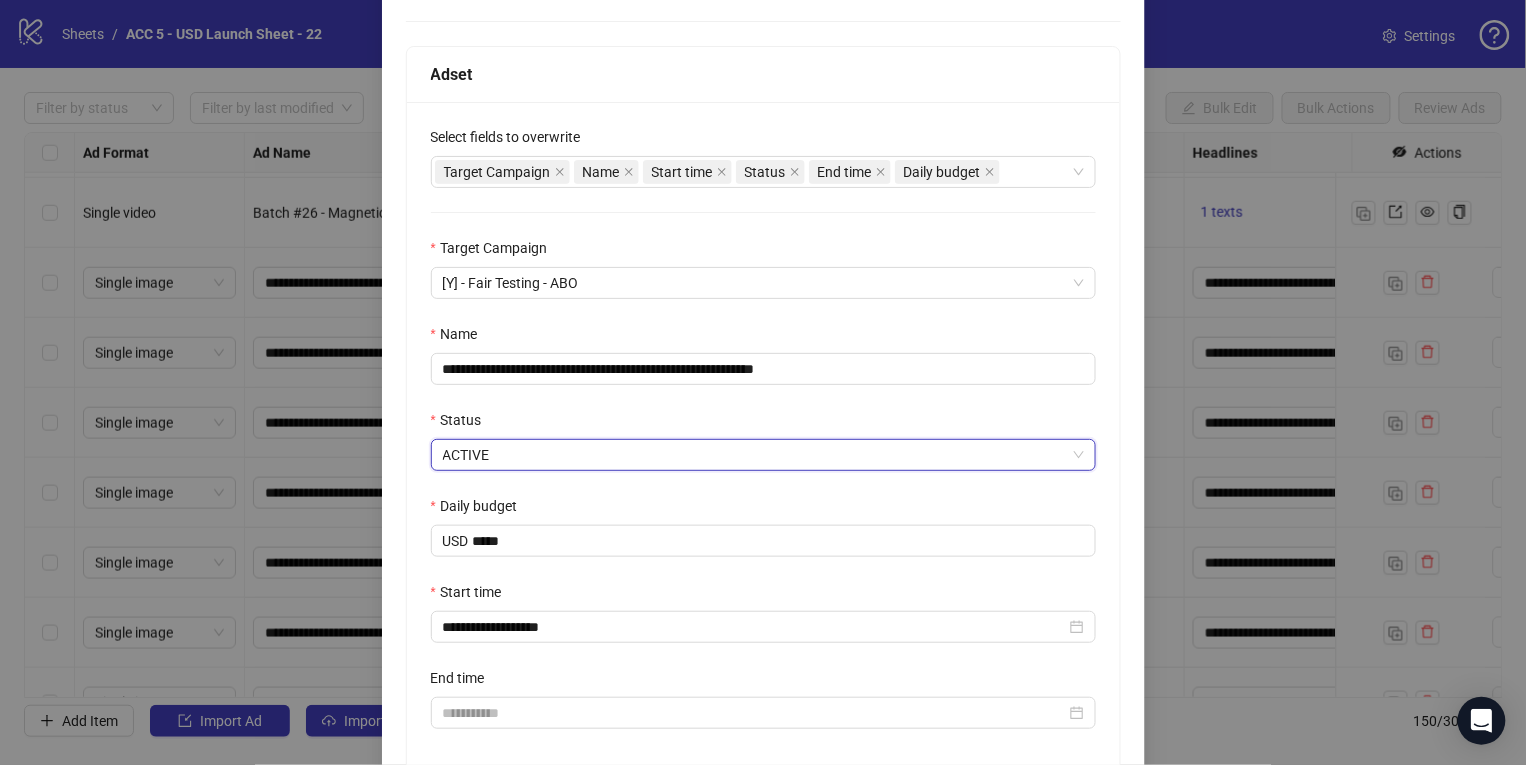 scroll, scrollTop: 451, scrollLeft: 0, axis: vertical 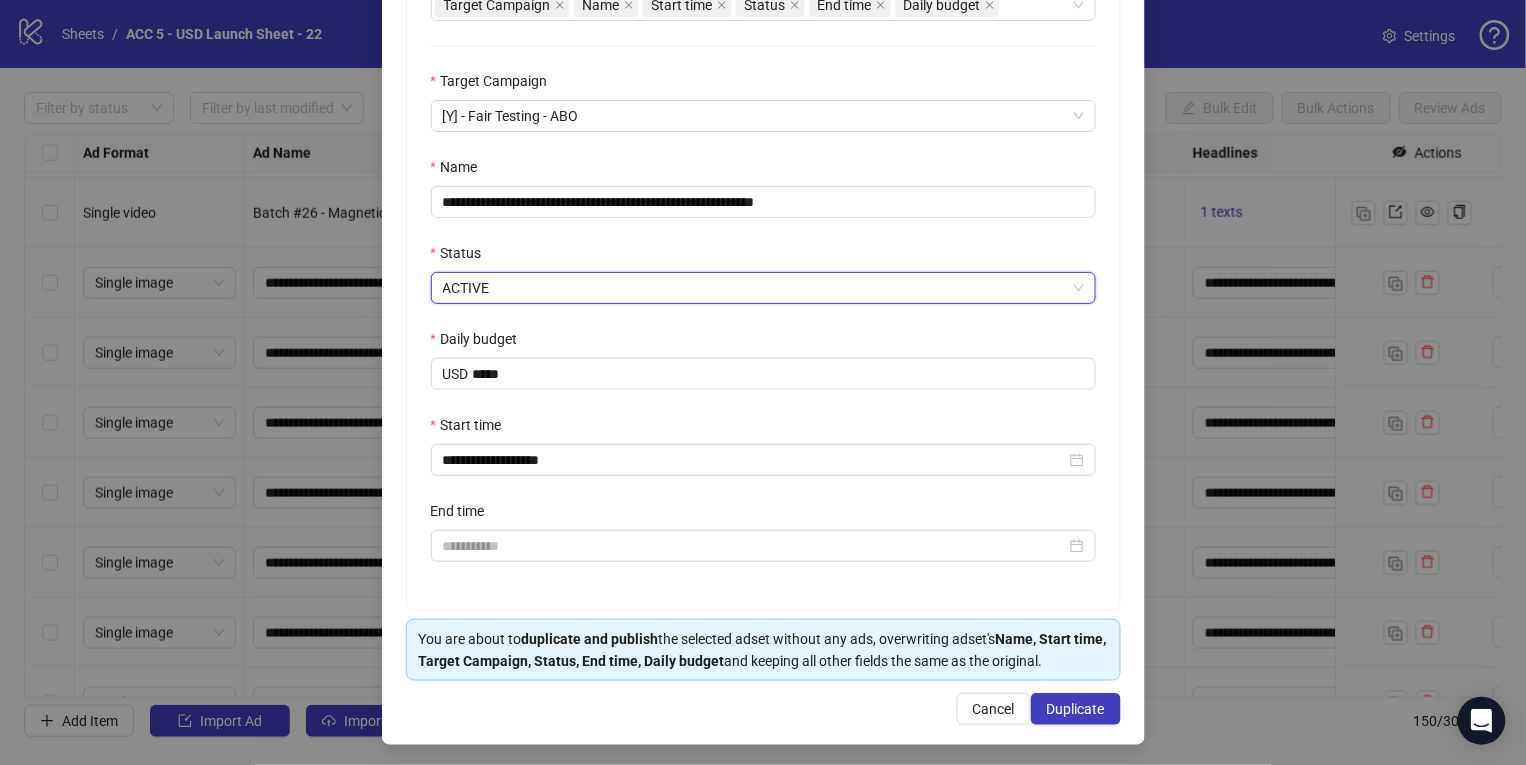 click on "**********" at bounding box center (763, 197) 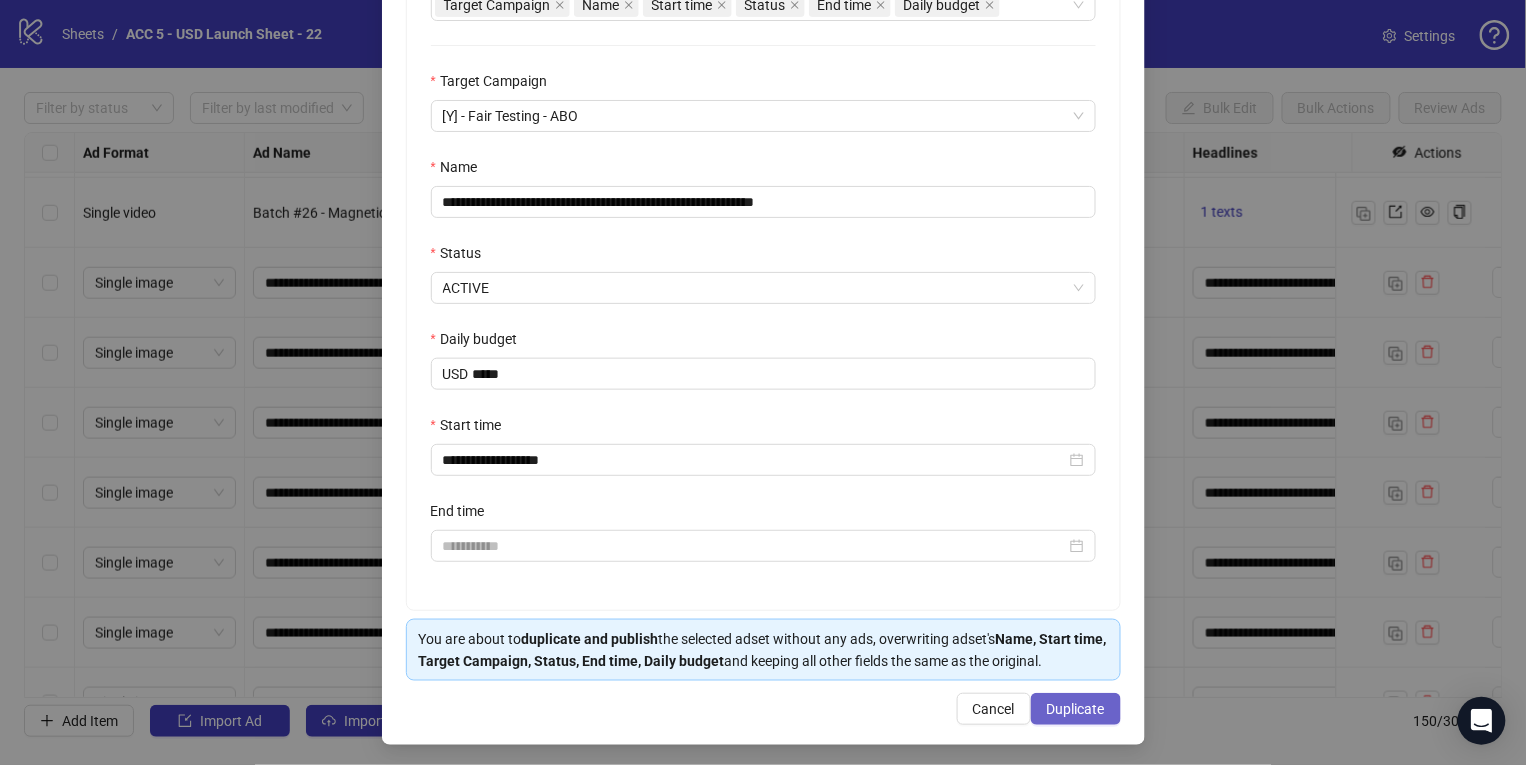 click on "Duplicate" at bounding box center (1076, 709) 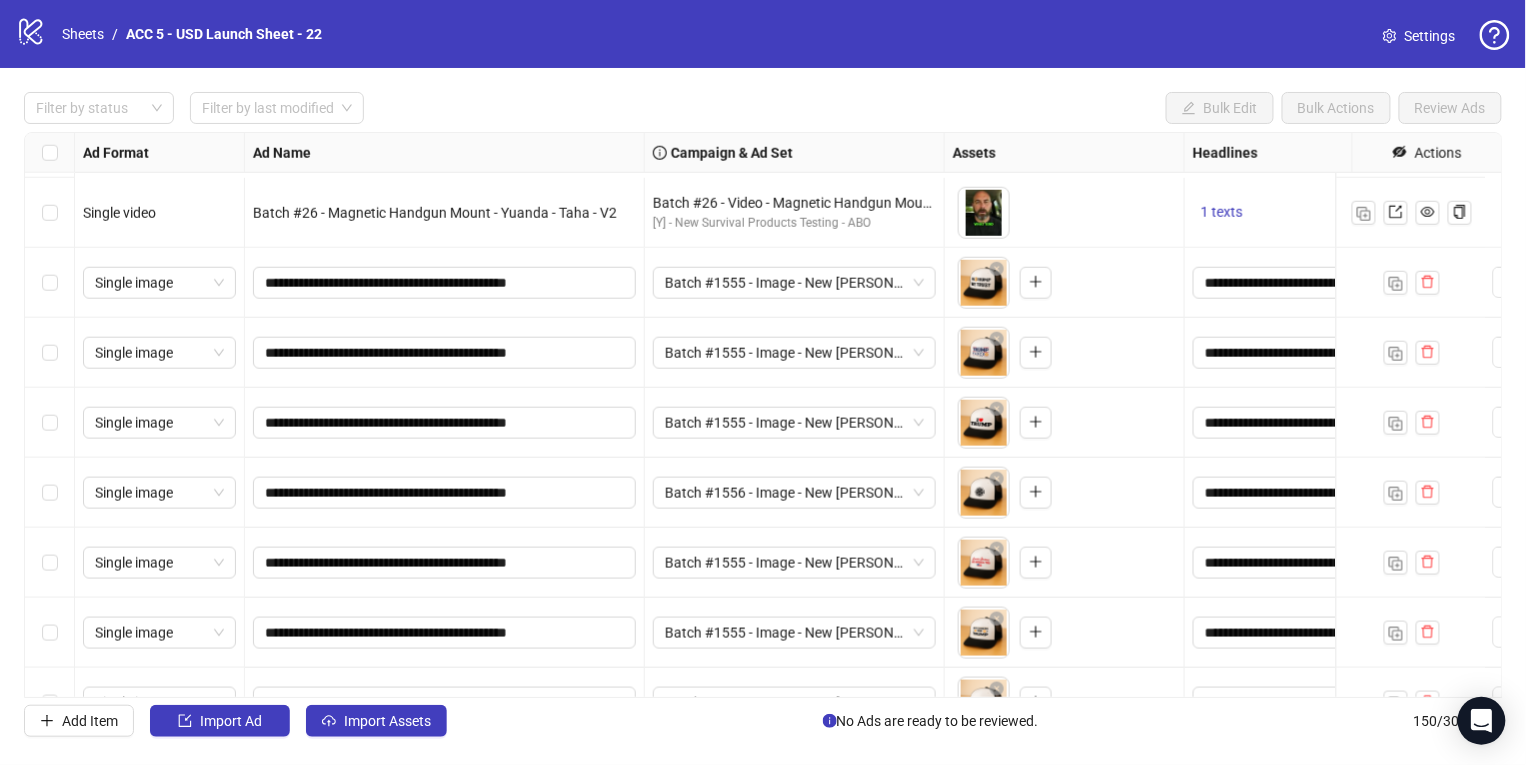 scroll, scrollTop: 9981, scrollLeft: 0, axis: vertical 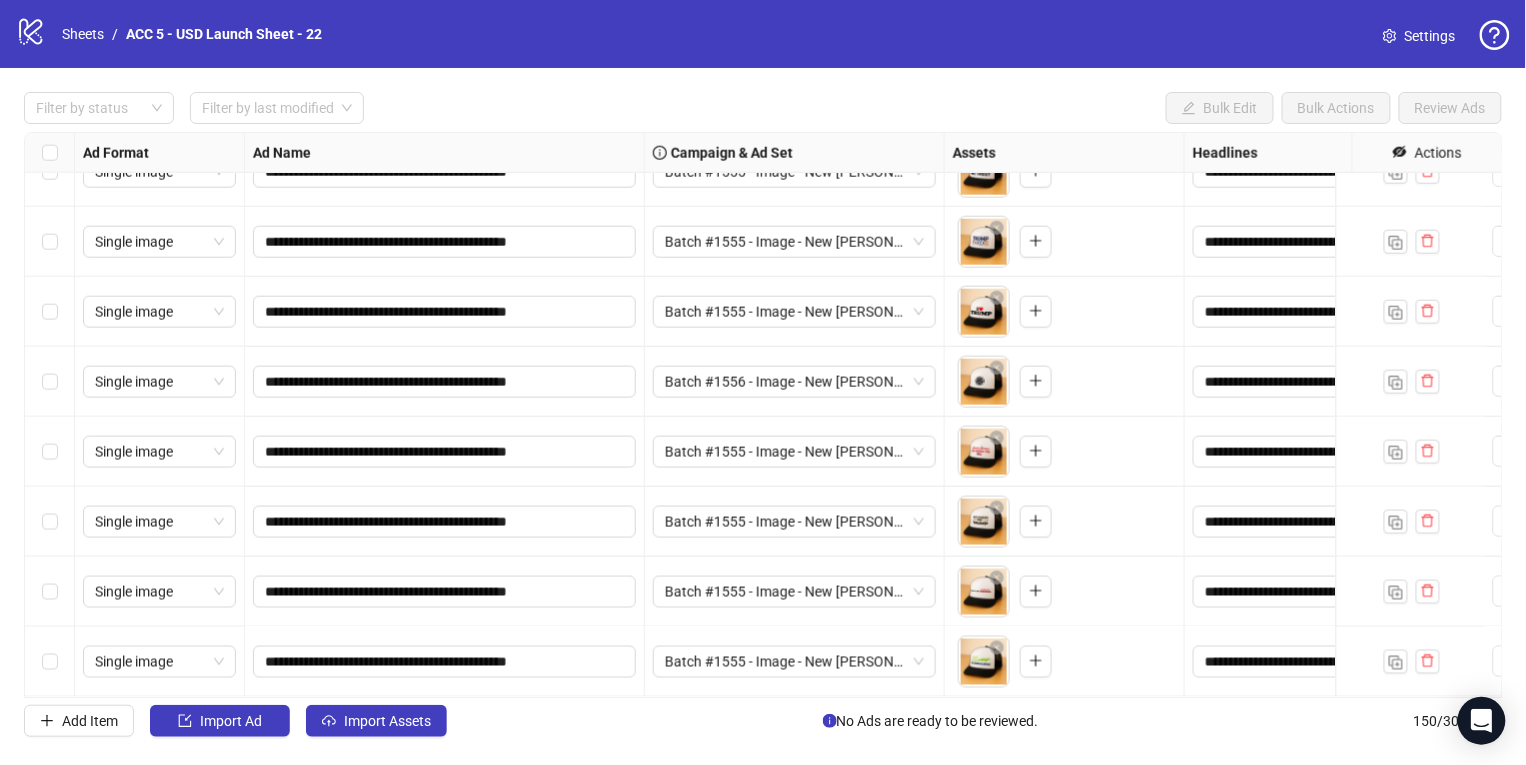 click on "**********" at bounding box center (763, 415) 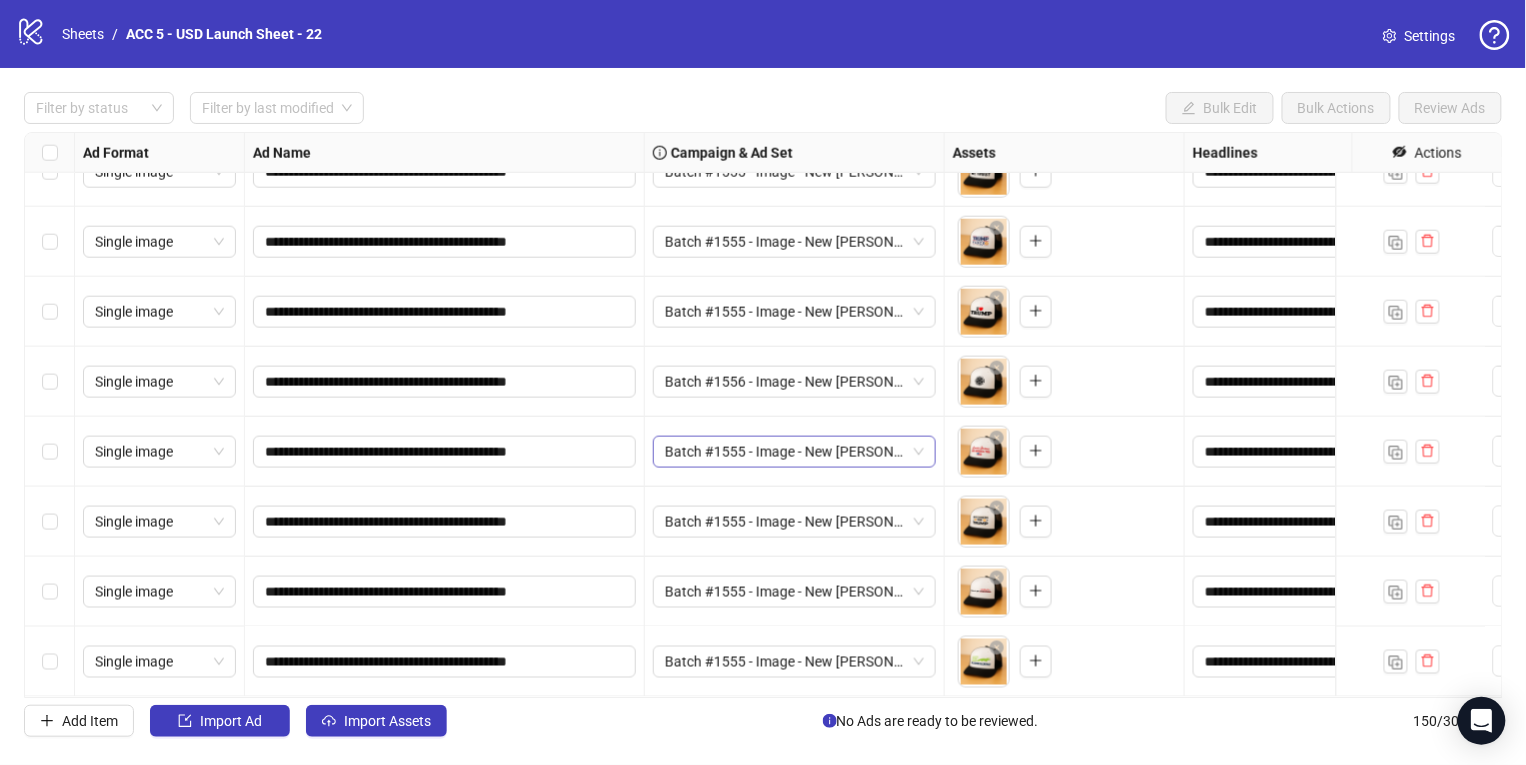 click on "Batch #1555 - Image - New [PERSON_NAME] Trucker Hat - Yuanda - [DATE]" at bounding box center (794, 452) 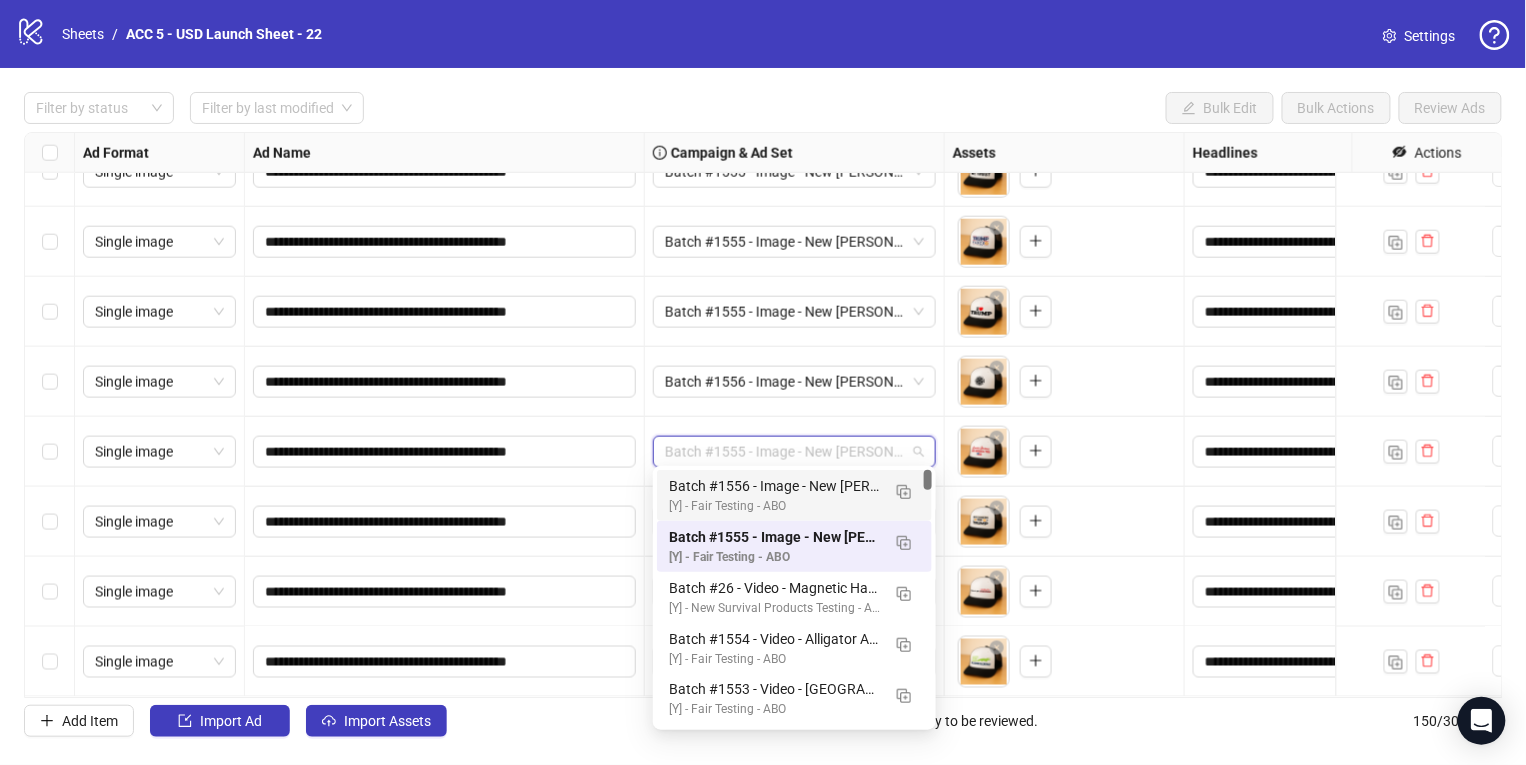 click on "Batch #1556 - Image - New [PERSON_NAME] Trucker Hat - Yuanda - [DATE]" at bounding box center [774, 486] 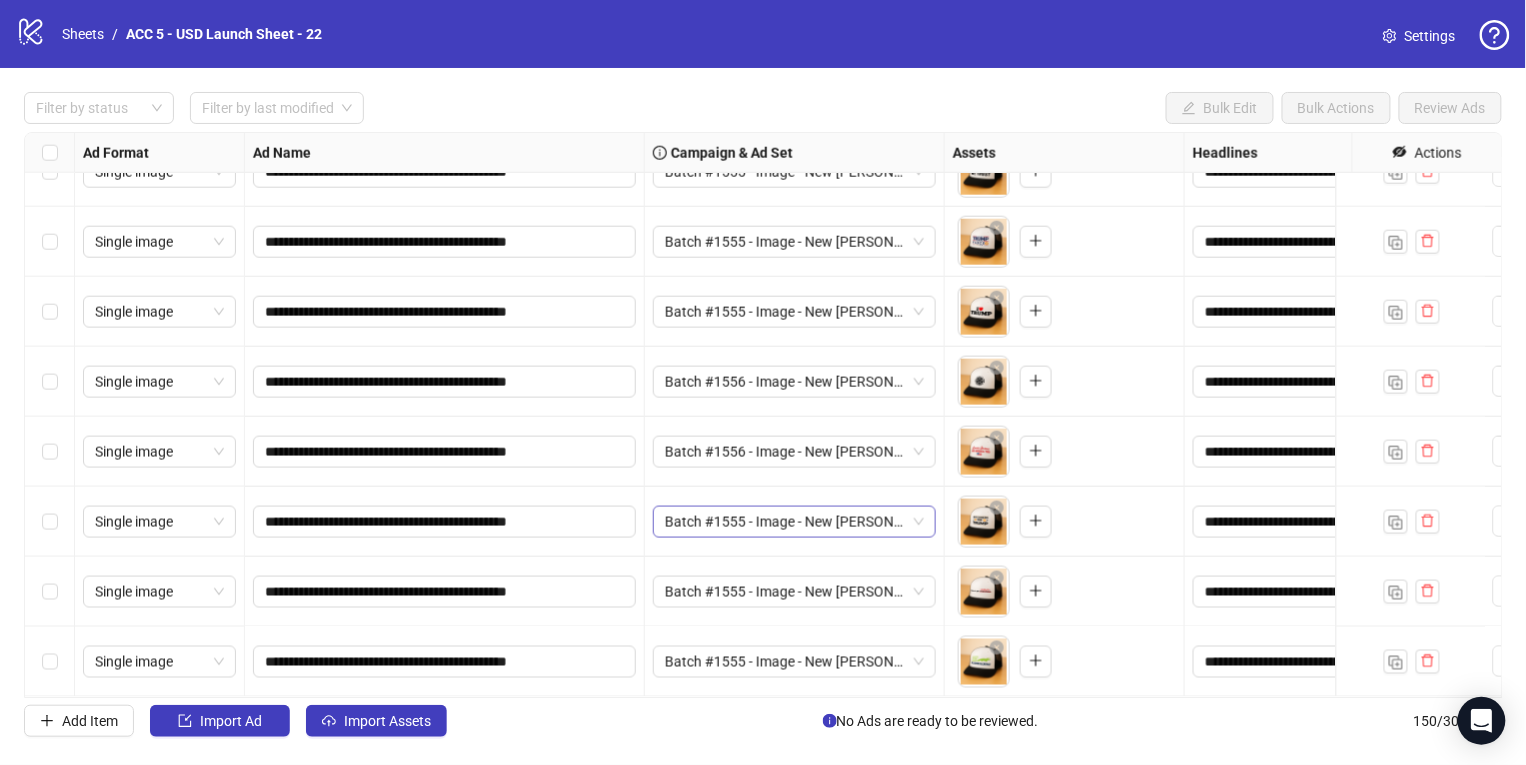click on "Batch #1555 - Image - New [PERSON_NAME] Trucker Hat - Yuanda - [DATE]" at bounding box center (794, 522) 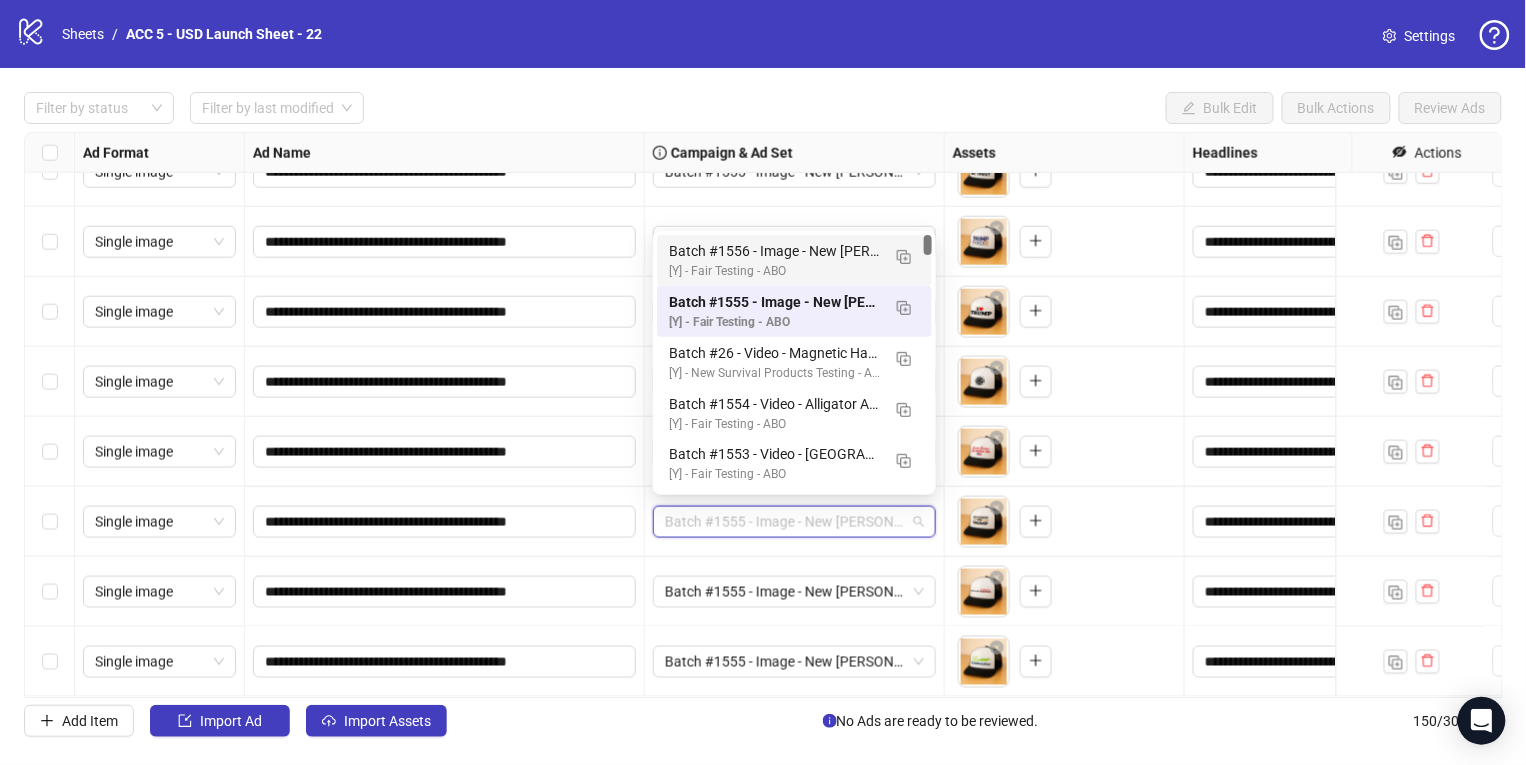 click on "Batch #1556 - Image - New [PERSON_NAME] Trucker Hat - Yuanda - [DATE]" at bounding box center (774, 251) 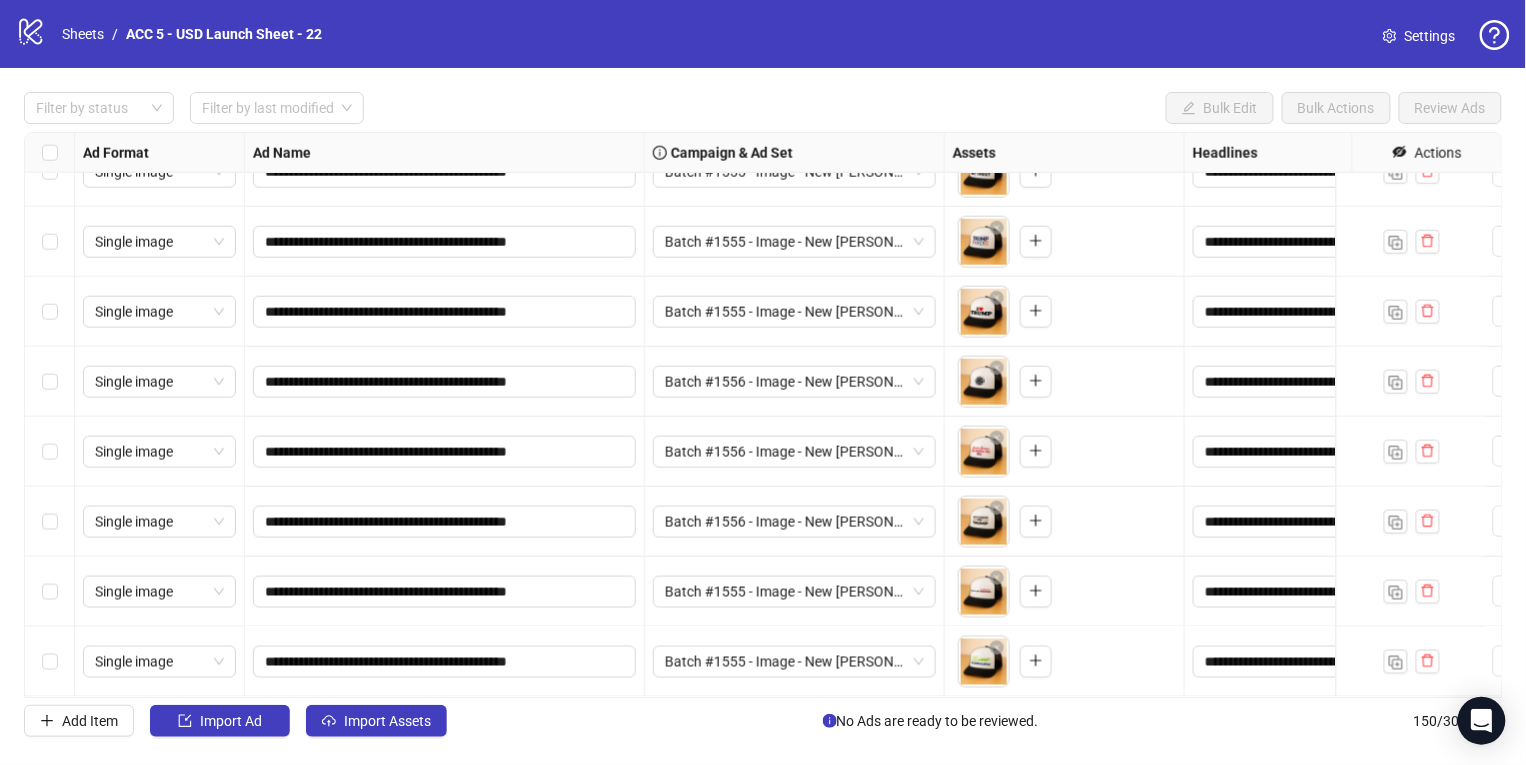 scroll, scrollTop: 9990, scrollLeft: 0, axis: vertical 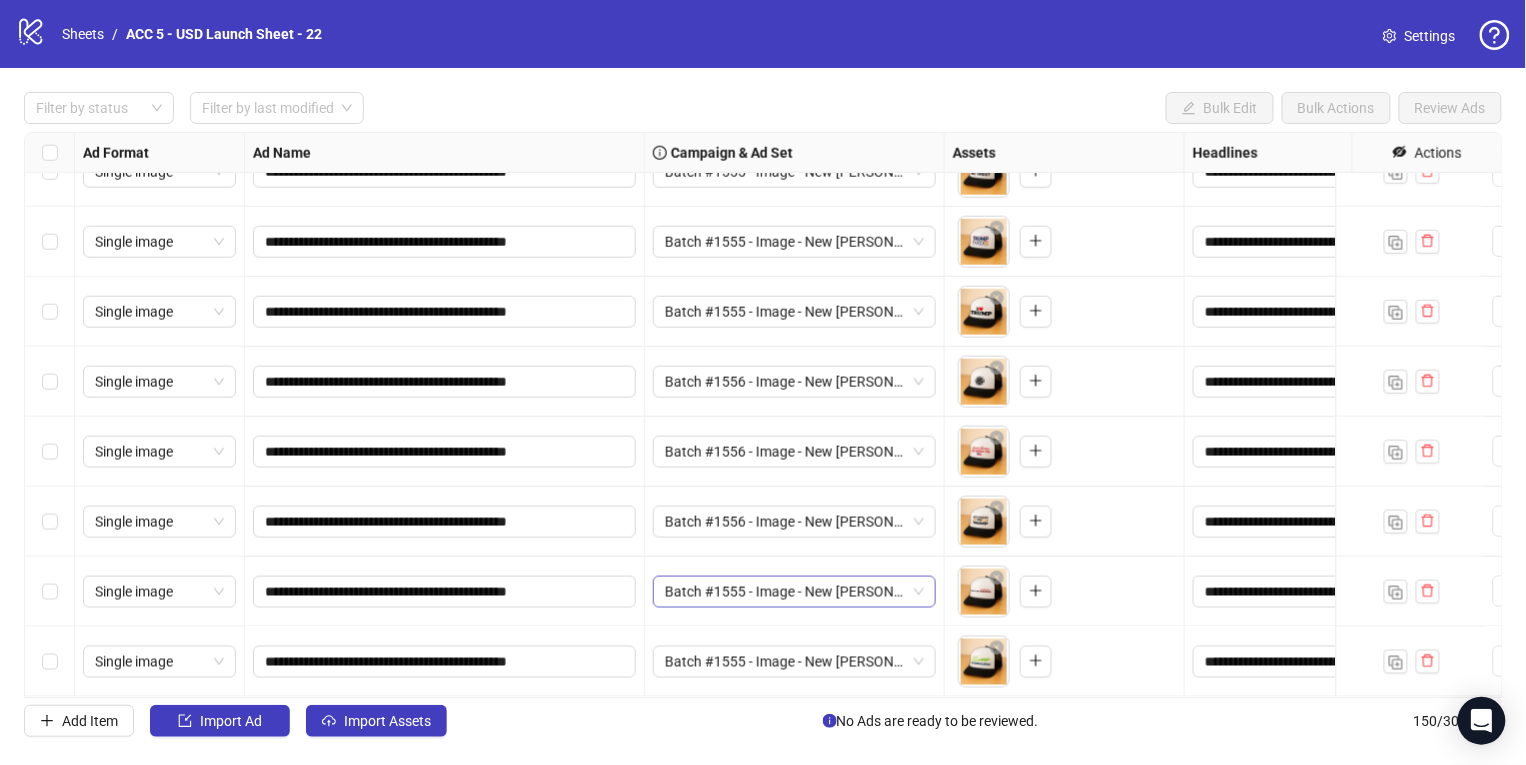 click on "Batch #1555 - Image - New [PERSON_NAME] Trucker Hat - Yuanda - [DATE]" at bounding box center [794, 592] 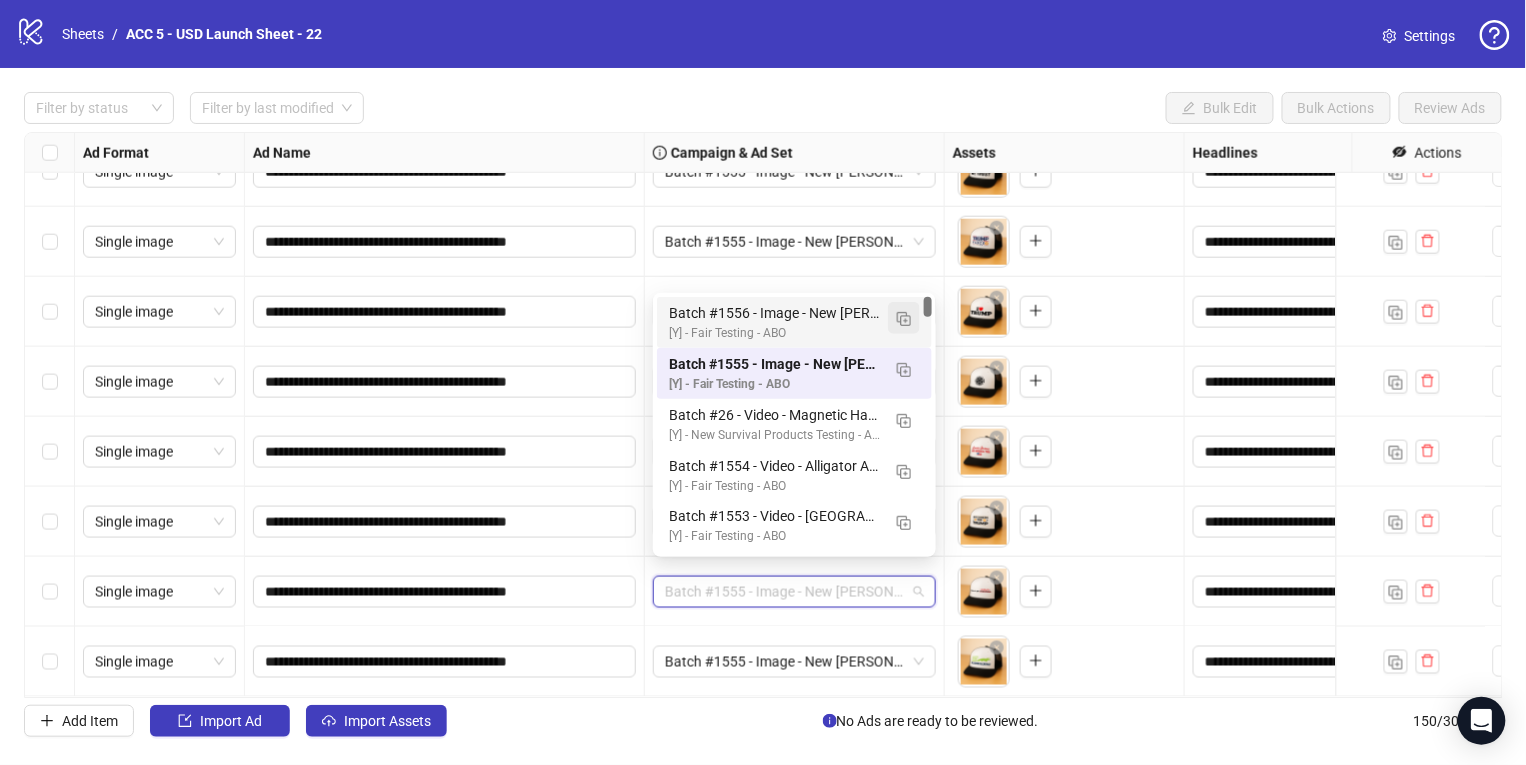 click at bounding box center (904, 319) 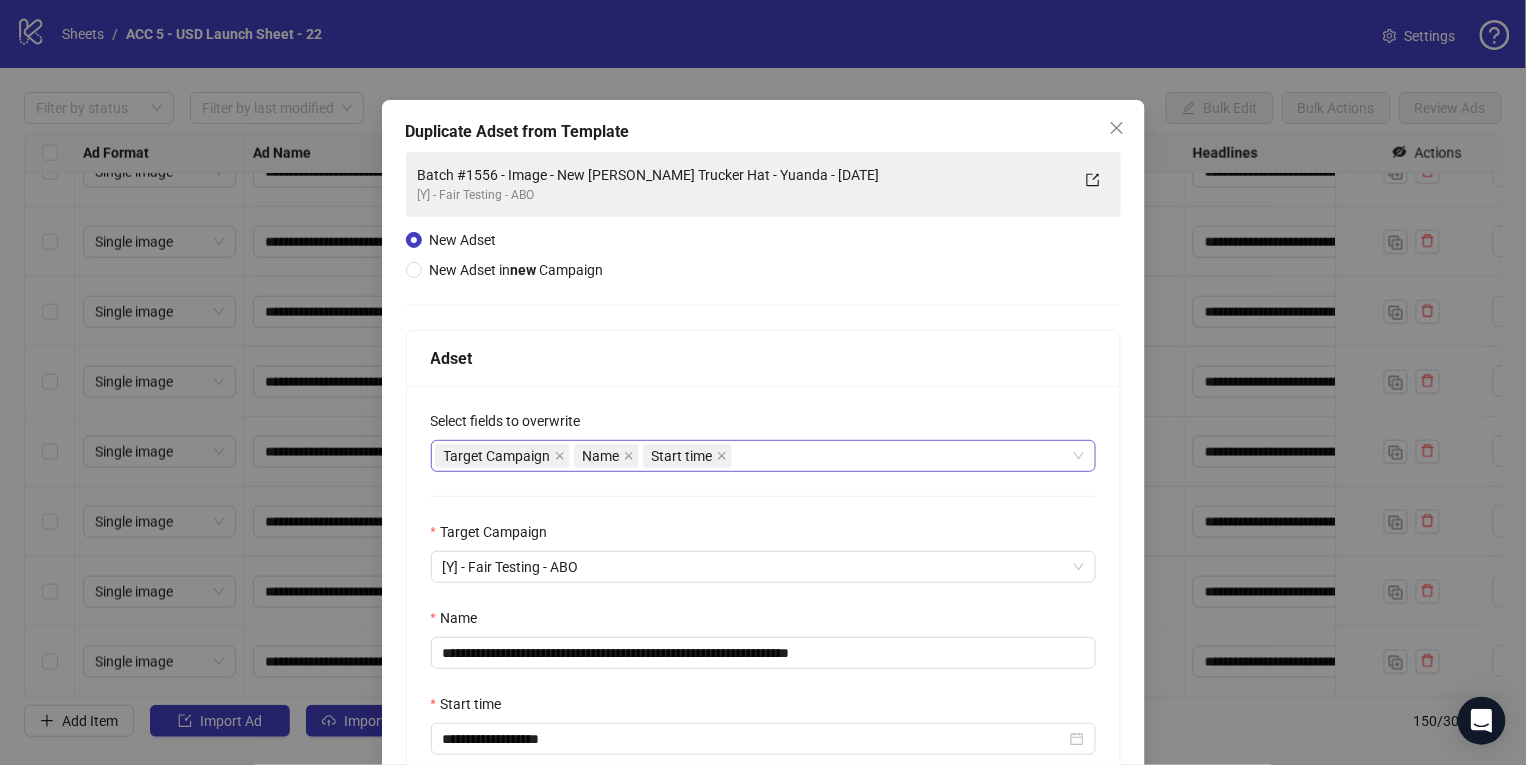click on "Target Campaign Name Start time" at bounding box center [753, 456] 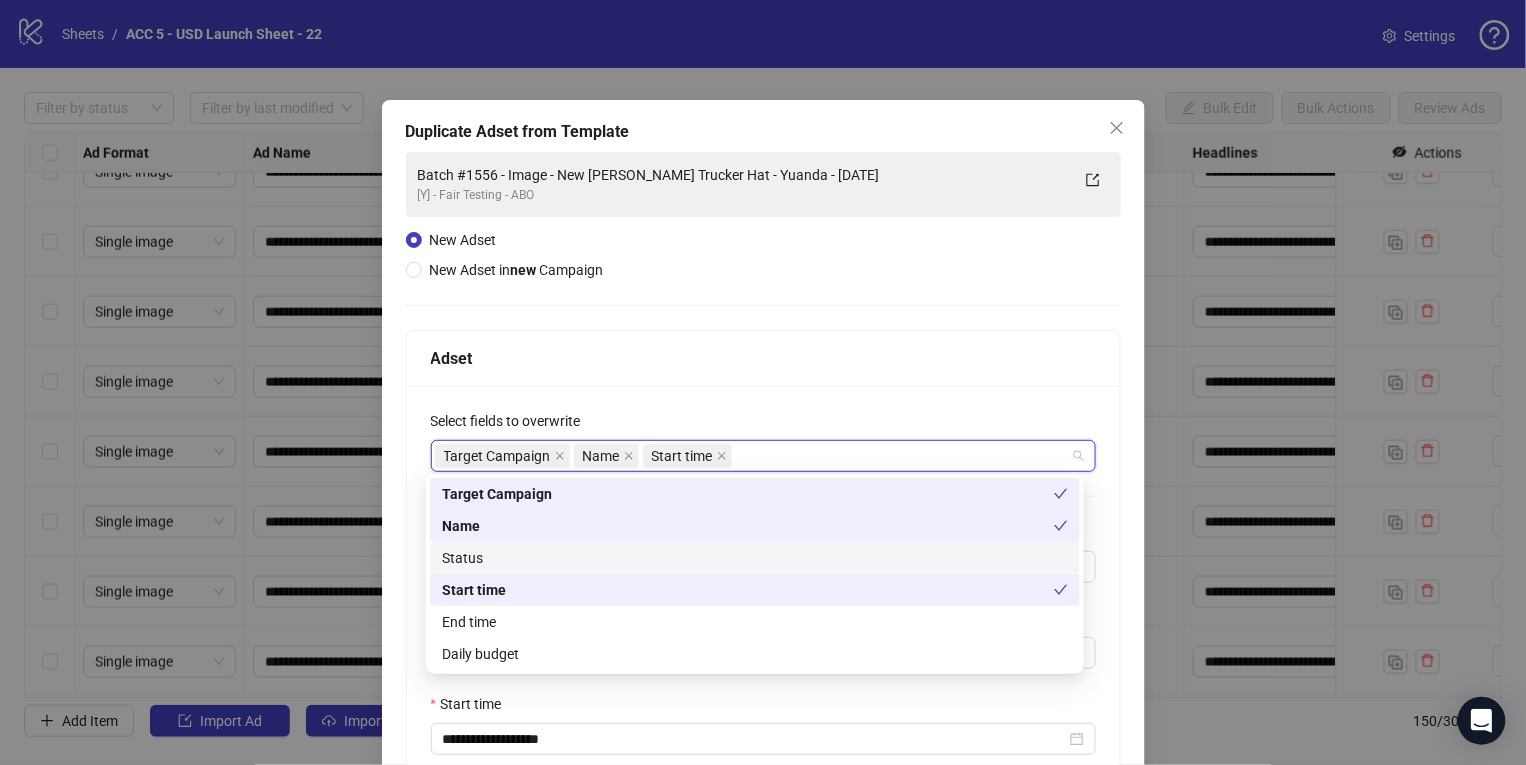 click on "Status" at bounding box center (755, 558) 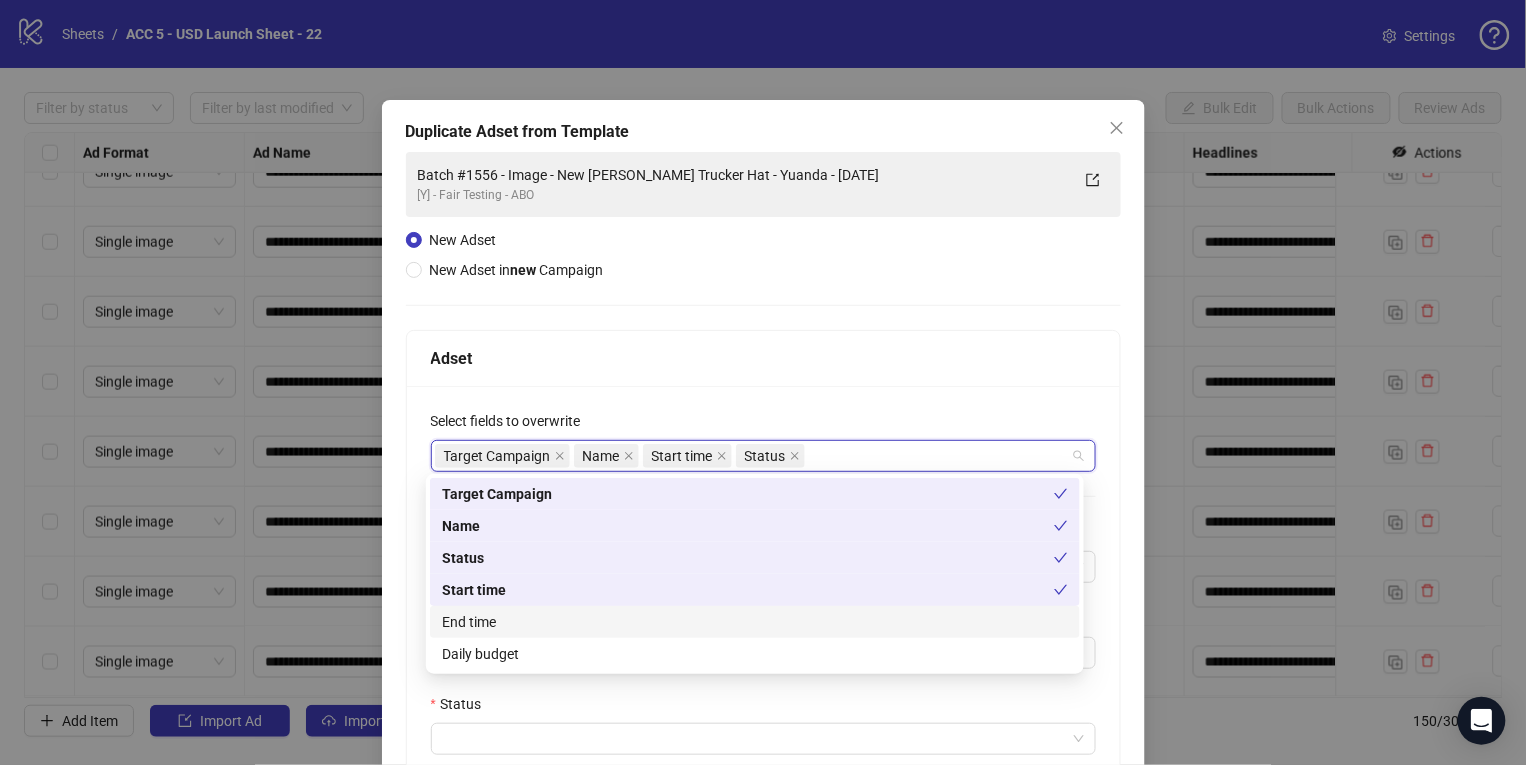click on "End time" at bounding box center [755, 622] 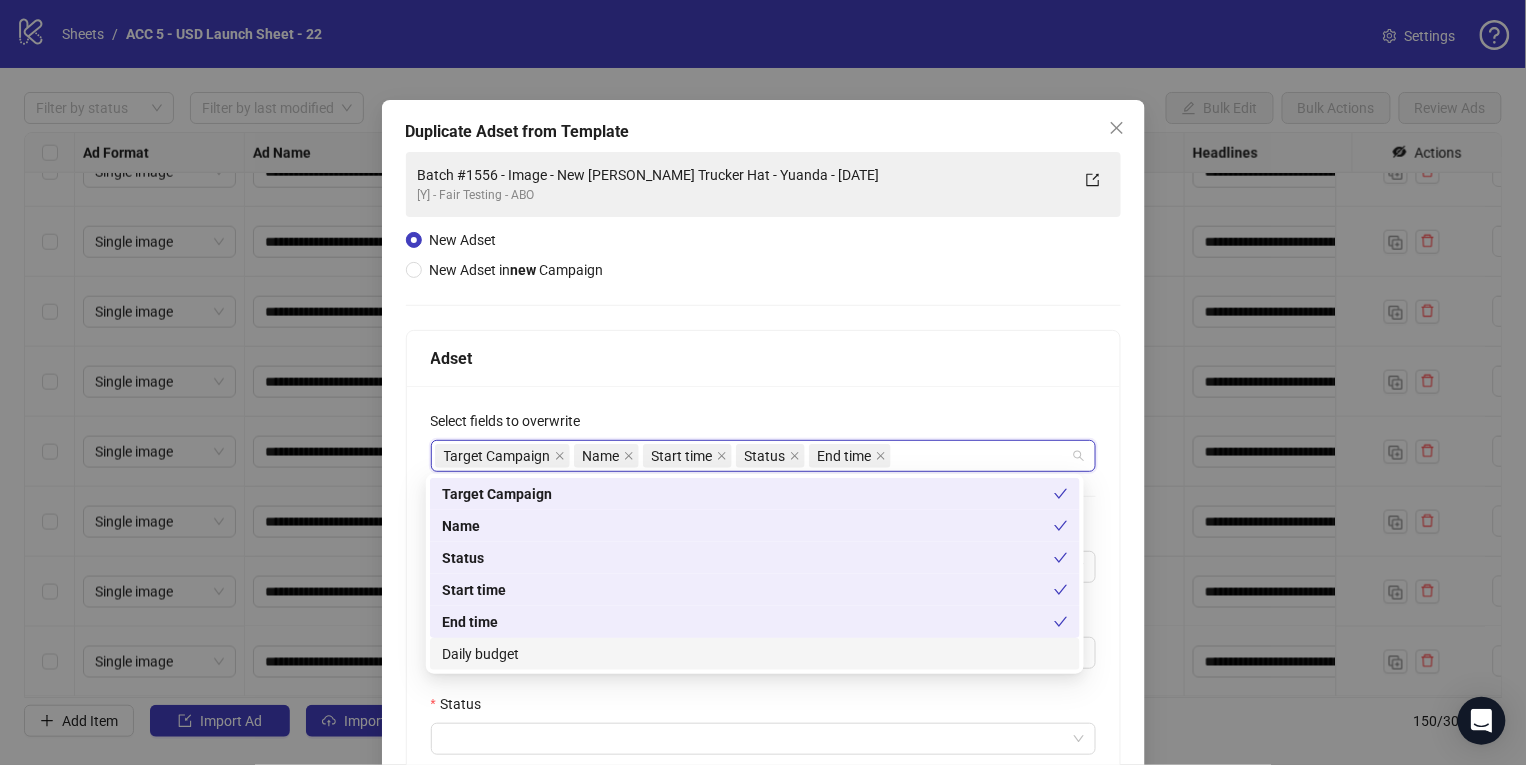 click on "Daily budget" at bounding box center [755, 654] 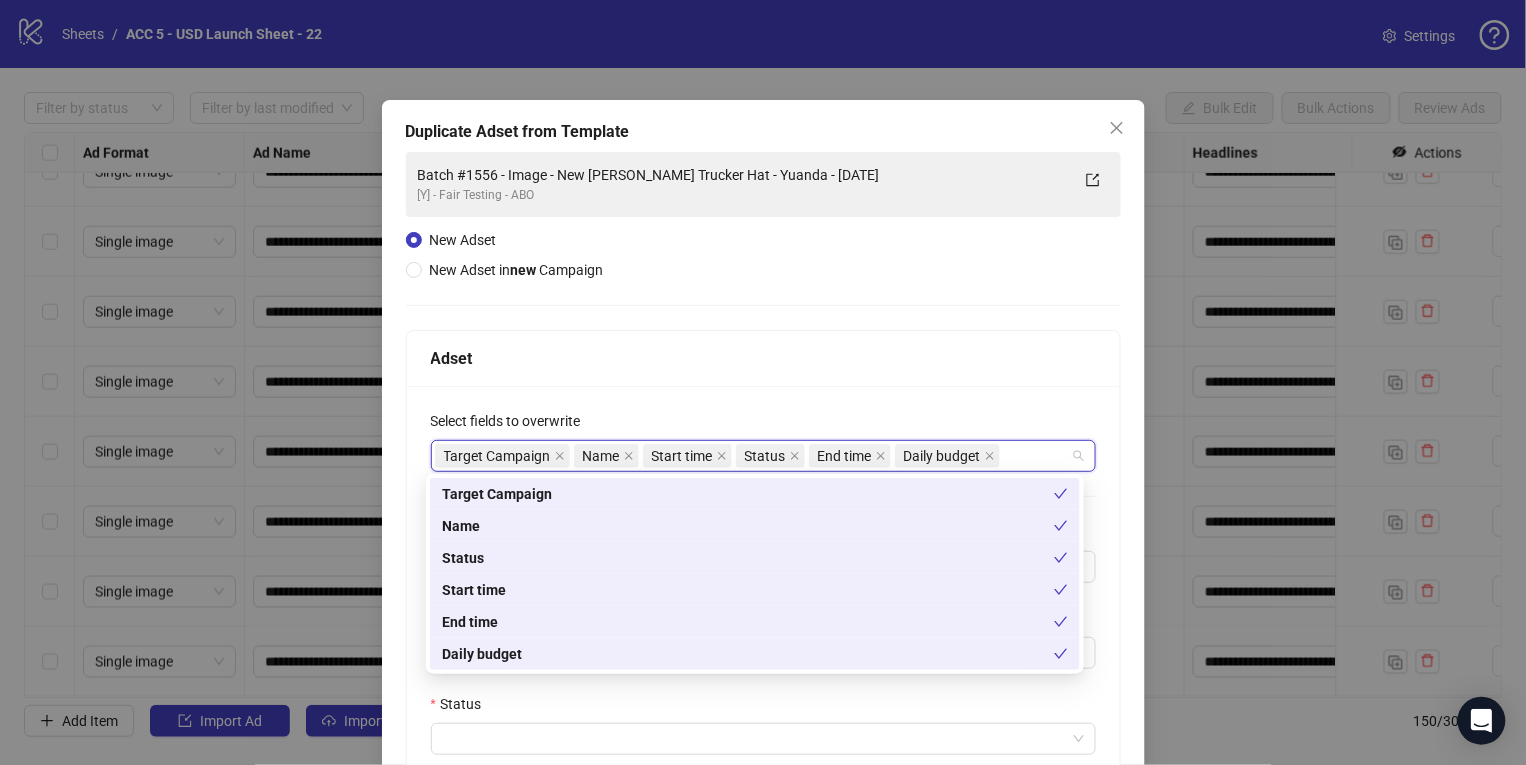 click on "**********" at bounding box center (763, 723) 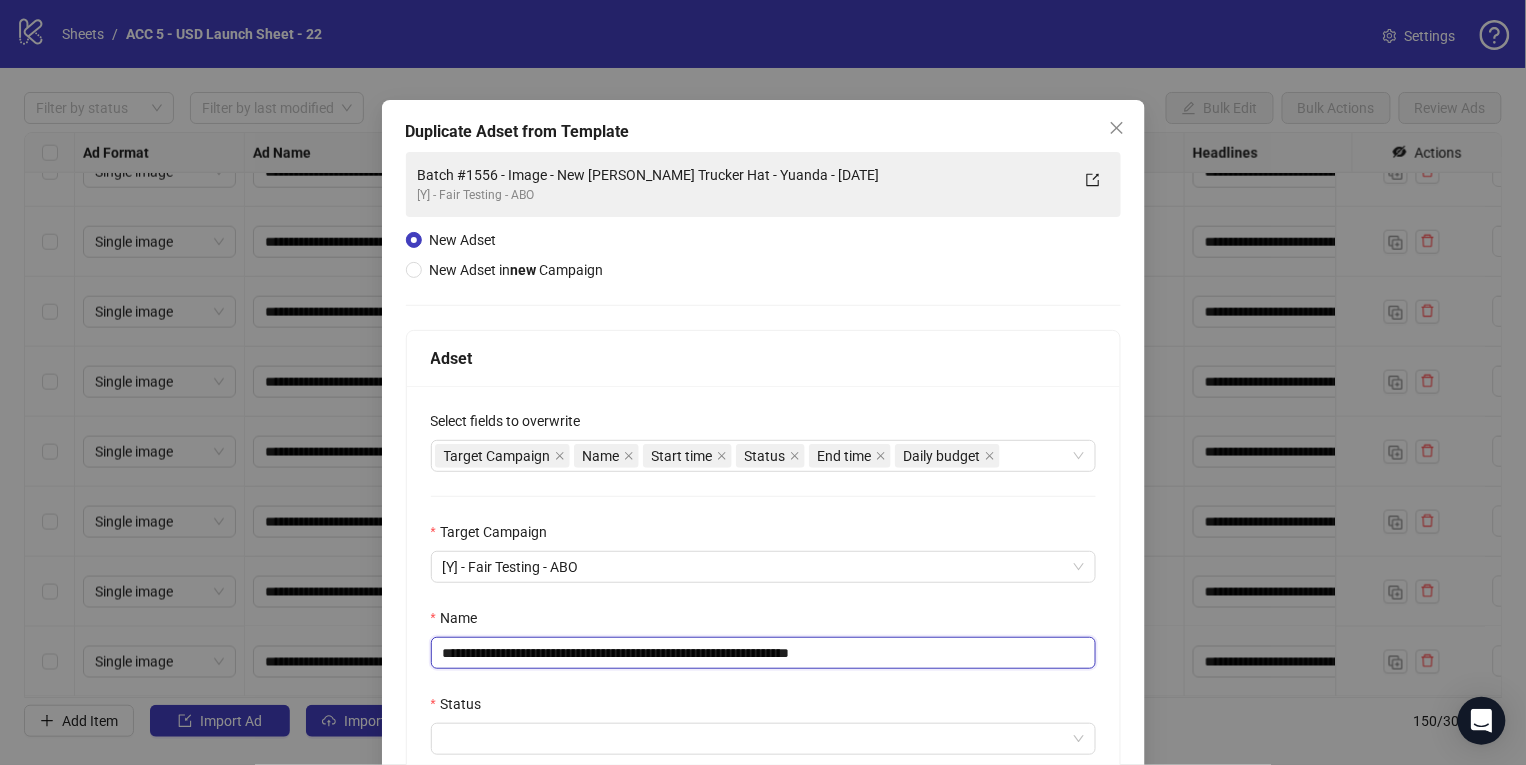 click on "**********" at bounding box center (763, 653) 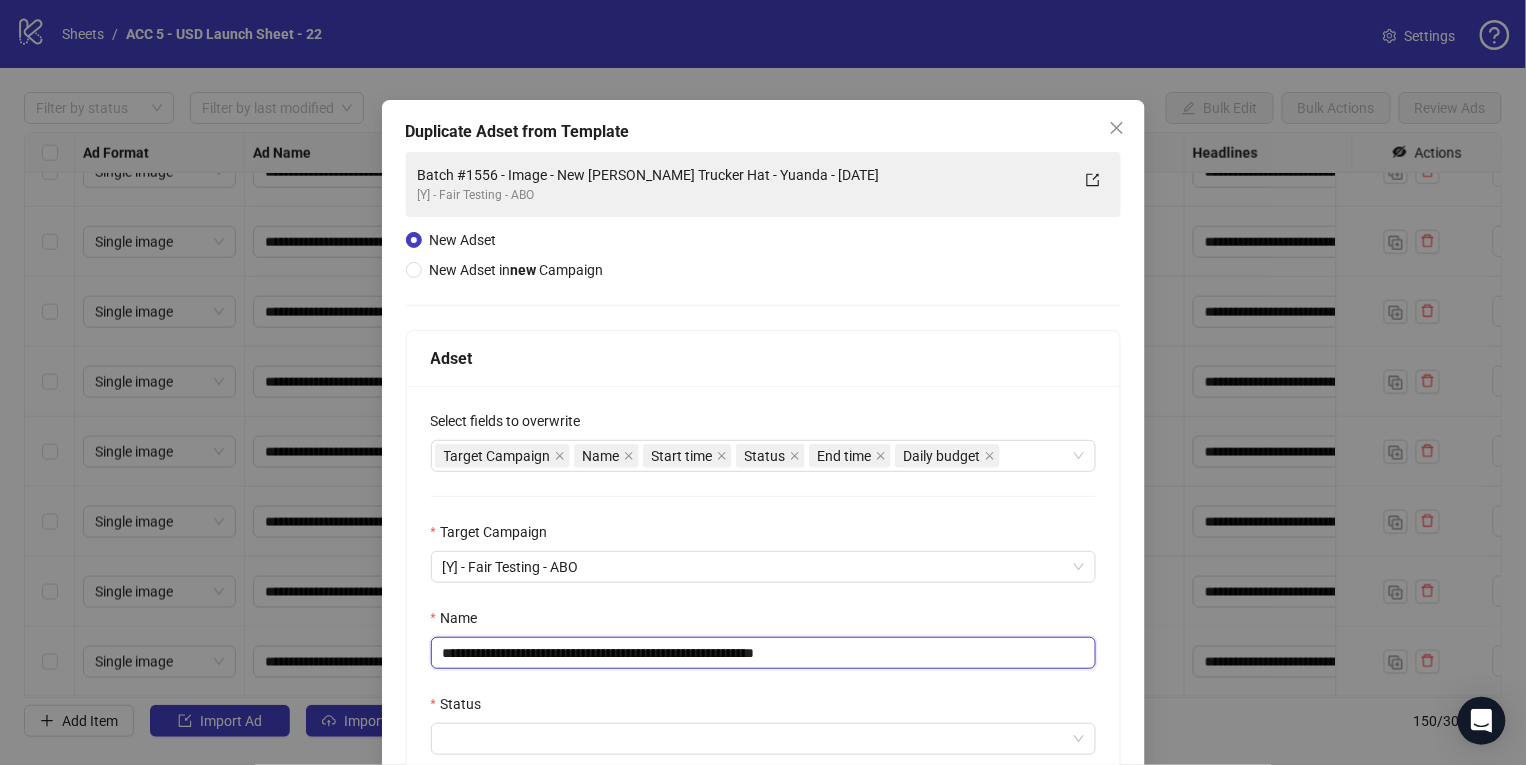 click on "**********" at bounding box center [763, 653] 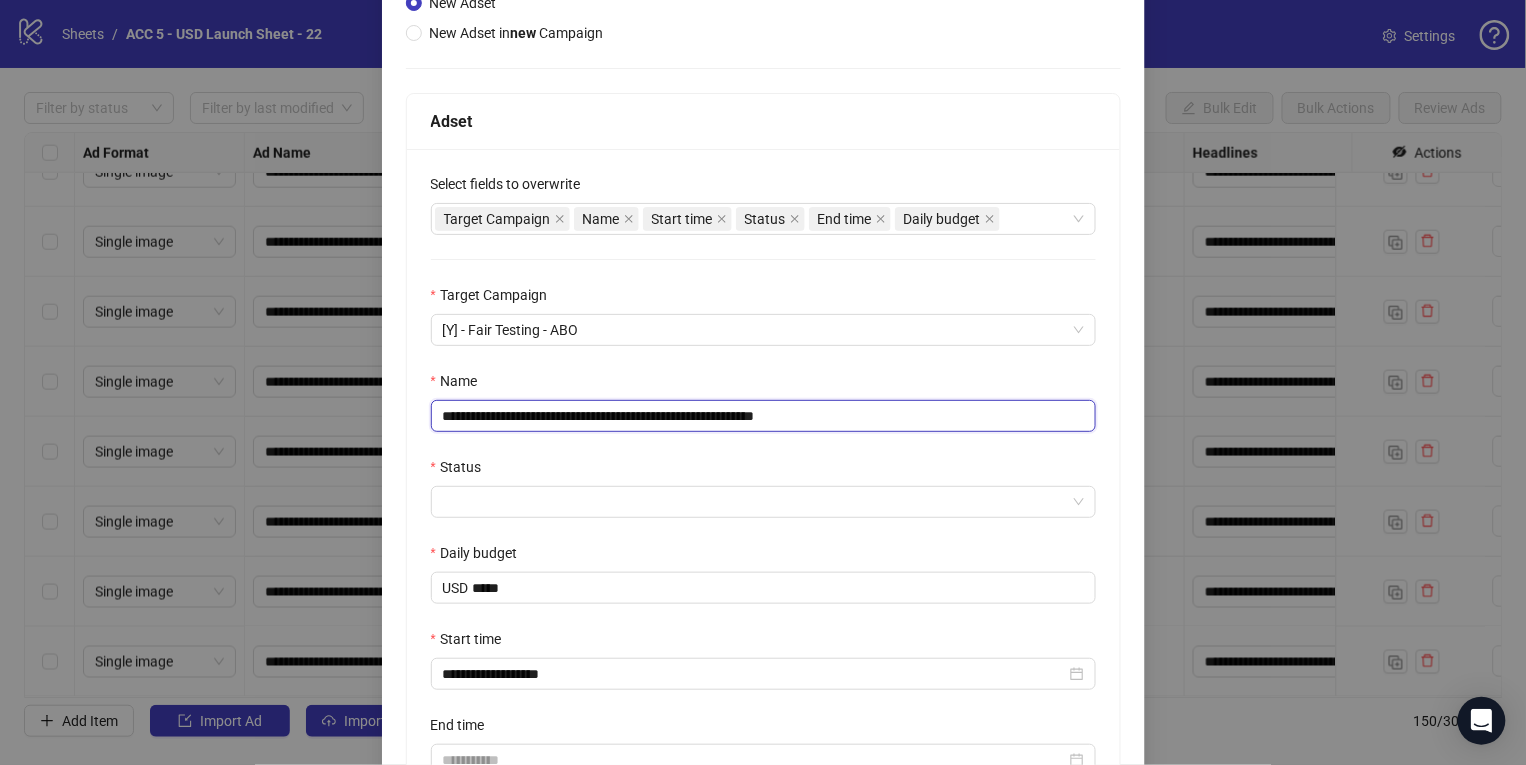 scroll, scrollTop: 240, scrollLeft: 0, axis: vertical 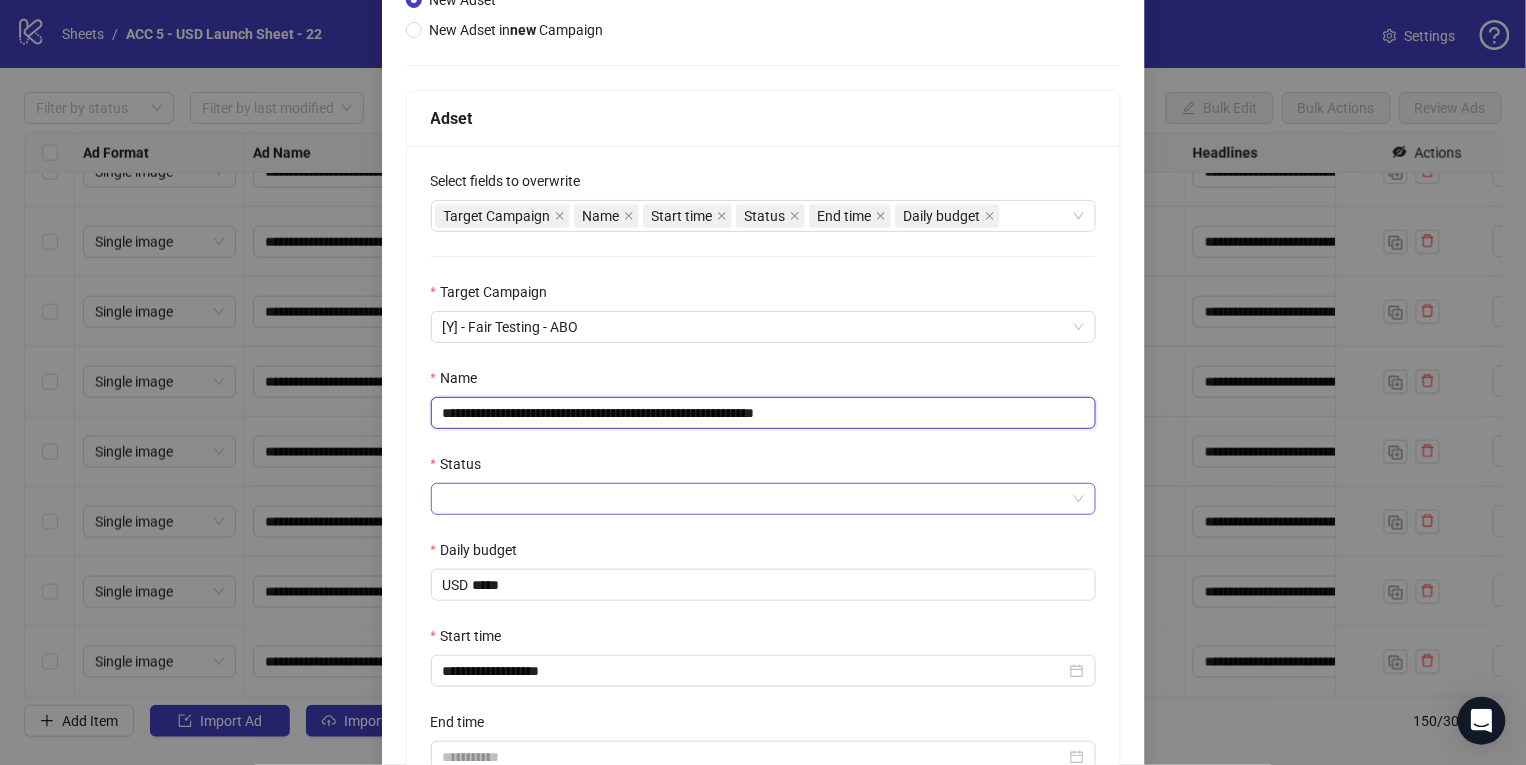 type on "**********" 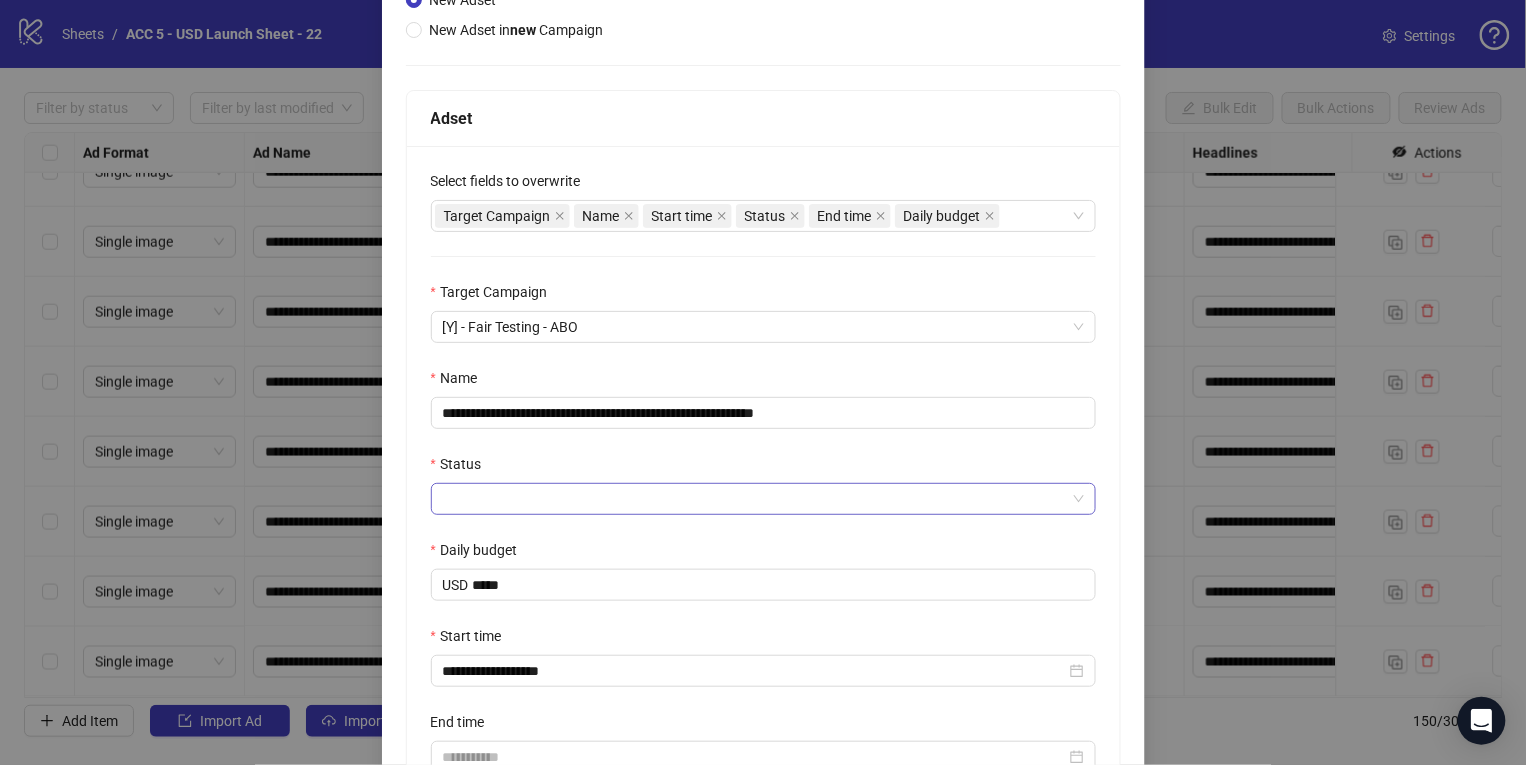 click on "Status" at bounding box center (754, 499) 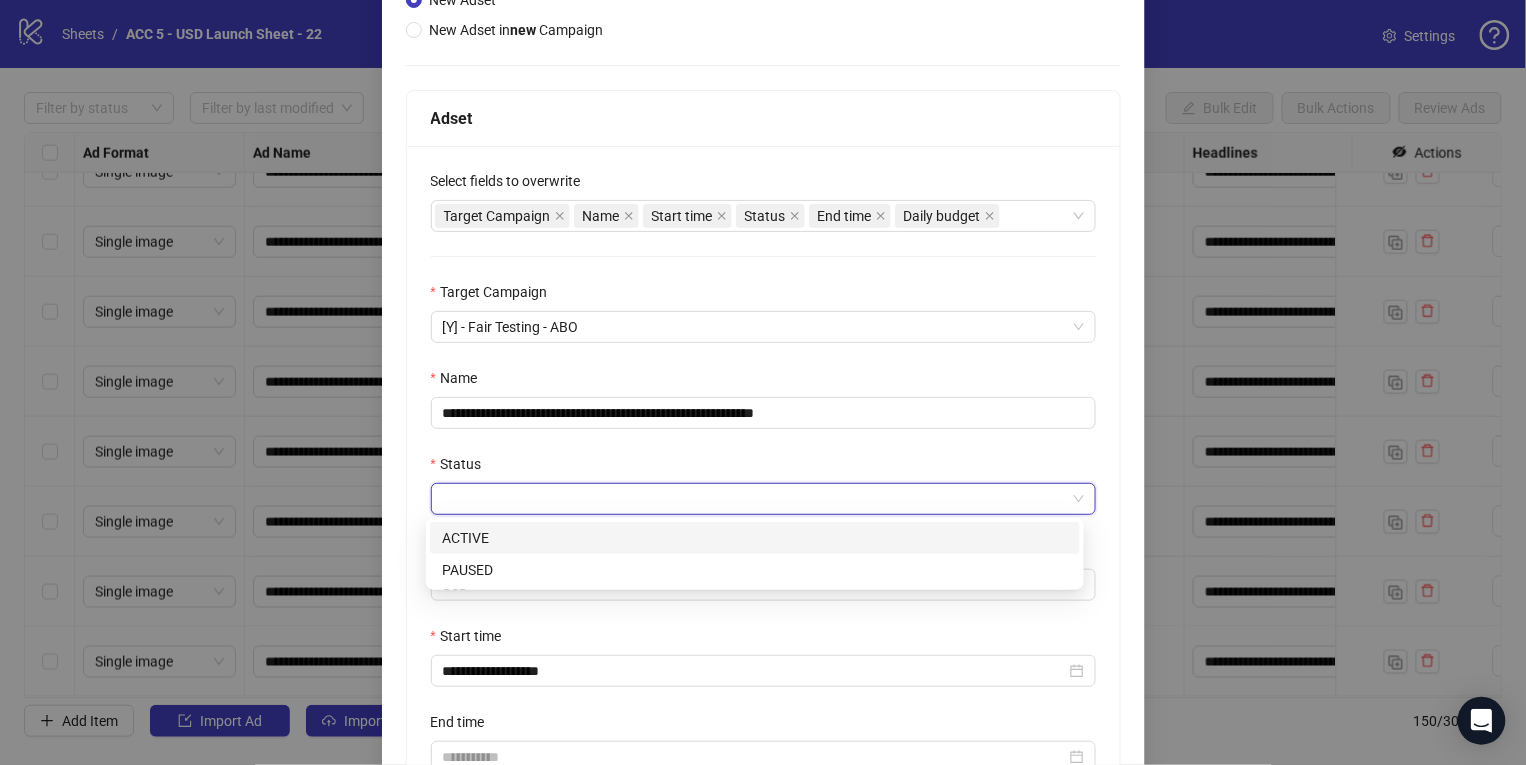 click on "ACTIVE" at bounding box center (755, 538) 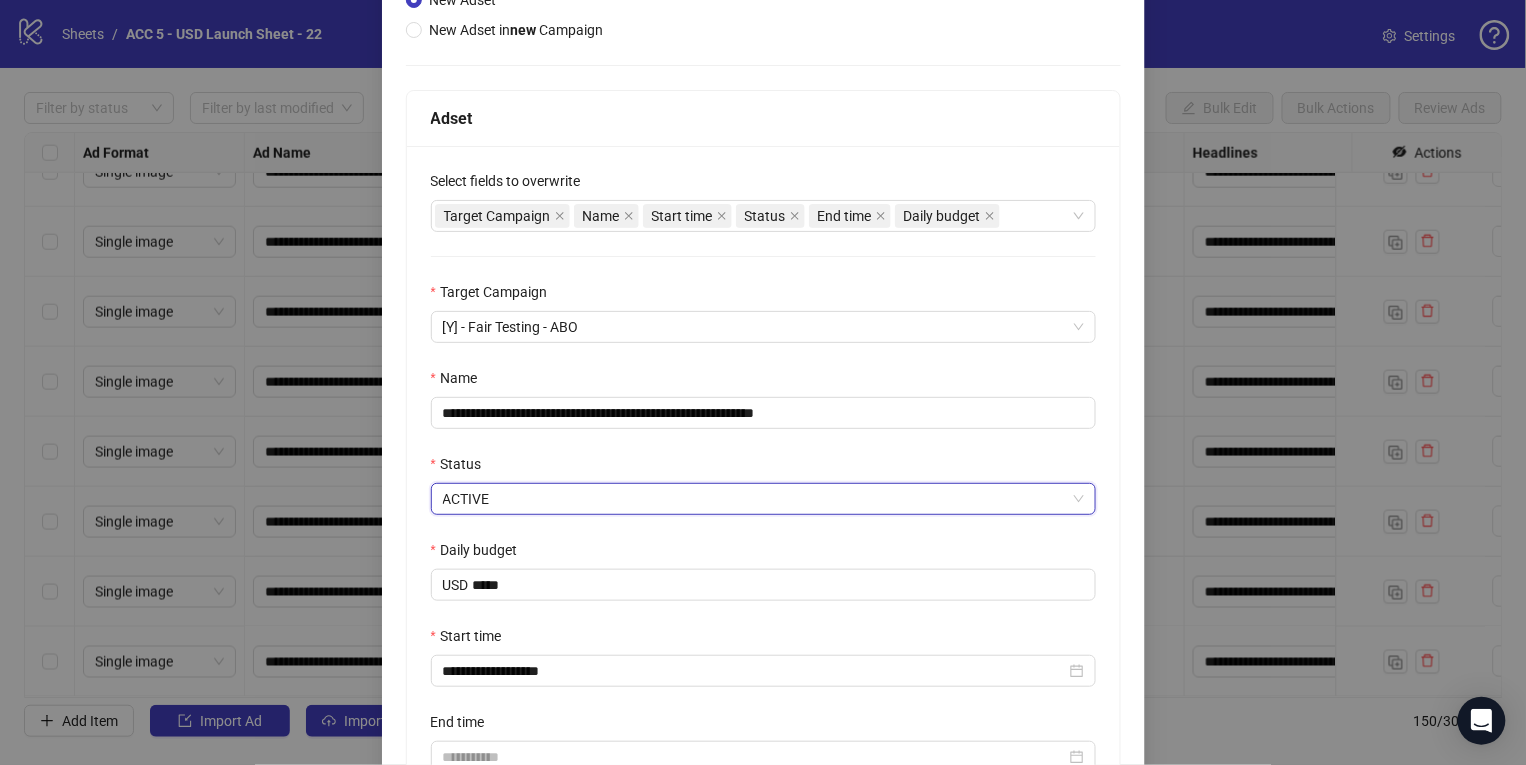 click on "Start time" at bounding box center (763, 640) 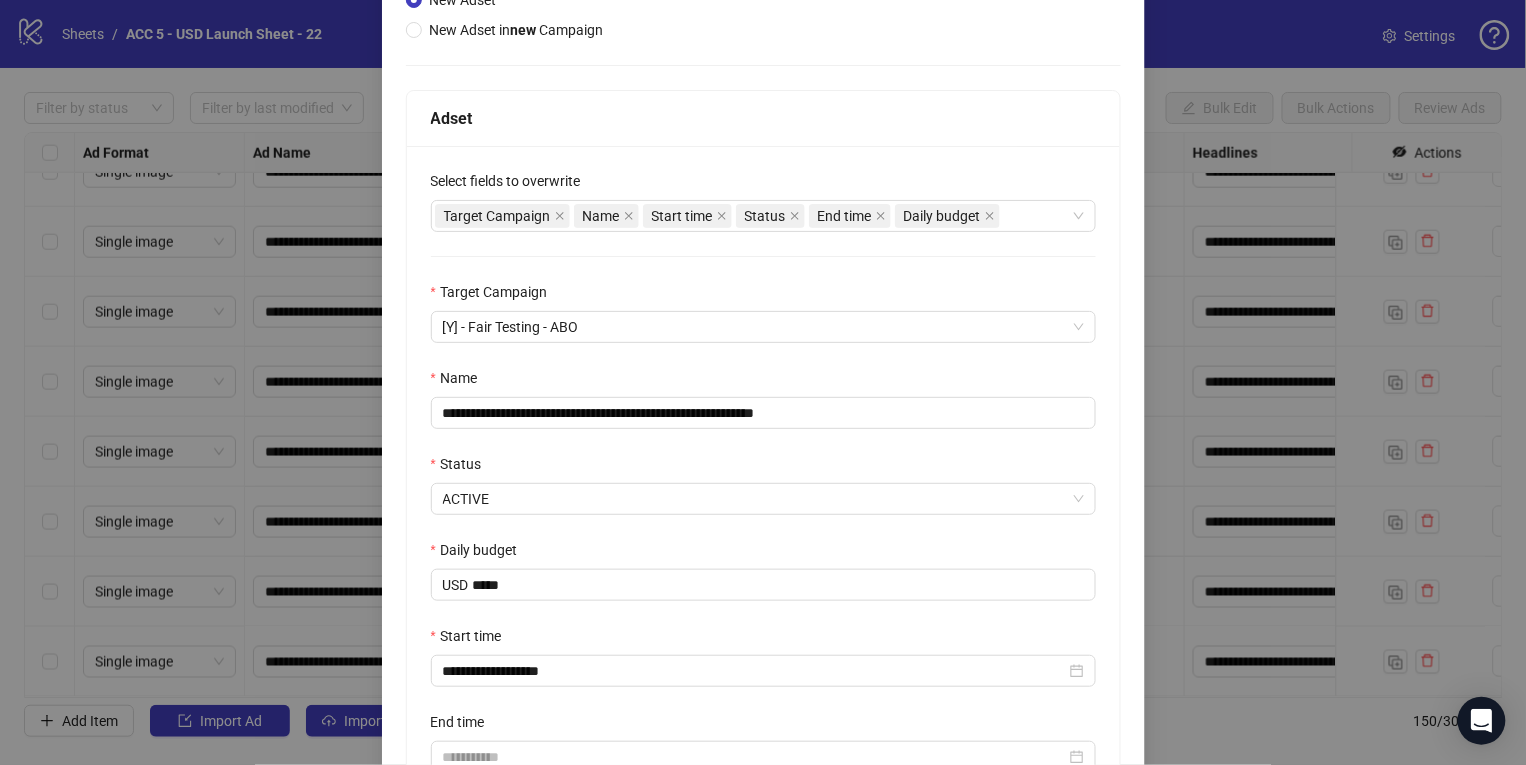 scroll, scrollTop: 451, scrollLeft: 0, axis: vertical 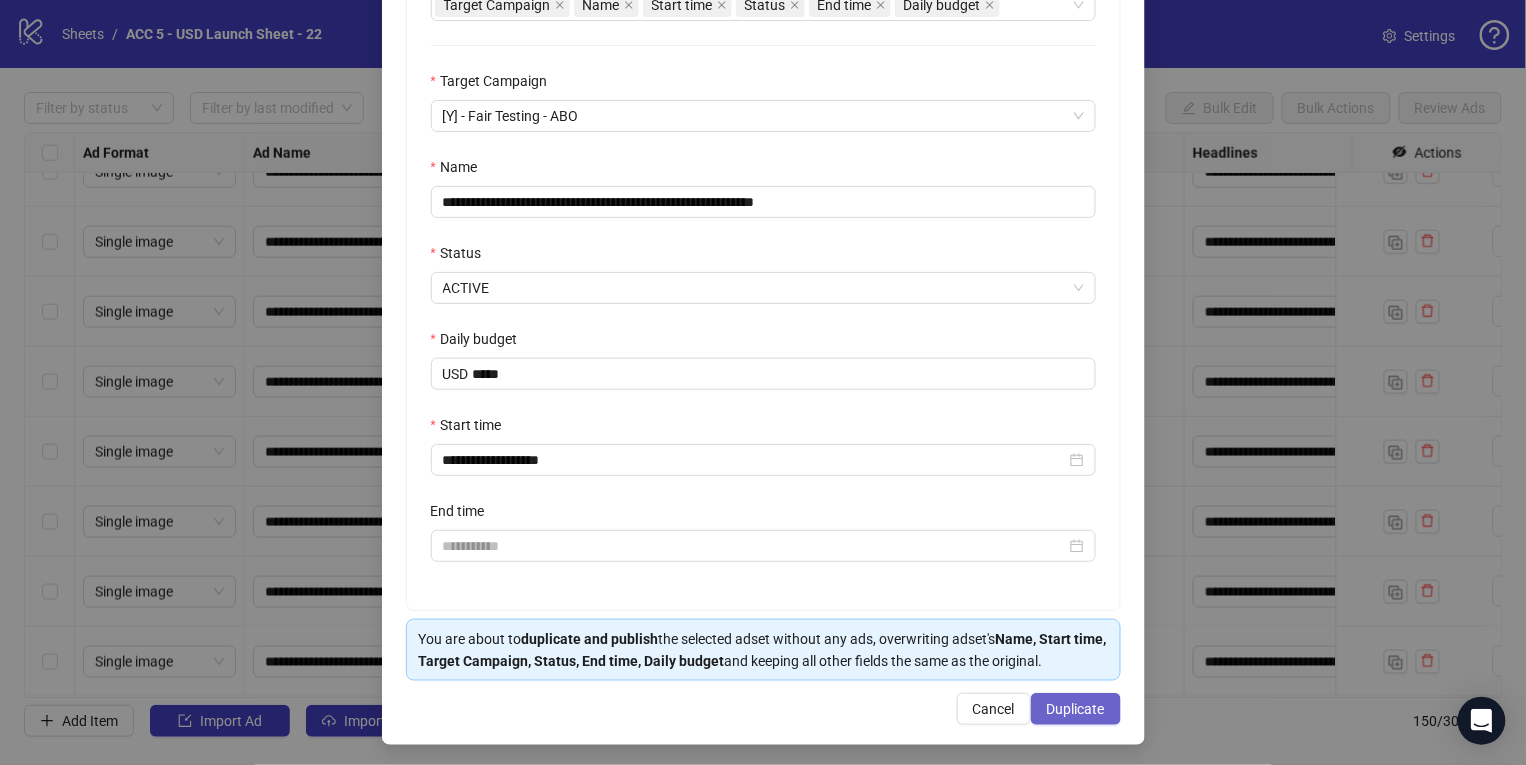 click on "Duplicate" at bounding box center [1076, 709] 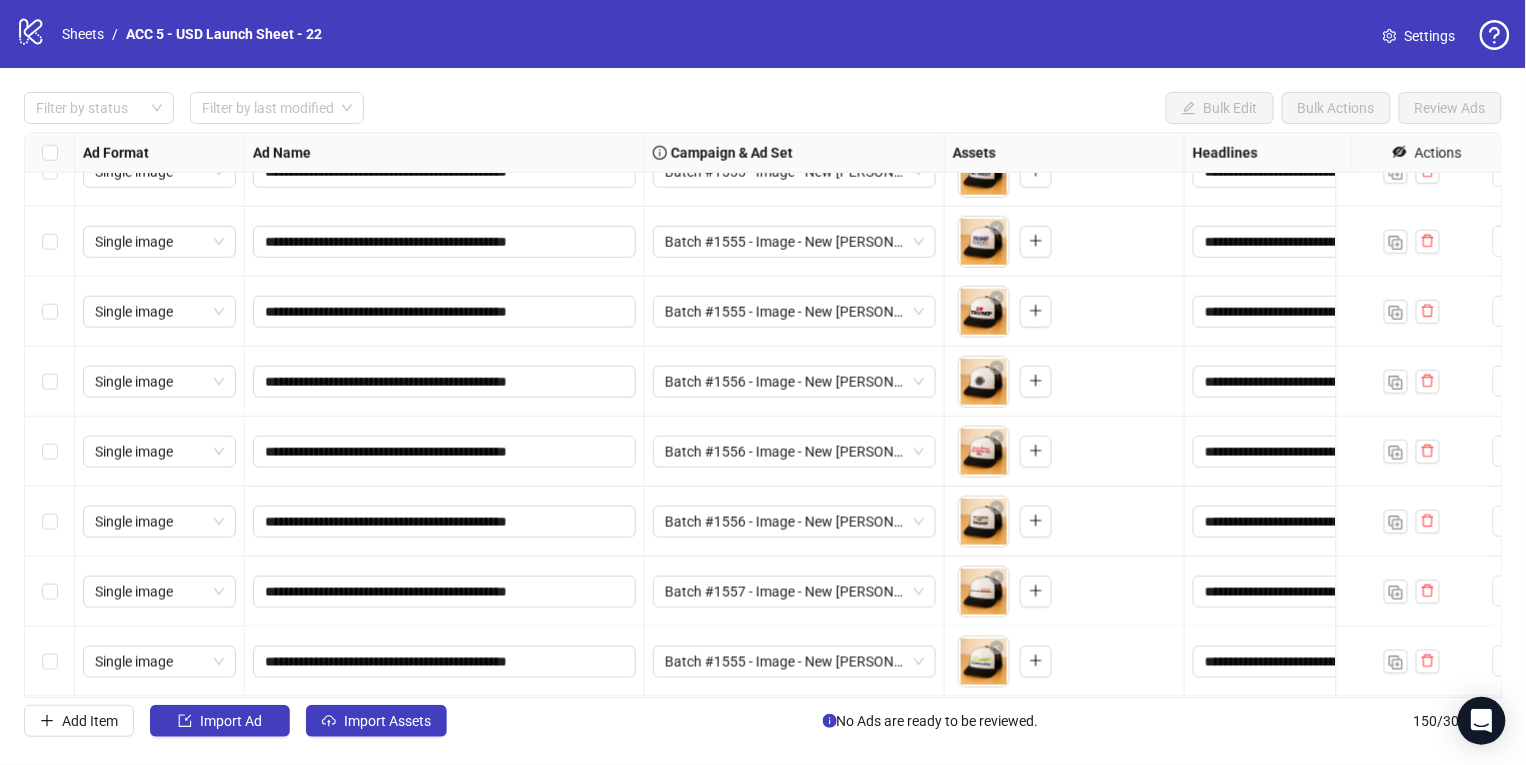 scroll, scrollTop: 9991, scrollLeft: 0, axis: vertical 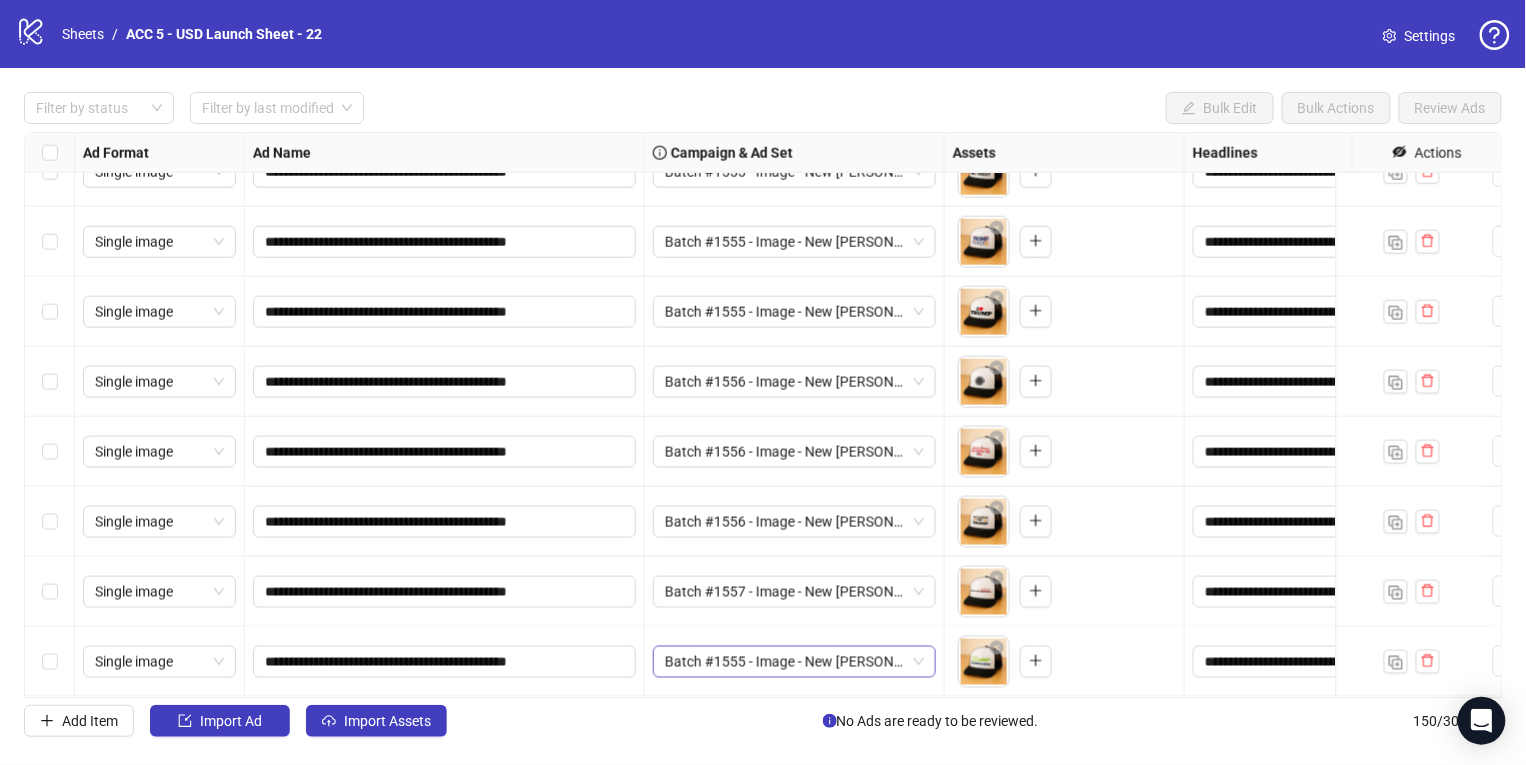 click on "Batch #1555 - Image - New [PERSON_NAME] Trucker Hat - Yuanda - [DATE]" at bounding box center [794, 662] 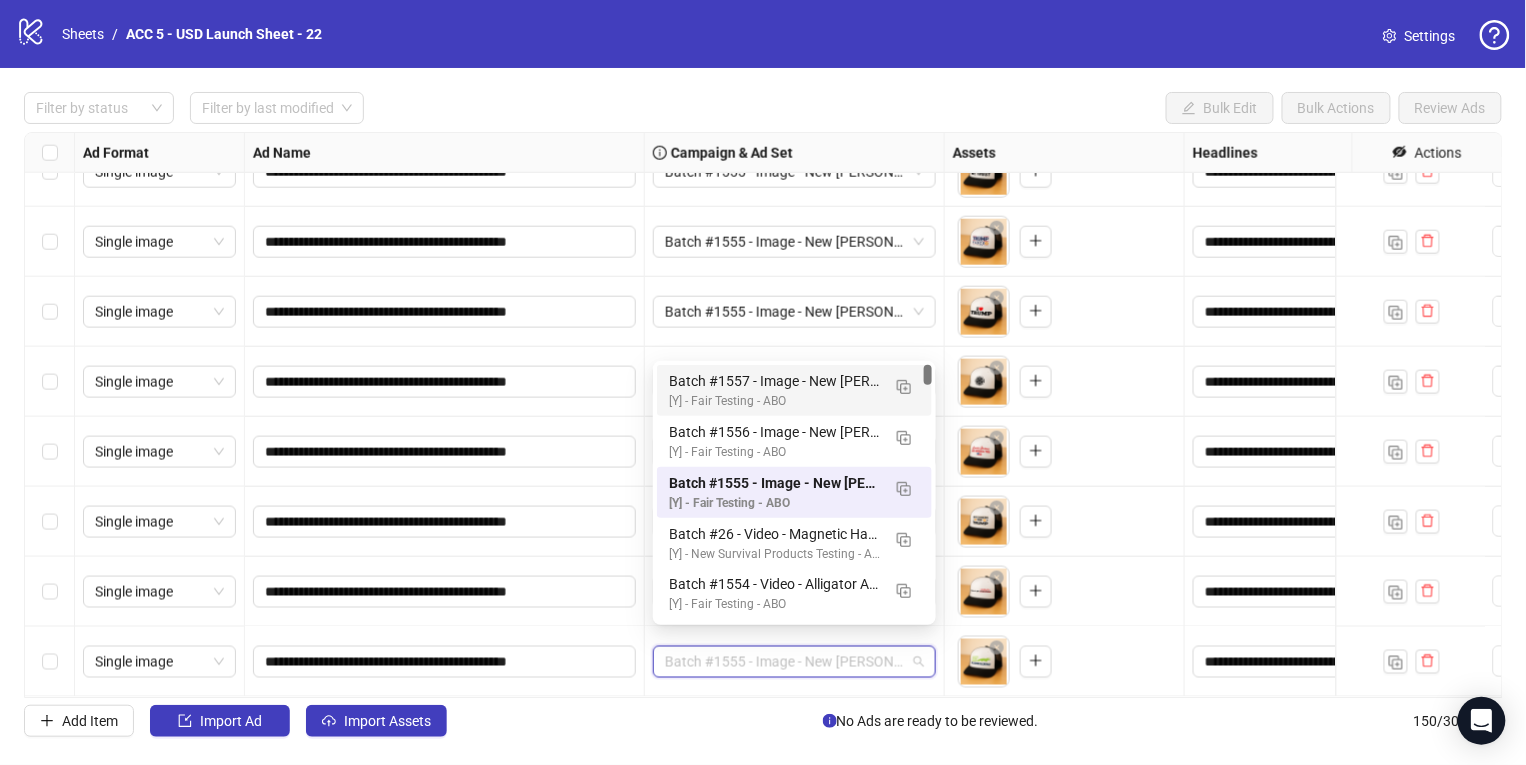 click on "[Y] - Fair Testing - ABO" at bounding box center [774, 401] 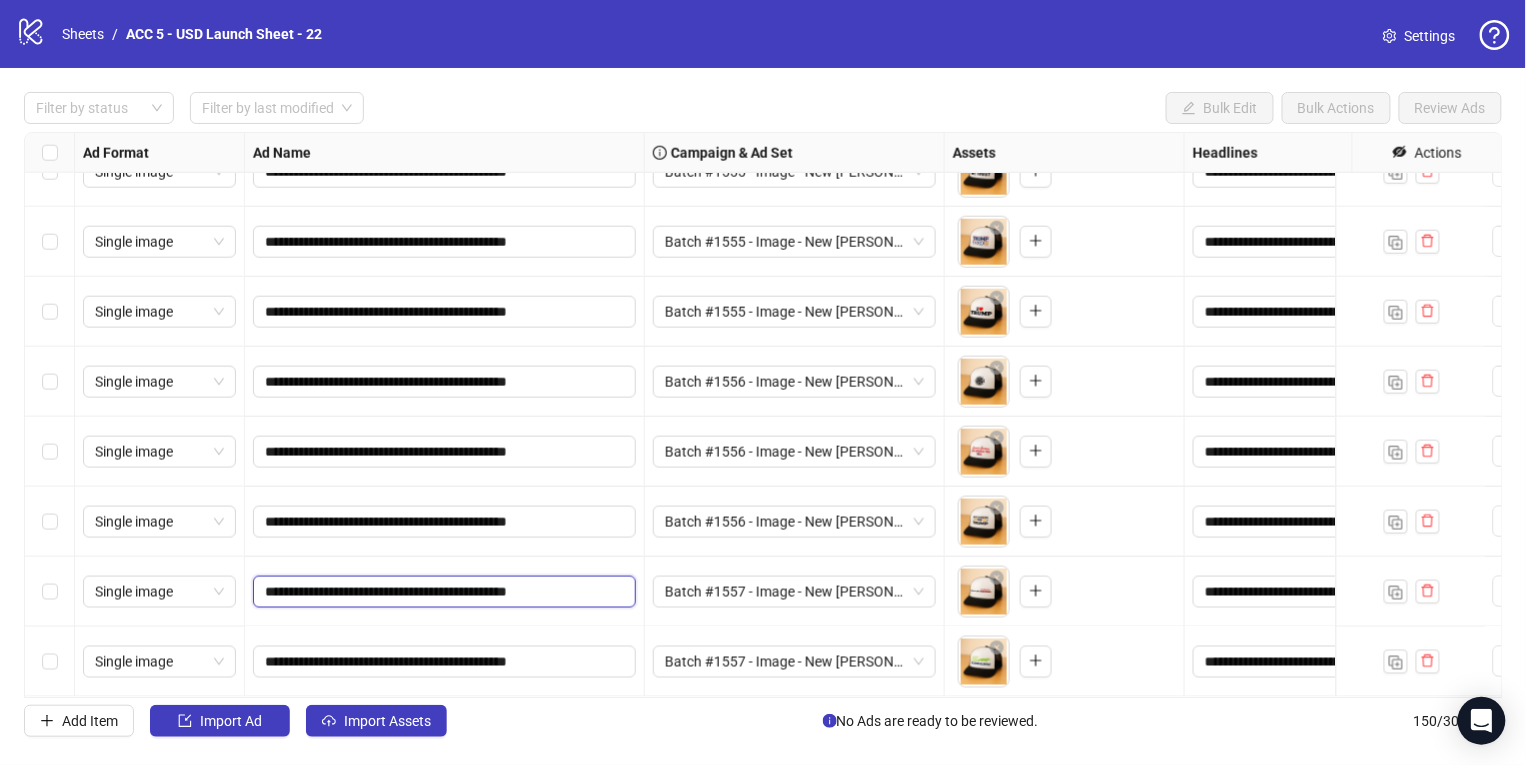 click on "**********" at bounding box center [442, 592] 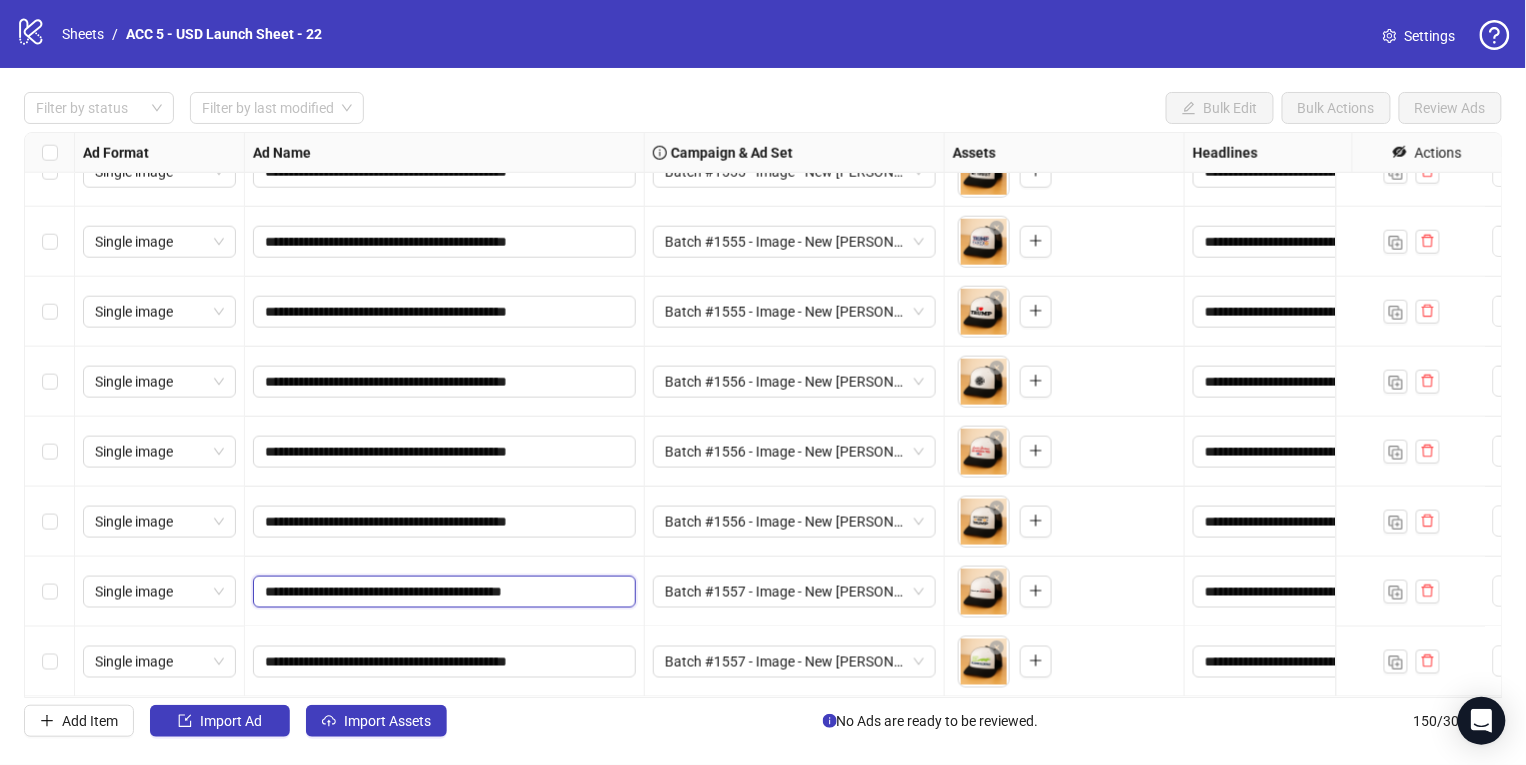 type on "**********" 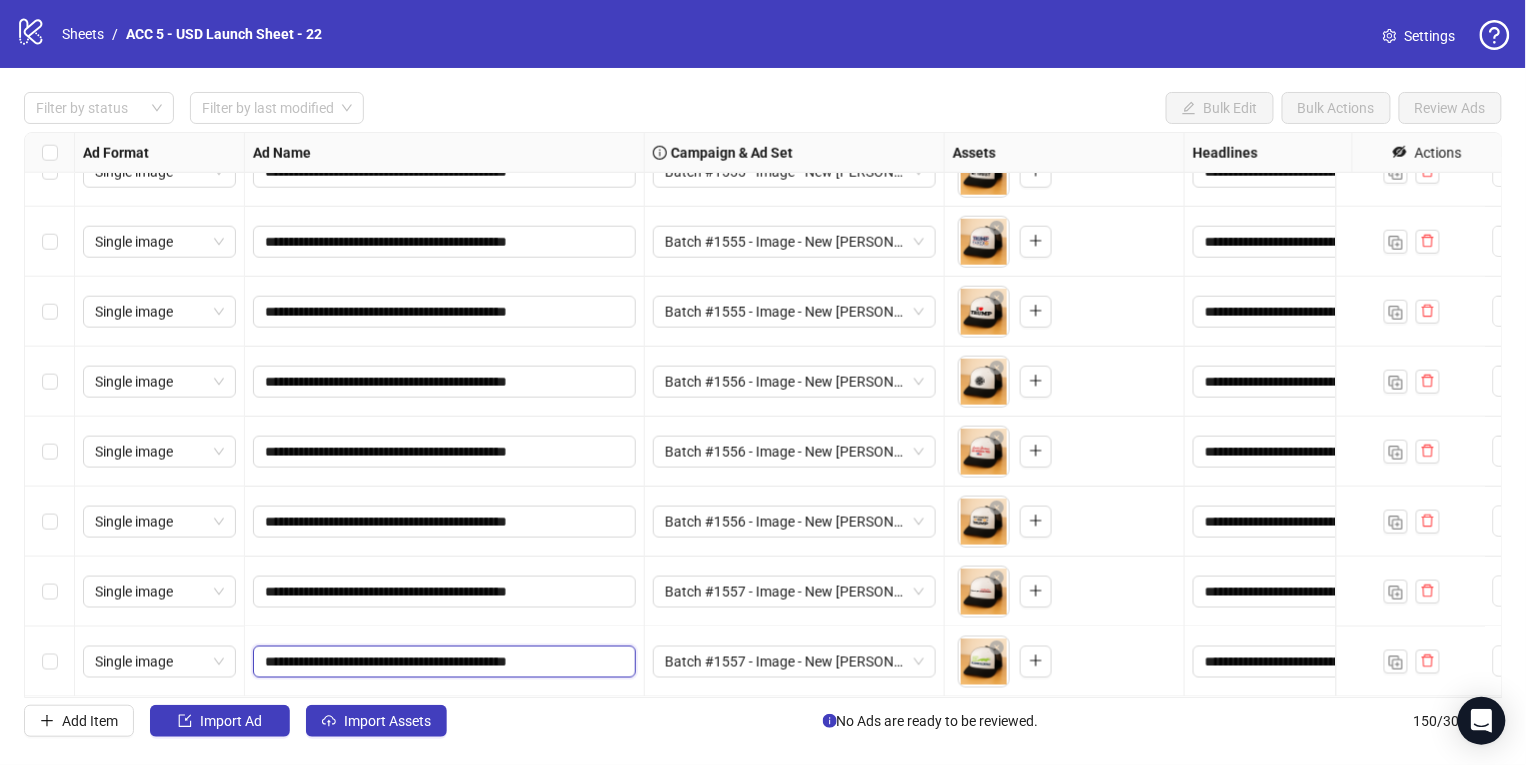 click on "**********" at bounding box center (442, 662) 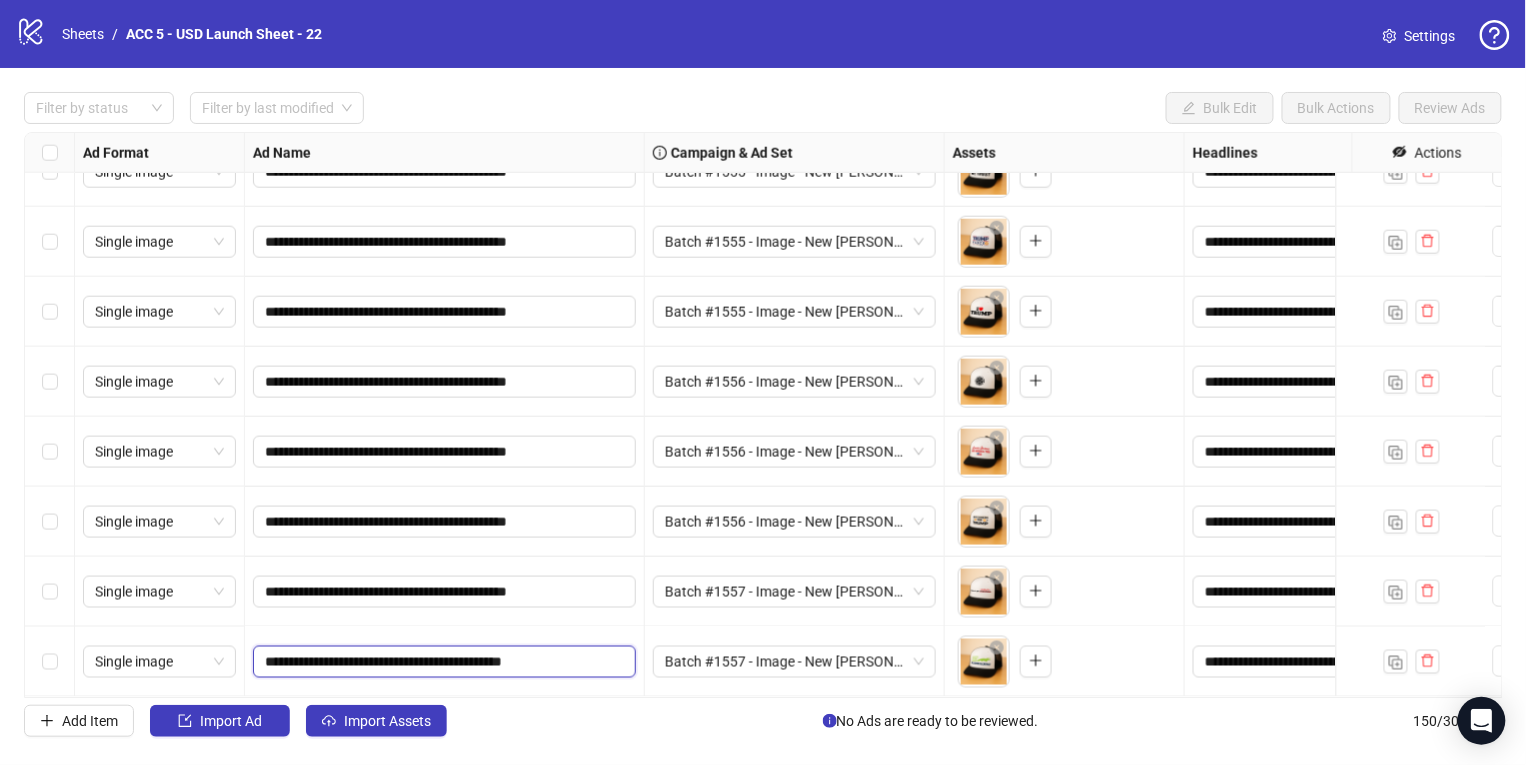 type on "**********" 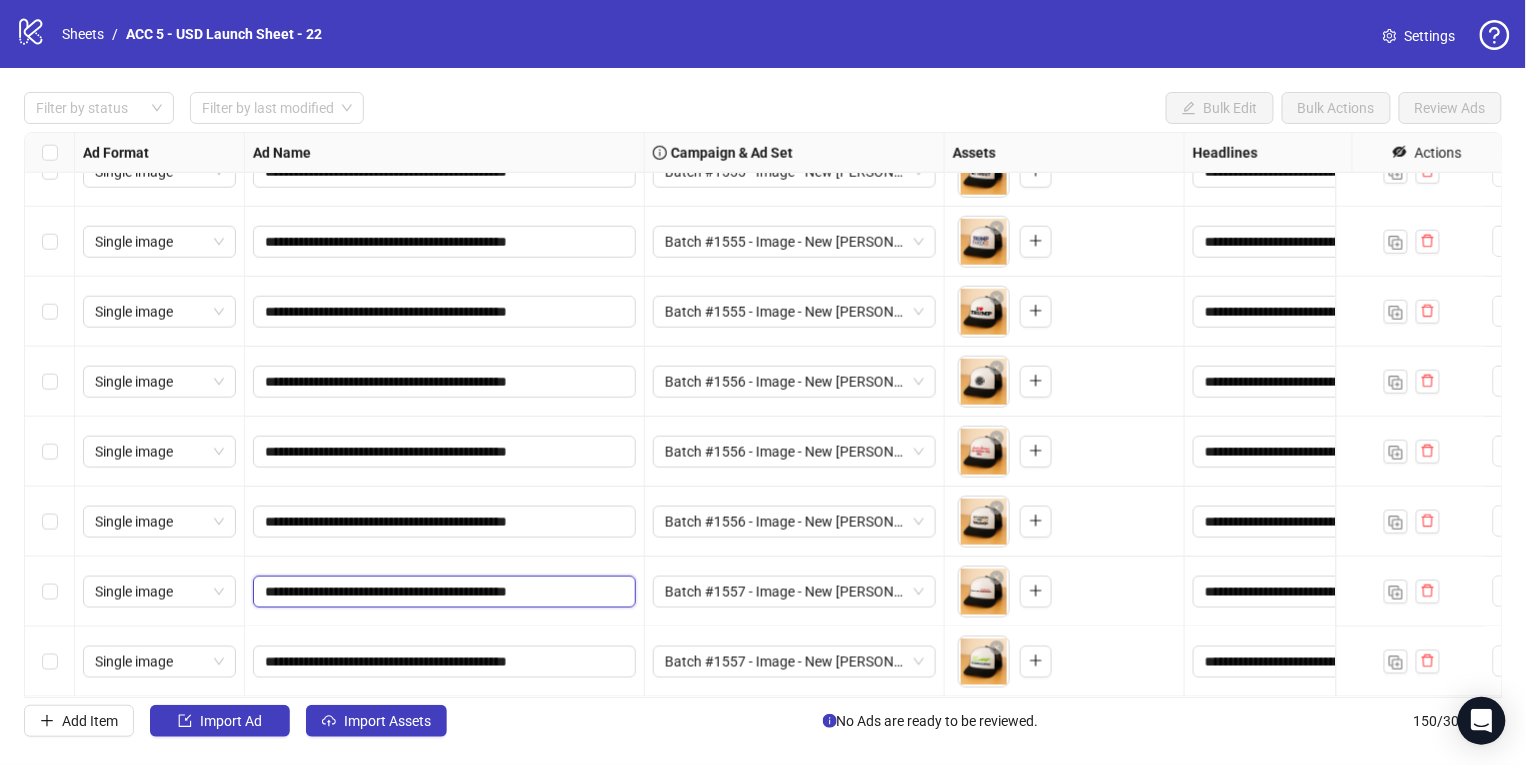 click on "**********" at bounding box center [442, 592] 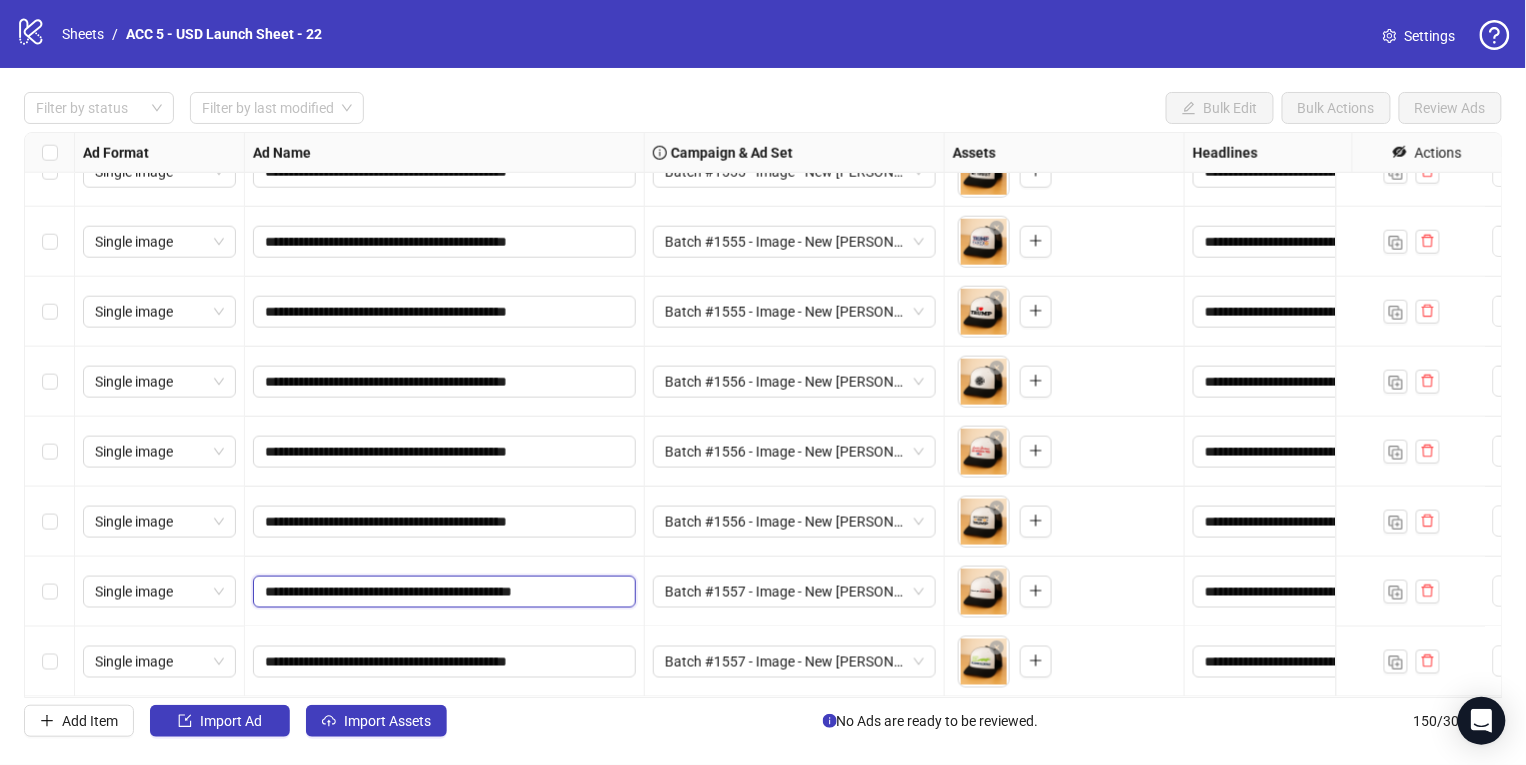 type on "**********" 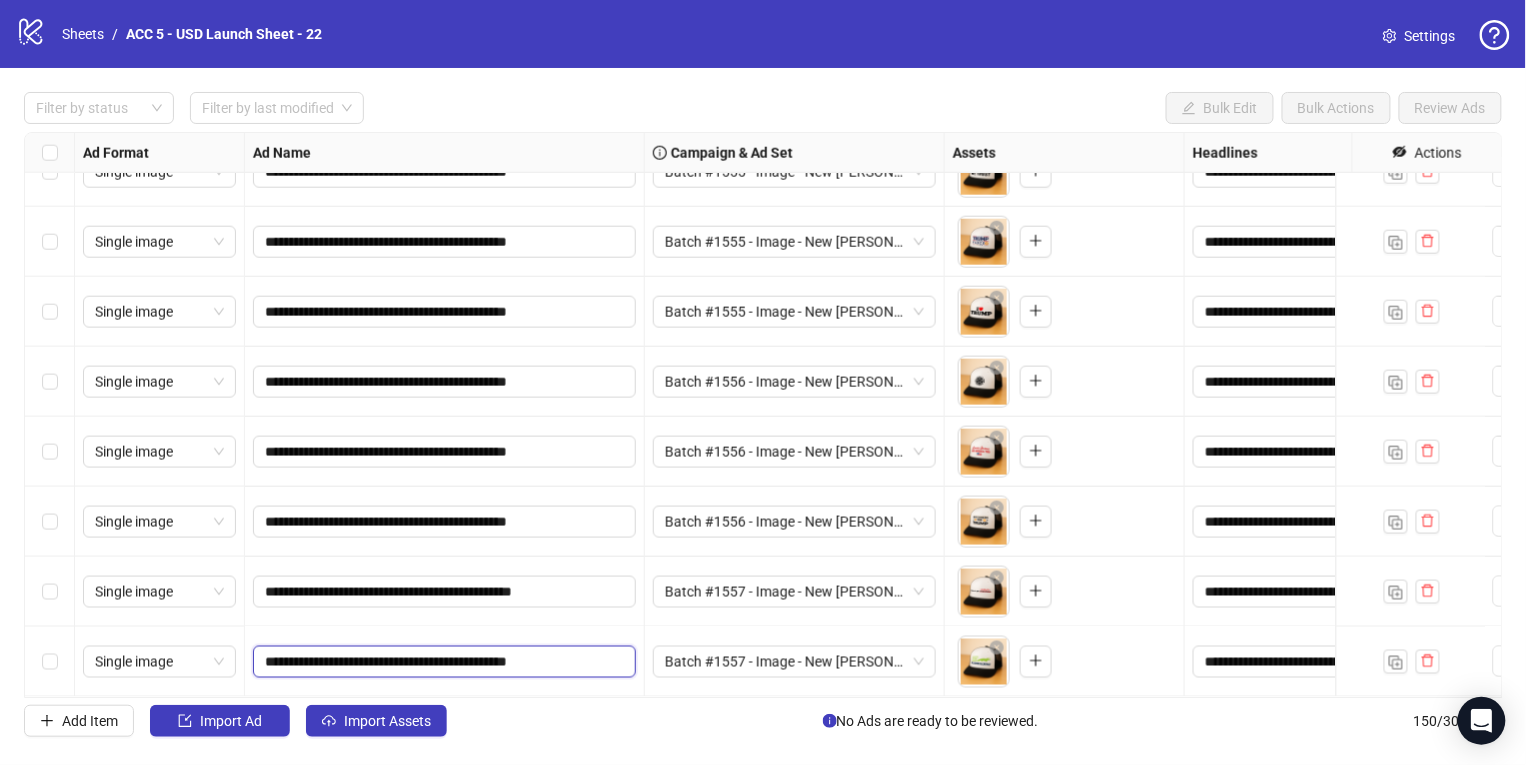 click on "**********" at bounding box center [442, 662] 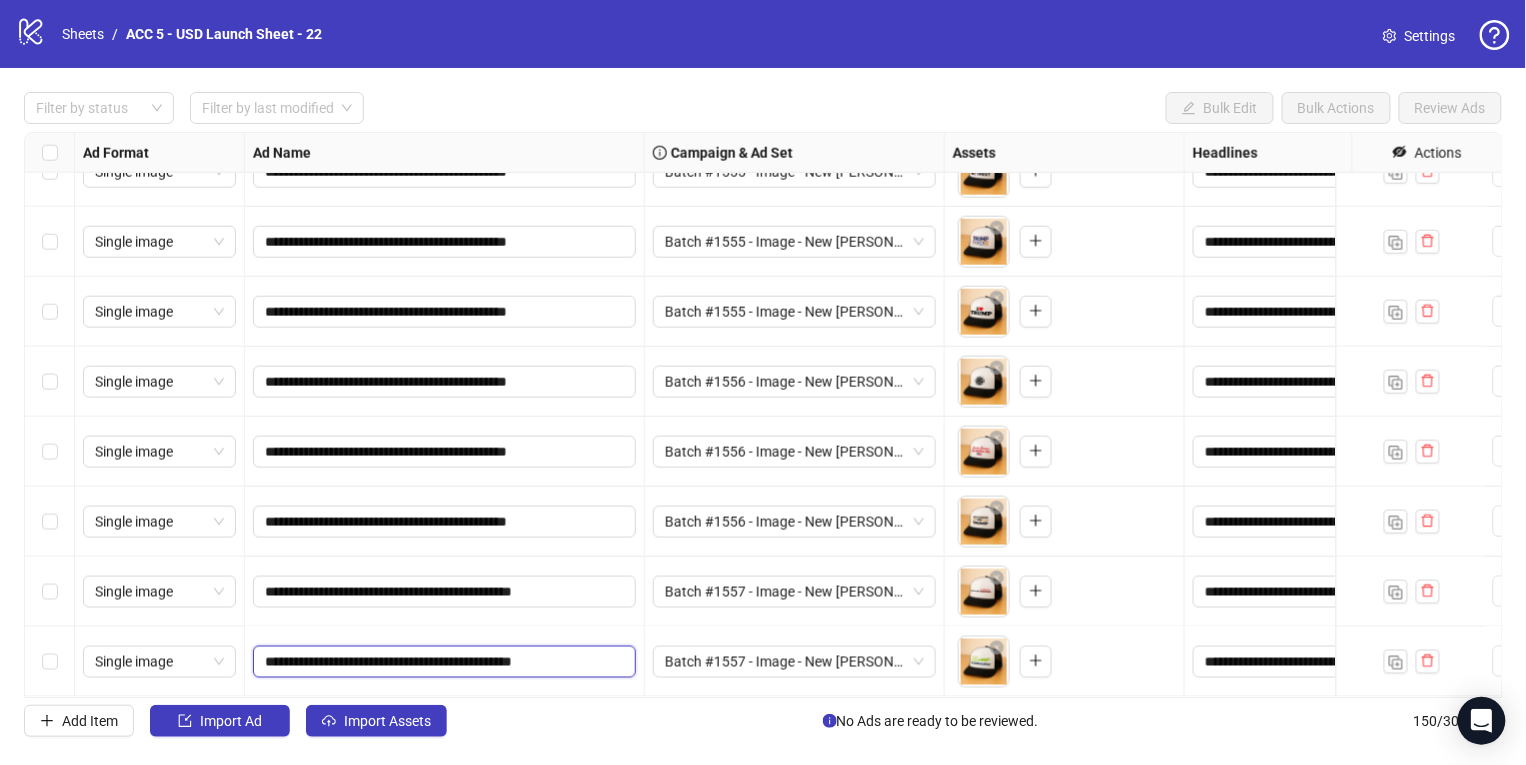 type on "**********" 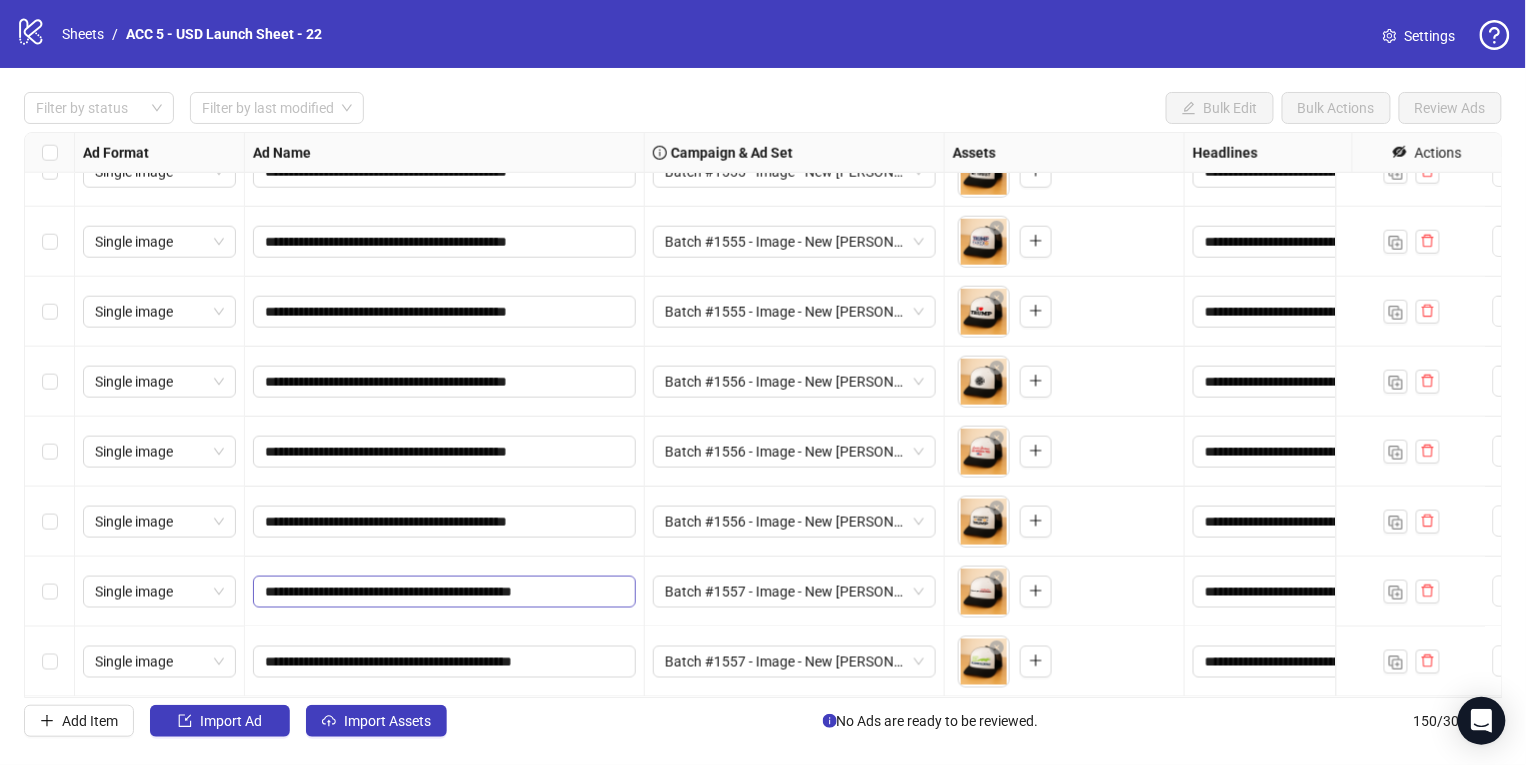 click on "**********" at bounding box center (445, 592) 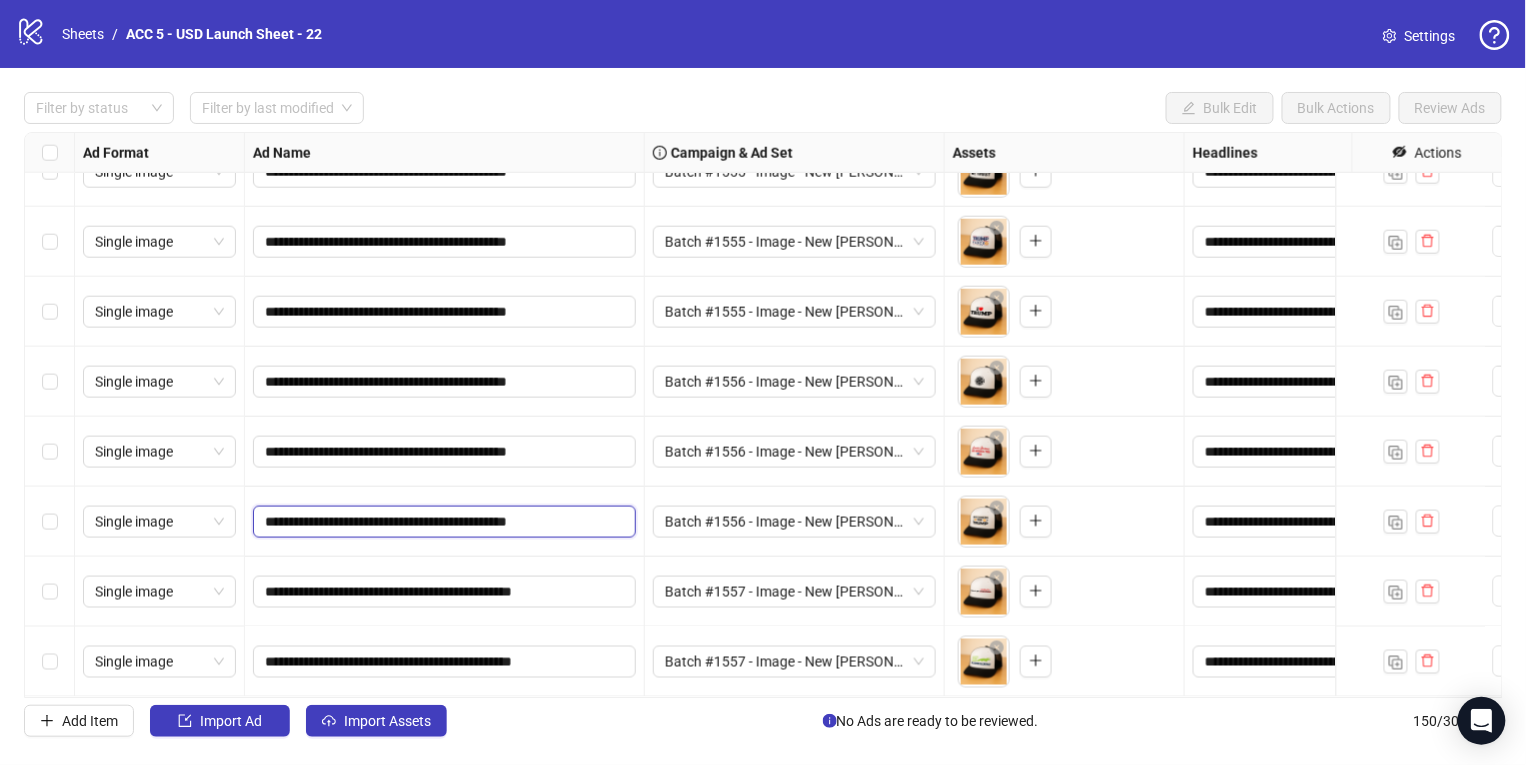 click on "**********" at bounding box center [442, 522] 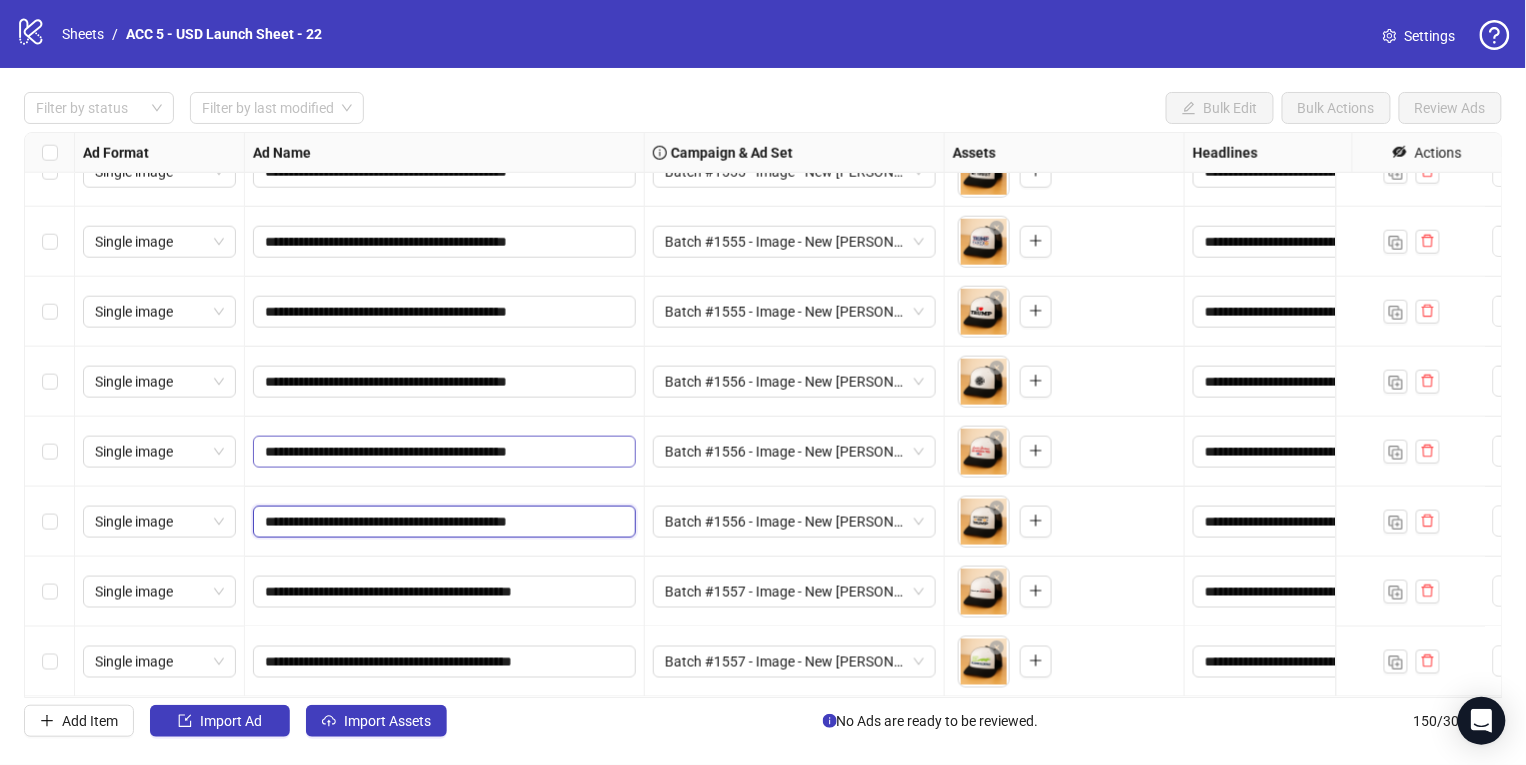 type on "**********" 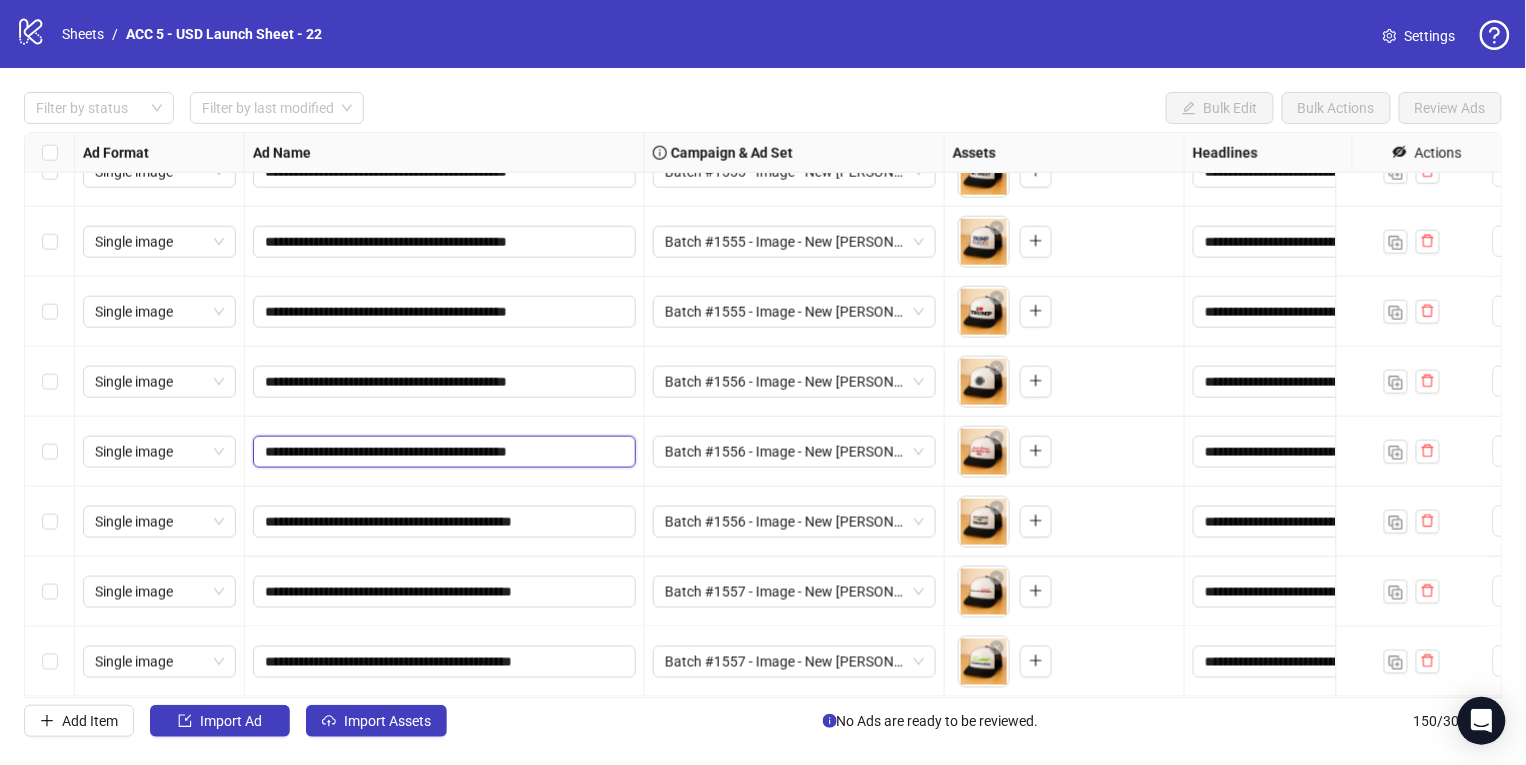 click on "**********" at bounding box center [442, 452] 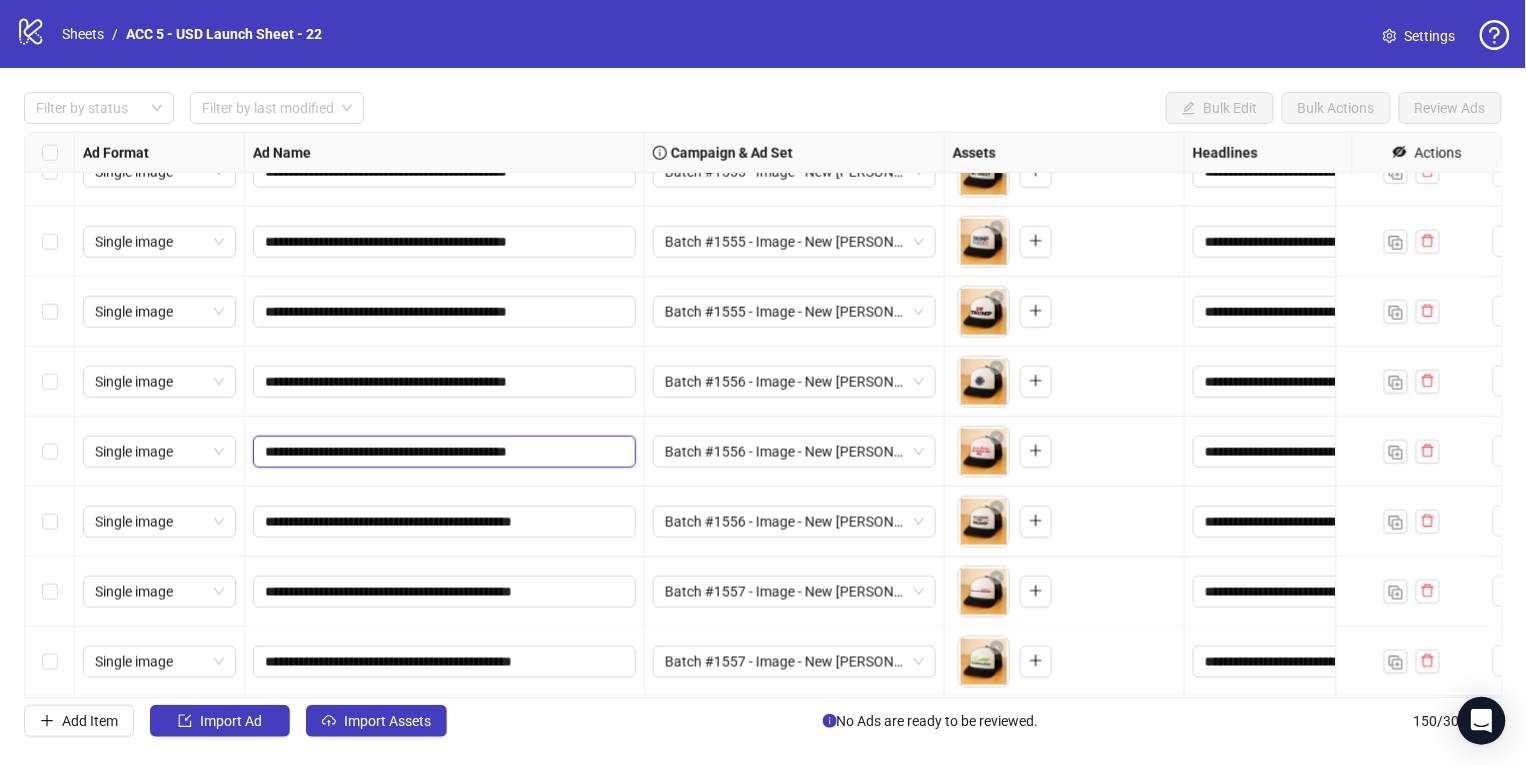 paste 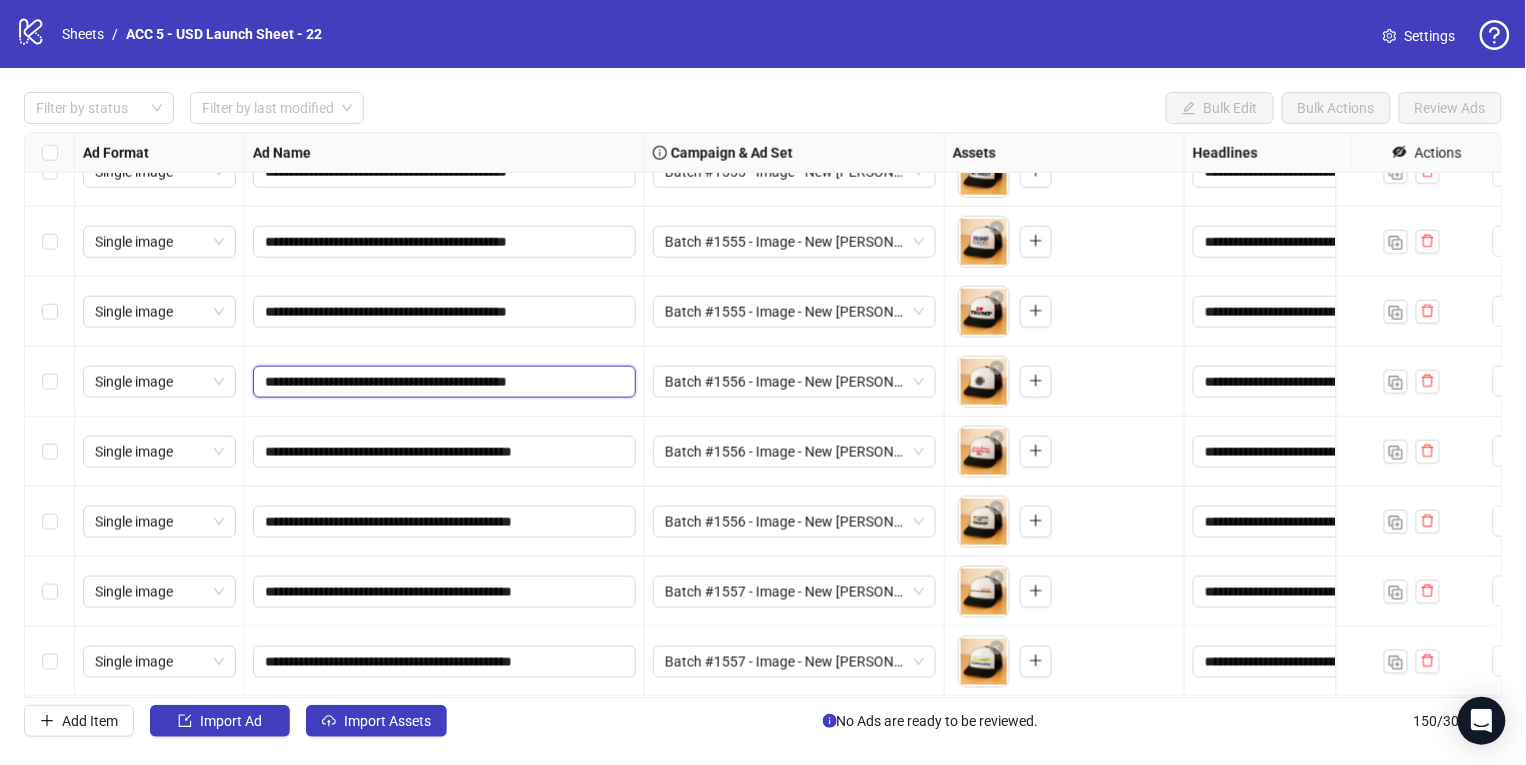 click on "**********" at bounding box center (442, 382) 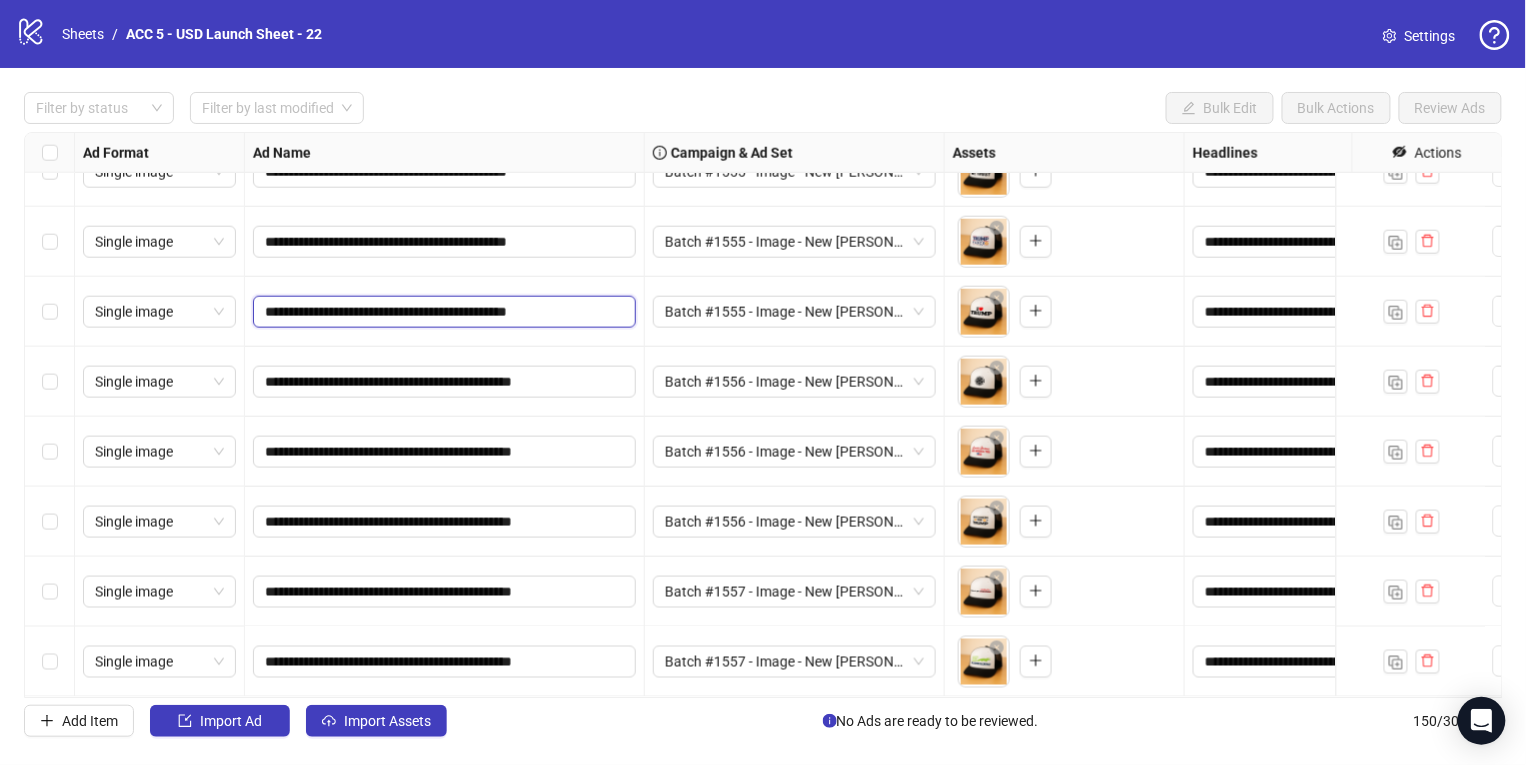click on "**********" at bounding box center (442, 312) 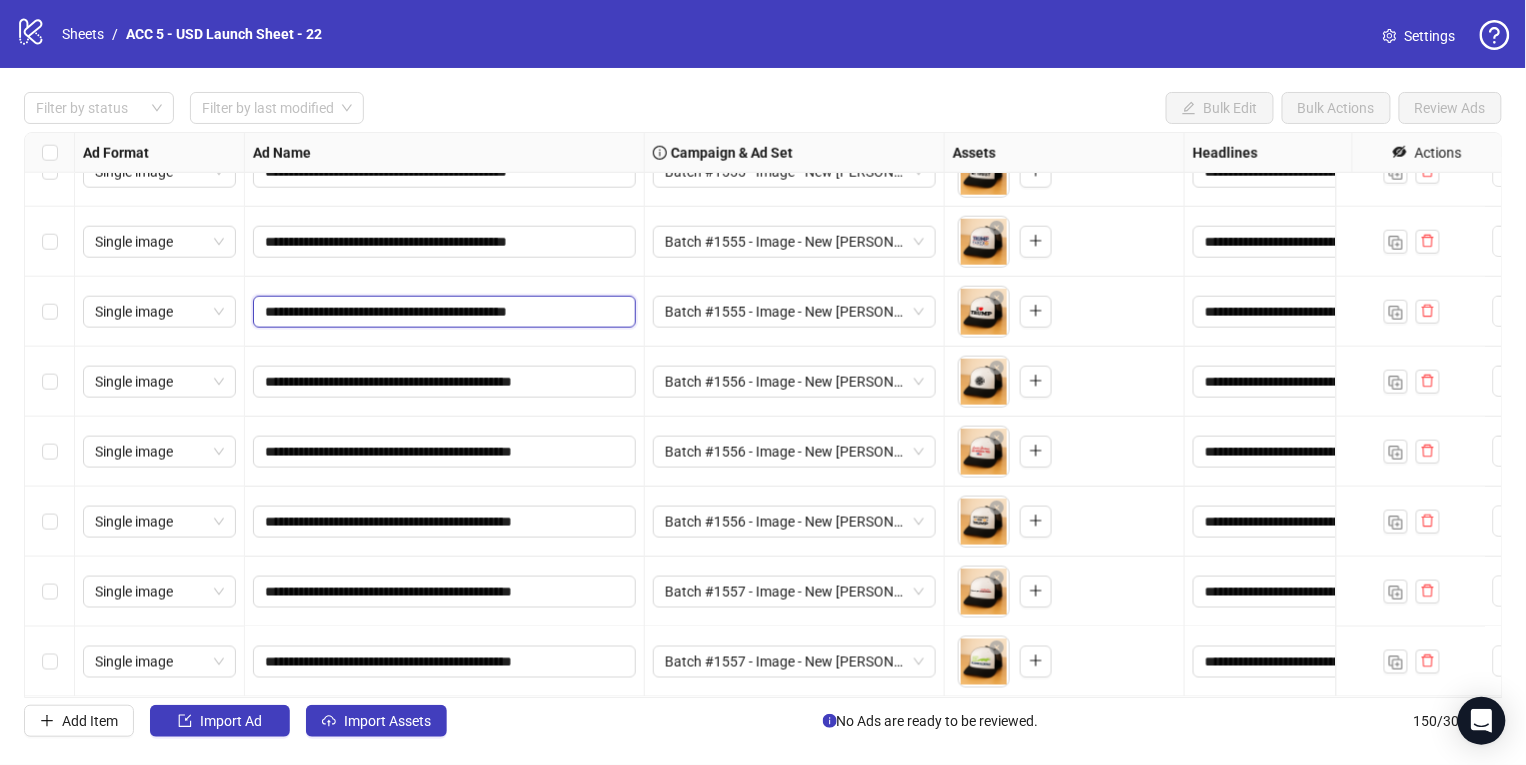 type on "**********" 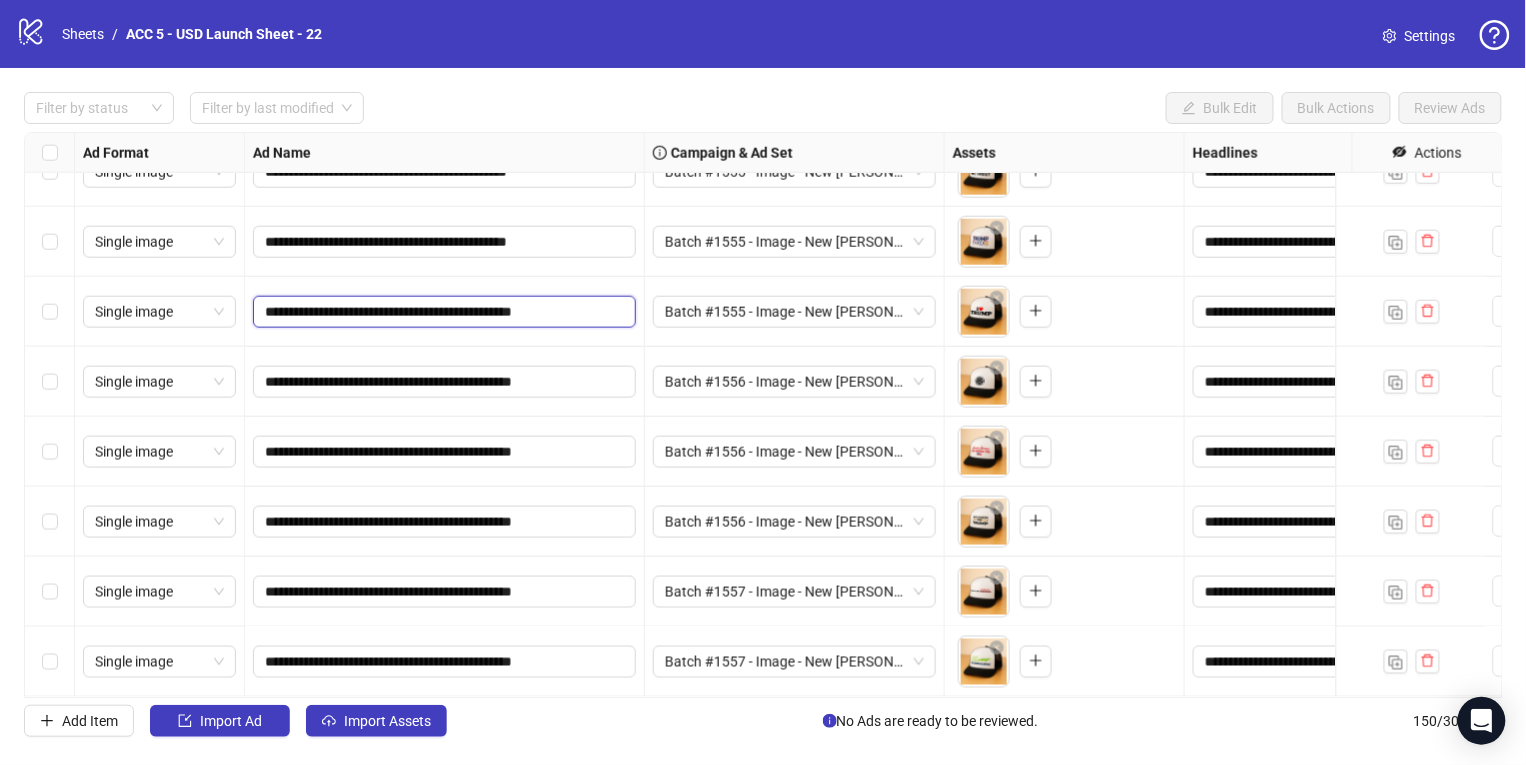scroll, scrollTop: 9885, scrollLeft: 0, axis: vertical 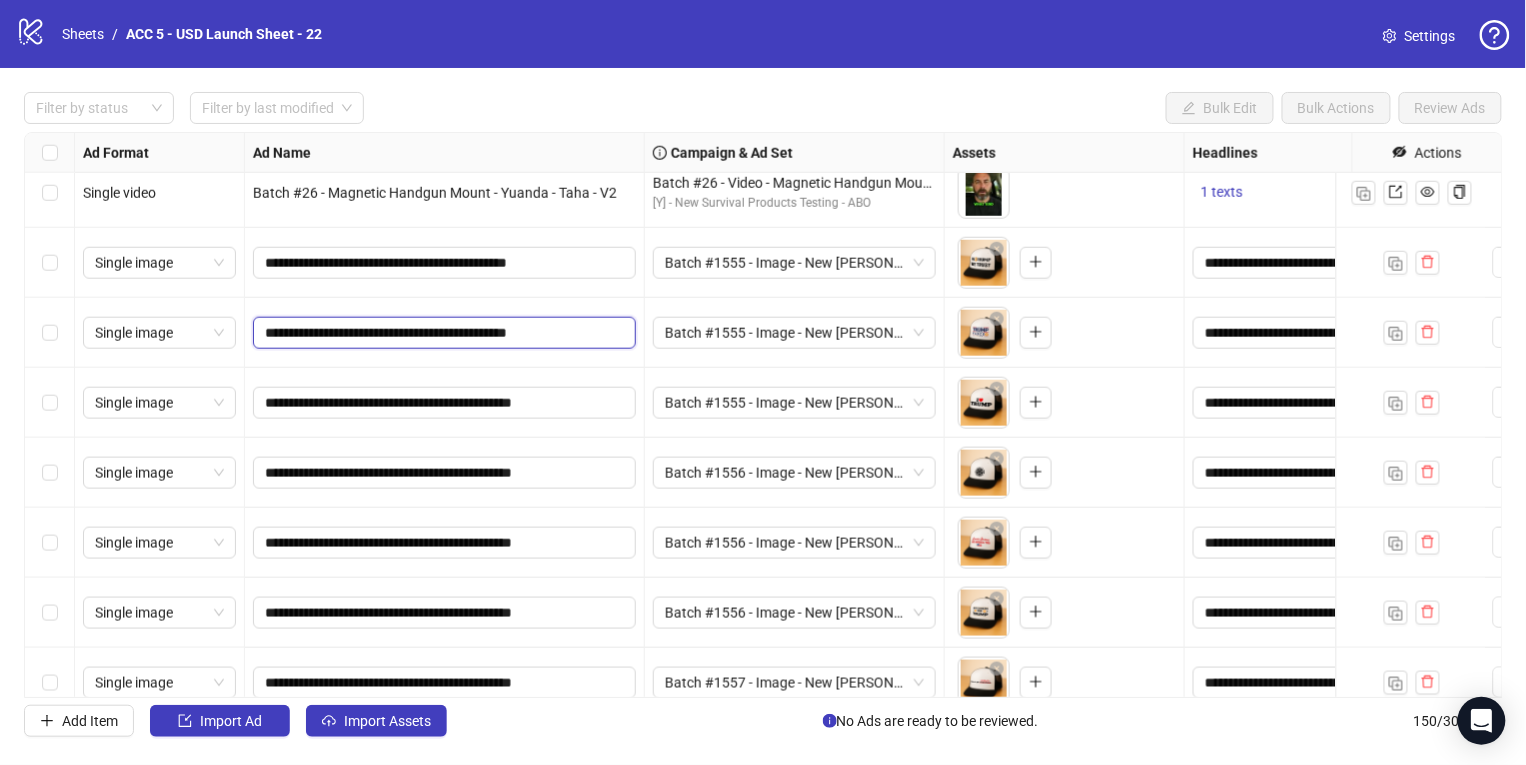 click on "**********" at bounding box center (442, 333) 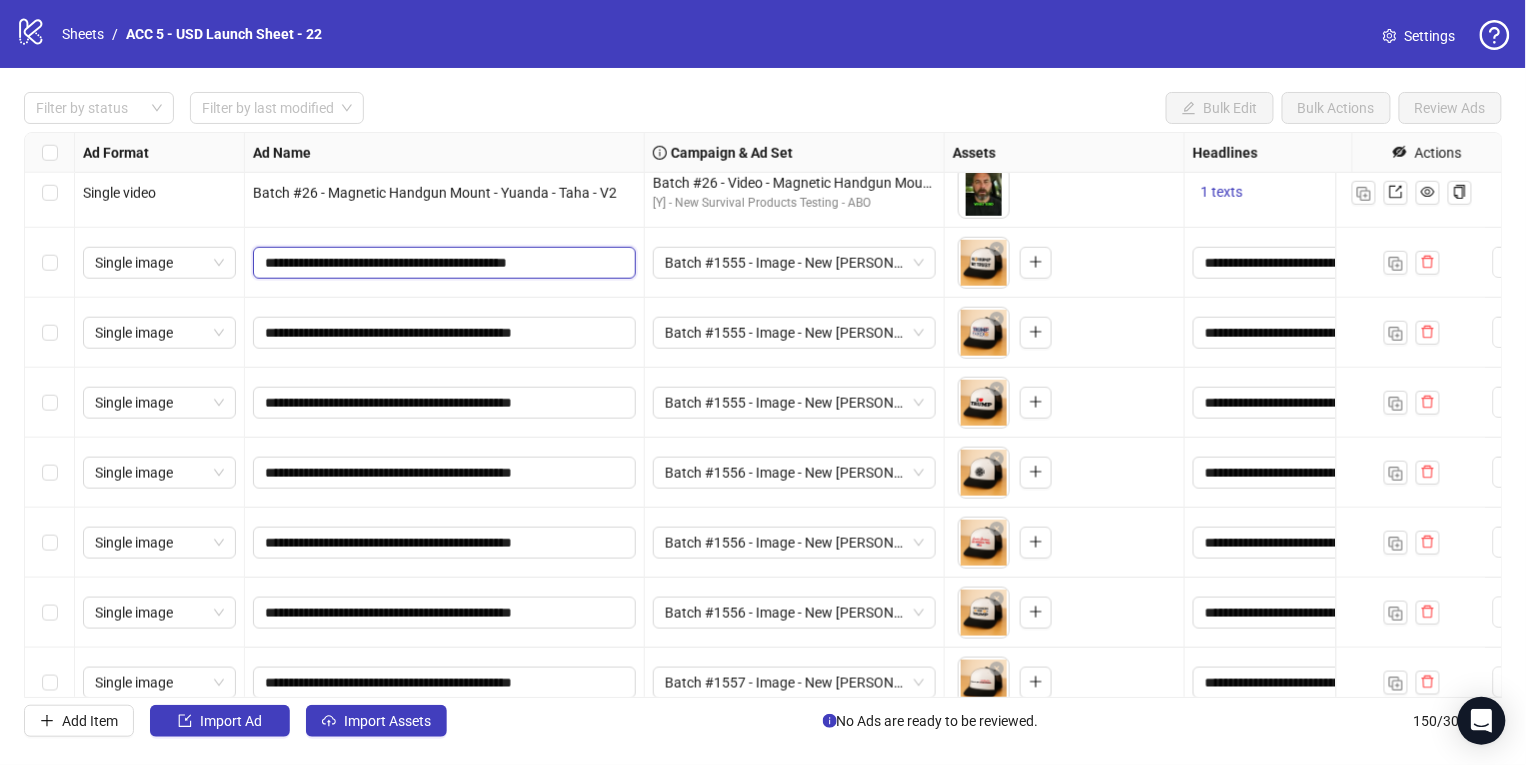 click on "**********" at bounding box center (442, 263) 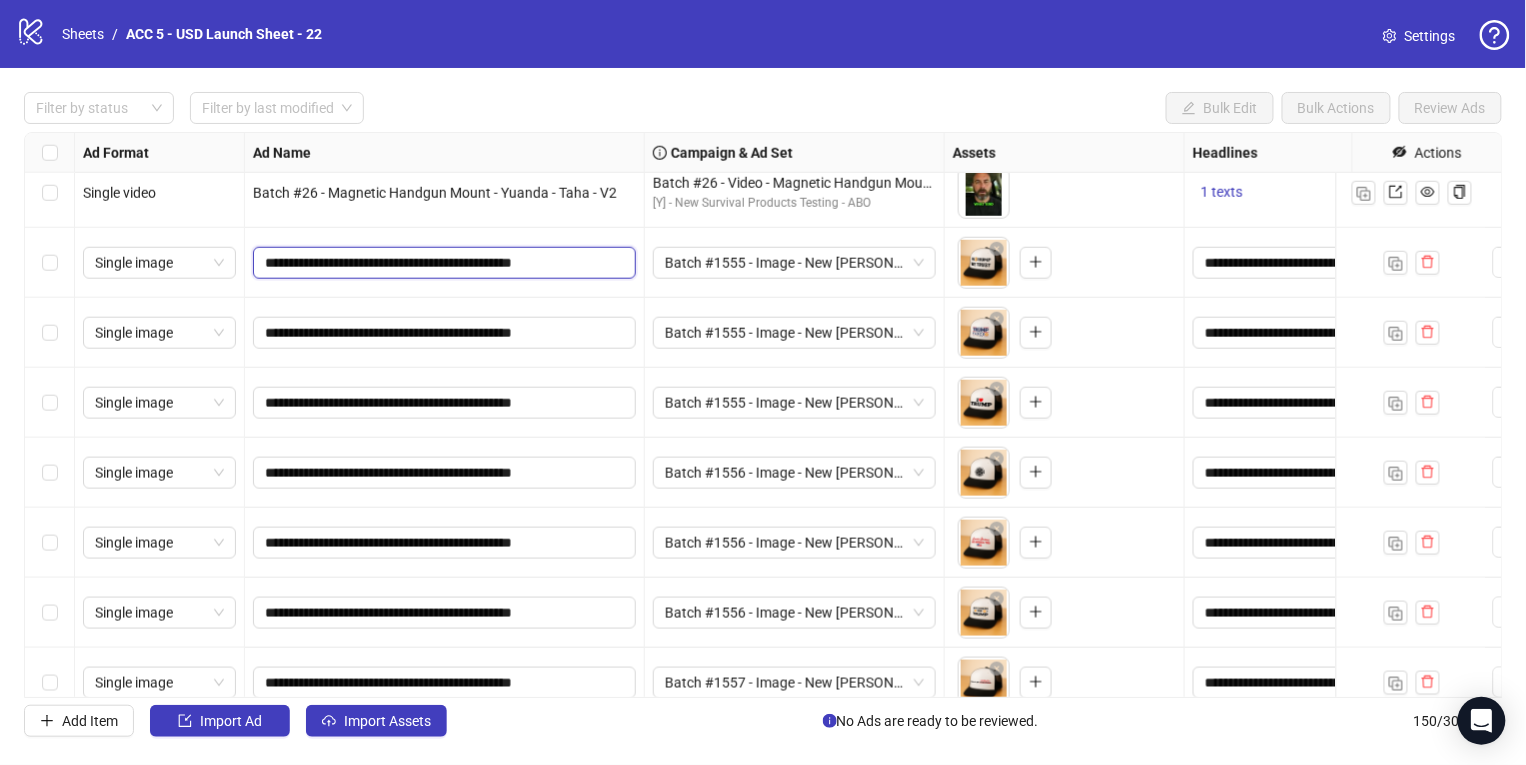 type on "**********" 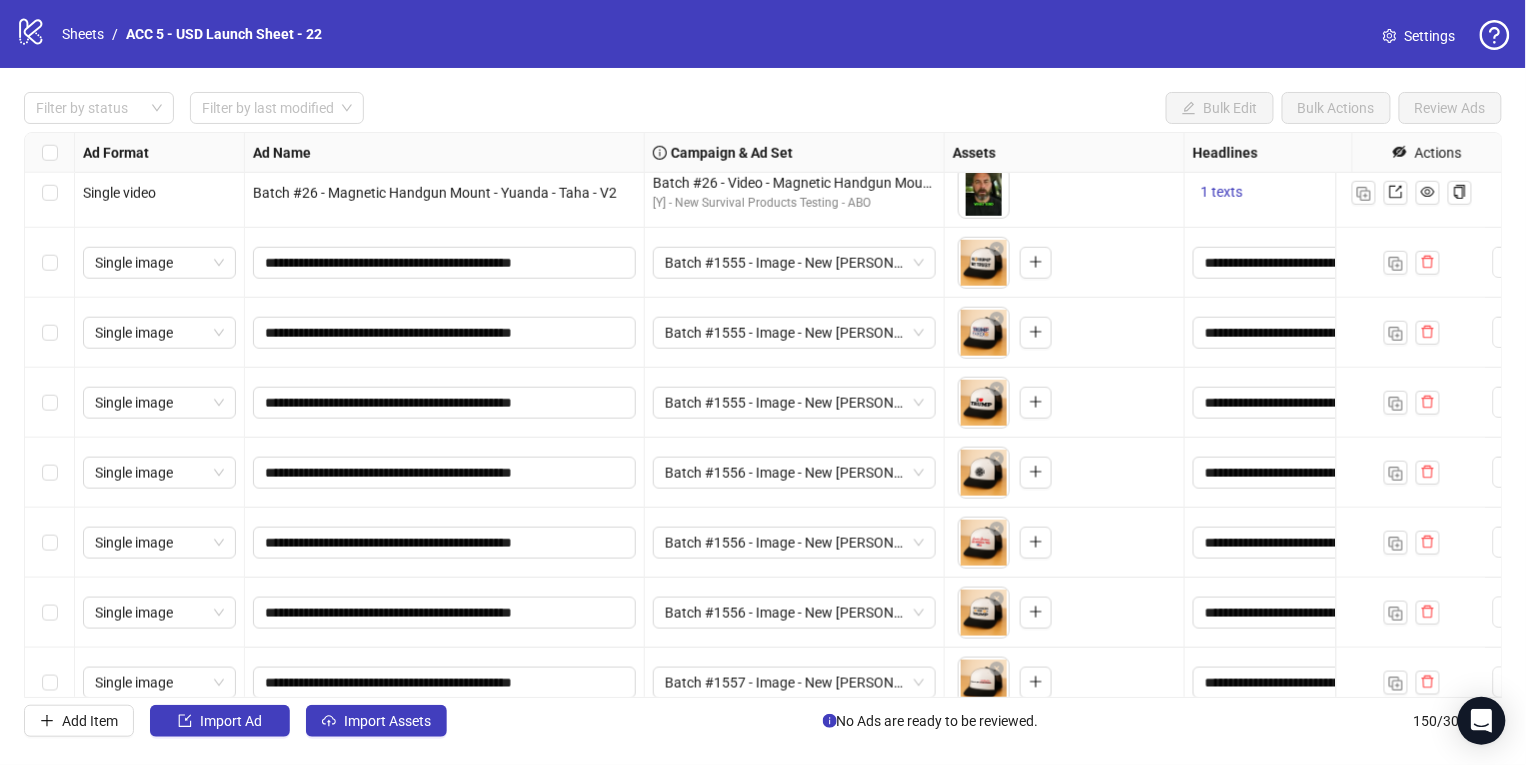 click on "**********" at bounding box center (445, 263) 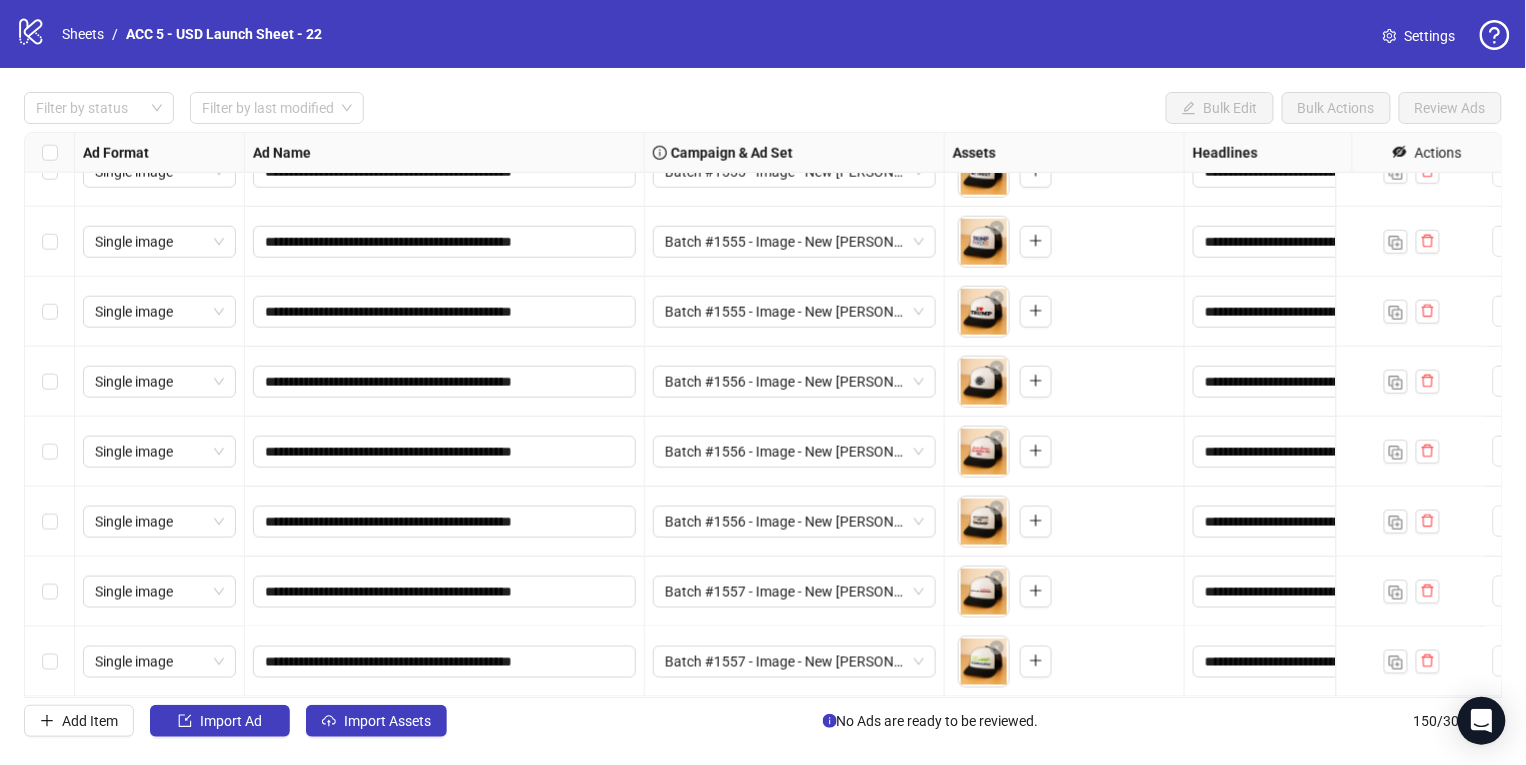 scroll, scrollTop: 9878, scrollLeft: 0, axis: vertical 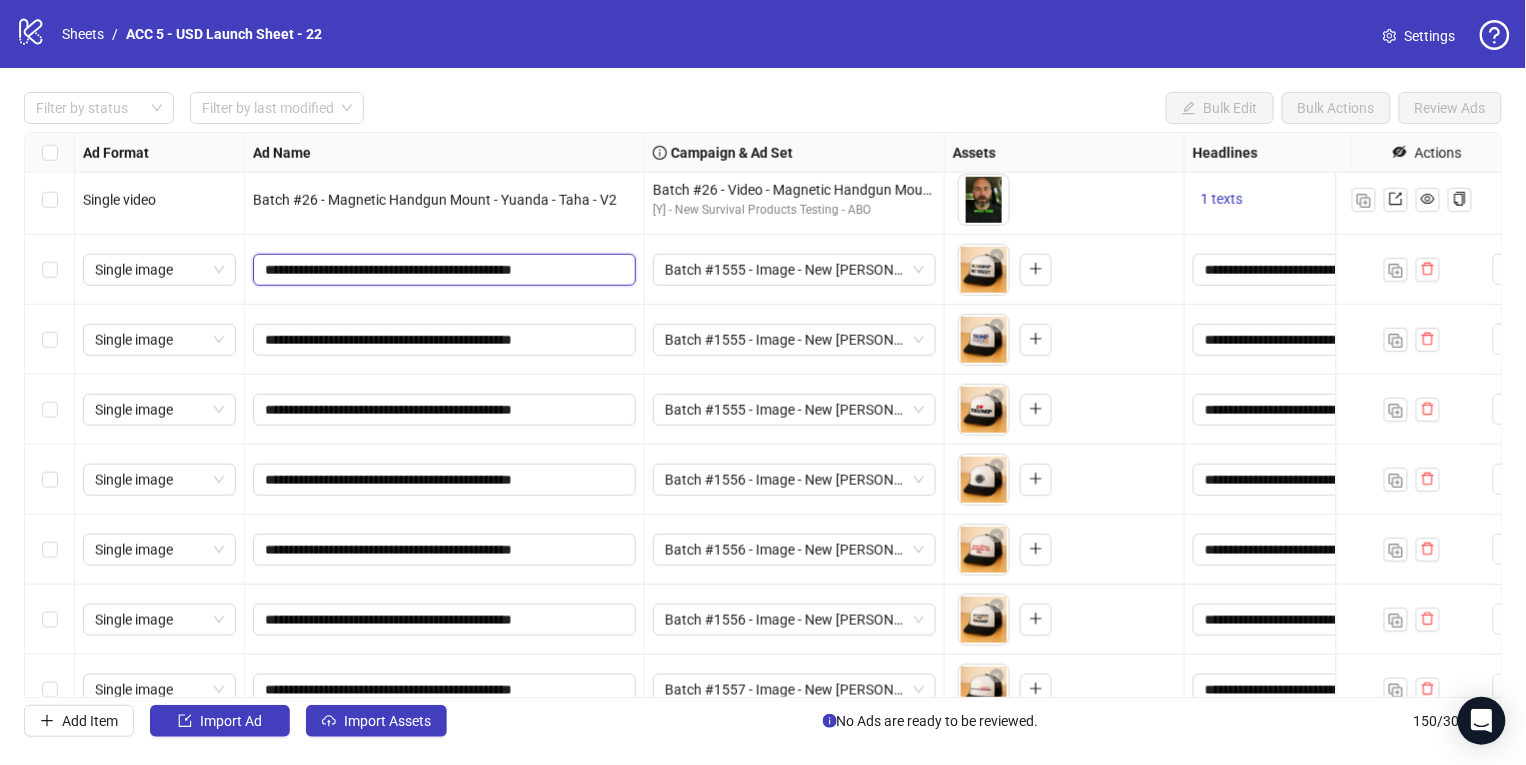 drag, startPoint x: 425, startPoint y: 269, endPoint x: 500, endPoint y: 269, distance: 75 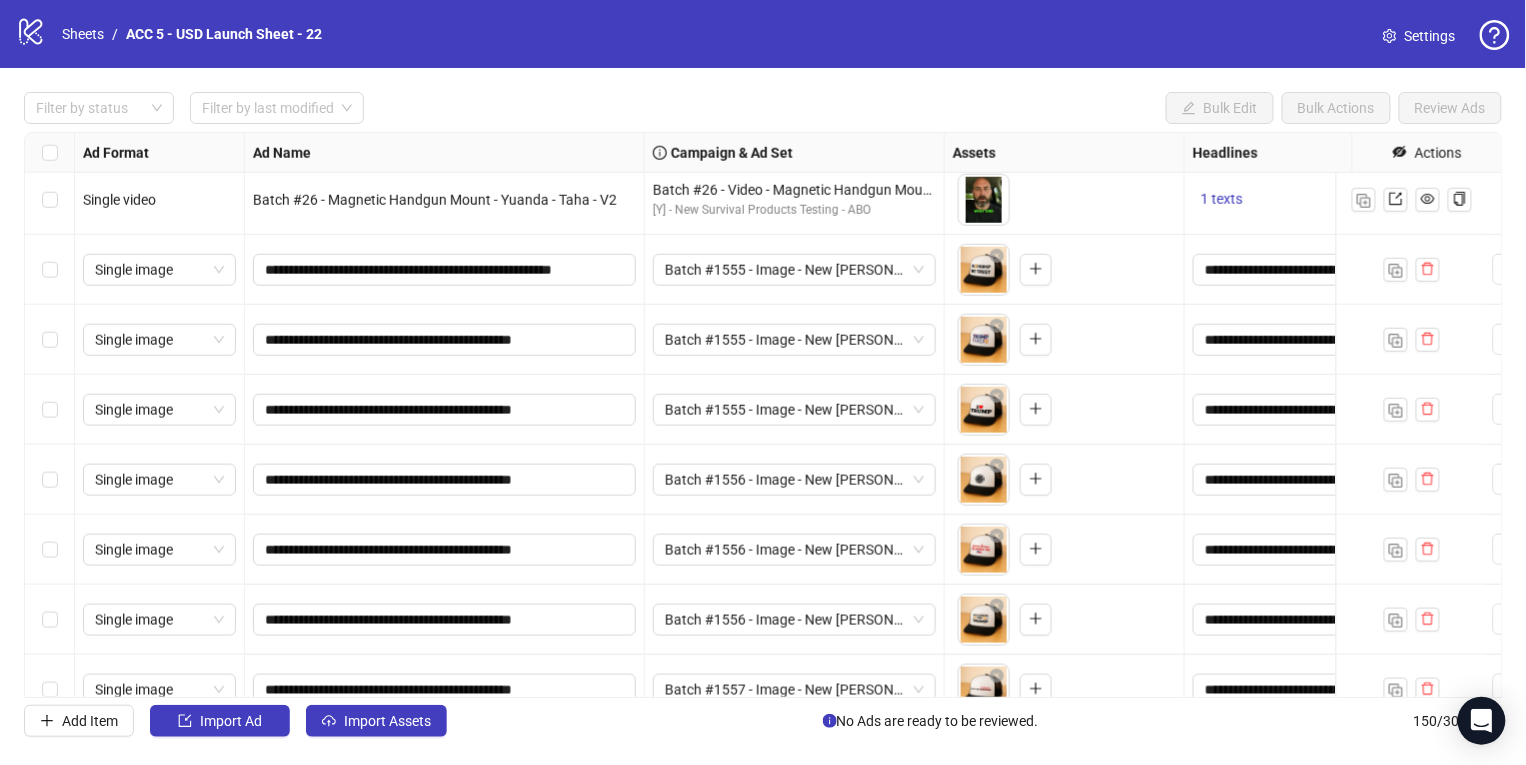 click on "**********" at bounding box center [445, 340] 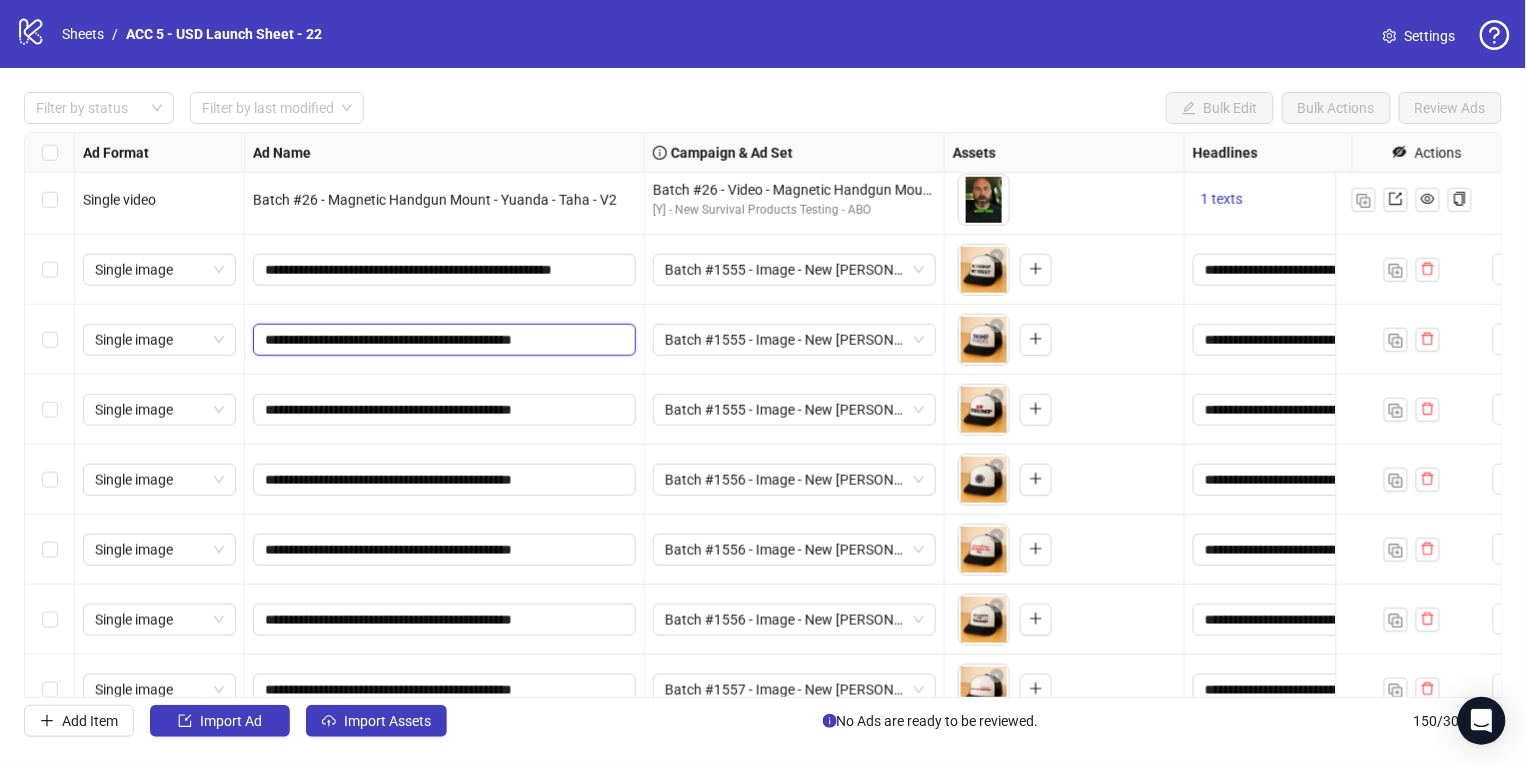 drag, startPoint x: 357, startPoint y: 339, endPoint x: 502, endPoint y: 341, distance: 145.0138 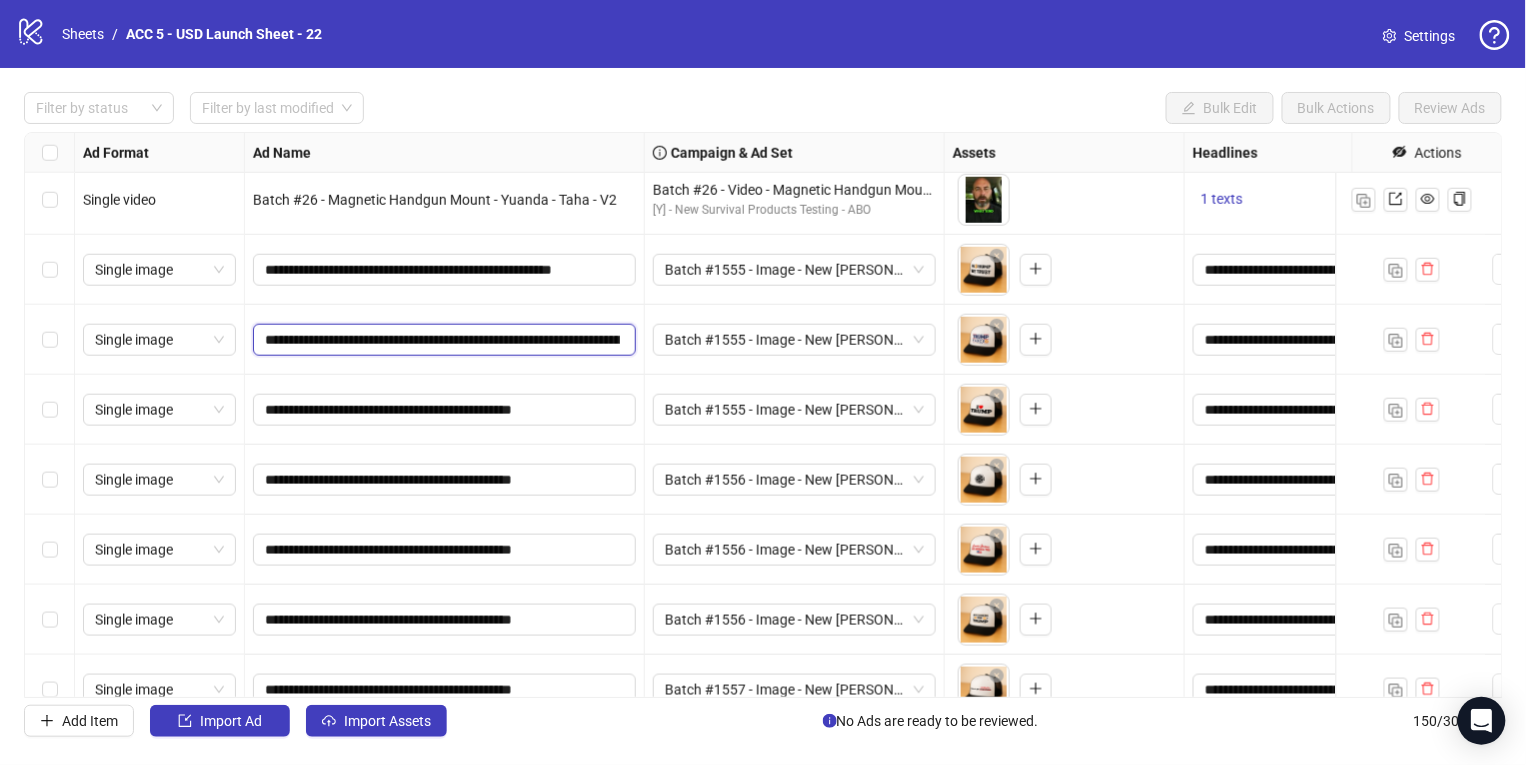 scroll, scrollTop: 0, scrollLeft: 53, axis: horizontal 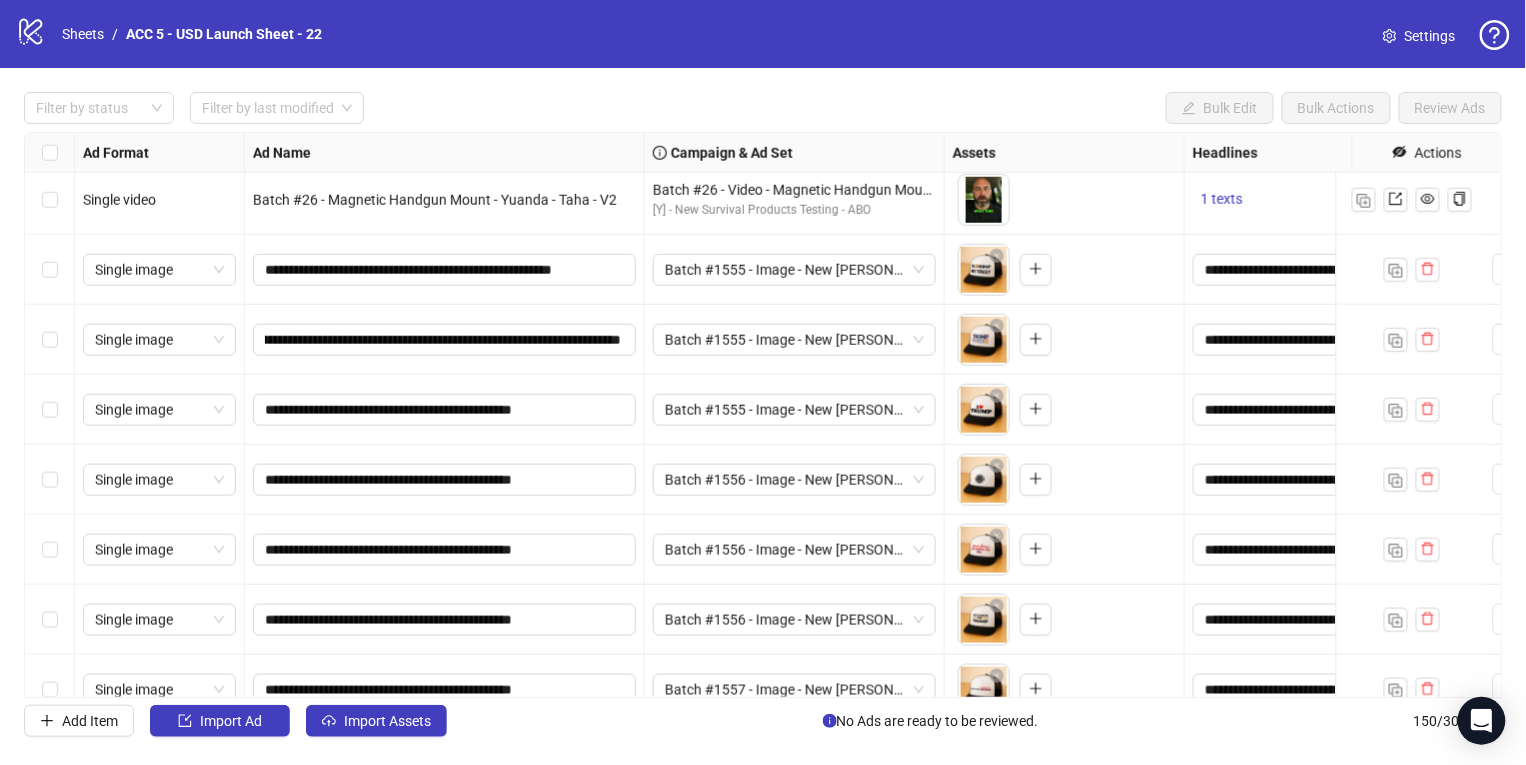click on "**********" at bounding box center (445, 340) 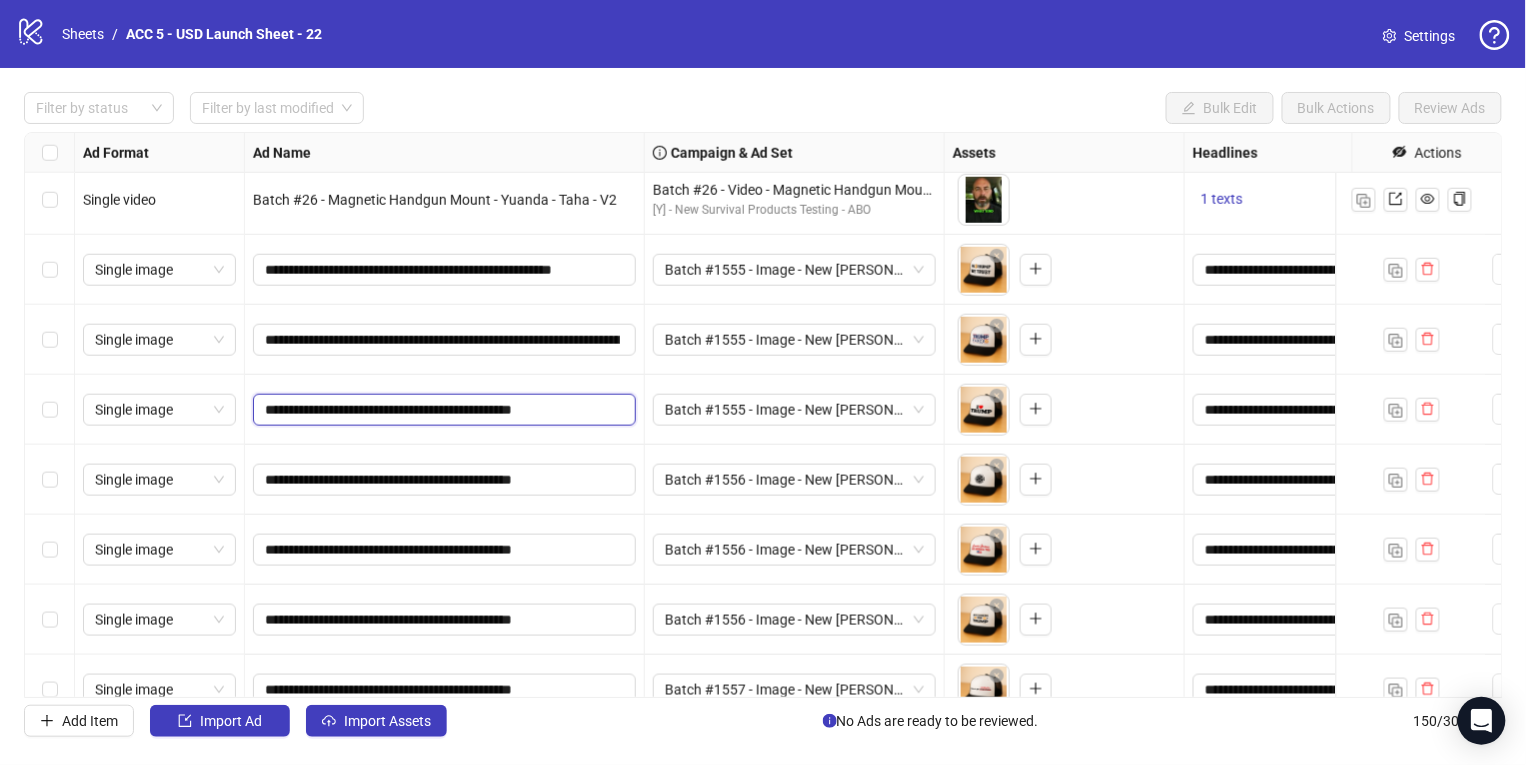drag, startPoint x: 368, startPoint y: 408, endPoint x: 537, endPoint y: 373, distance: 172.58621 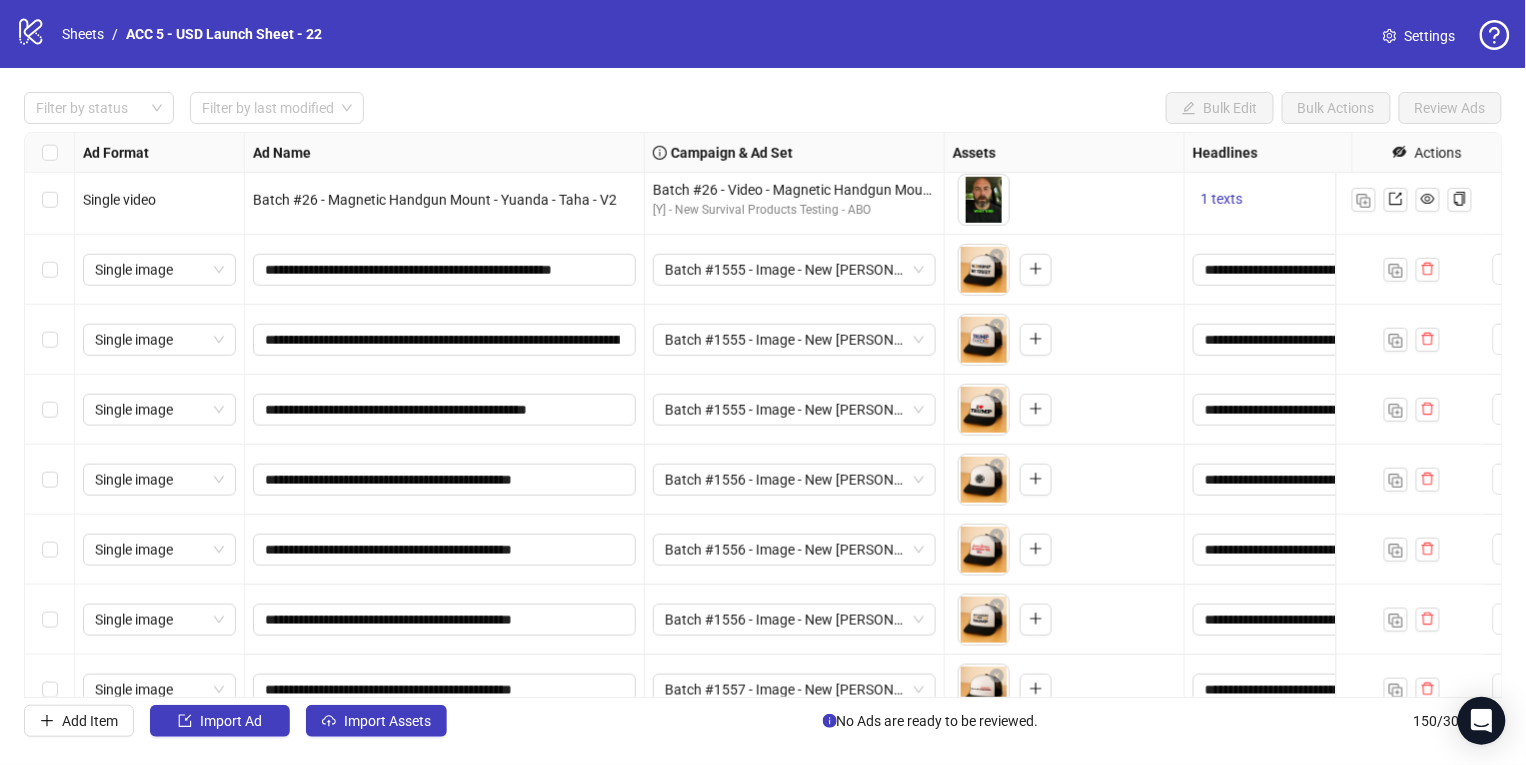 click on "**********" at bounding box center (445, 340) 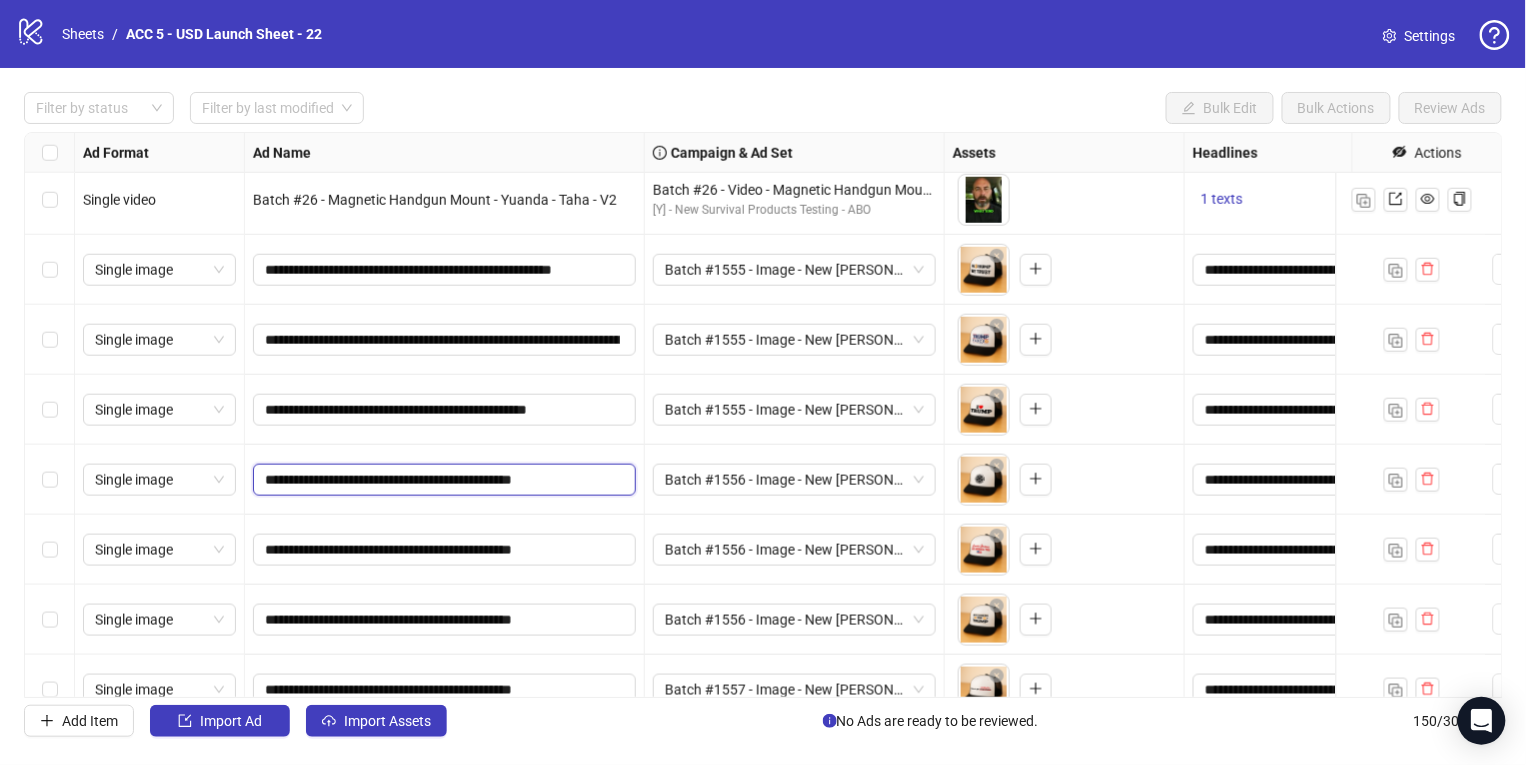 drag, startPoint x: 398, startPoint y: 477, endPoint x: 500, endPoint y: 476, distance: 102.0049 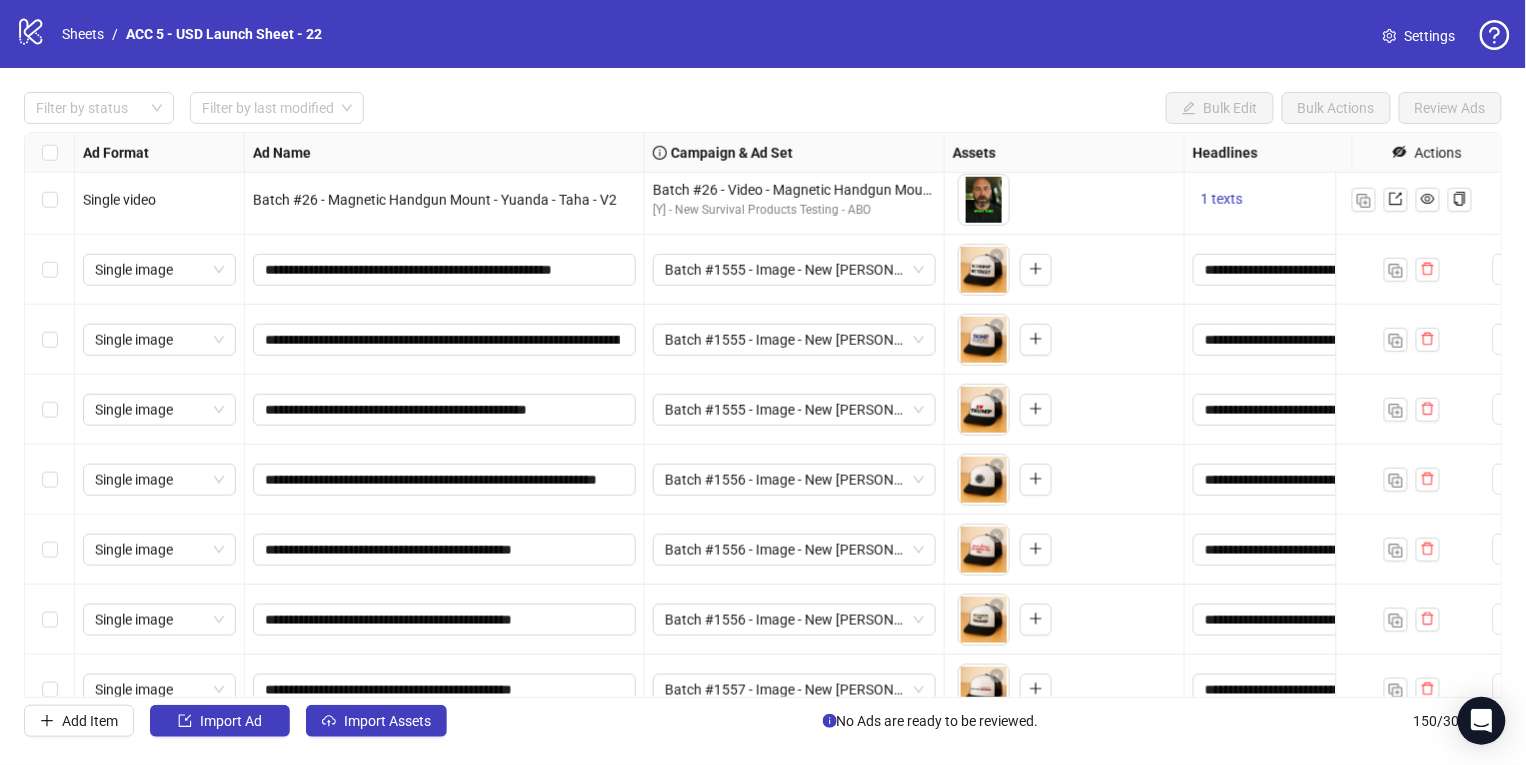 click on "**********" at bounding box center [445, 480] 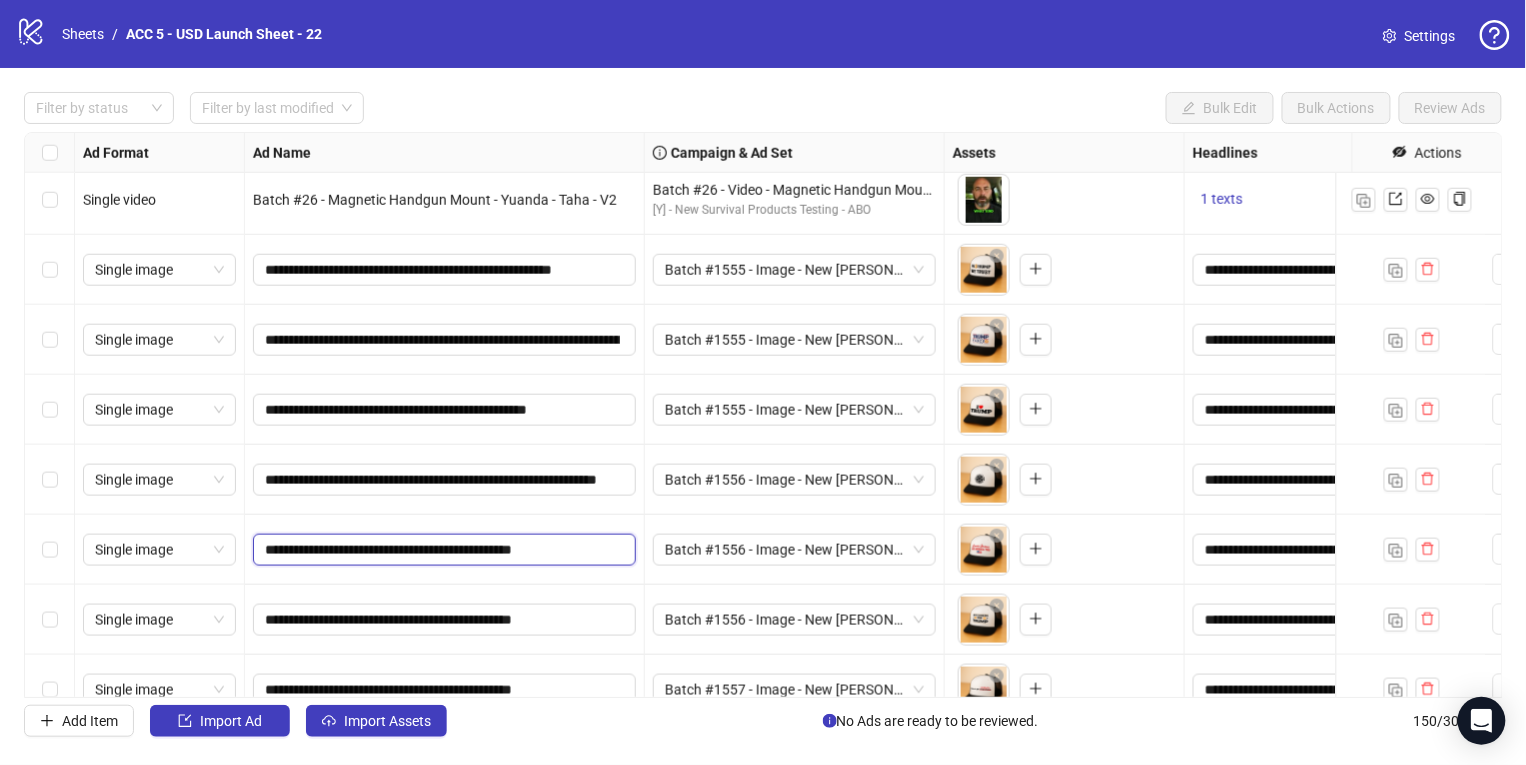 drag, startPoint x: 357, startPoint y: 547, endPoint x: 501, endPoint y: 551, distance: 144.05554 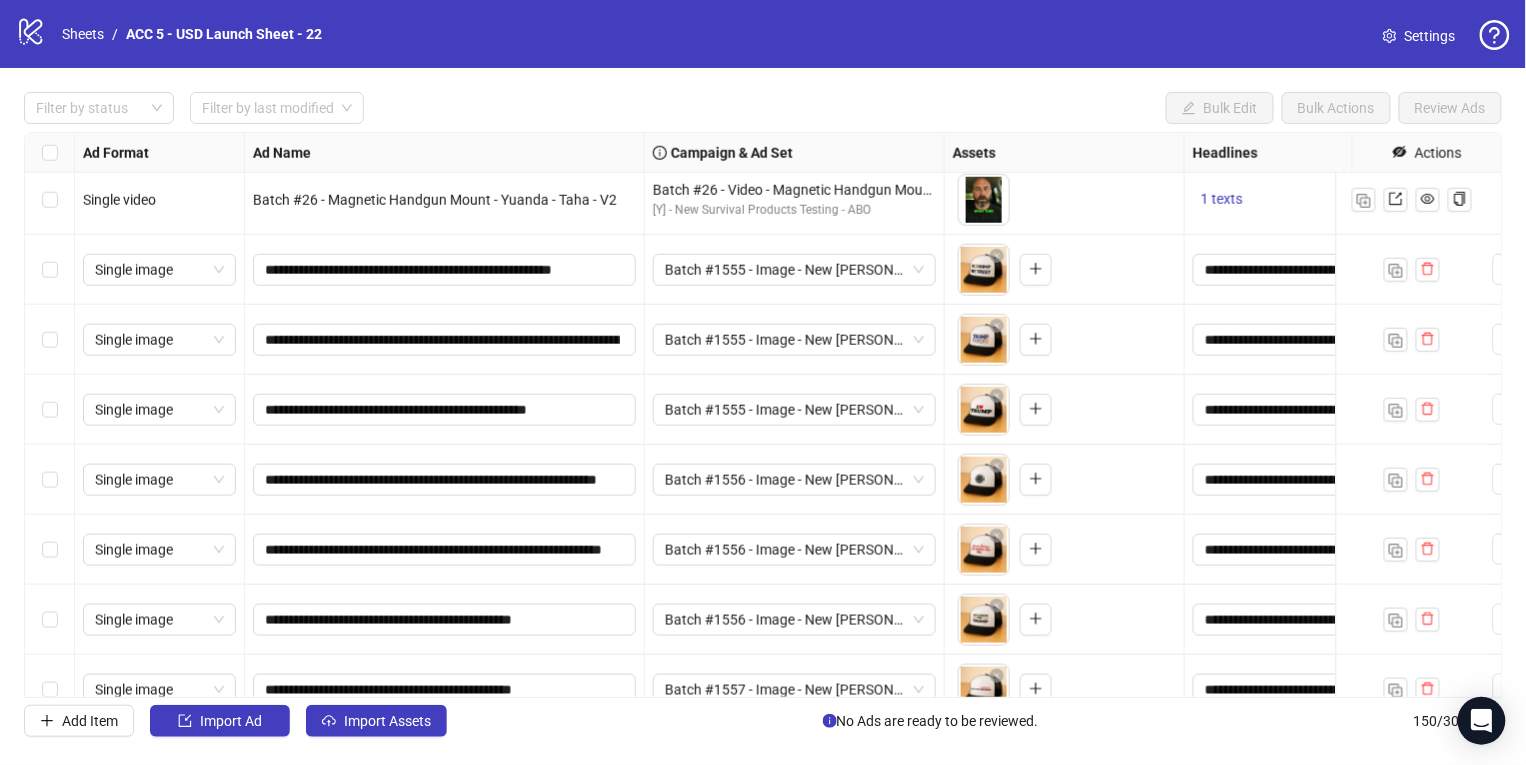 click on "**********" at bounding box center (445, 480) 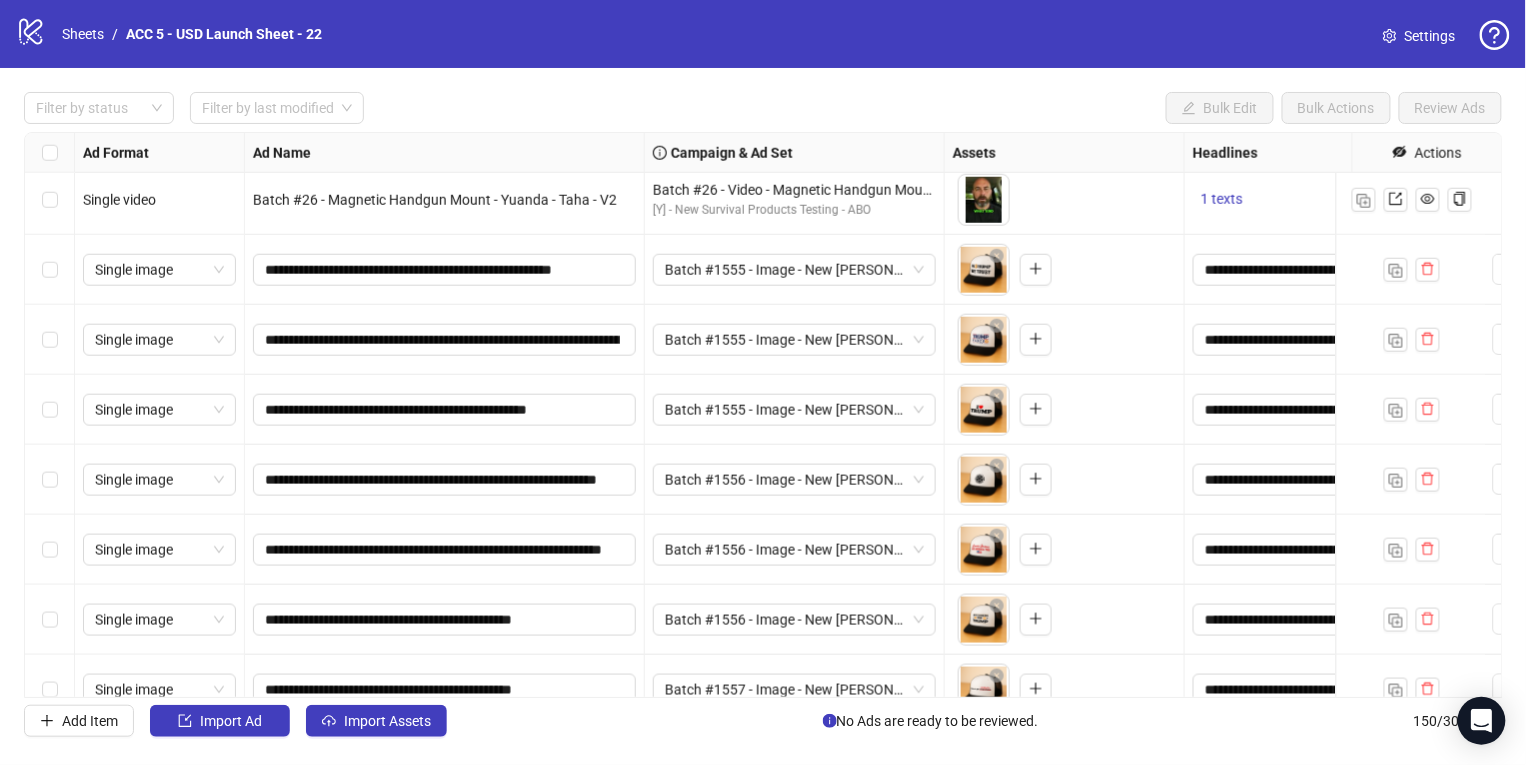 scroll, scrollTop: 9991, scrollLeft: 0, axis: vertical 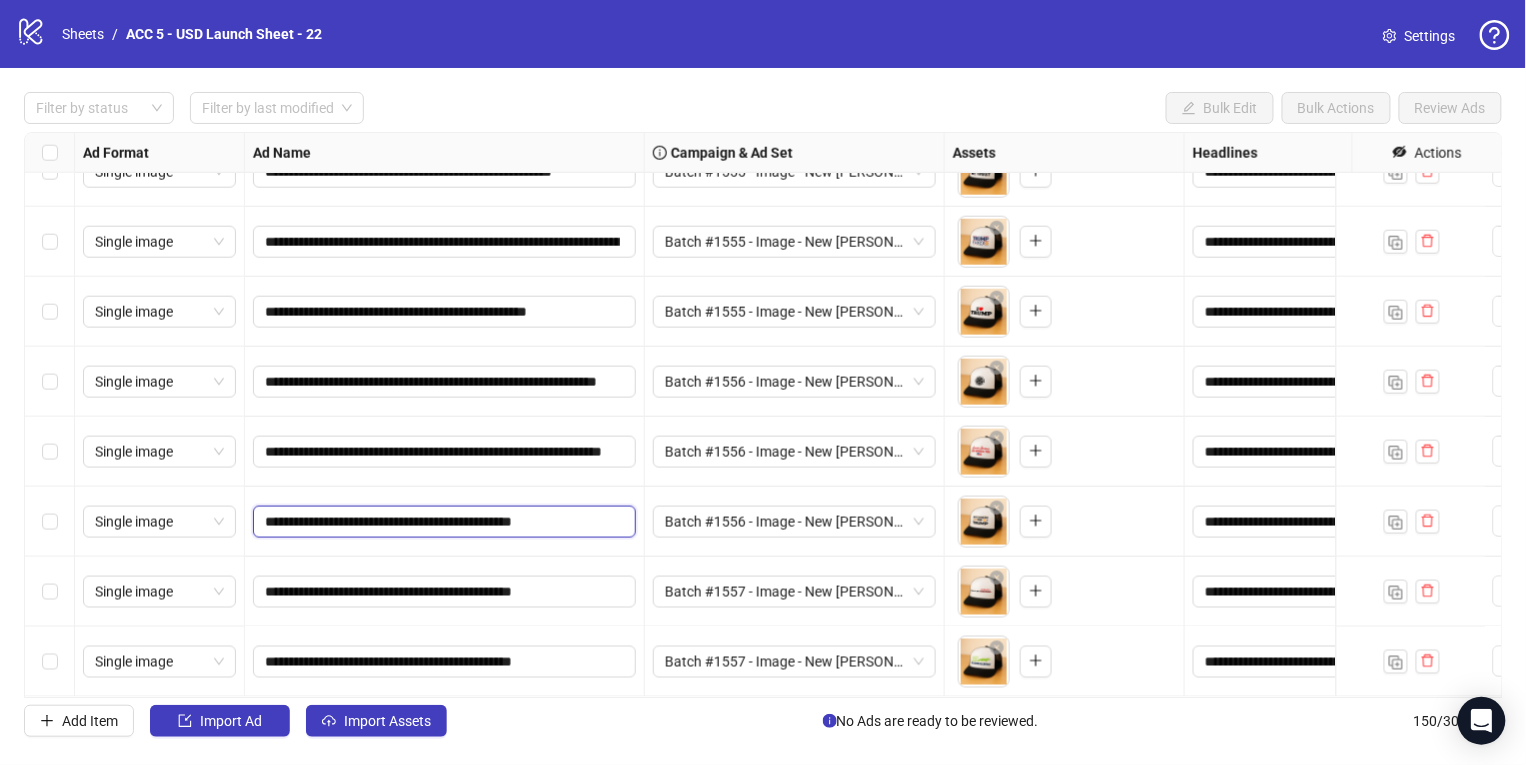 drag, startPoint x: 357, startPoint y: 507, endPoint x: 499, endPoint y: 507, distance: 142 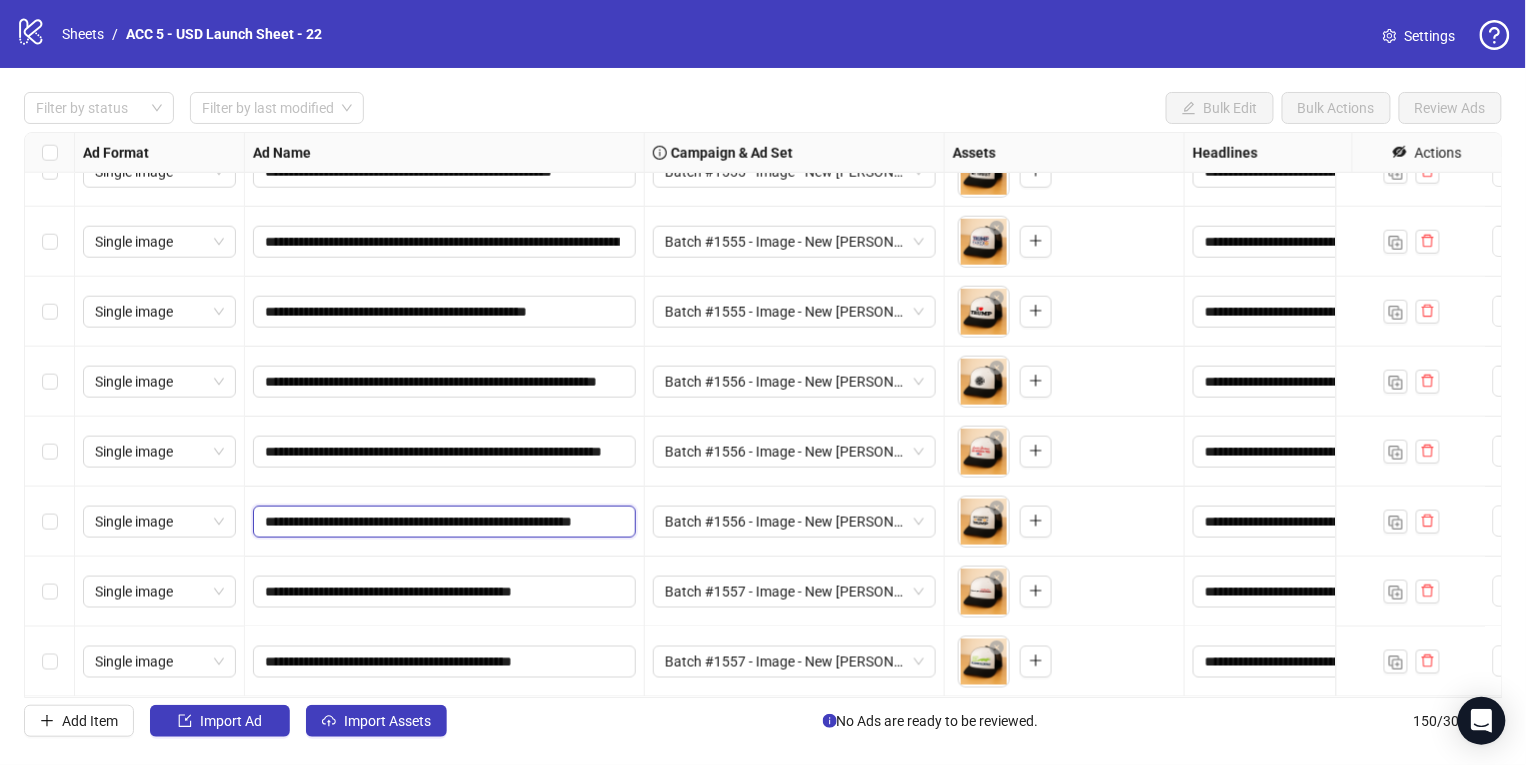 type on "**********" 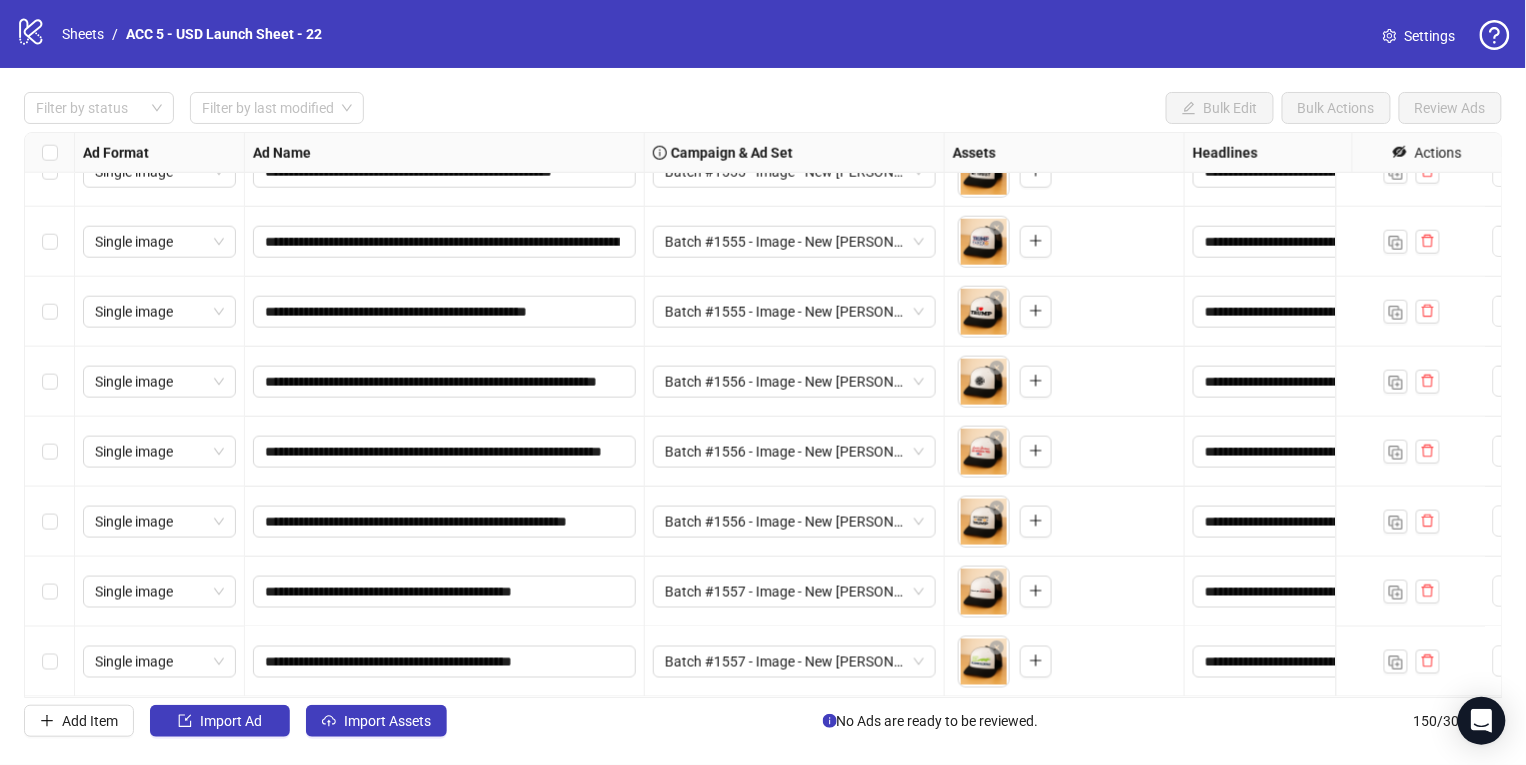 click on "**********" at bounding box center [445, 592] 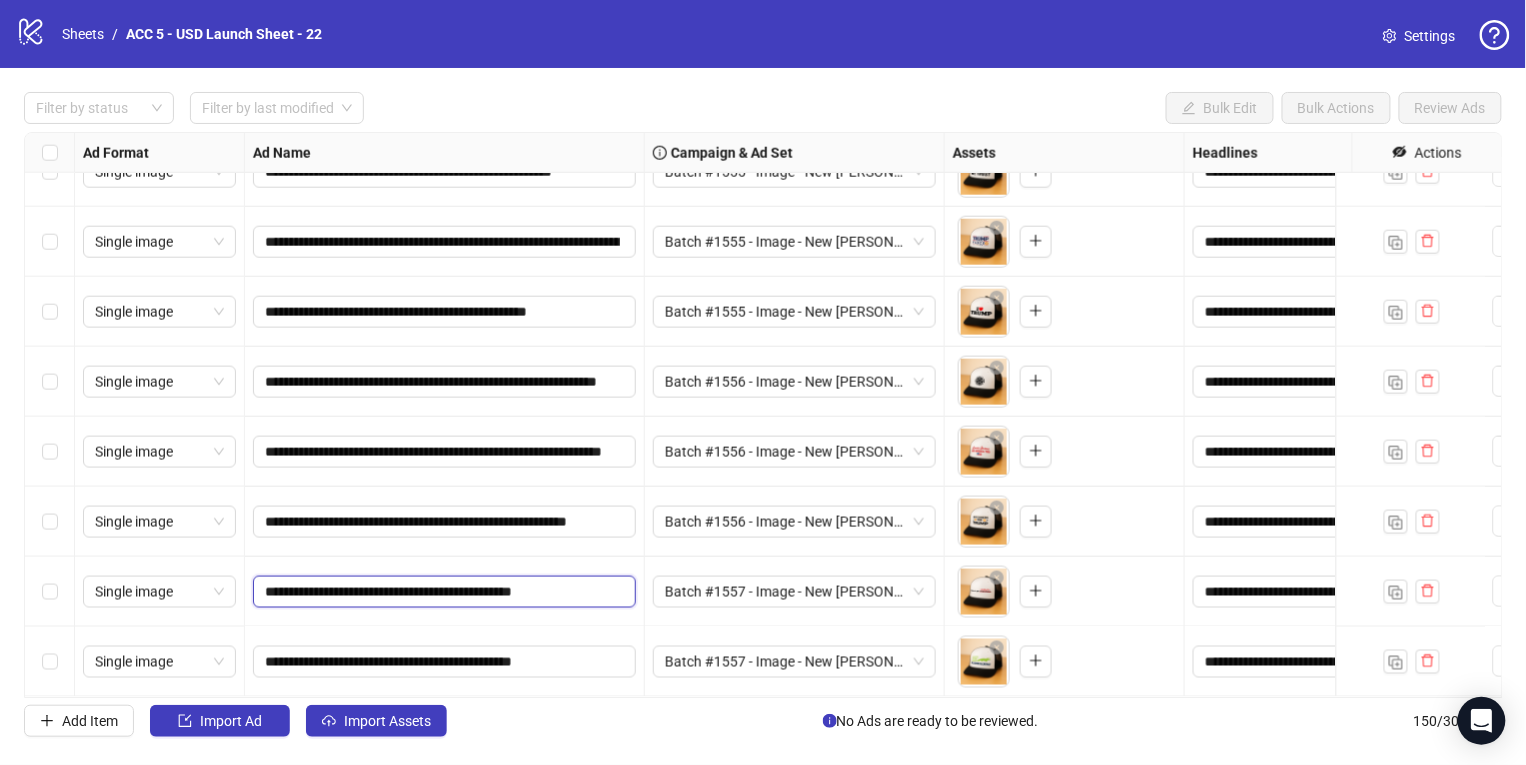 drag, startPoint x: 356, startPoint y: 575, endPoint x: 501, endPoint y: 576, distance: 145.00345 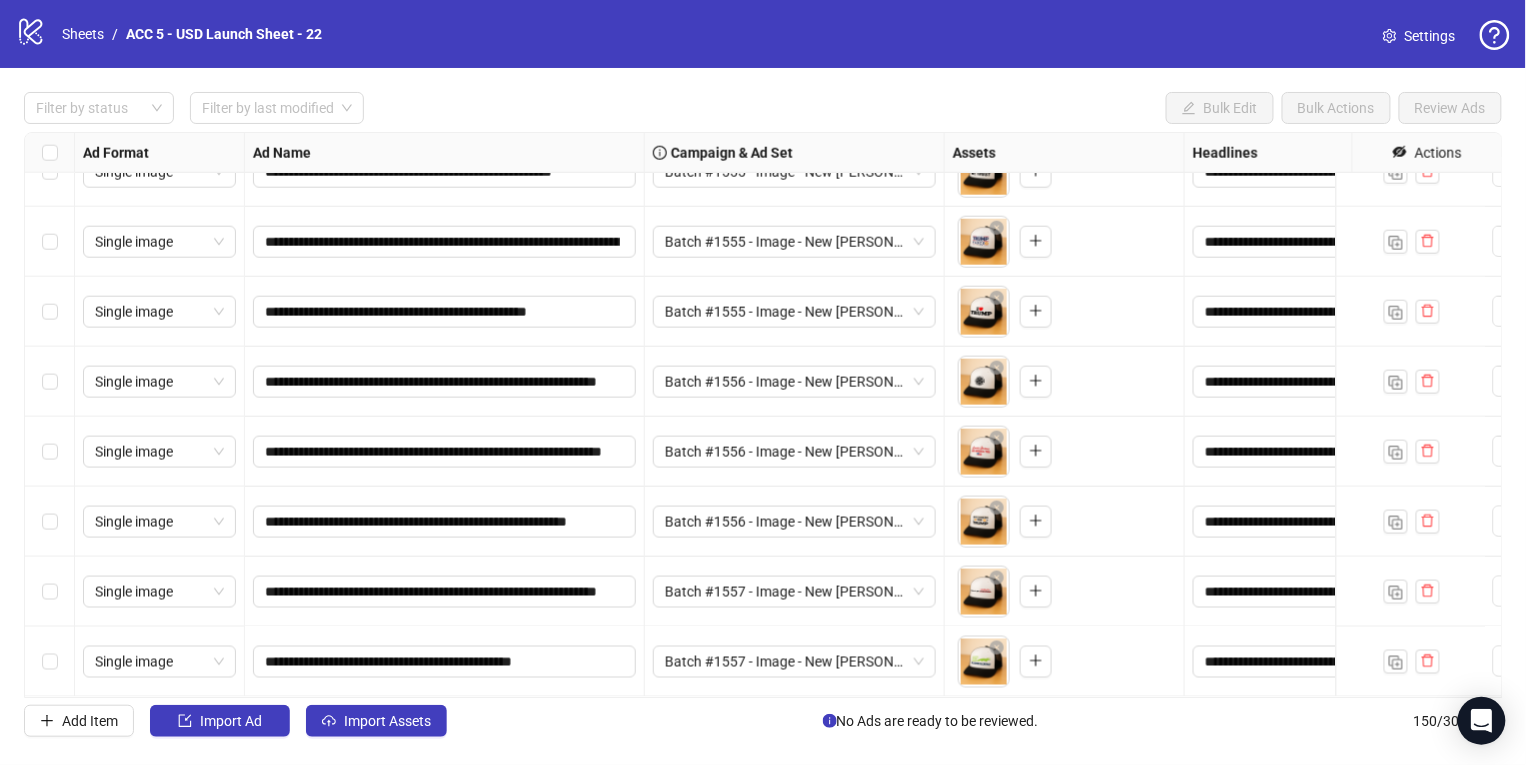 click on "**********" at bounding box center (445, 522) 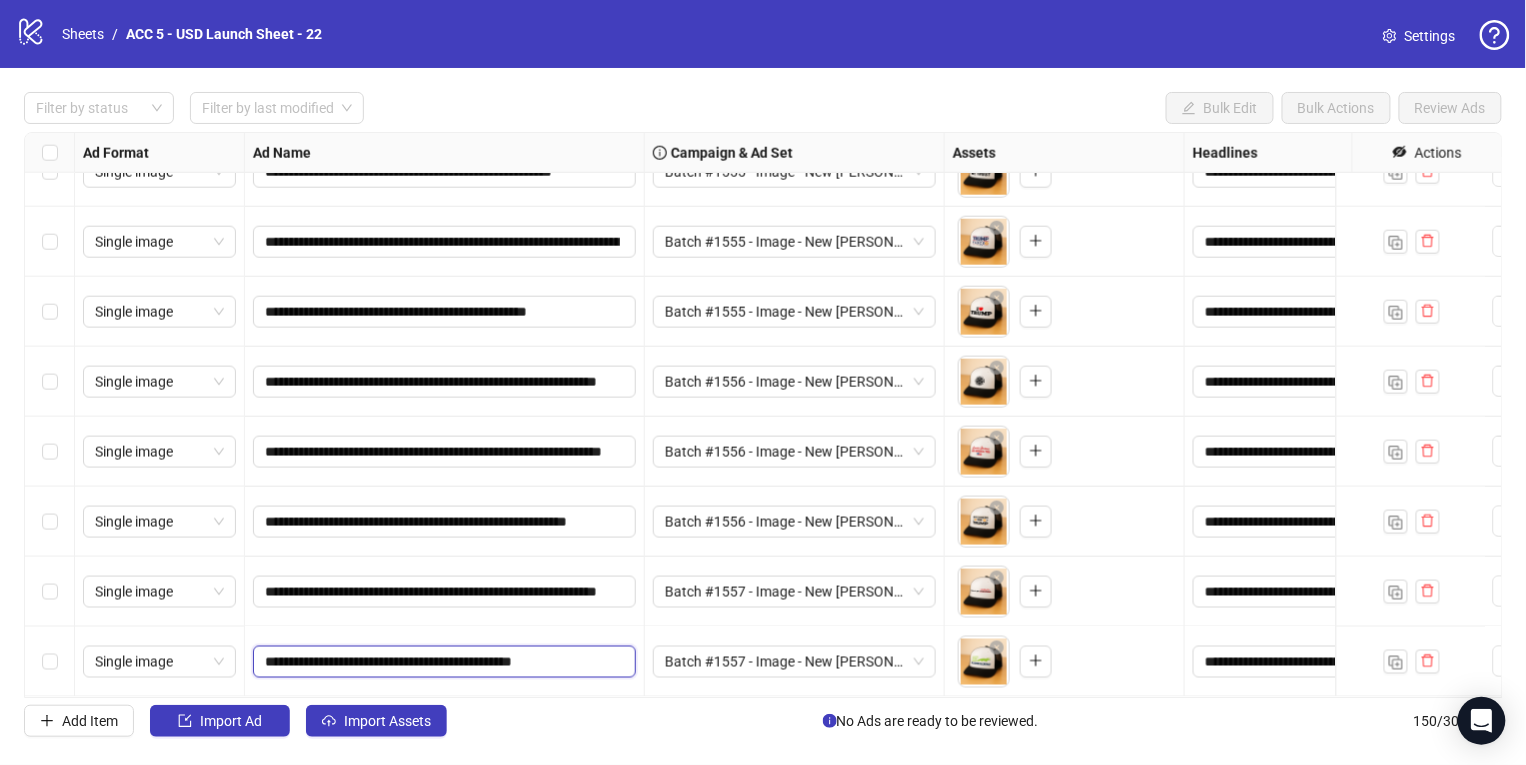 drag, startPoint x: 354, startPoint y: 646, endPoint x: 501, endPoint y: 646, distance: 147 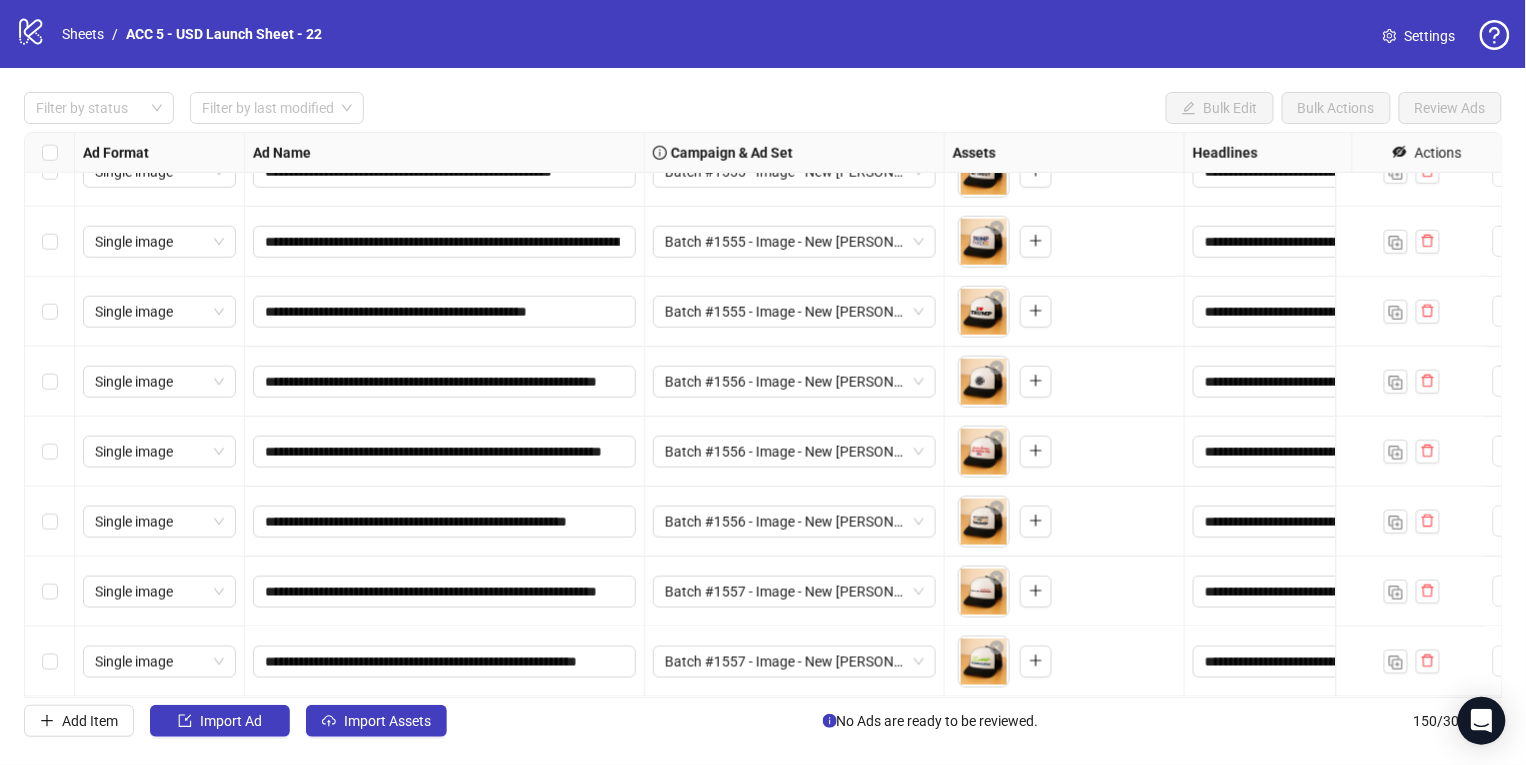 click on "**********" at bounding box center (445, 662) 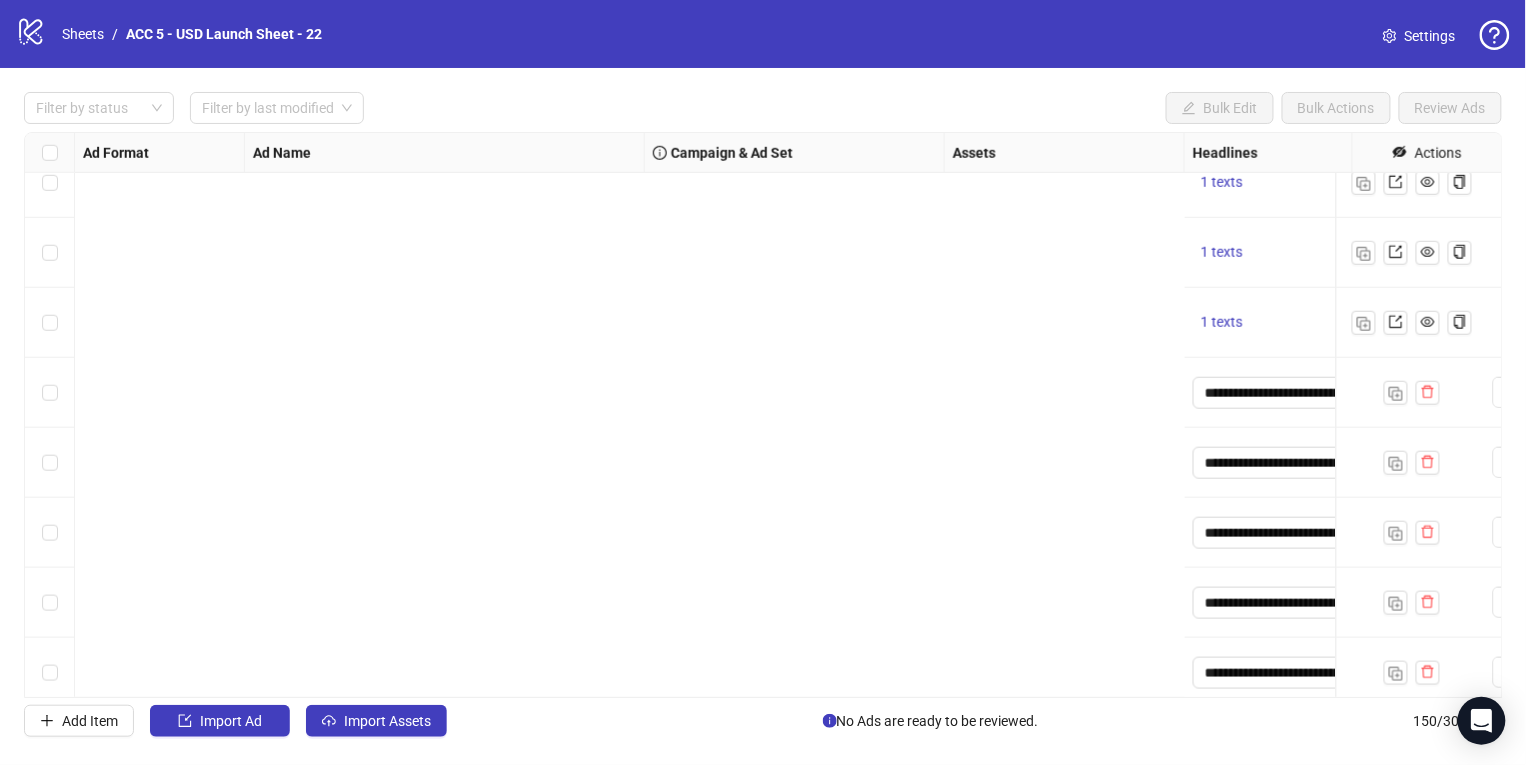 scroll, scrollTop: 9755, scrollLeft: 1515, axis: both 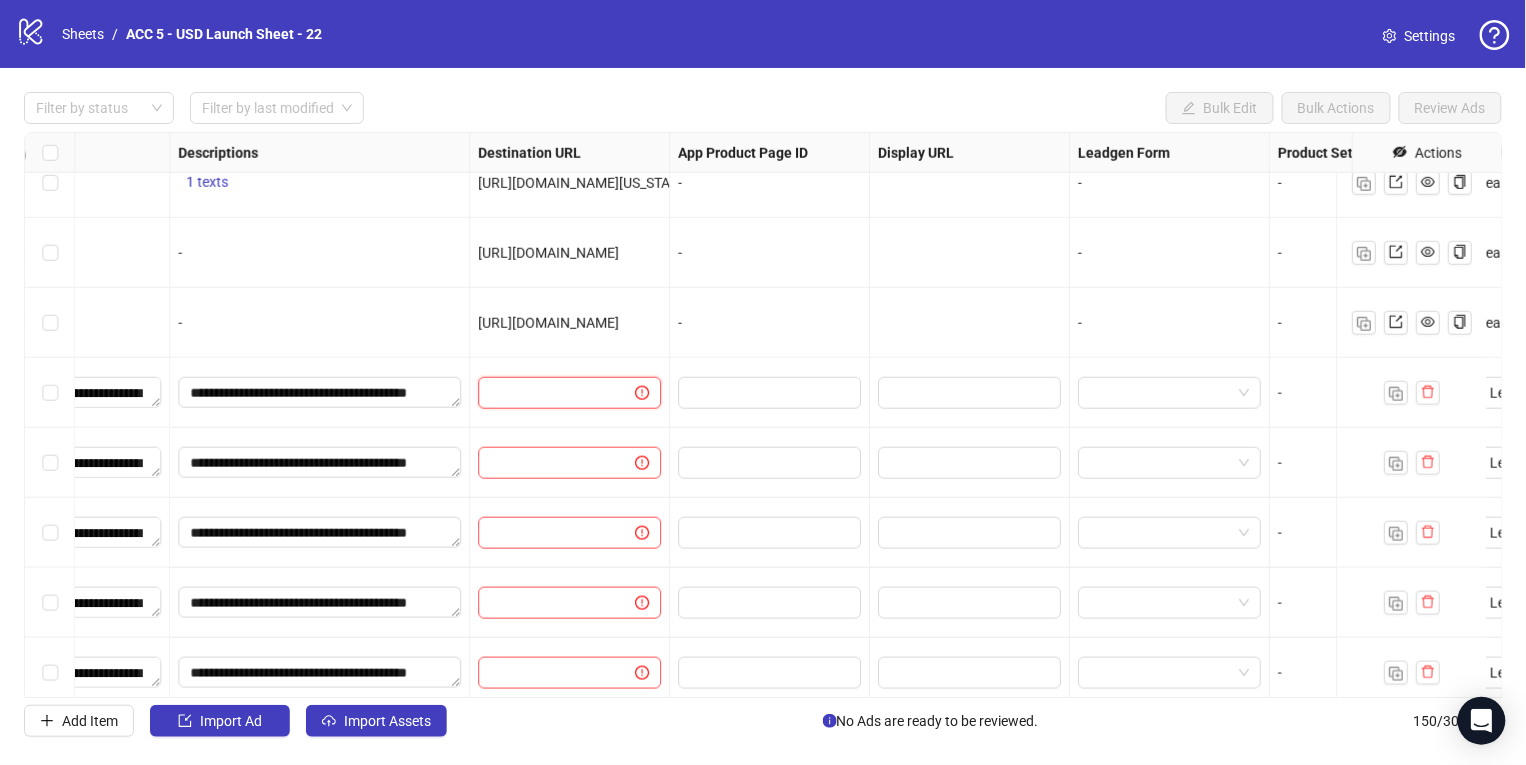 click at bounding box center [548, 393] 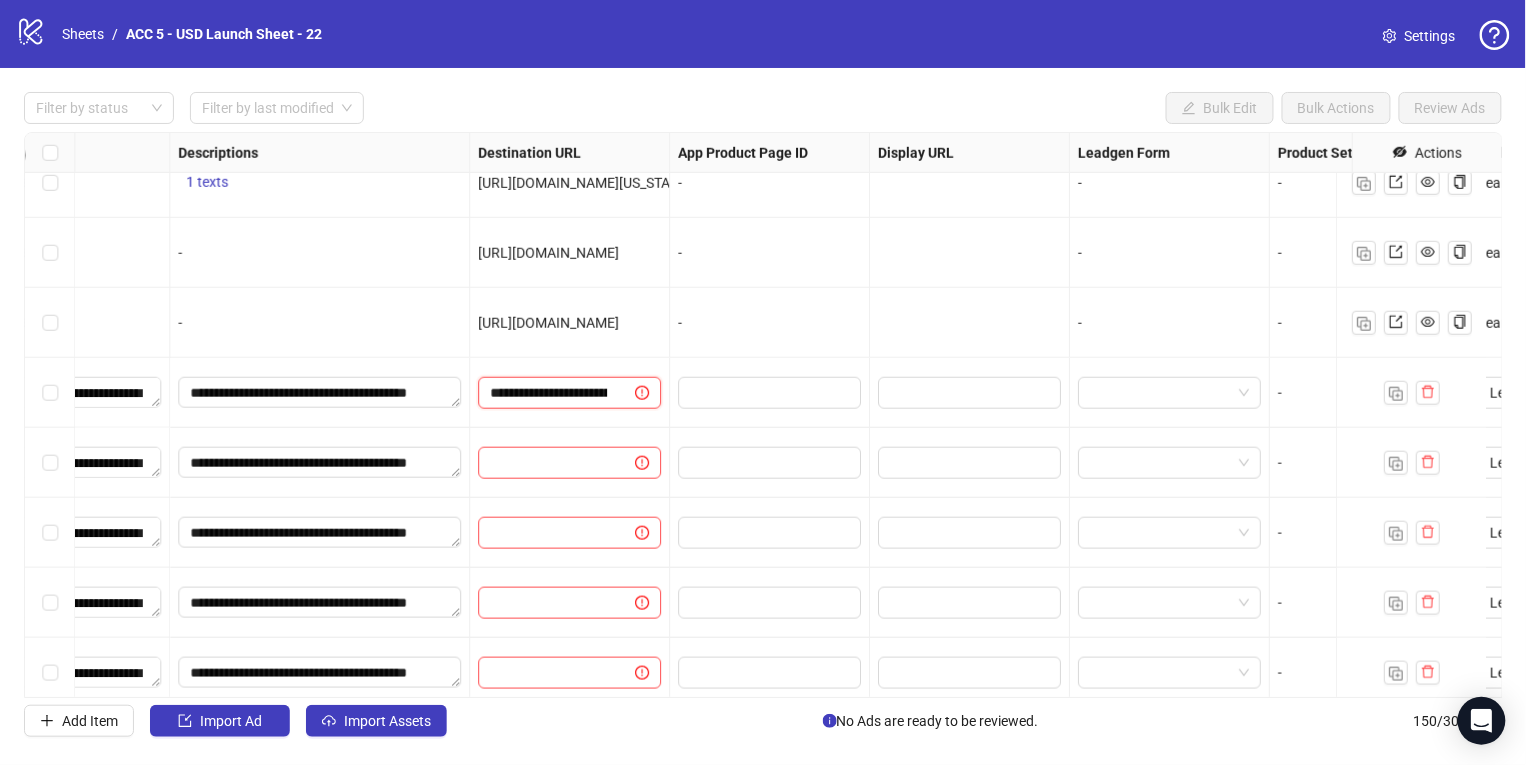 scroll, scrollTop: 0, scrollLeft: 317, axis: horizontal 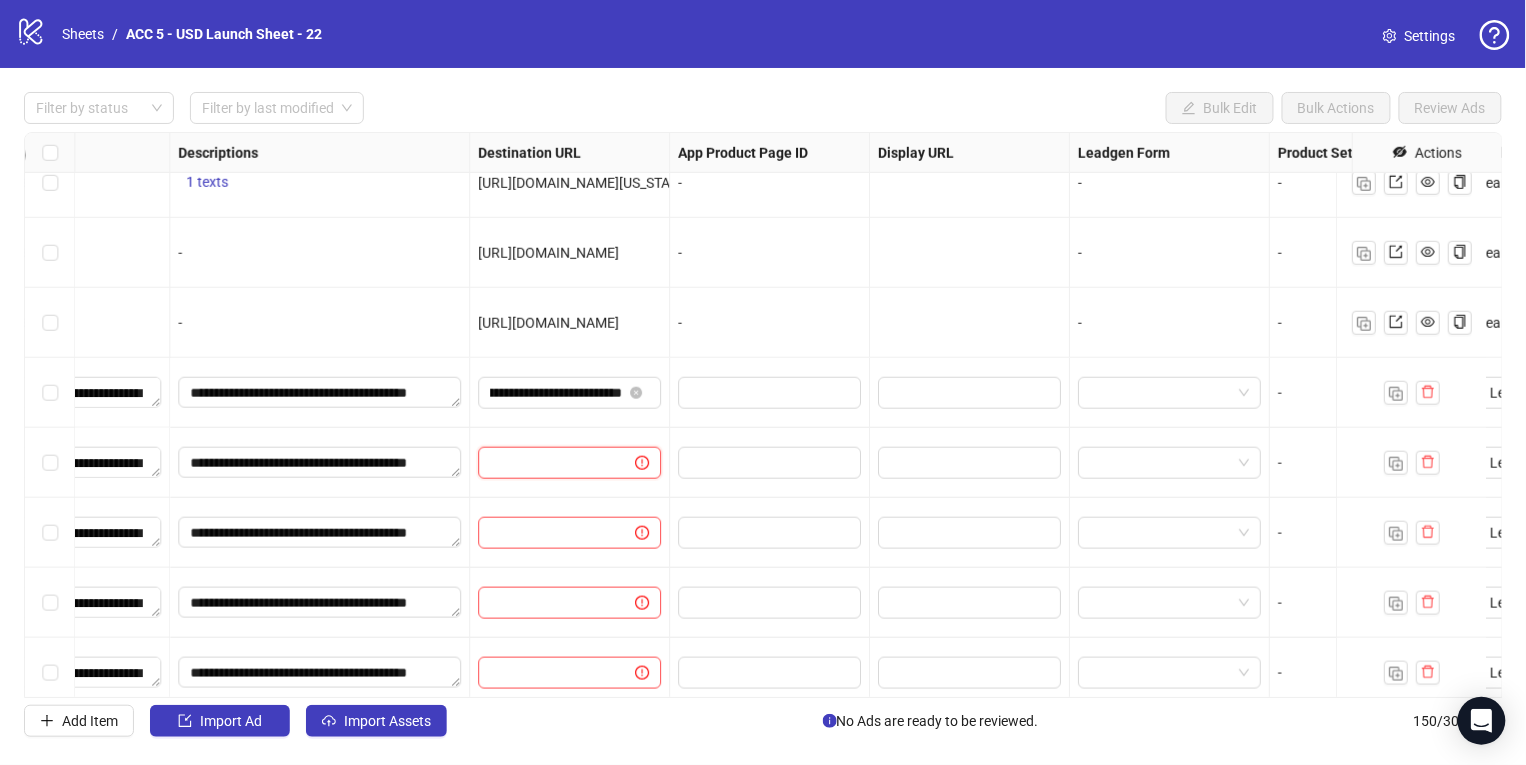 click at bounding box center [548, 463] 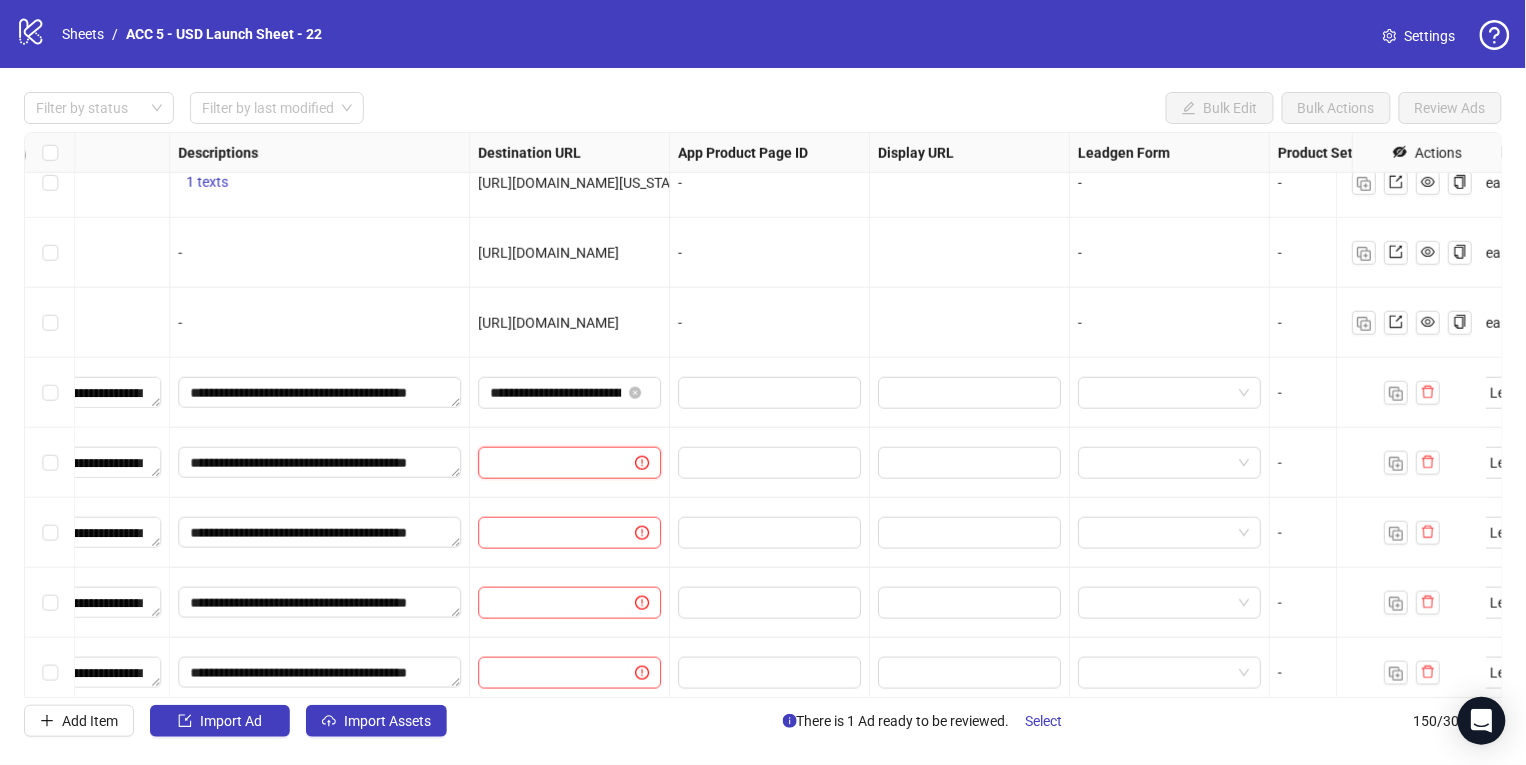 paste on "**********" 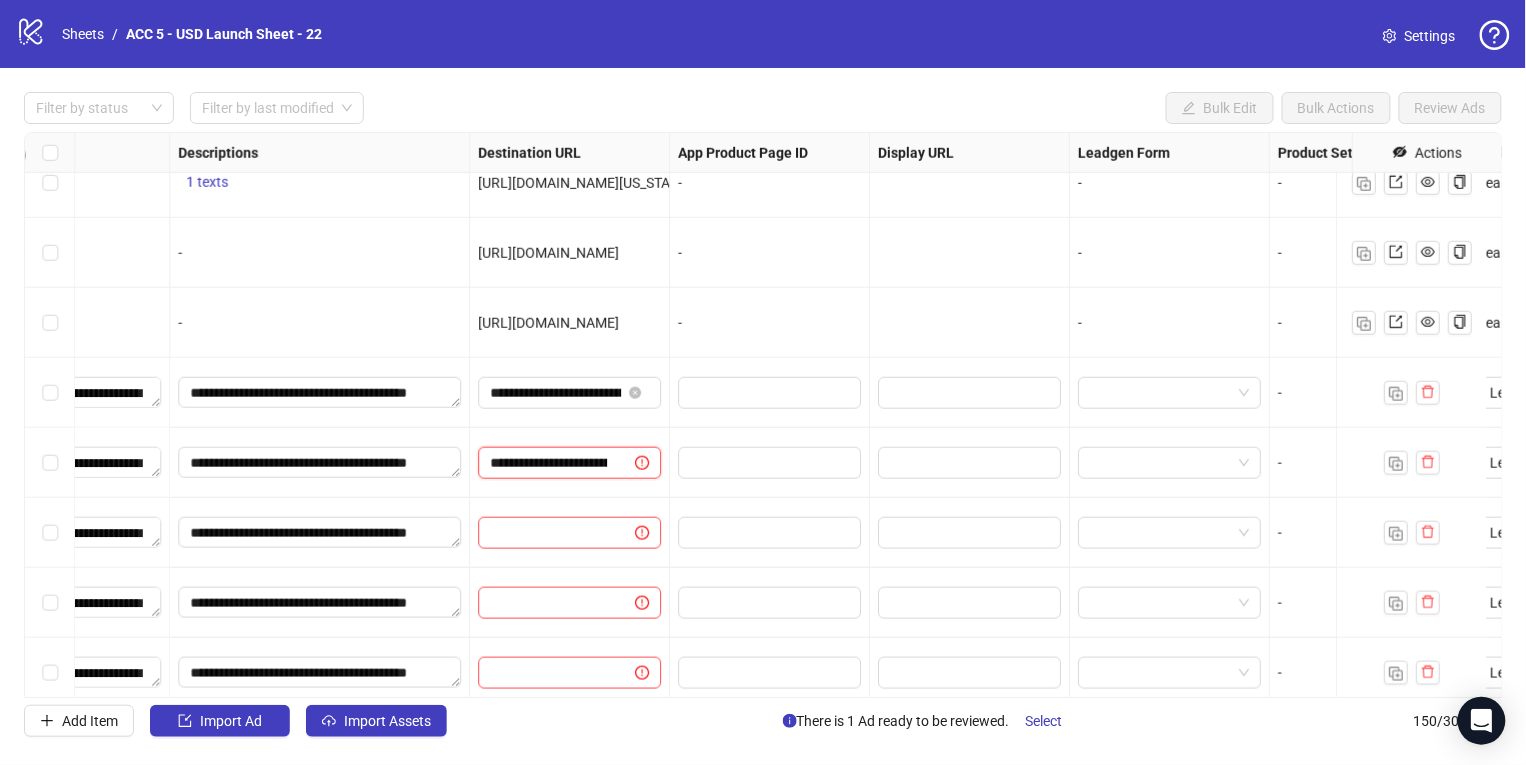 scroll, scrollTop: 0, scrollLeft: 447, axis: horizontal 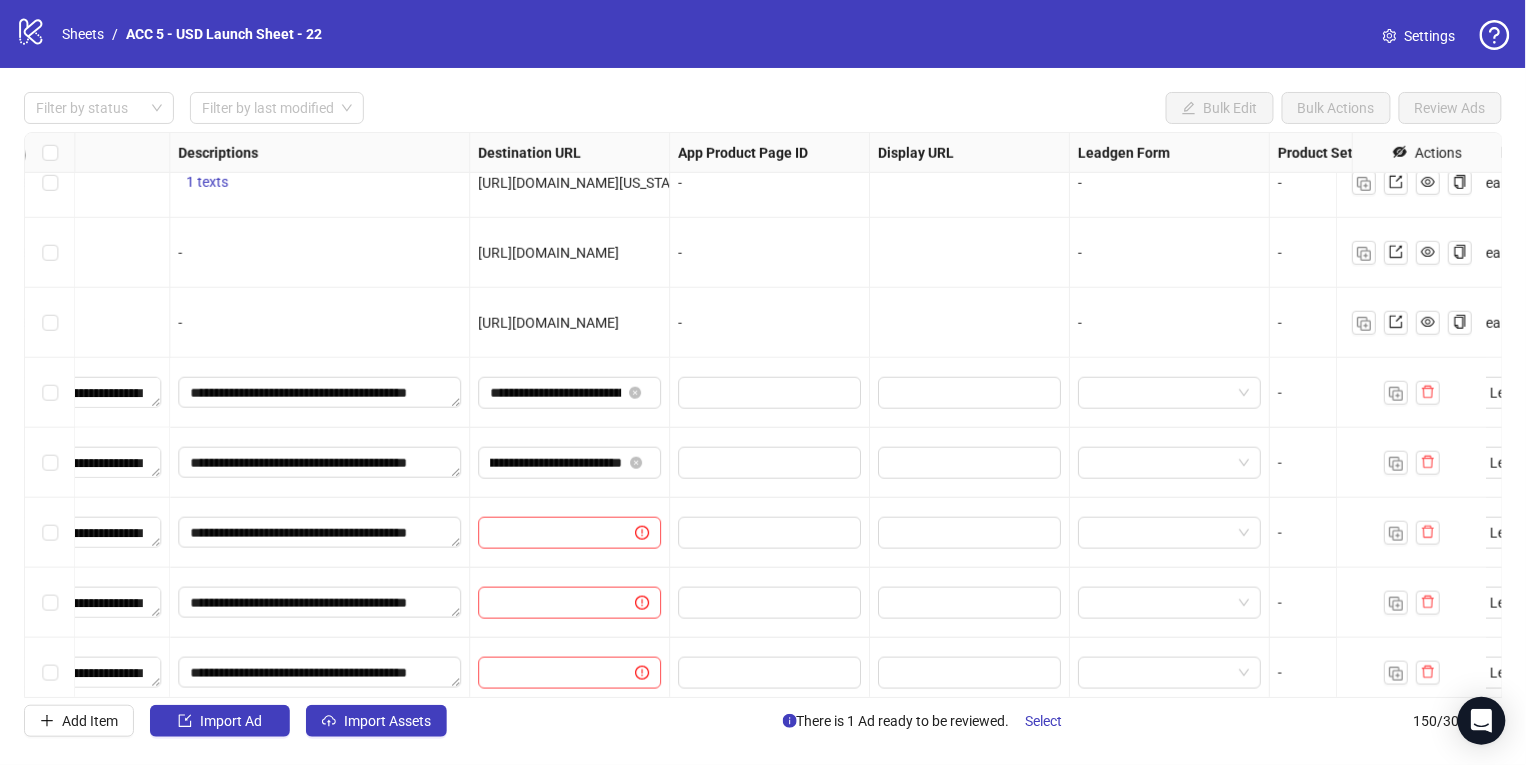 click at bounding box center (570, 533) 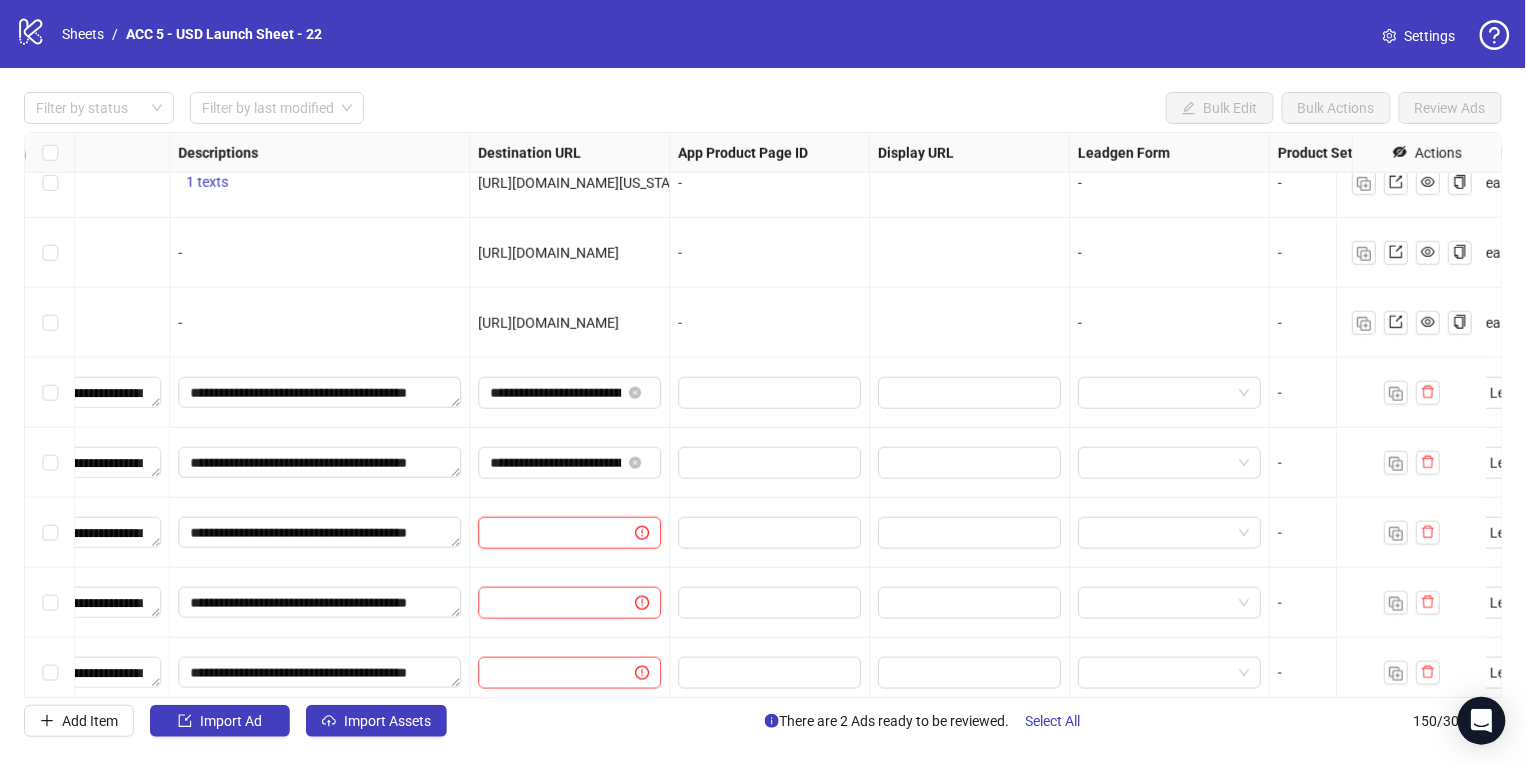 click at bounding box center (548, 533) 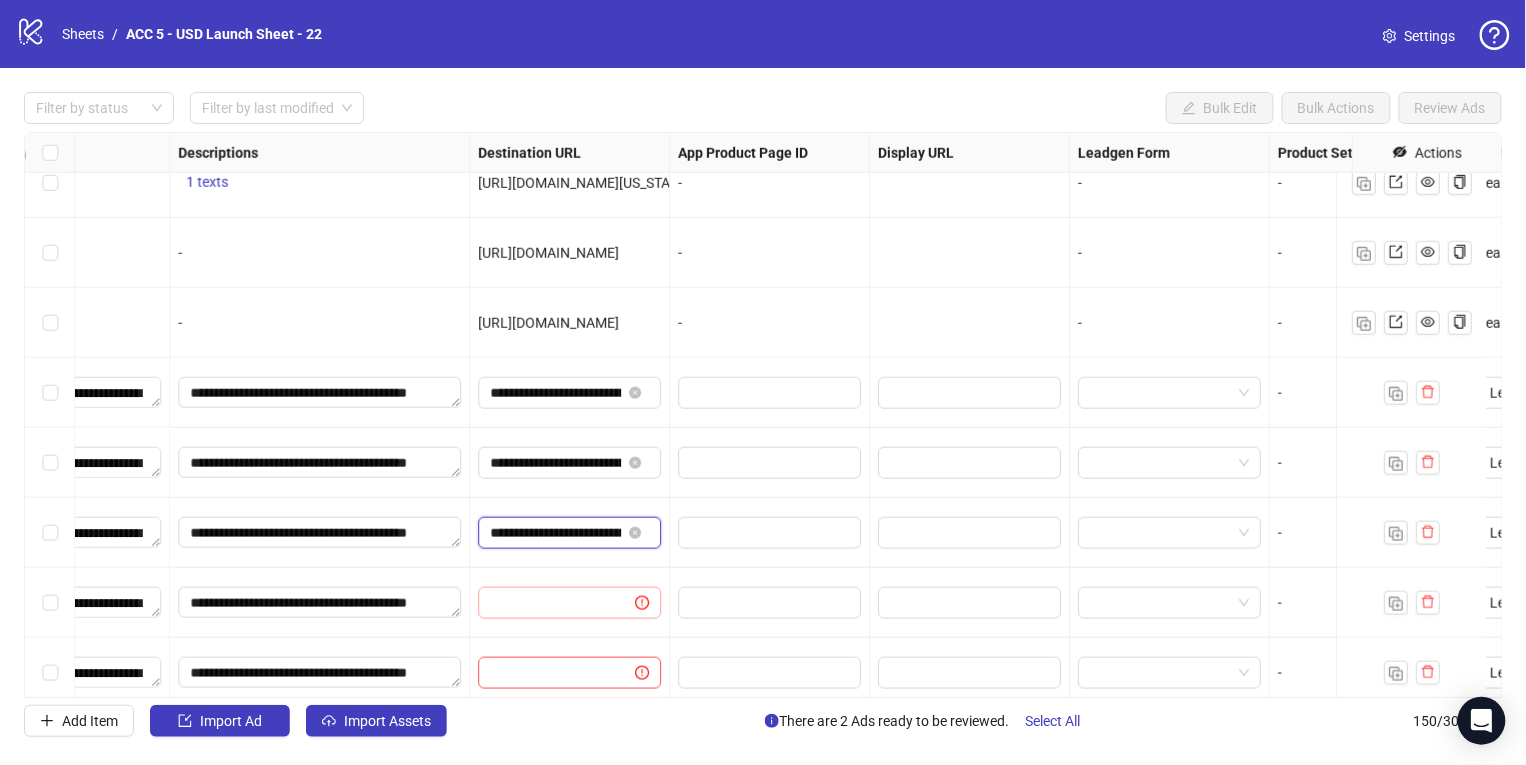 scroll, scrollTop: 0, scrollLeft: 285, axis: horizontal 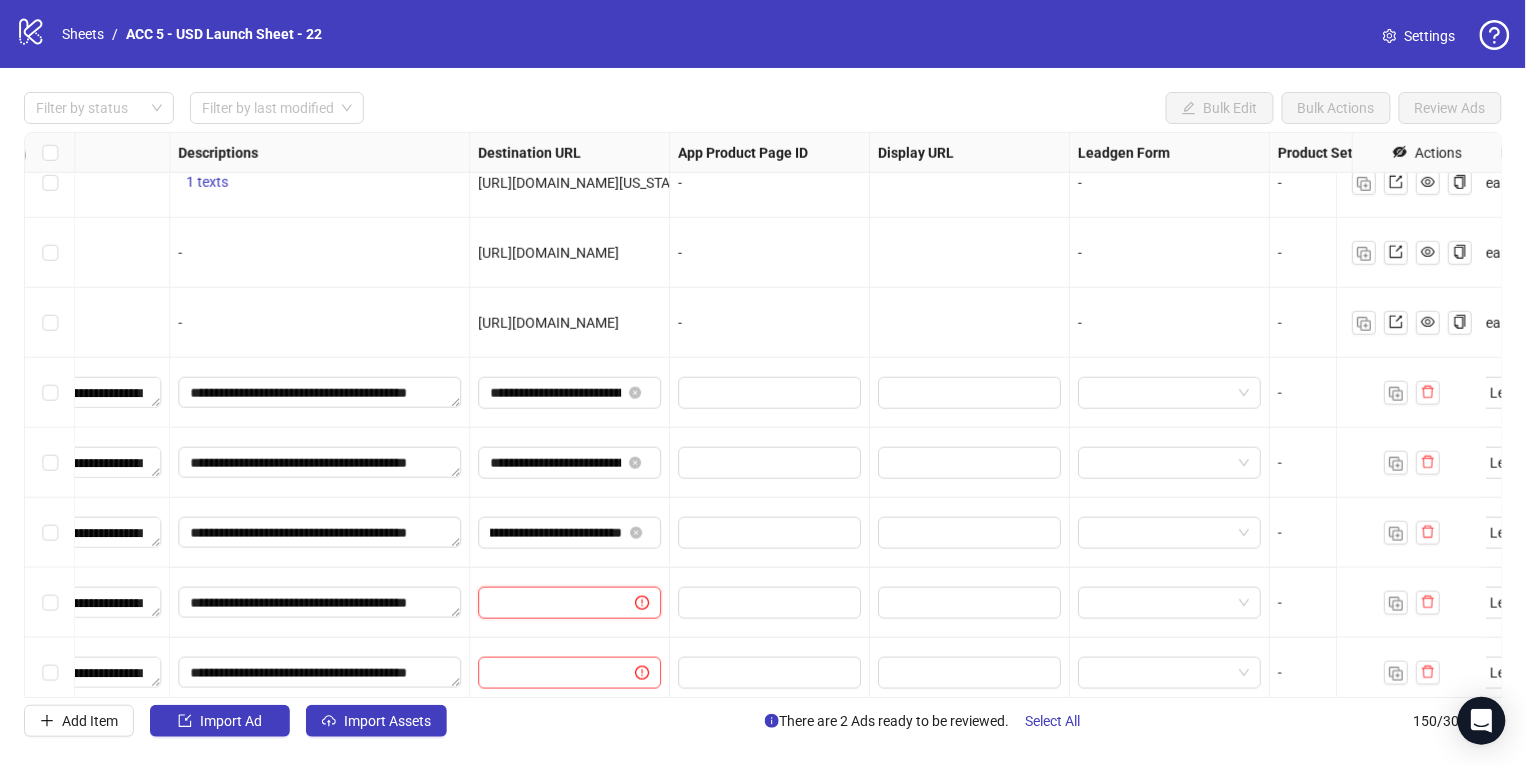 click at bounding box center [548, 603] 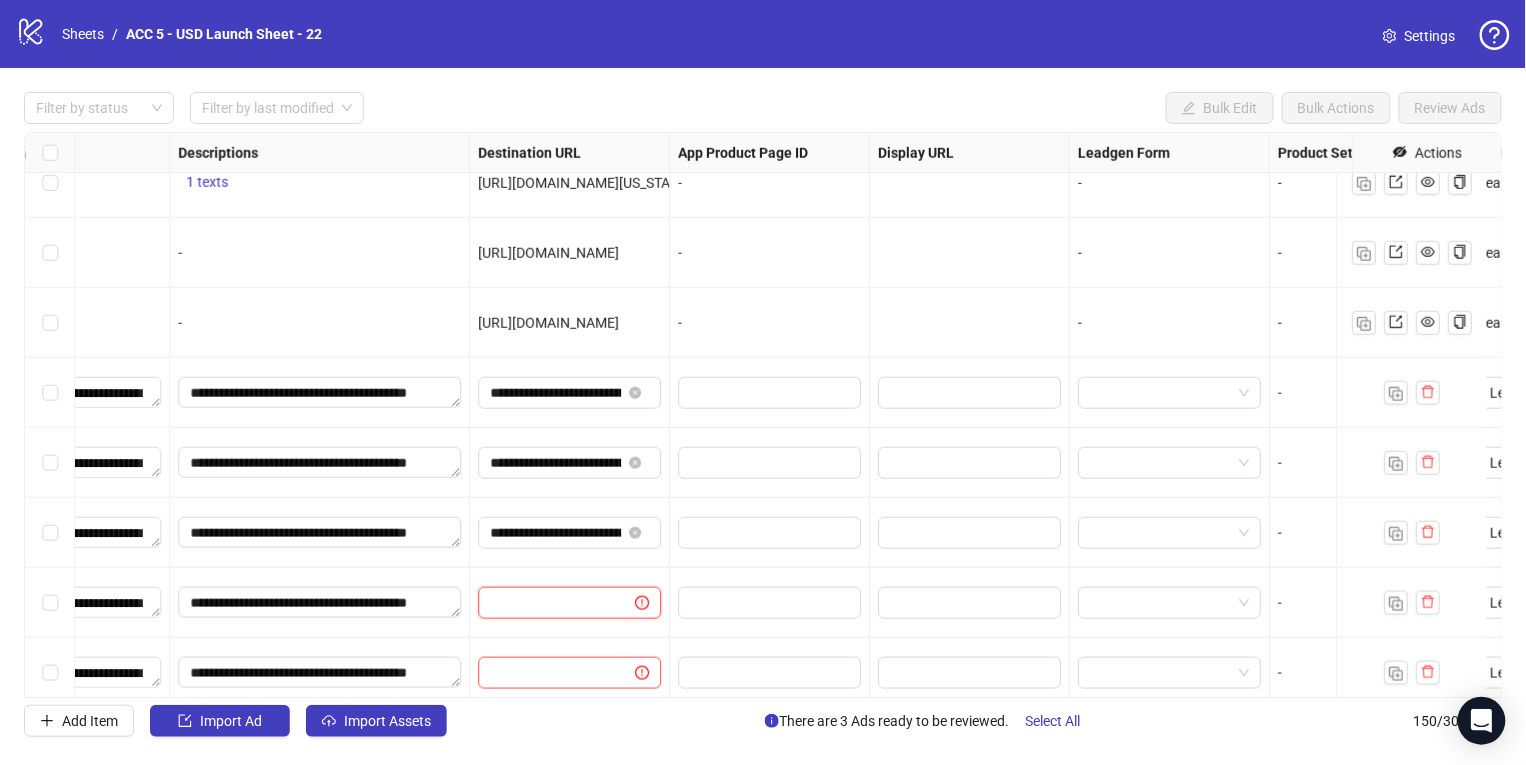 click at bounding box center [548, 603] 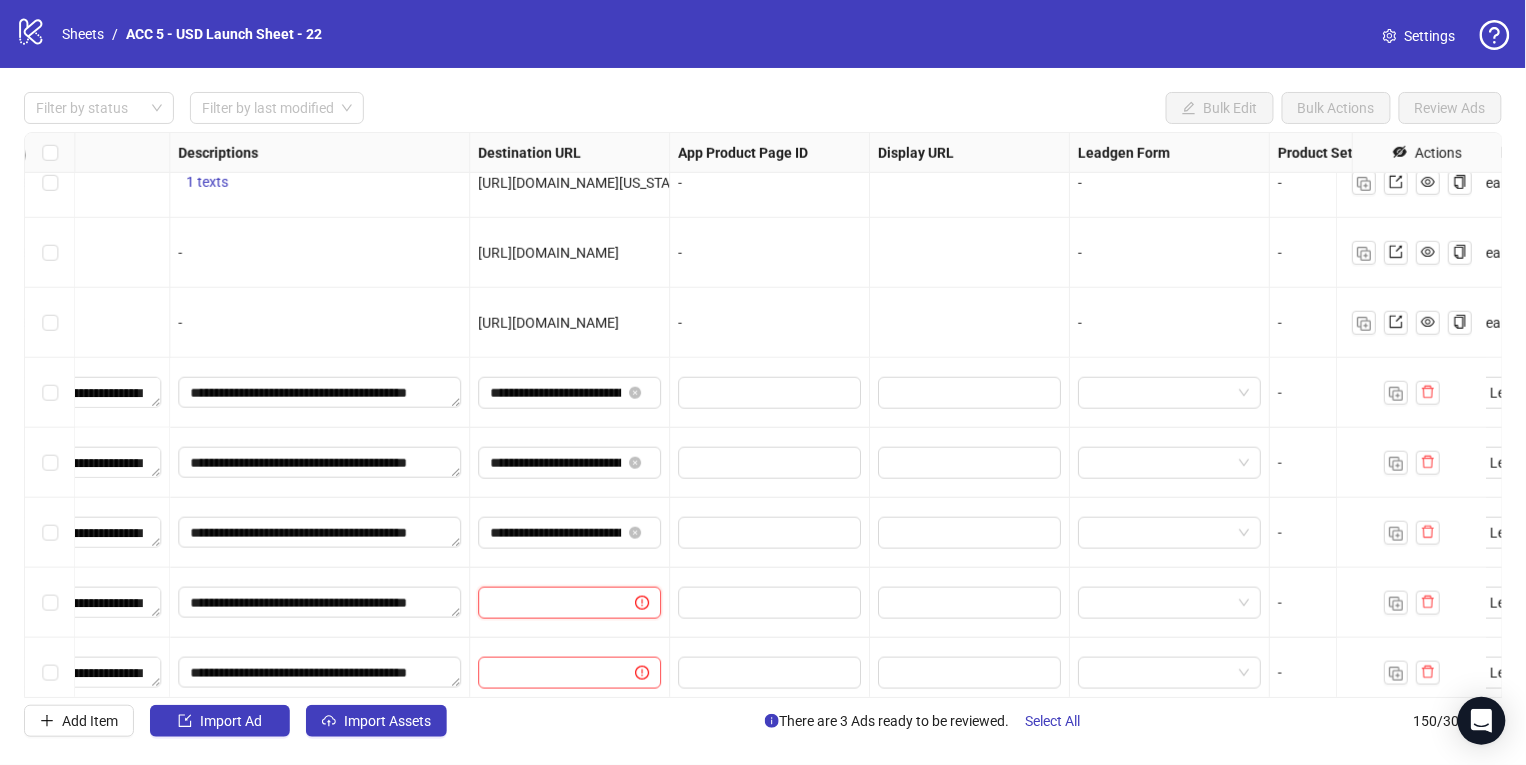 click at bounding box center [548, 603] 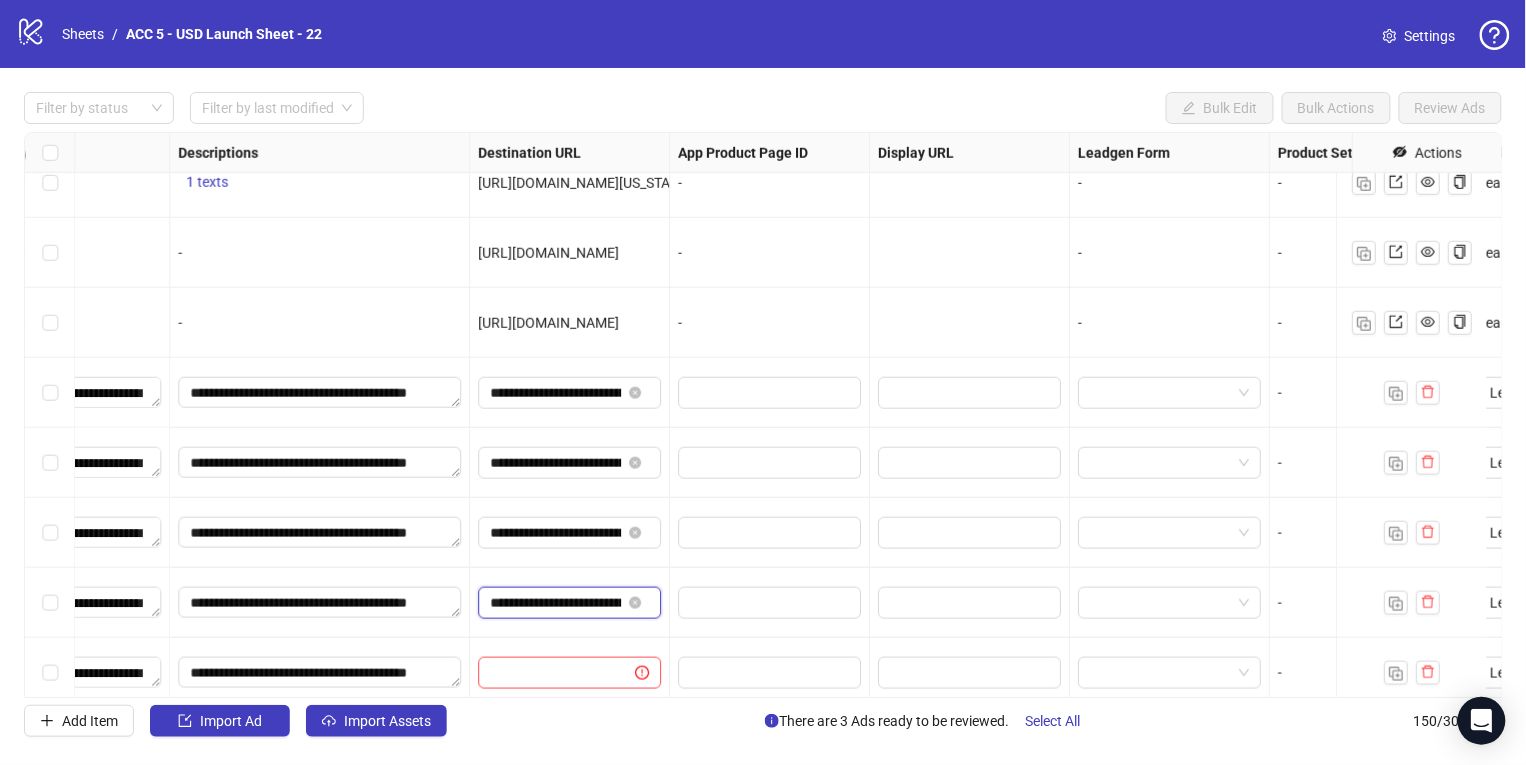scroll, scrollTop: 0, scrollLeft: 365, axis: horizontal 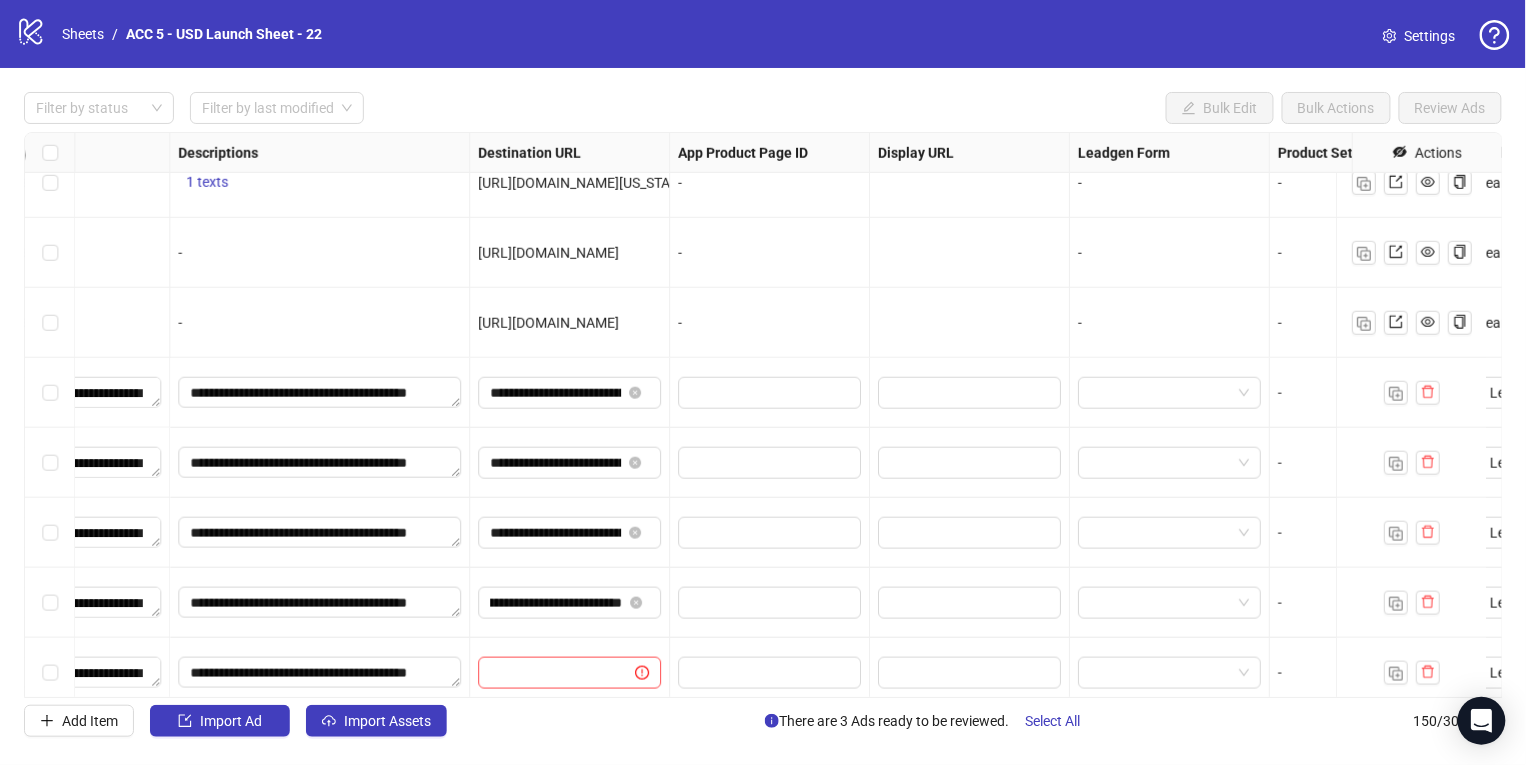 click on "**********" at bounding box center [570, 533] 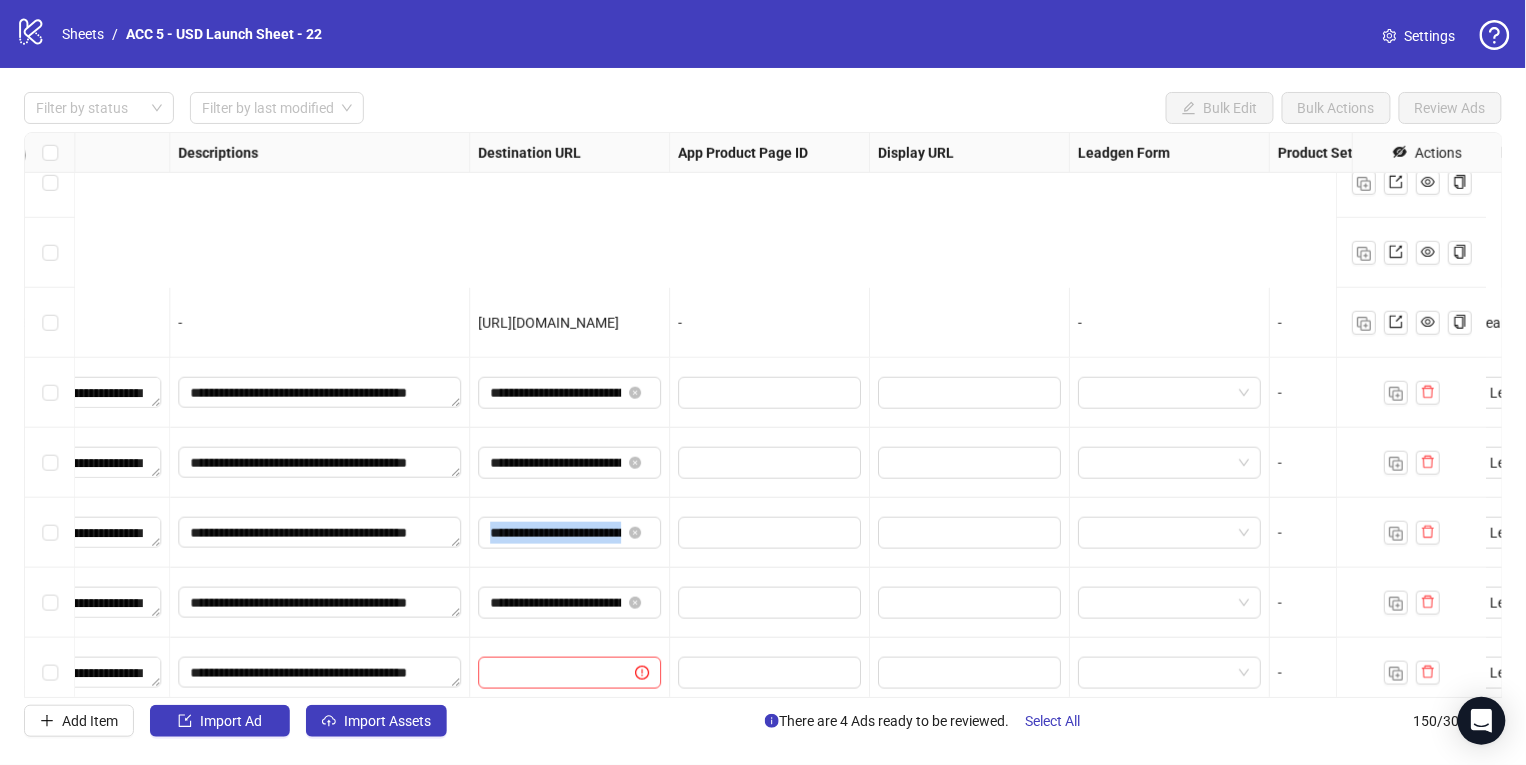 scroll, scrollTop: 9991, scrollLeft: 1515, axis: both 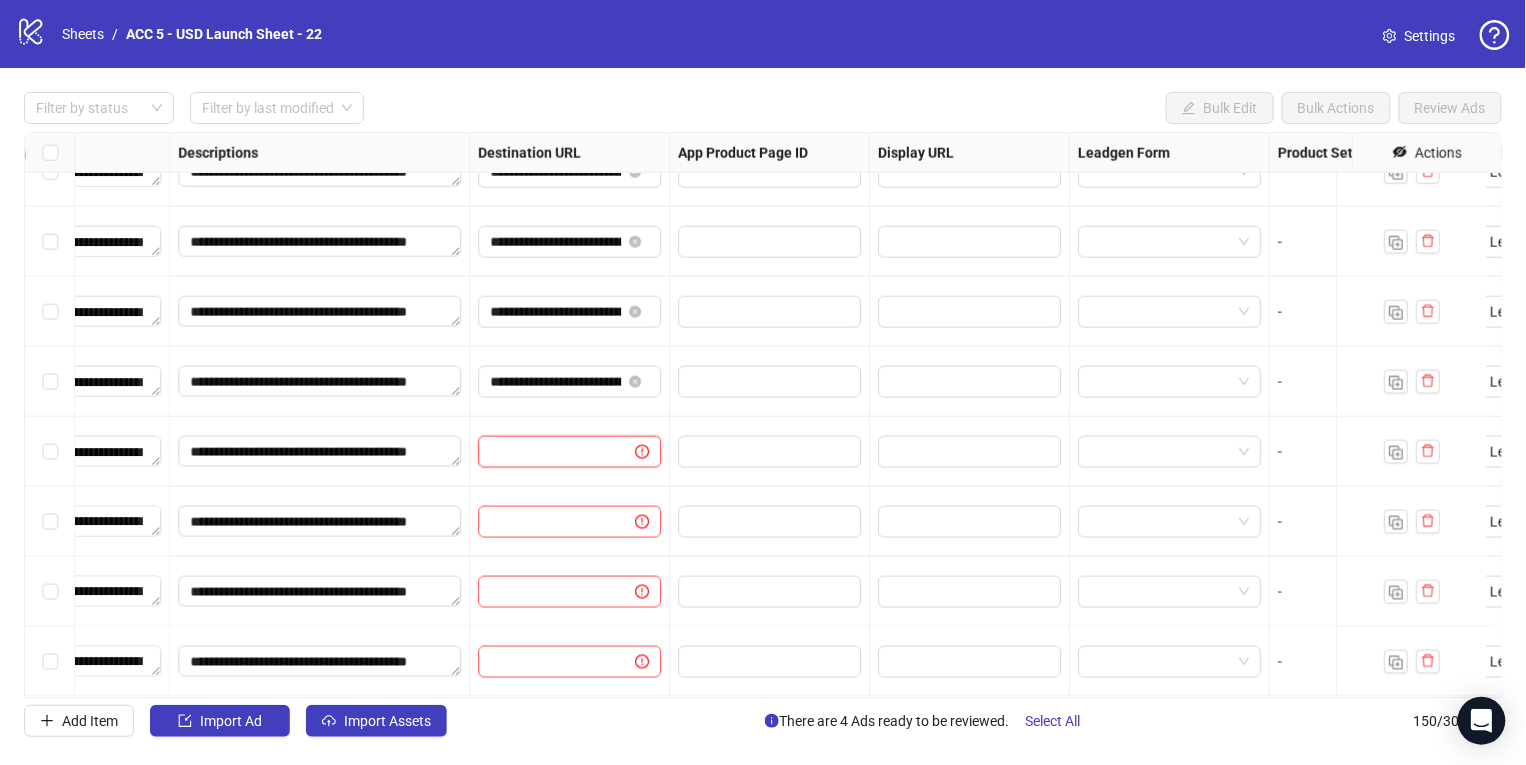 click at bounding box center (548, 452) 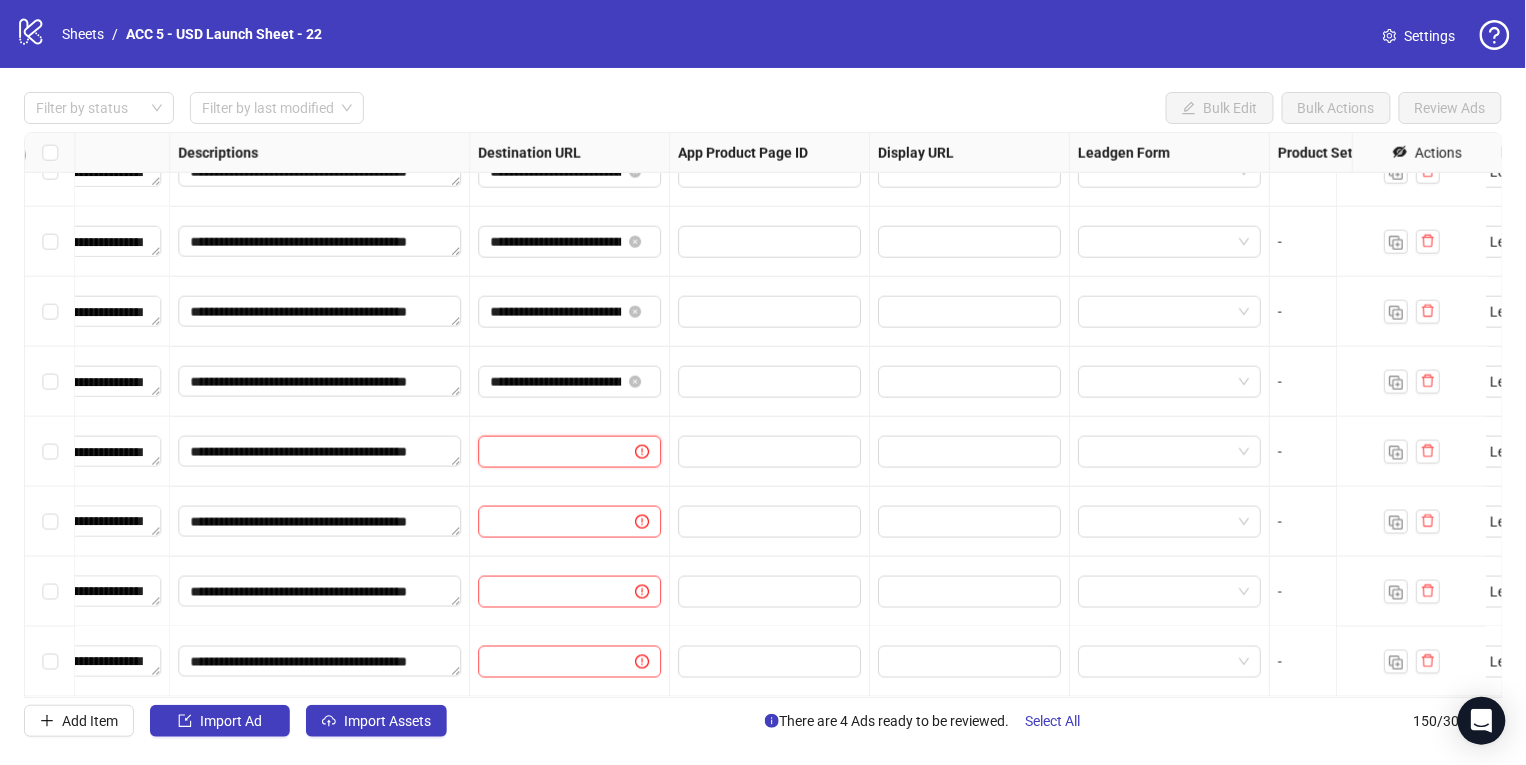 paste on "**********" 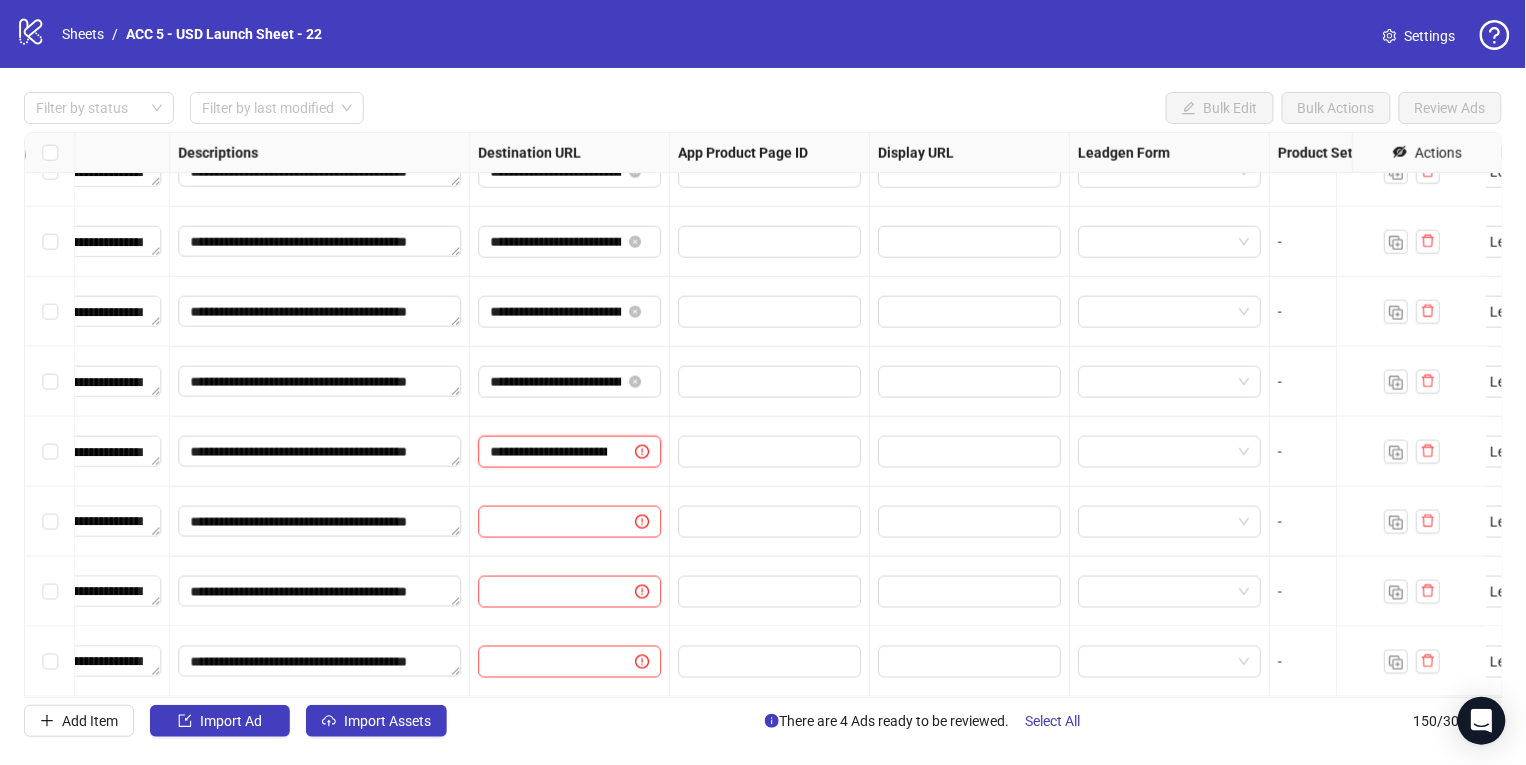scroll, scrollTop: 0, scrollLeft: 386, axis: horizontal 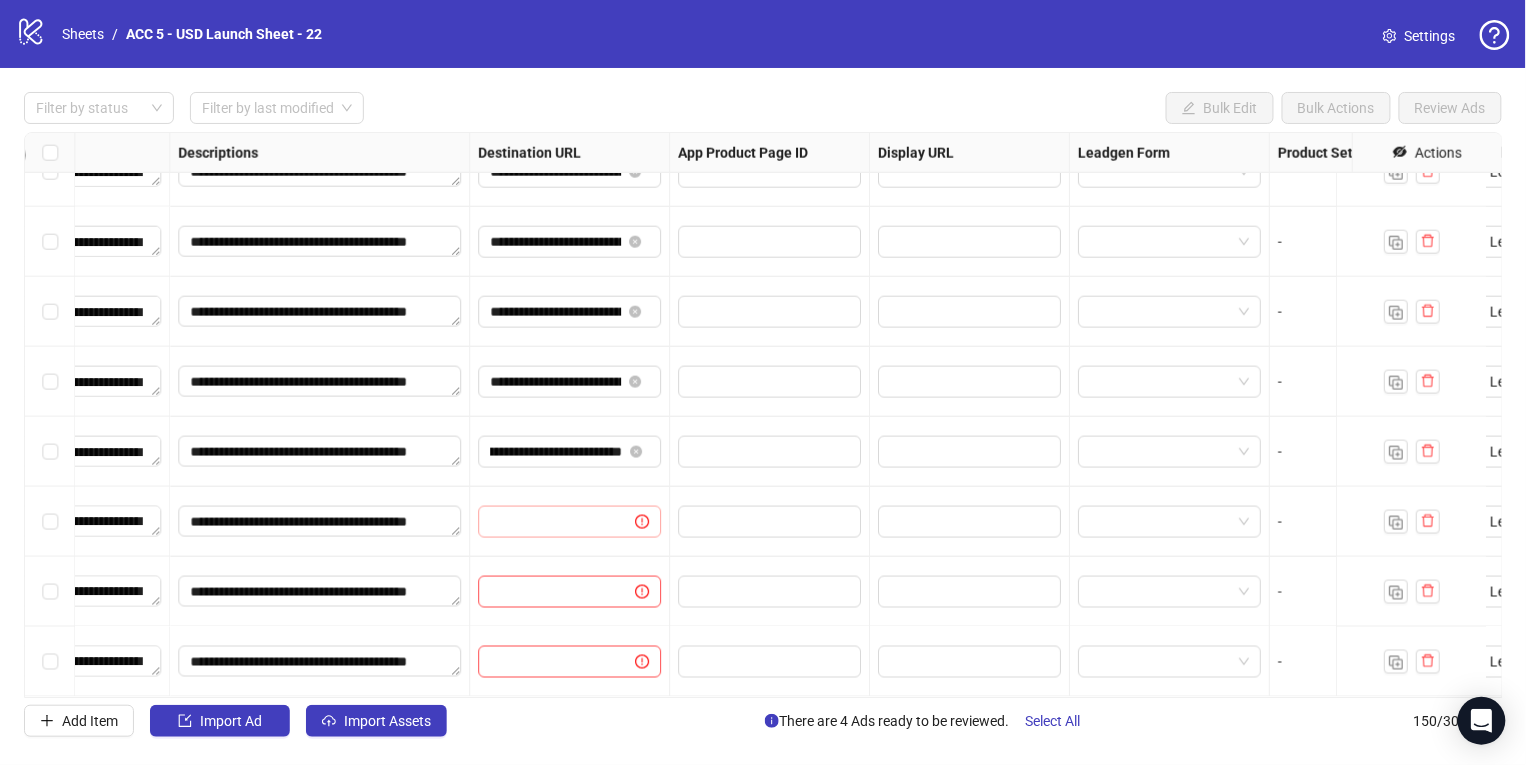 click at bounding box center (569, 522) 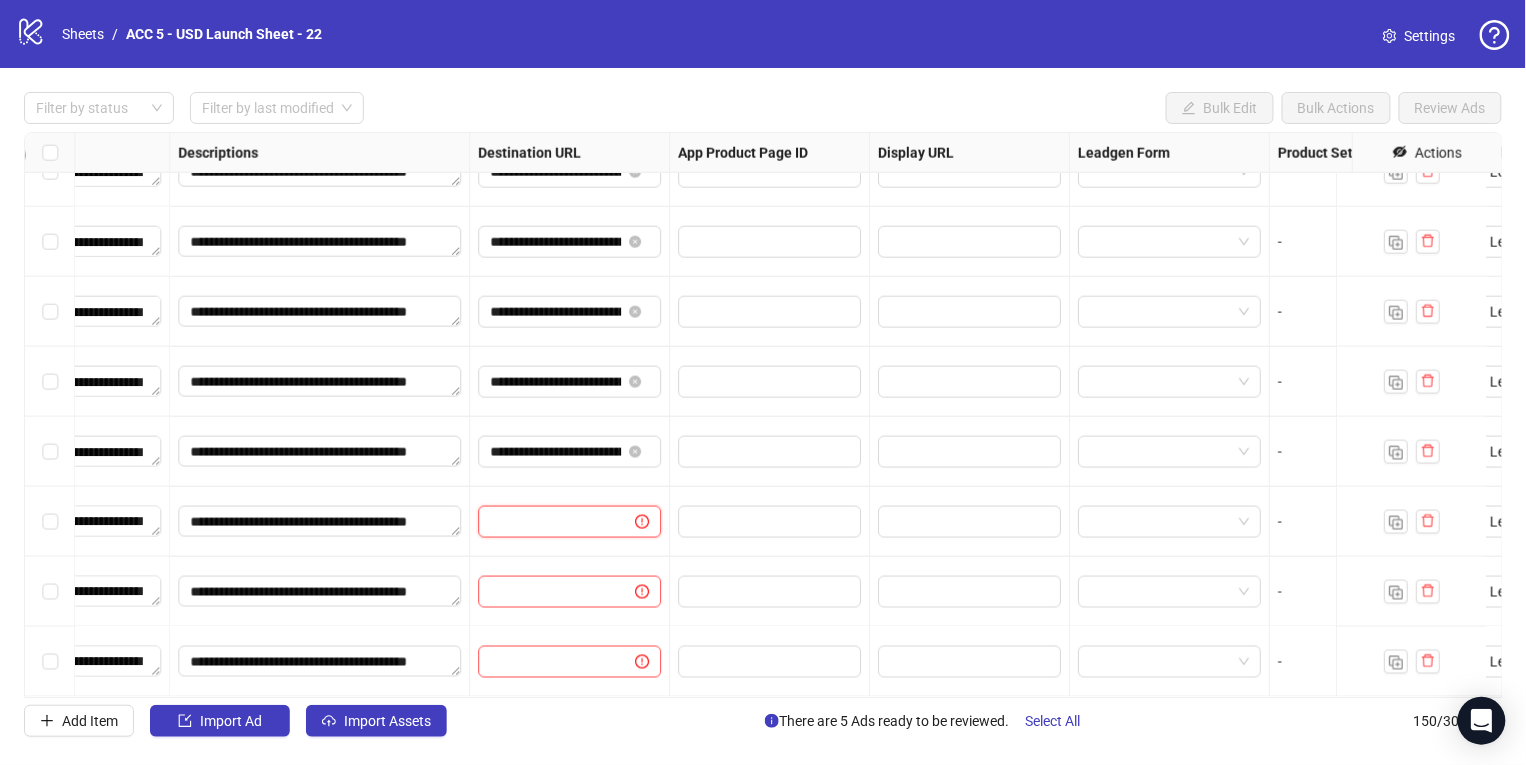 click at bounding box center (548, 522) 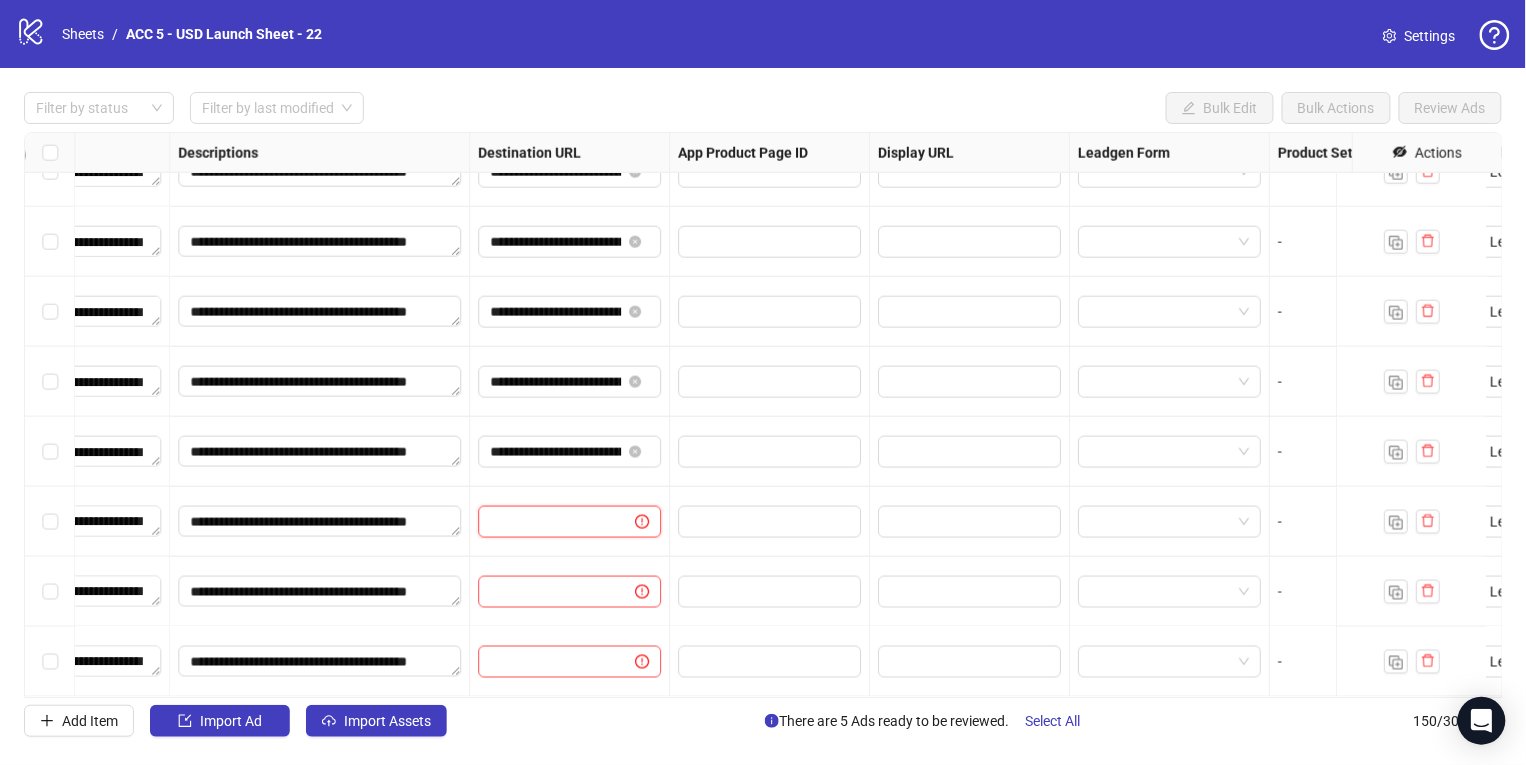 click at bounding box center (548, 522) 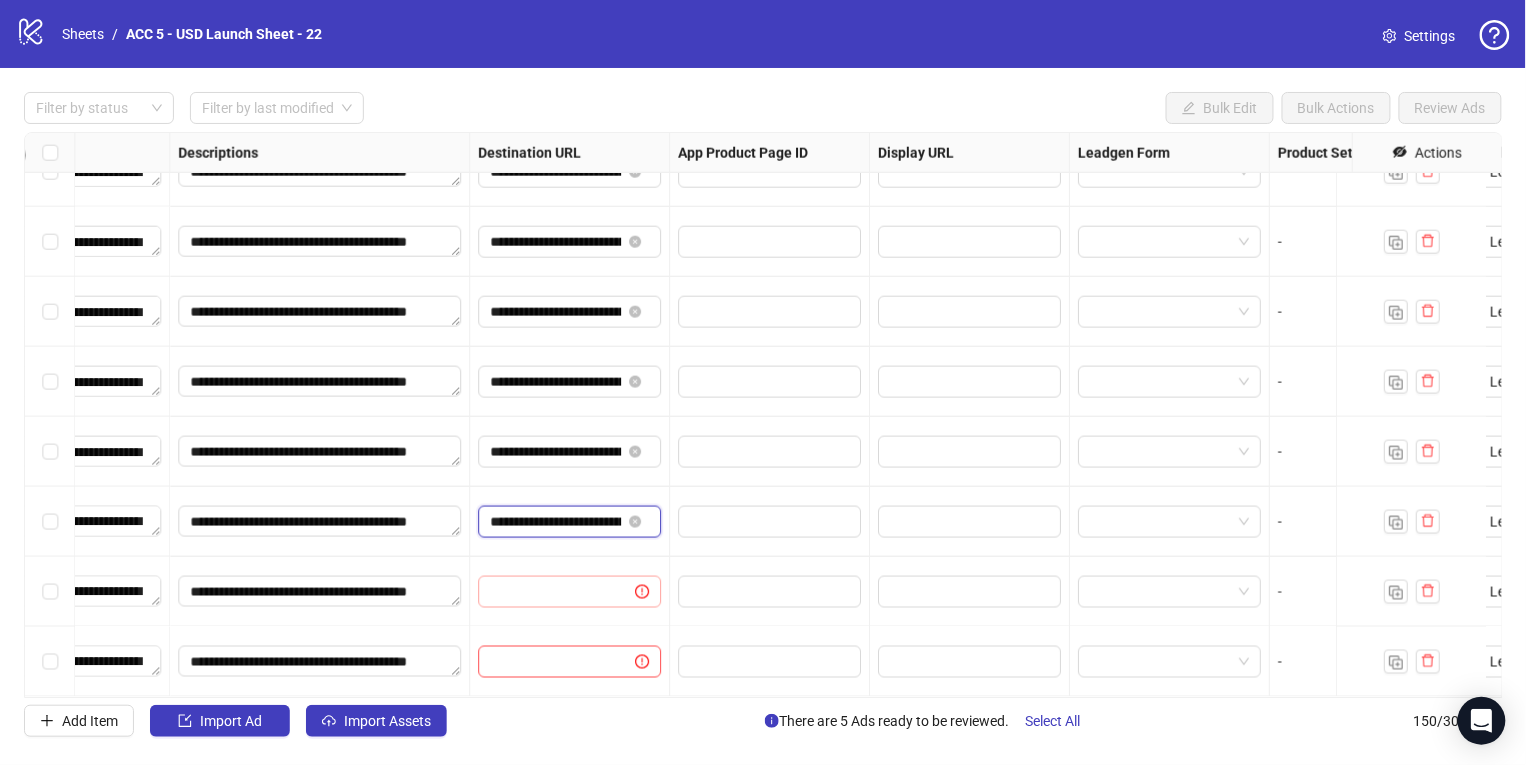 scroll, scrollTop: 0, scrollLeft: 335, axis: horizontal 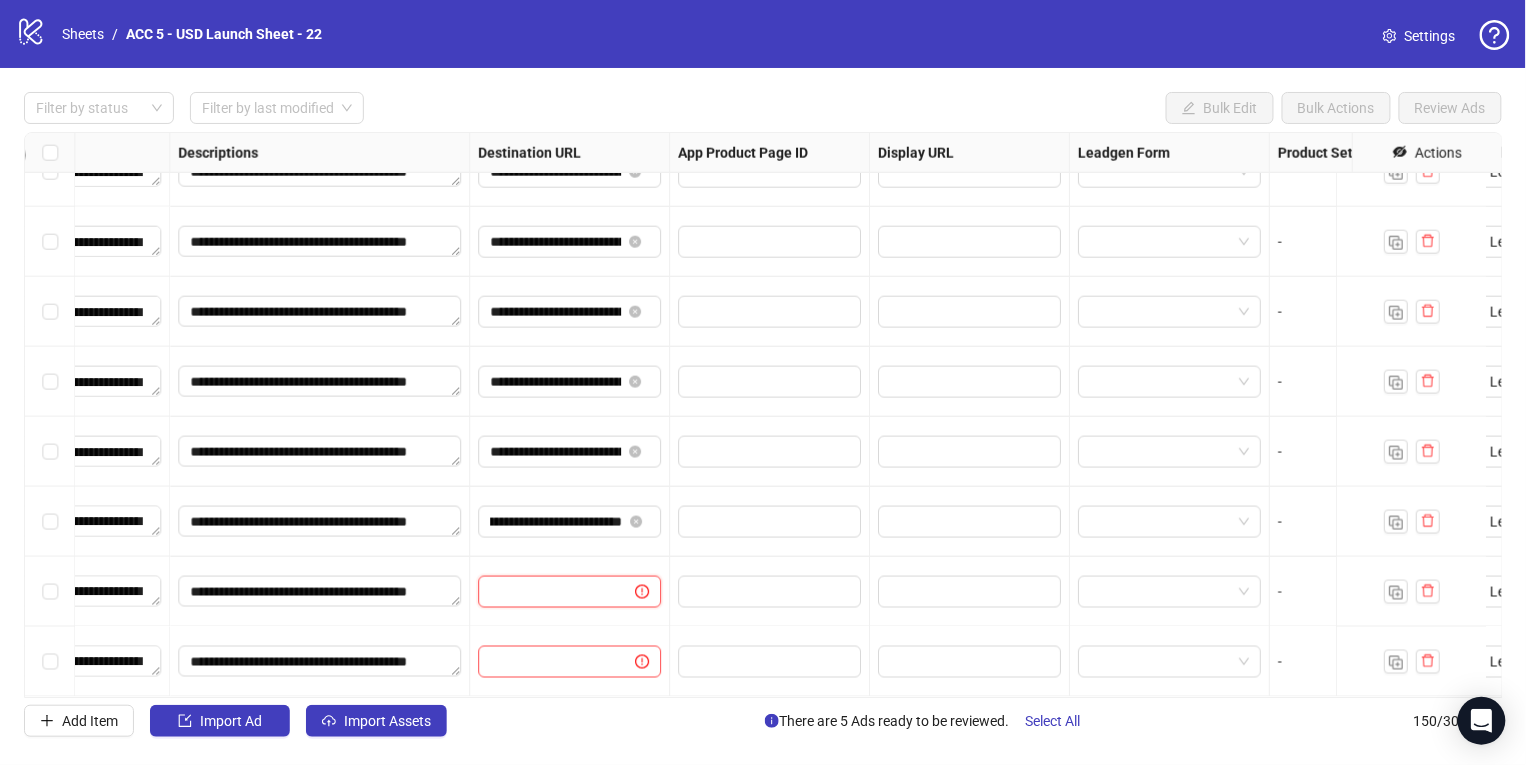 click at bounding box center (548, 592) 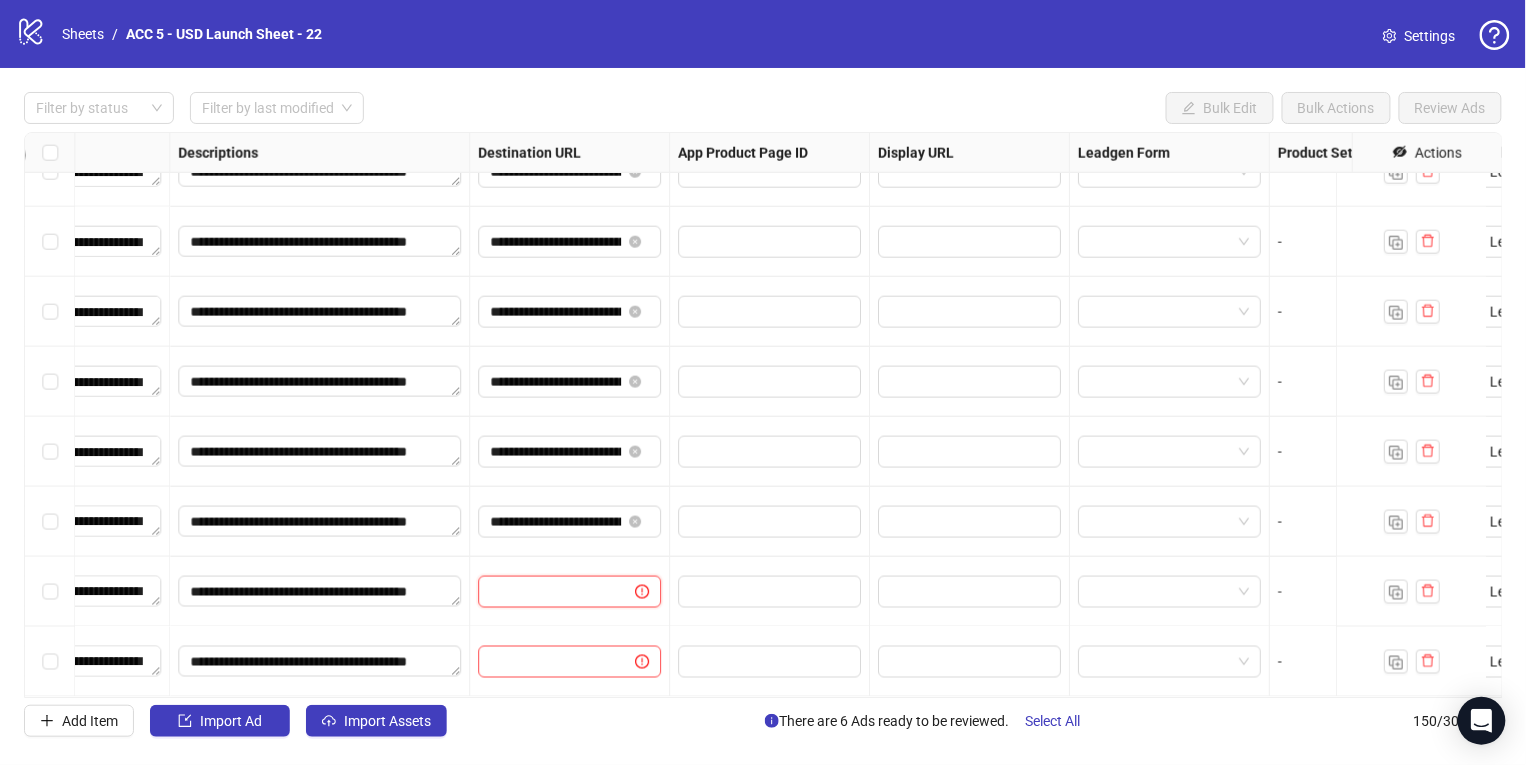 click at bounding box center [548, 592] 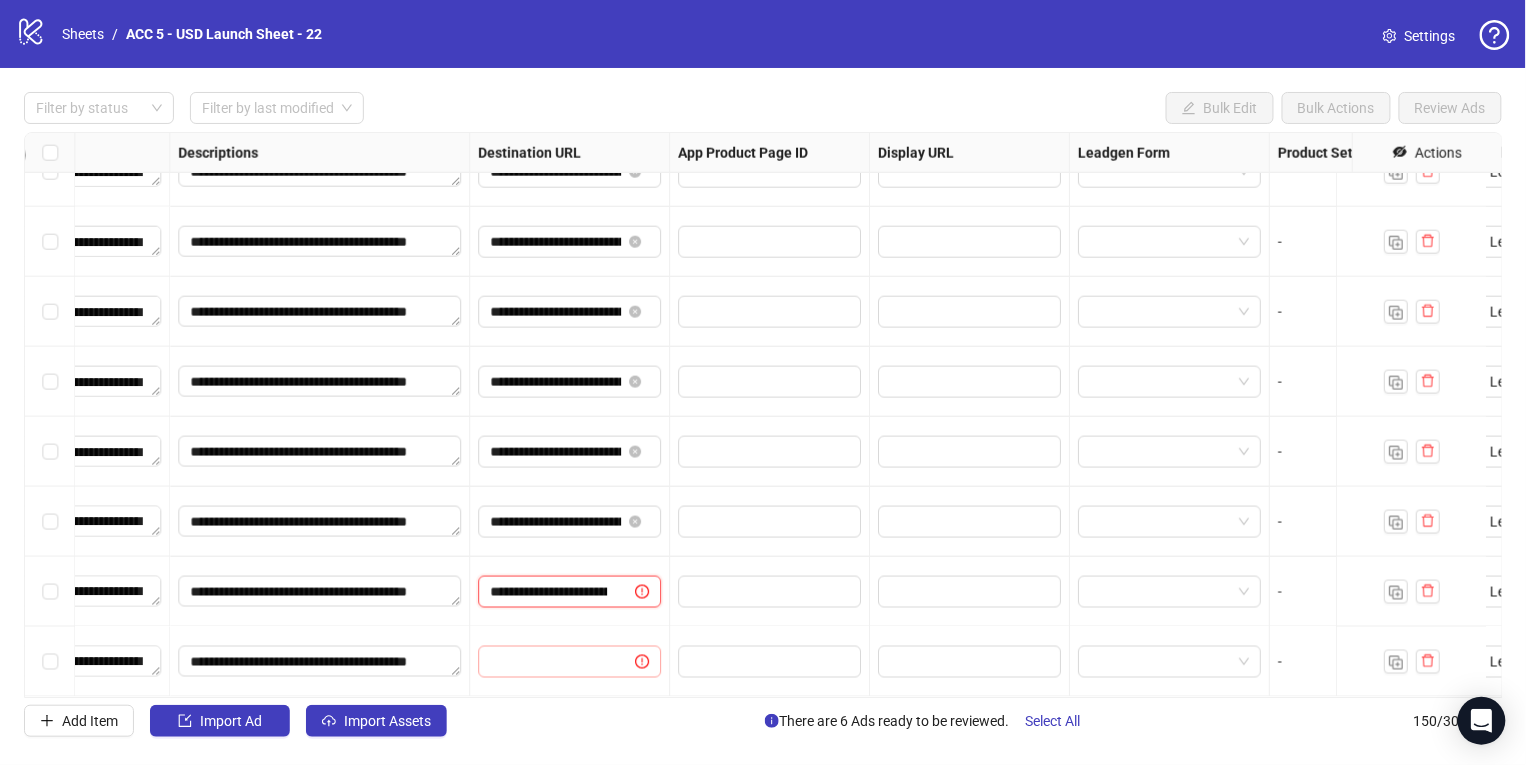 scroll, scrollTop: 0, scrollLeft: 379, axis: horizontal 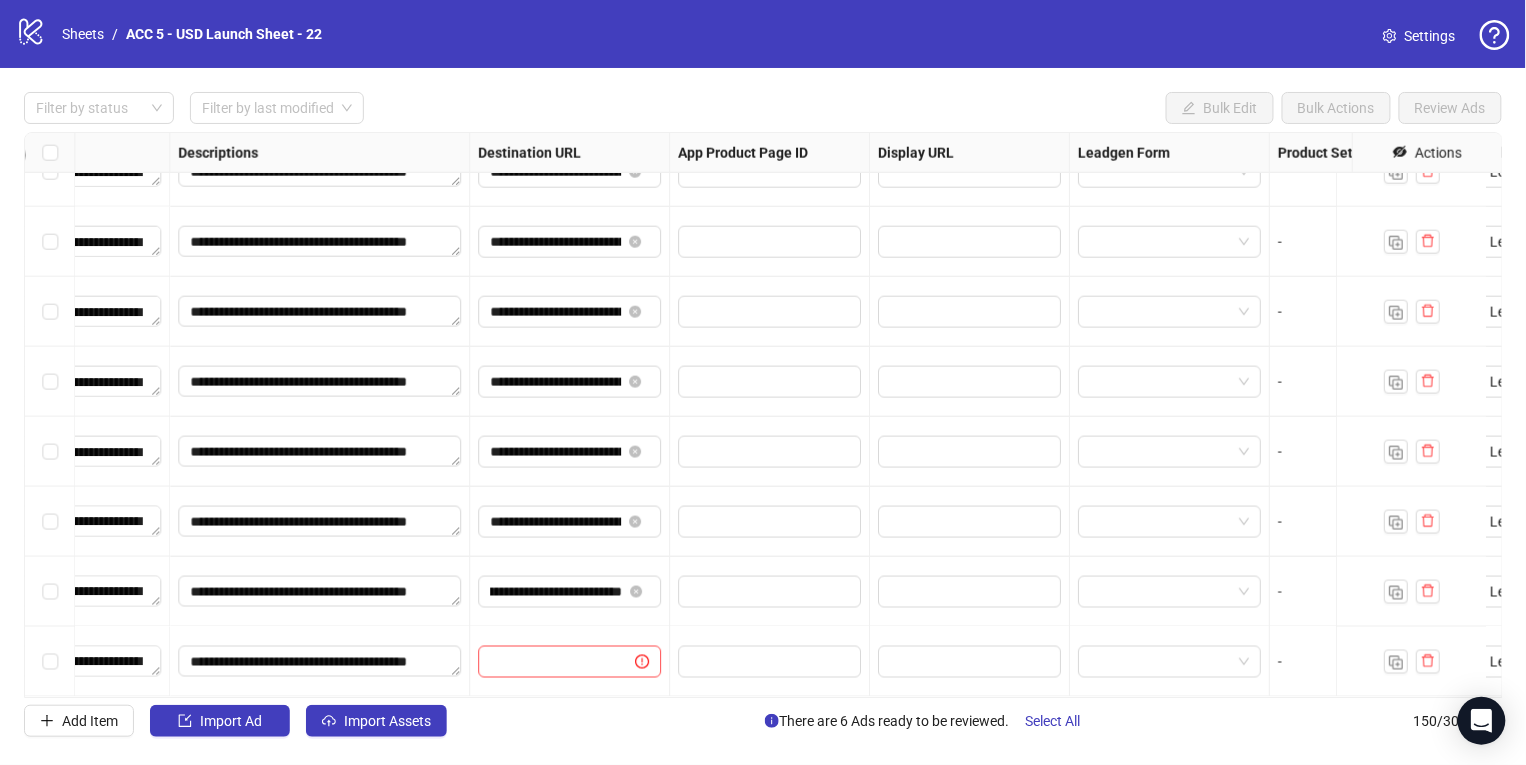 click at bounding box center (570, 662) 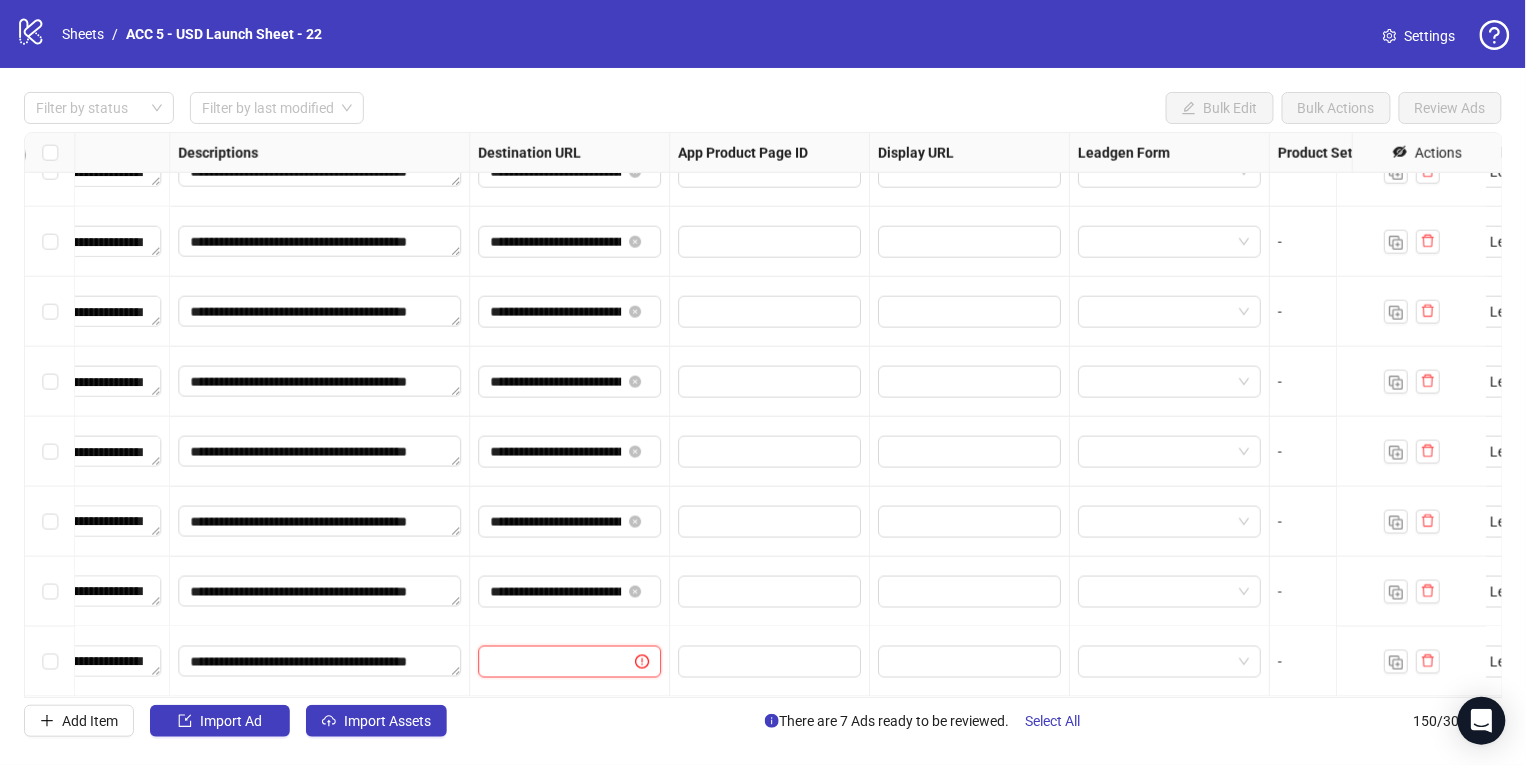 click at bounding box center (548, 662) 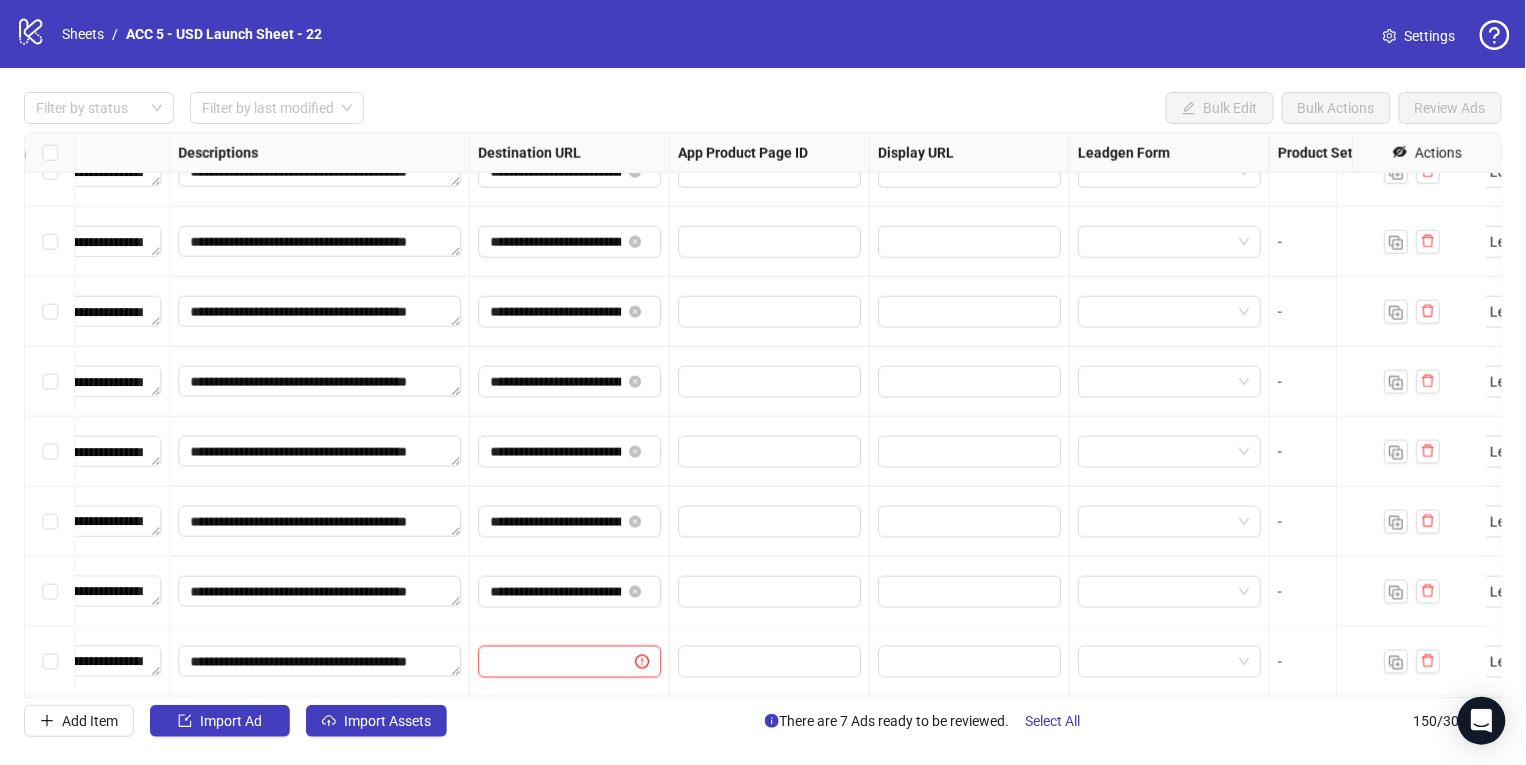 paste on "**********" 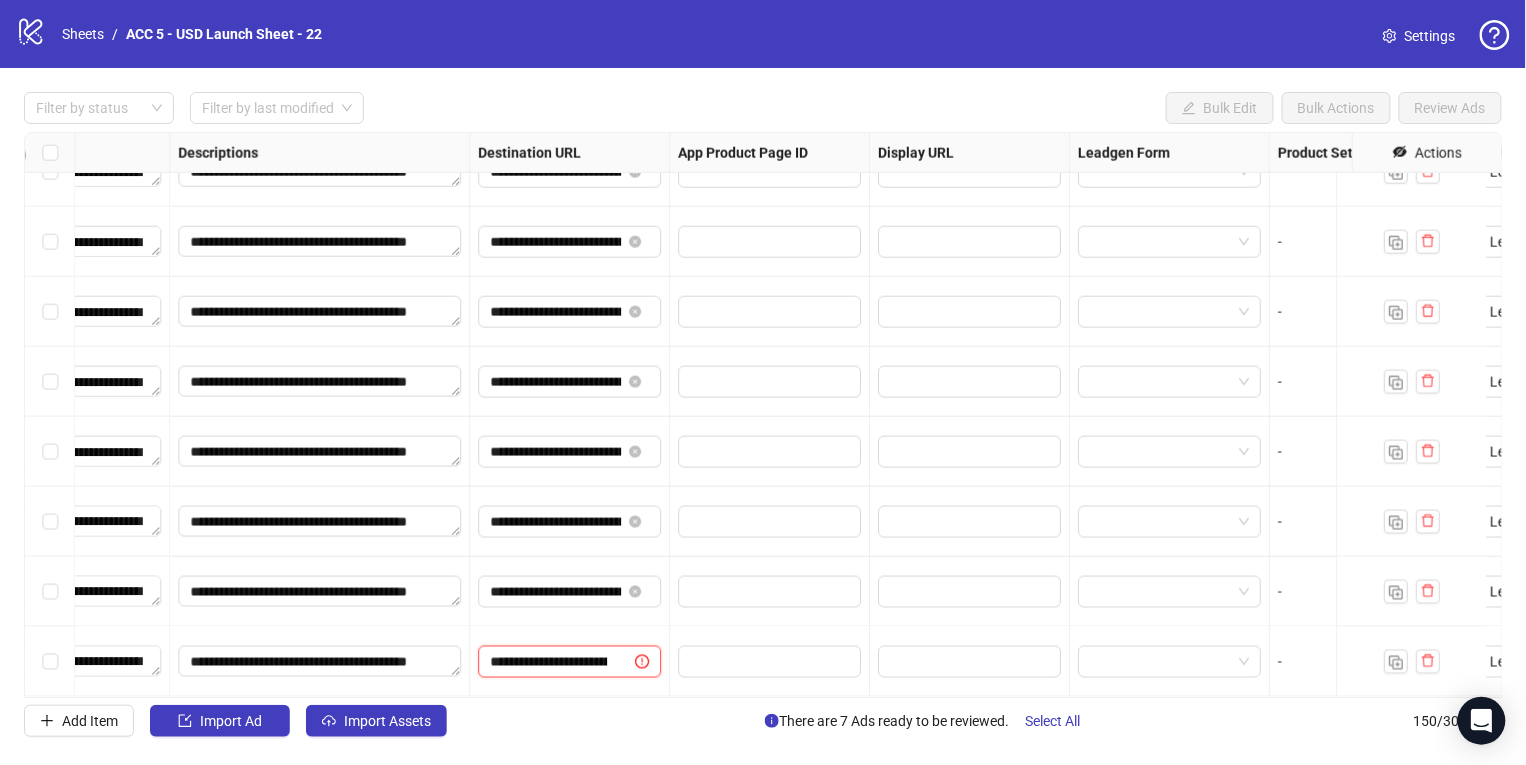 scroll, scrollTop: 0, scrollLeft: 327, axis: horizontal 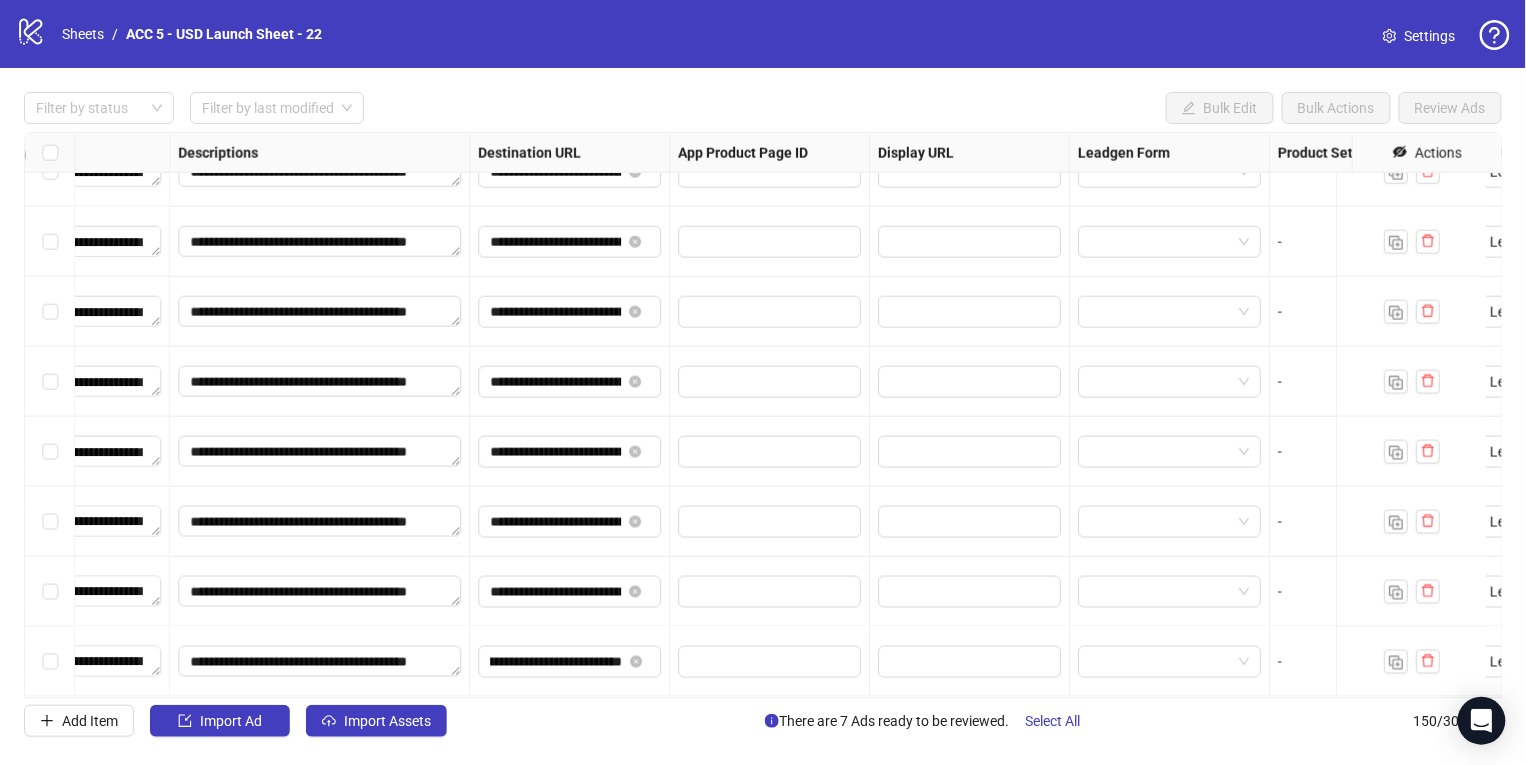 click on "**********" at bounding box center (570, 662) 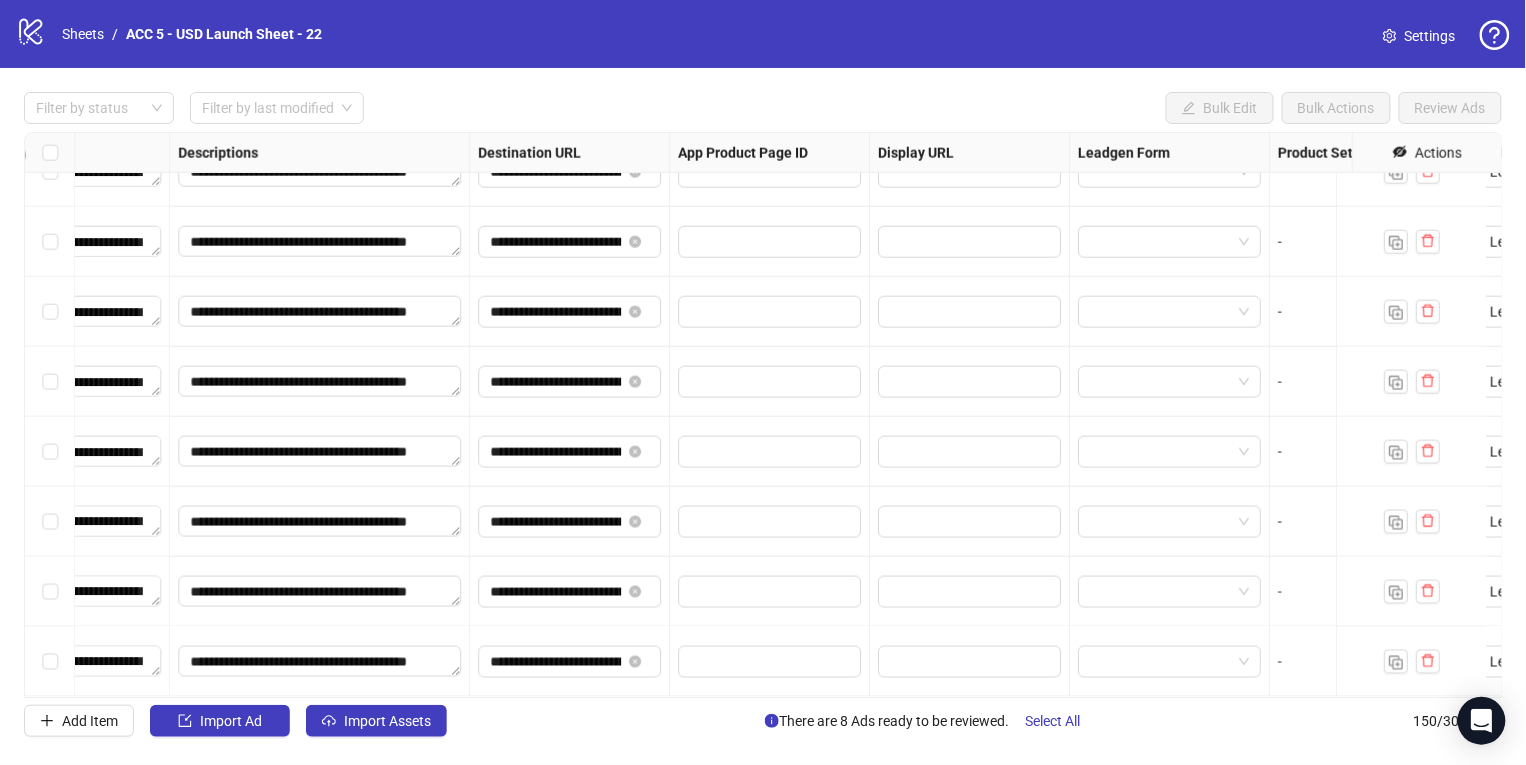 click on "**********" at bounding box center [570, 662] 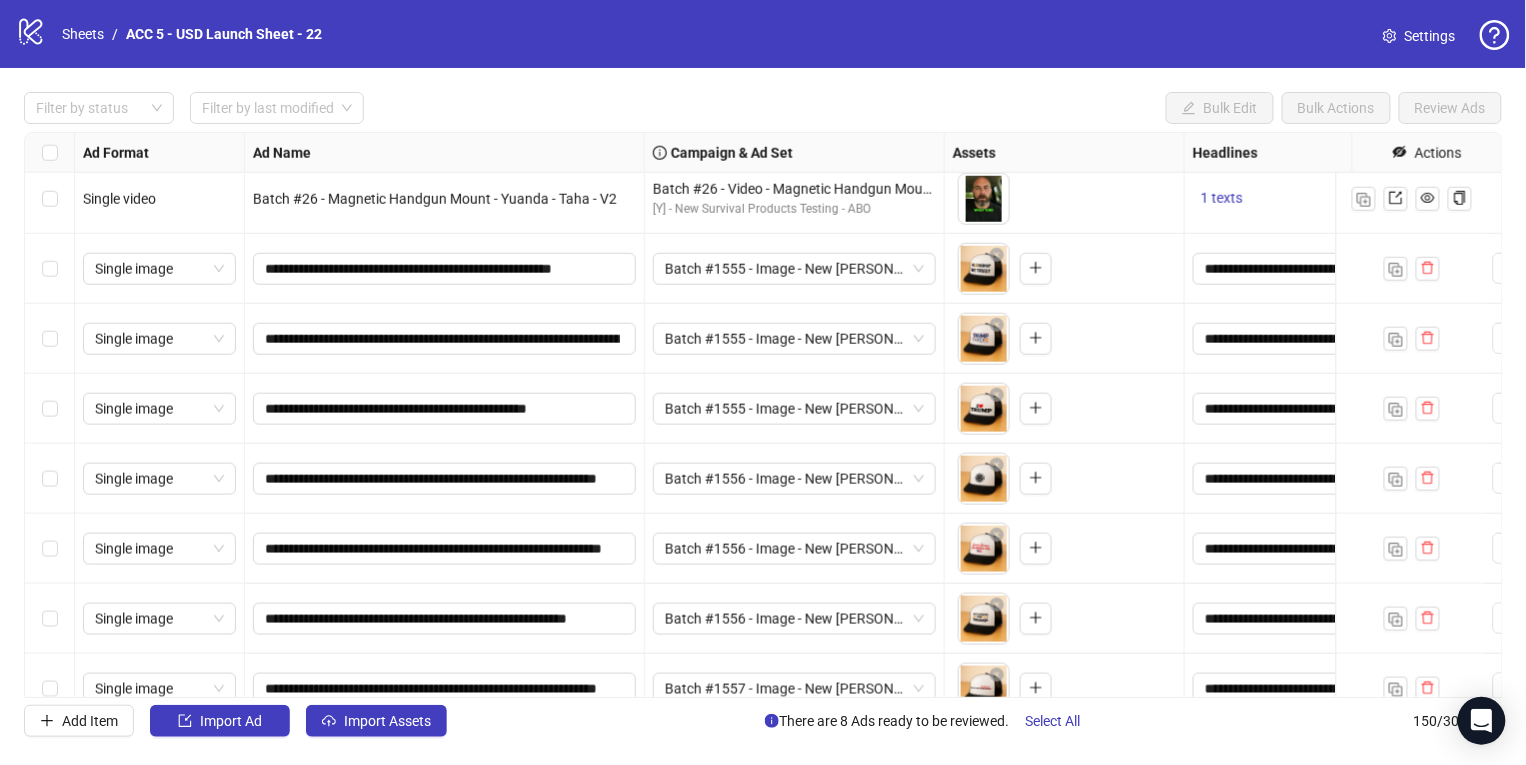 scroll, scrollTop: 9835, scrollLeft: 0, axis: vertical 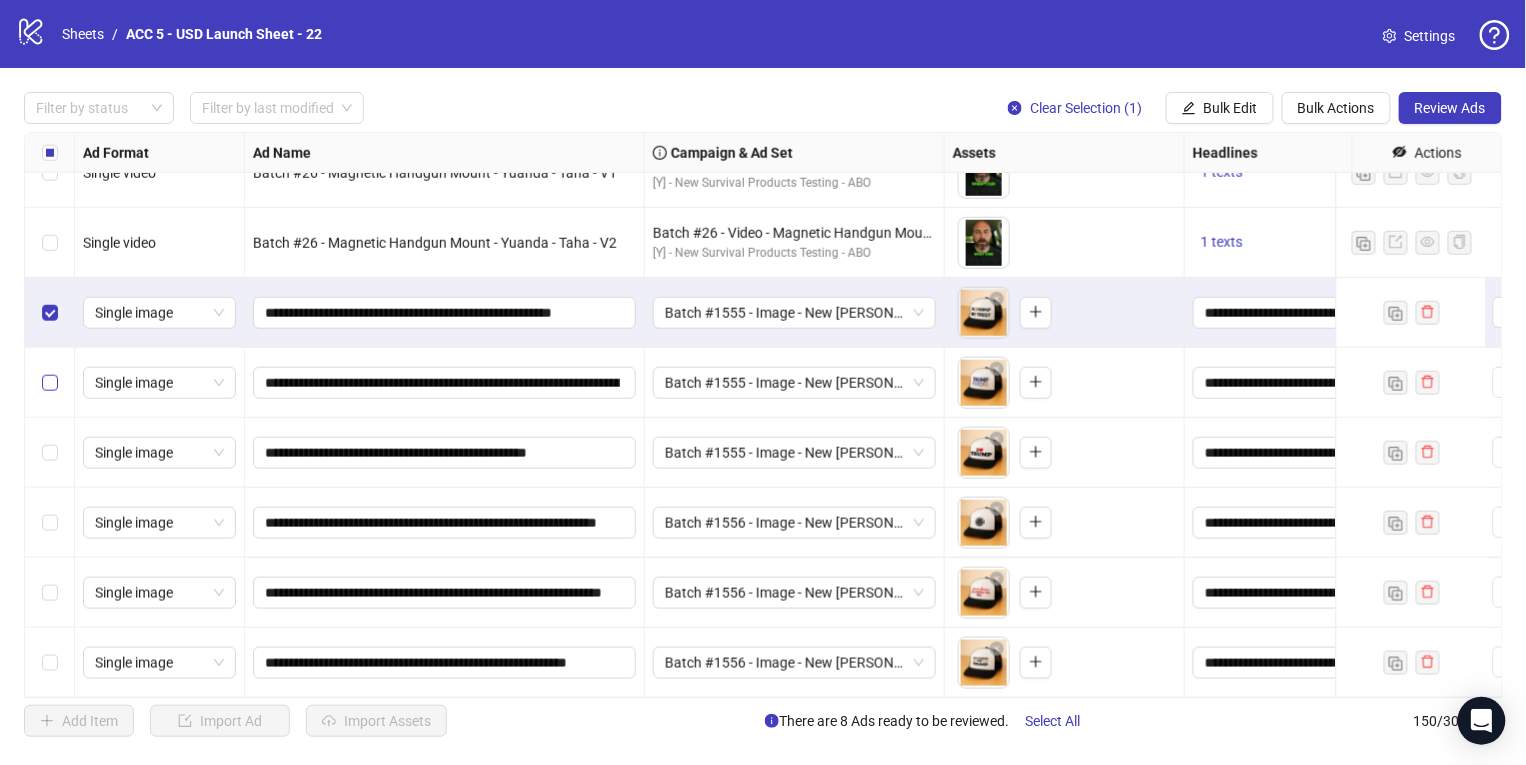 click at bounding box center [50, 383] 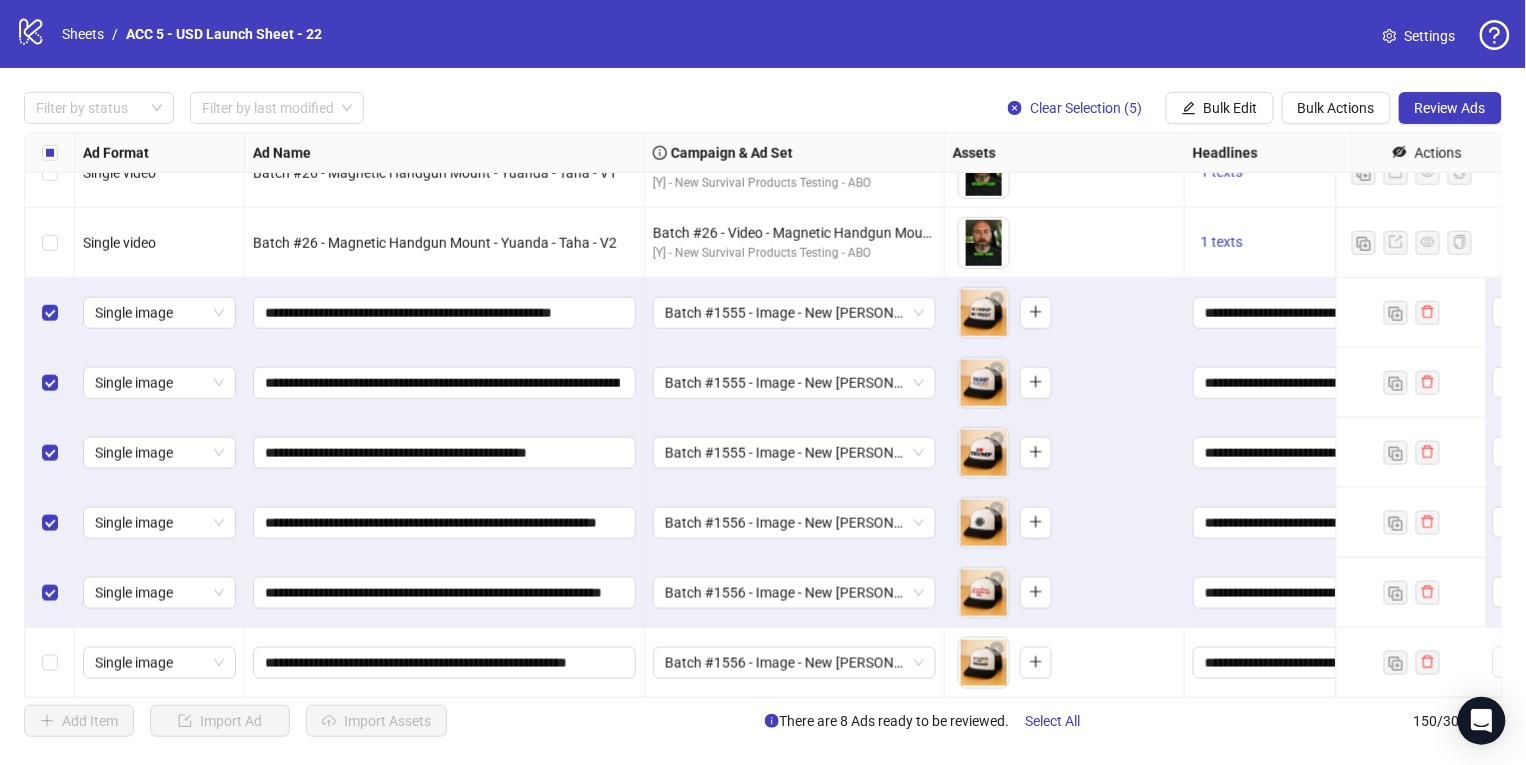 scroll, scrollTop: 9981, scrollLeft: 0, axis: vertical 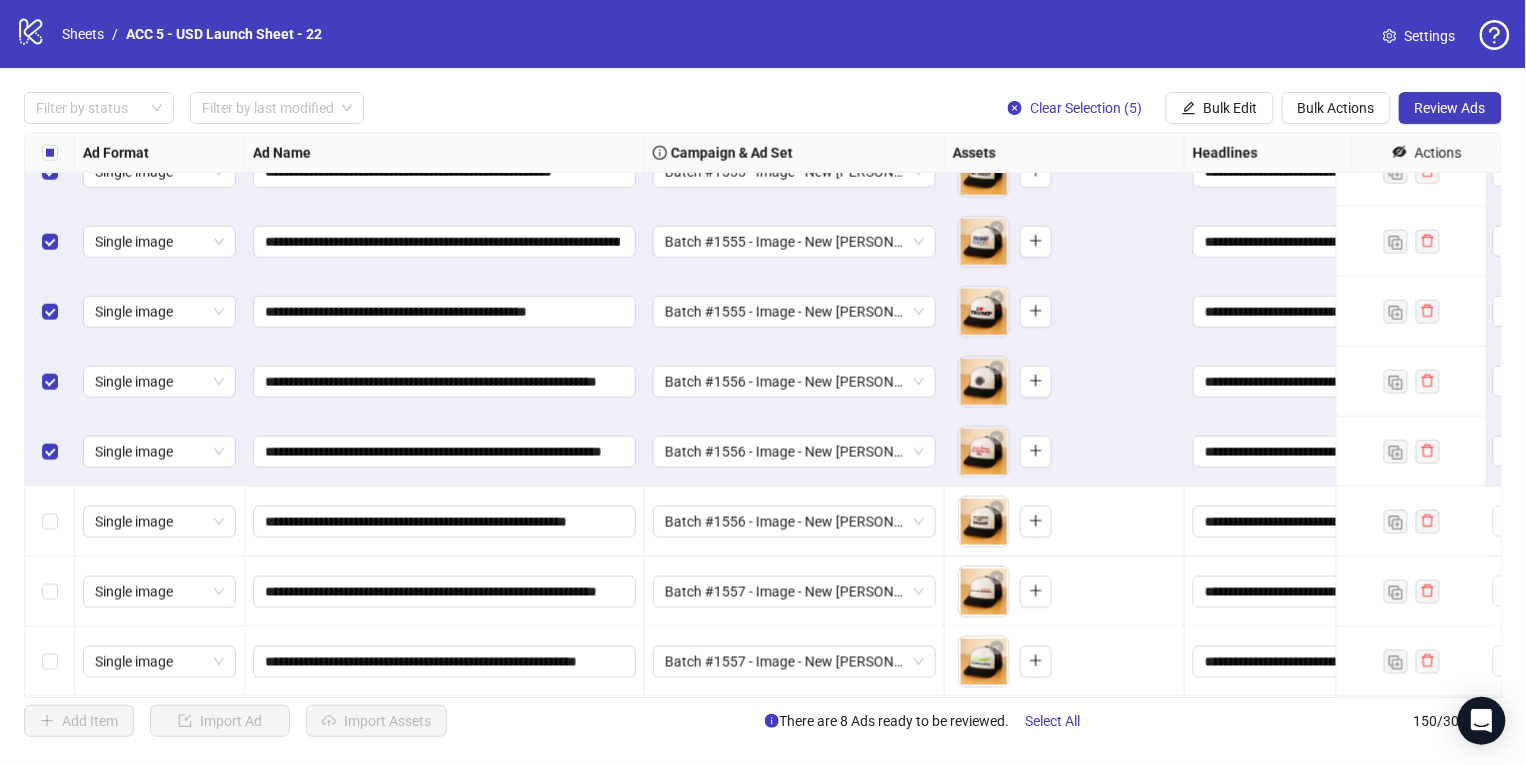 click at bounding box center (50, 522) 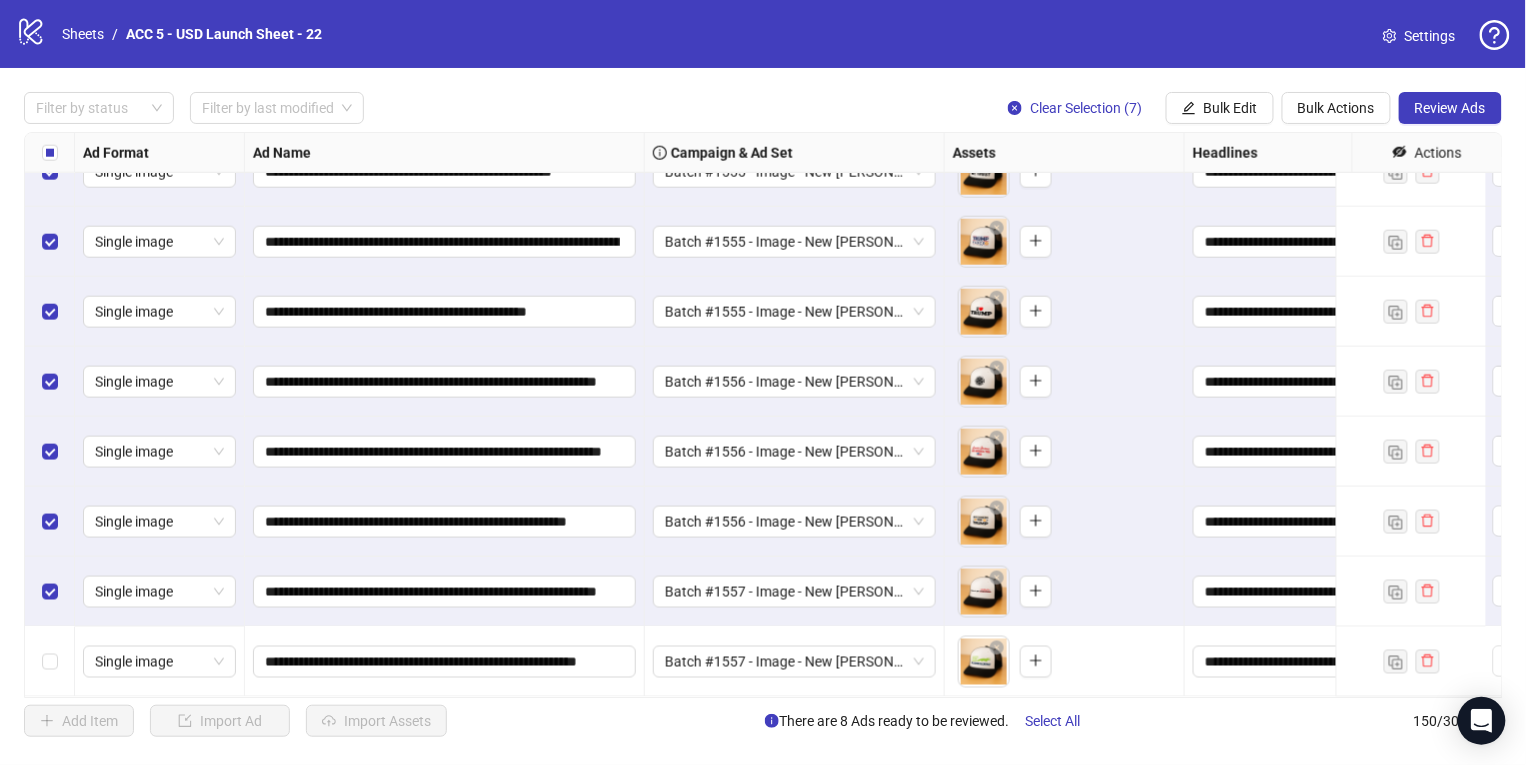scroll, scrollTop: 9991, scrollLeft: 0, axis: vertical 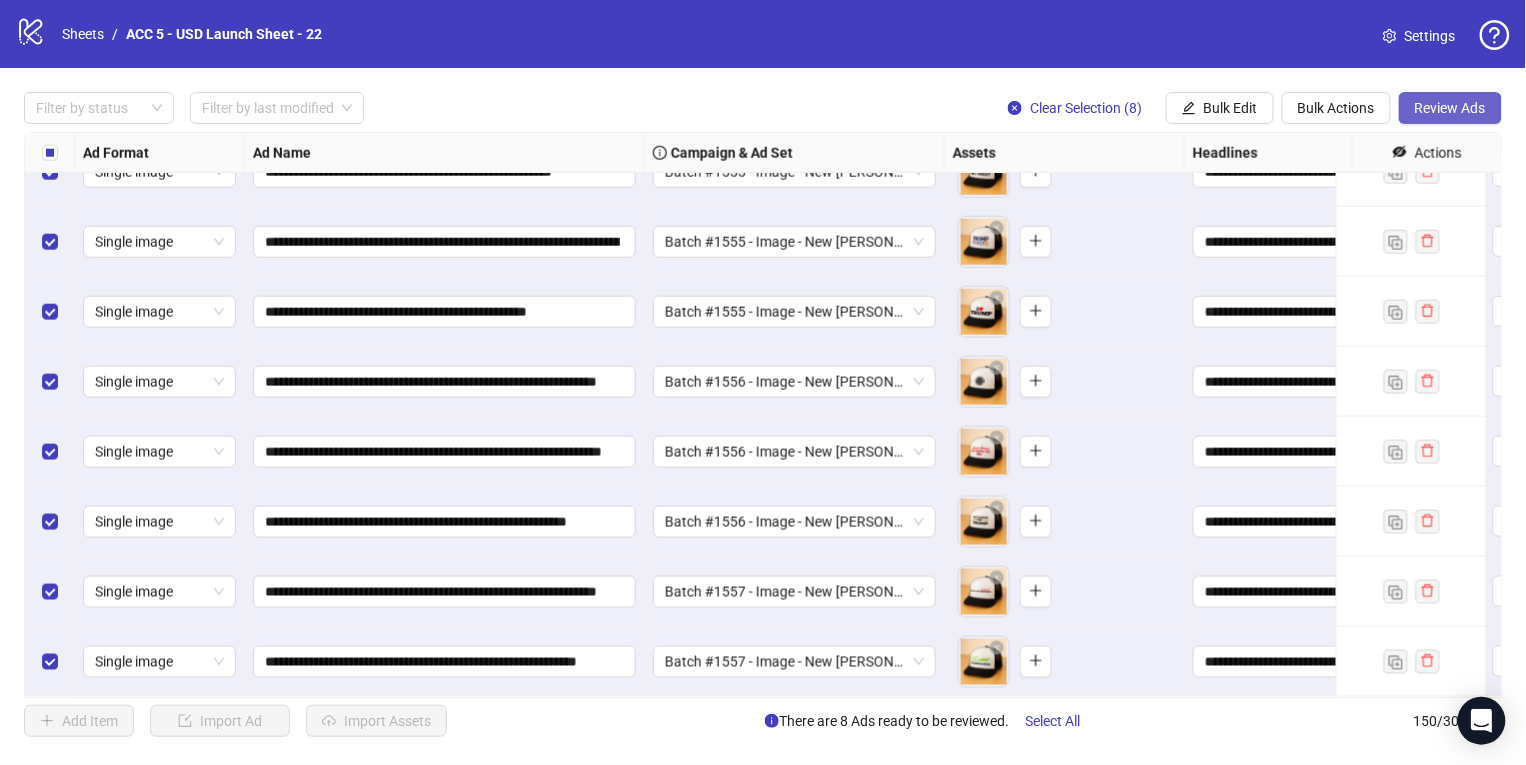click on "Review Ads" at bounding box center (1450, 108) 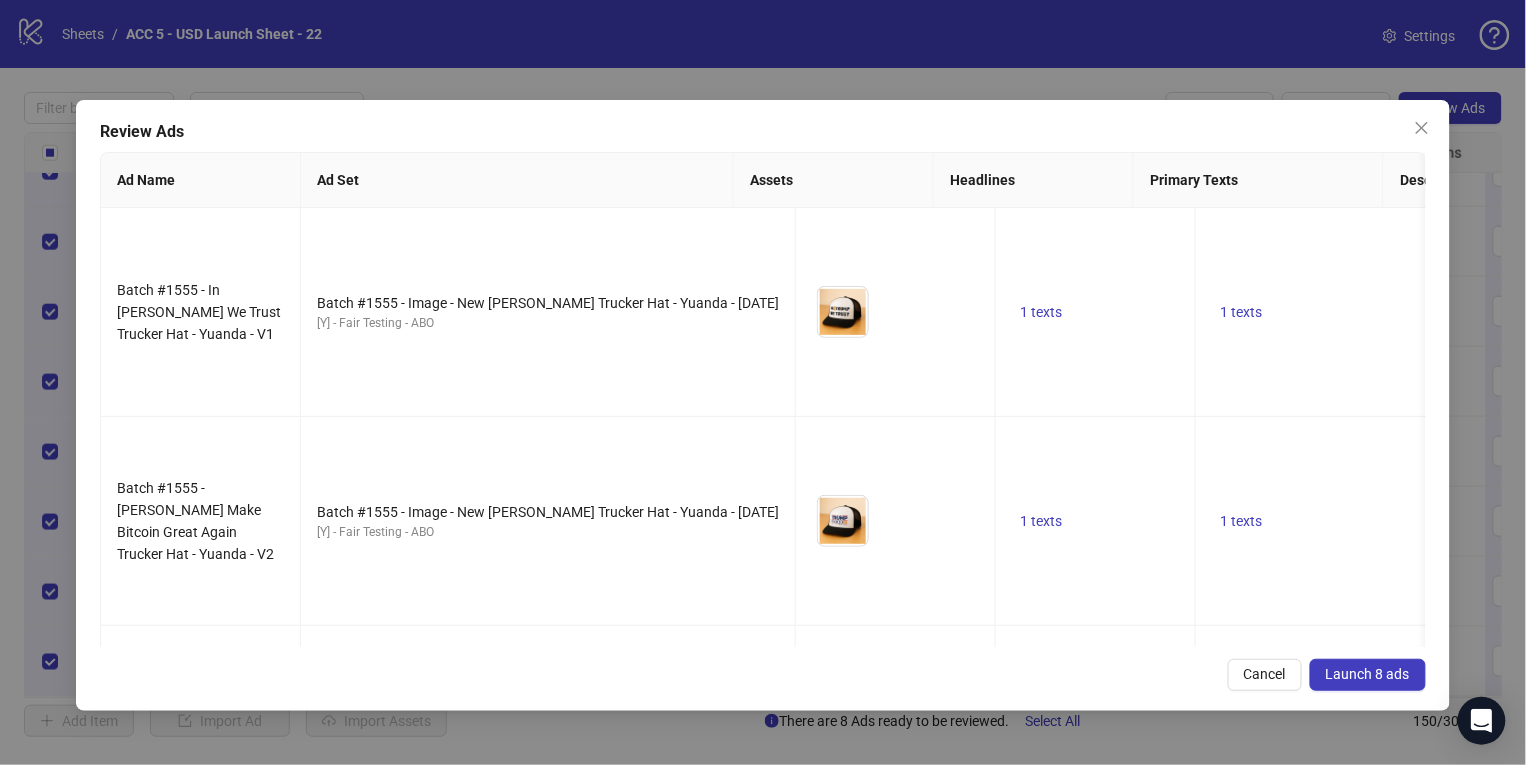 click on "Launch 8 ads" at bounding box center (1368, 675) 